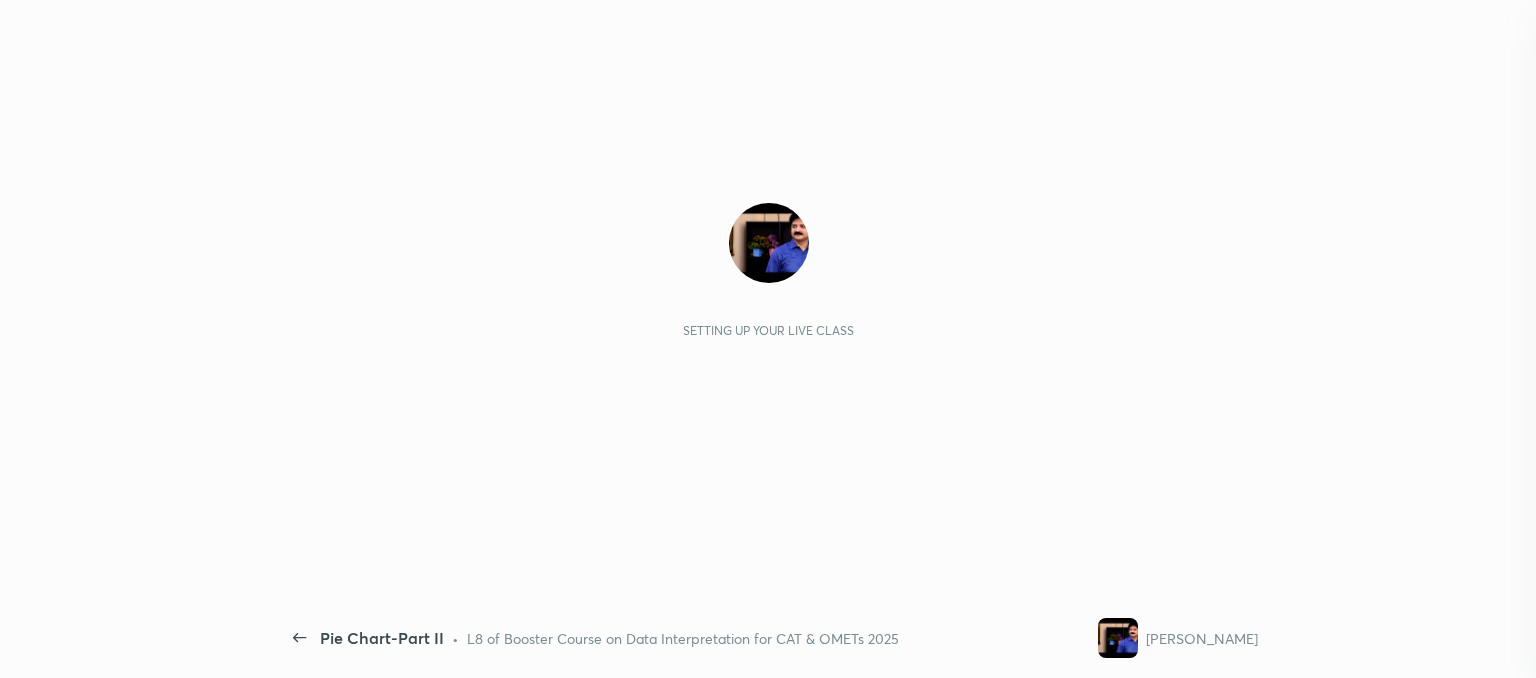scroll, scrollTop: 0, scrollLeft: 0, axis: both 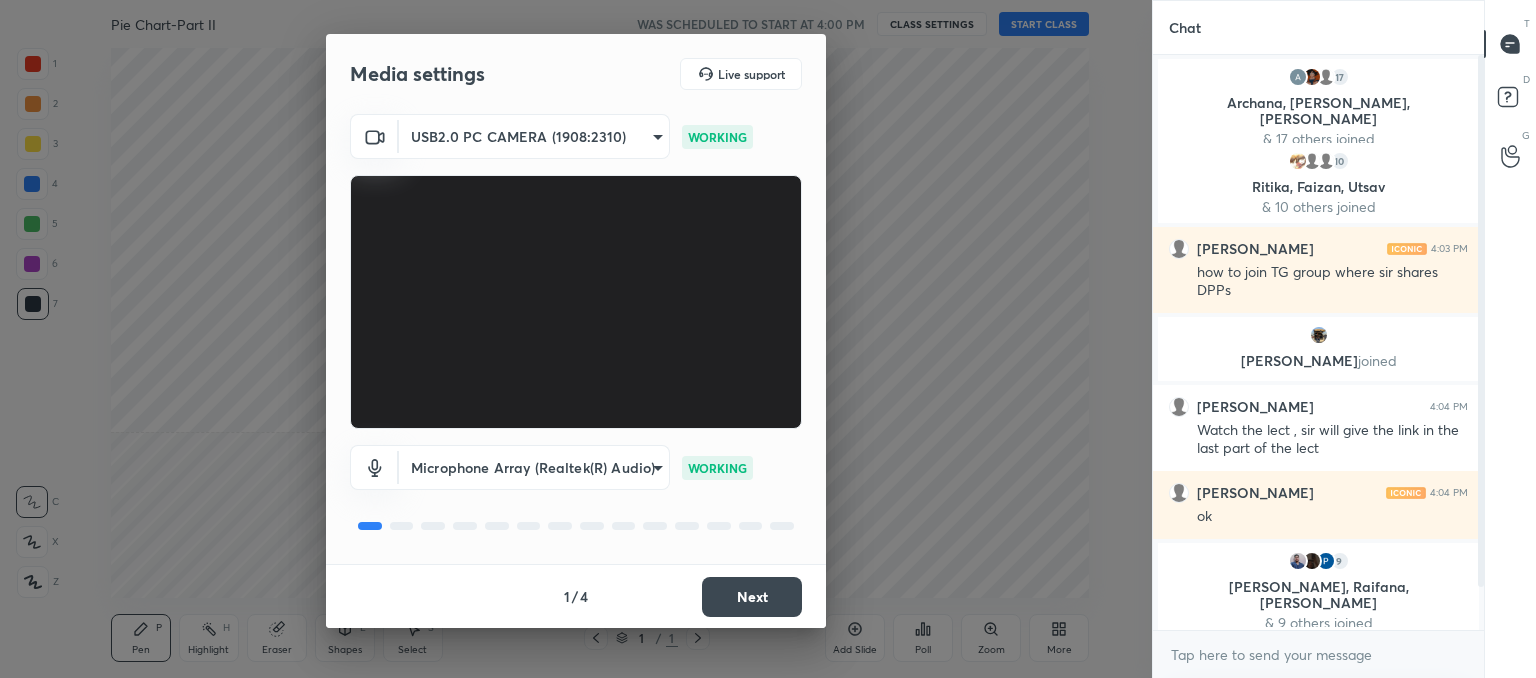 click on "Next" at bounding box center (752, 597) 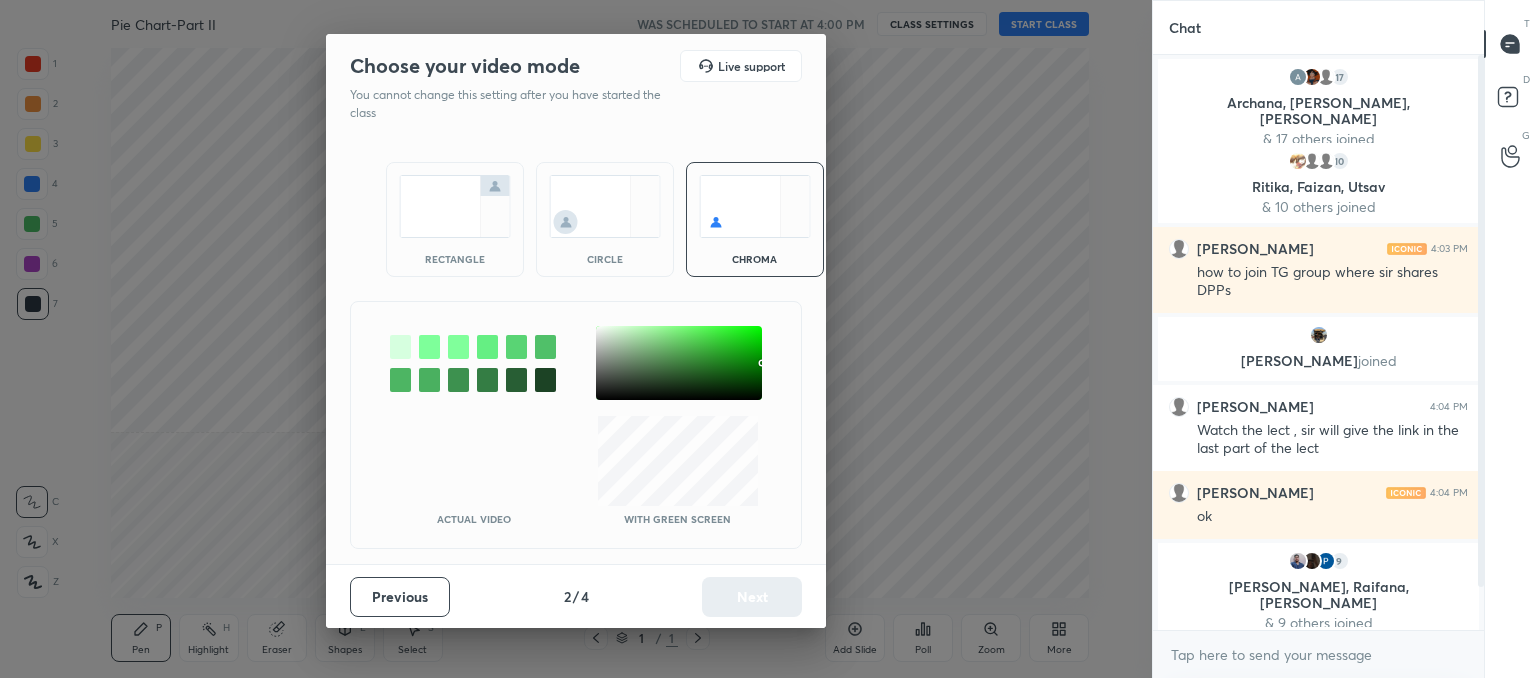 click at bounding box center [605, 206] 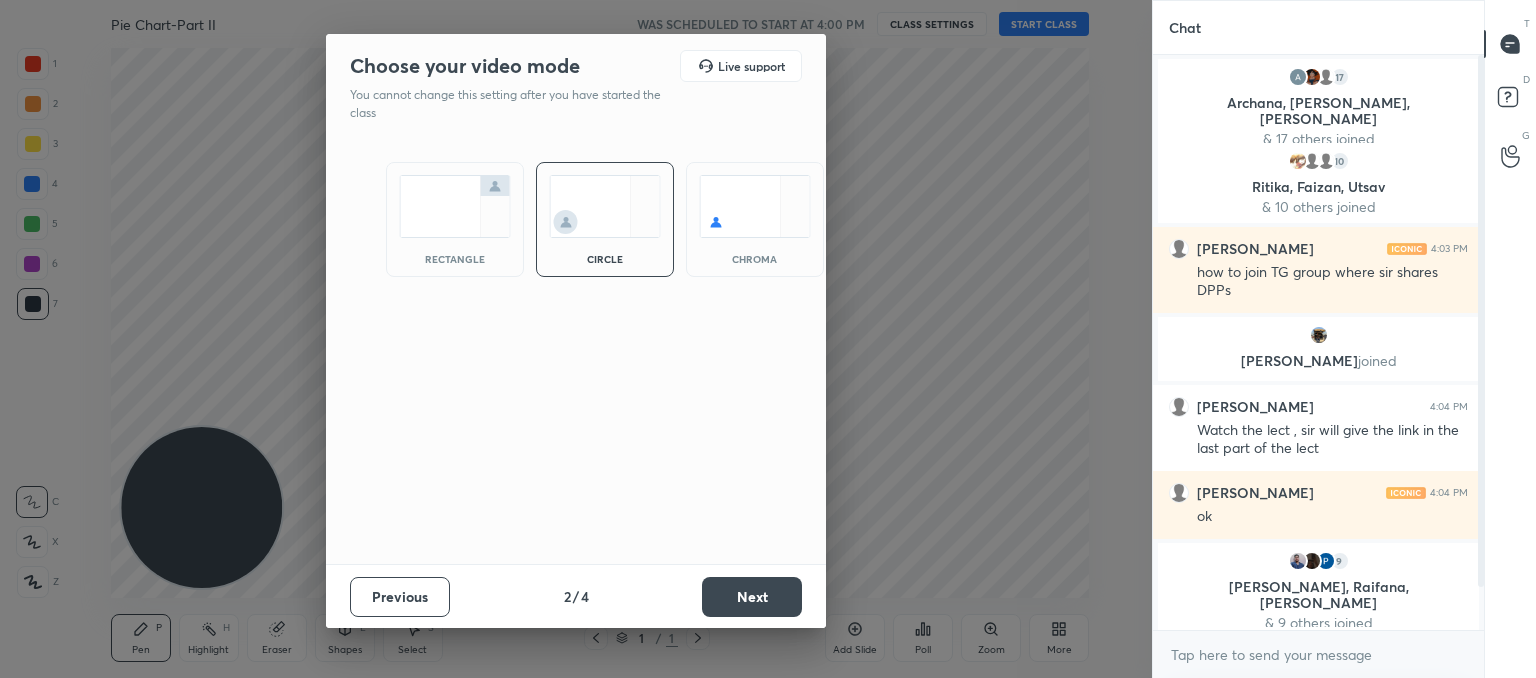 click on "Next" at bounding box center [752, 597] 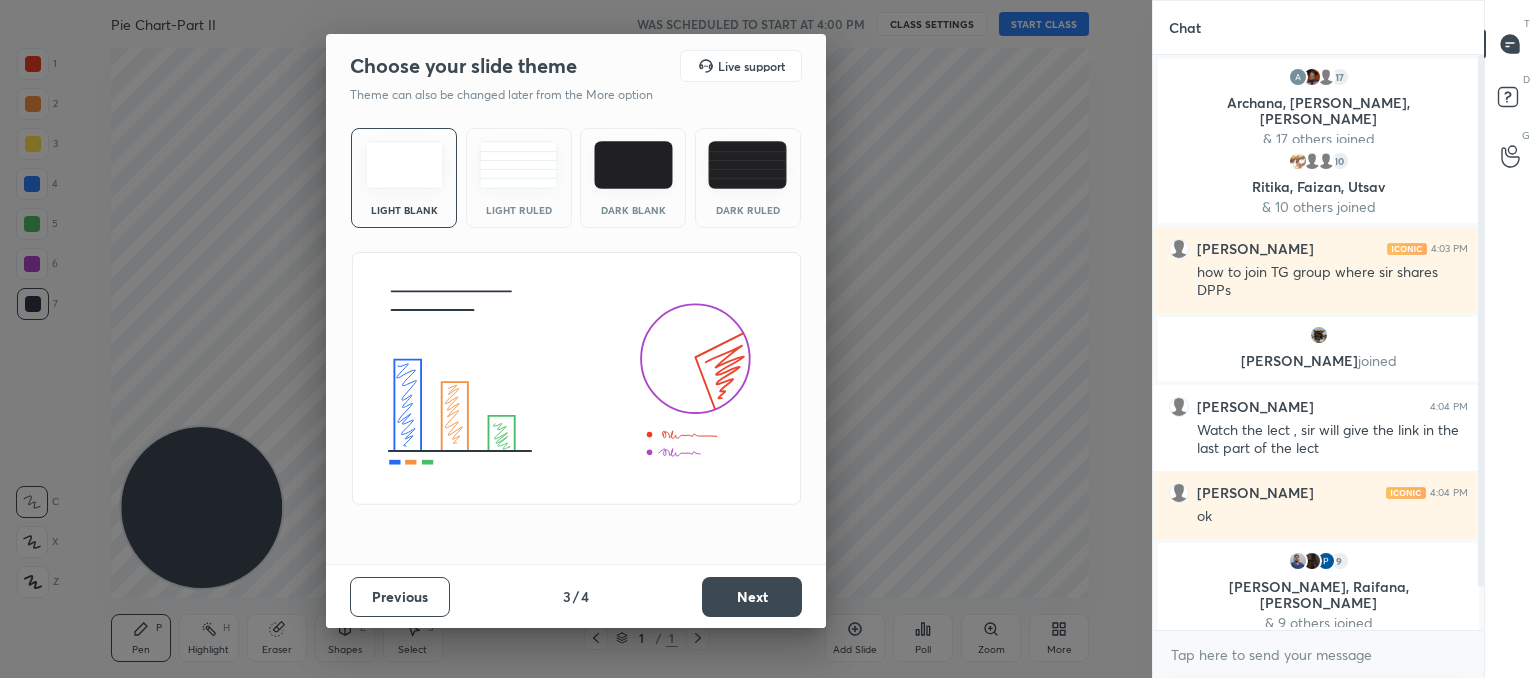 click on "Light Ruled" at bounding box center [519, 178] 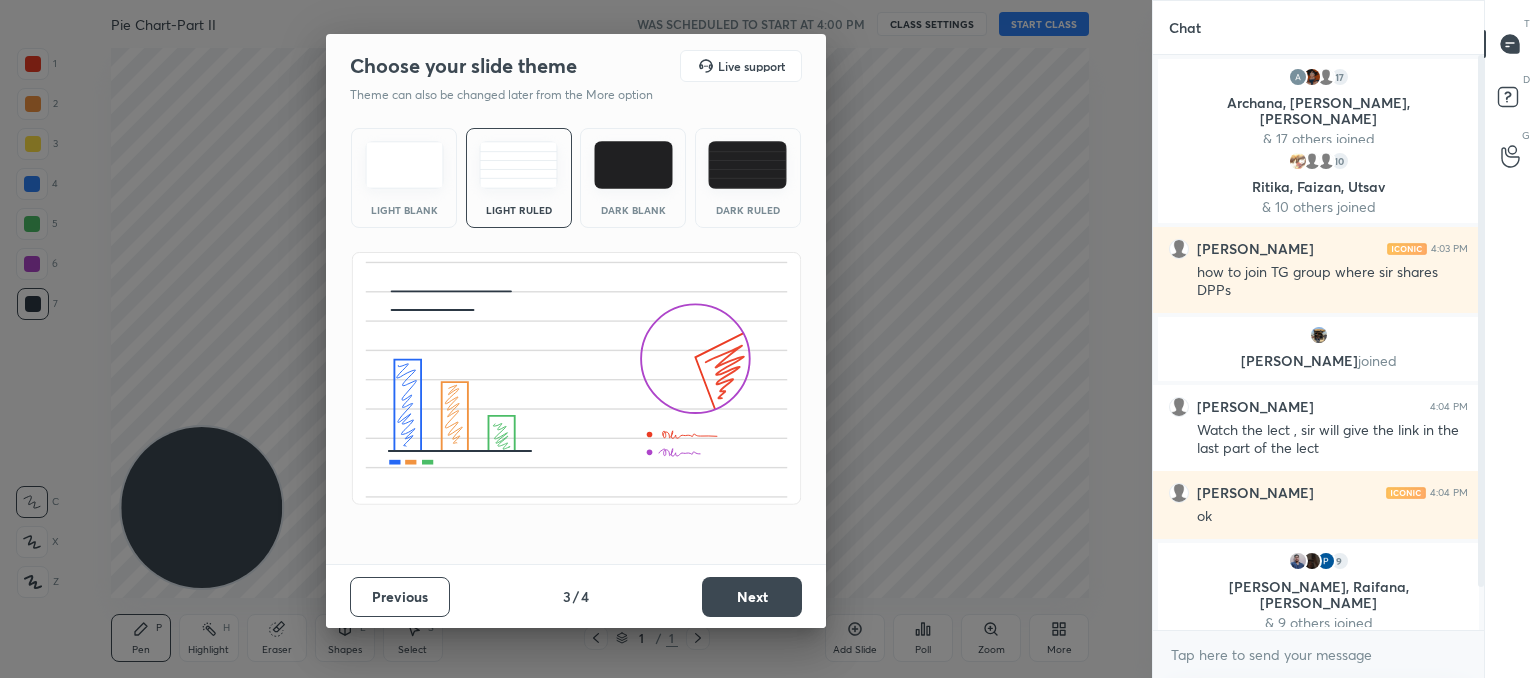 click on "Next" at bounding box center (752, 597) 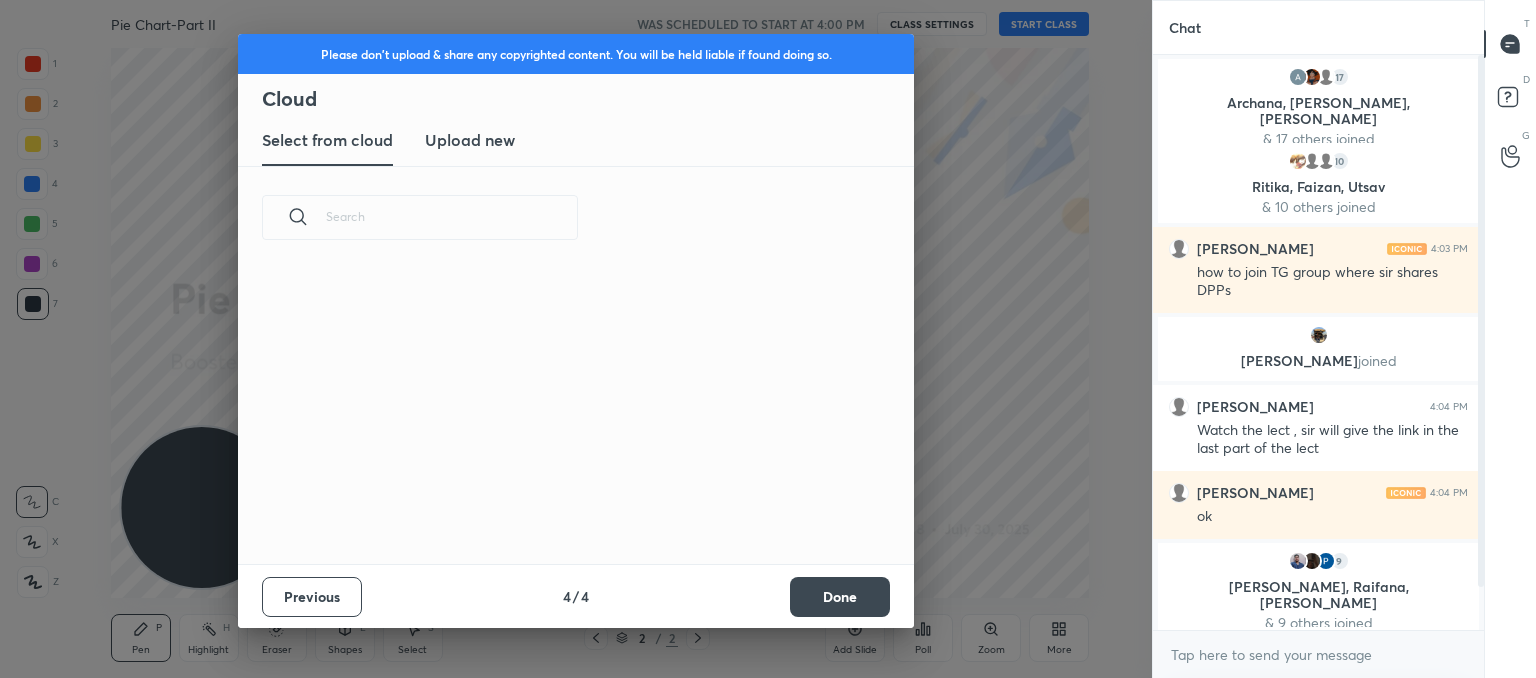 scroll, scrollTop: 6, scrollLeft: 10, axis: both 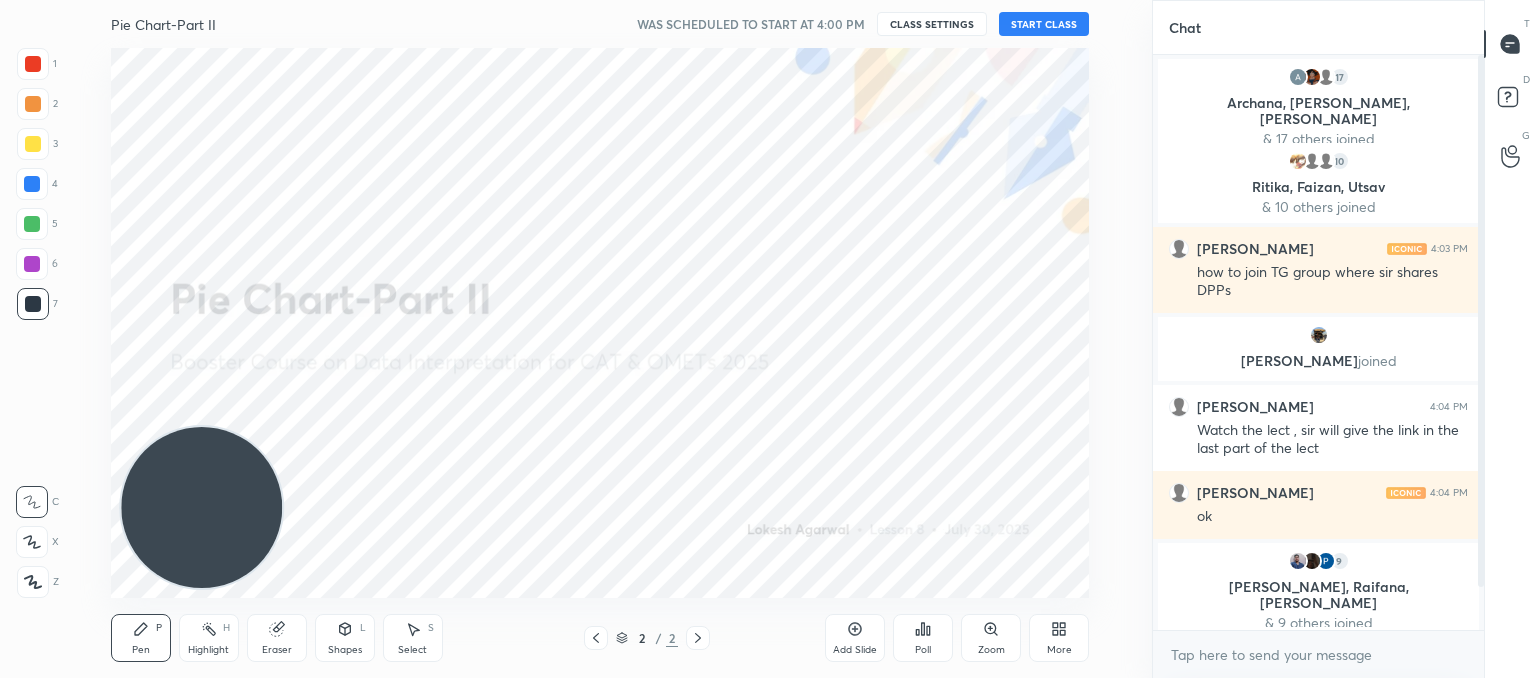 click on "START CLASS" at bounding box center [1044, 24] 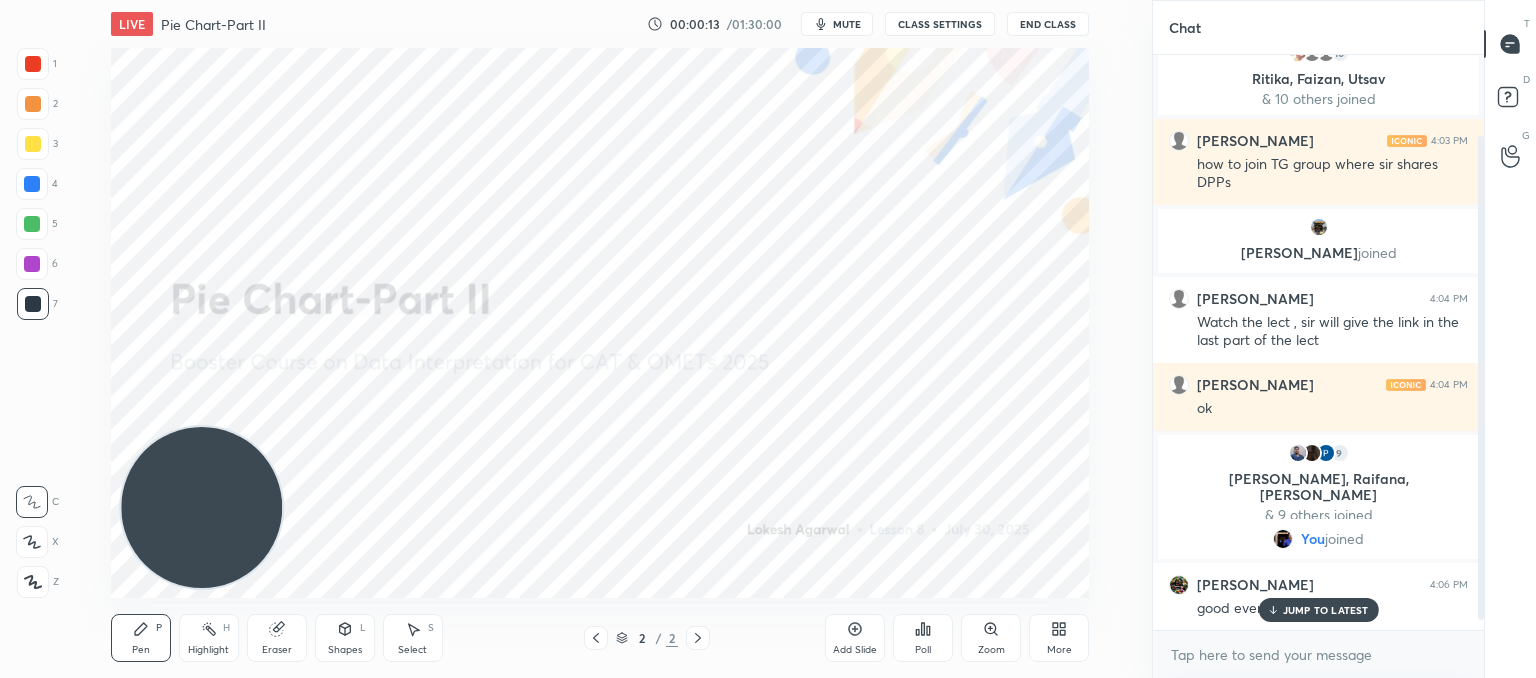 scroll, scrollTop: 0, scrollLeft: 0, axis: both 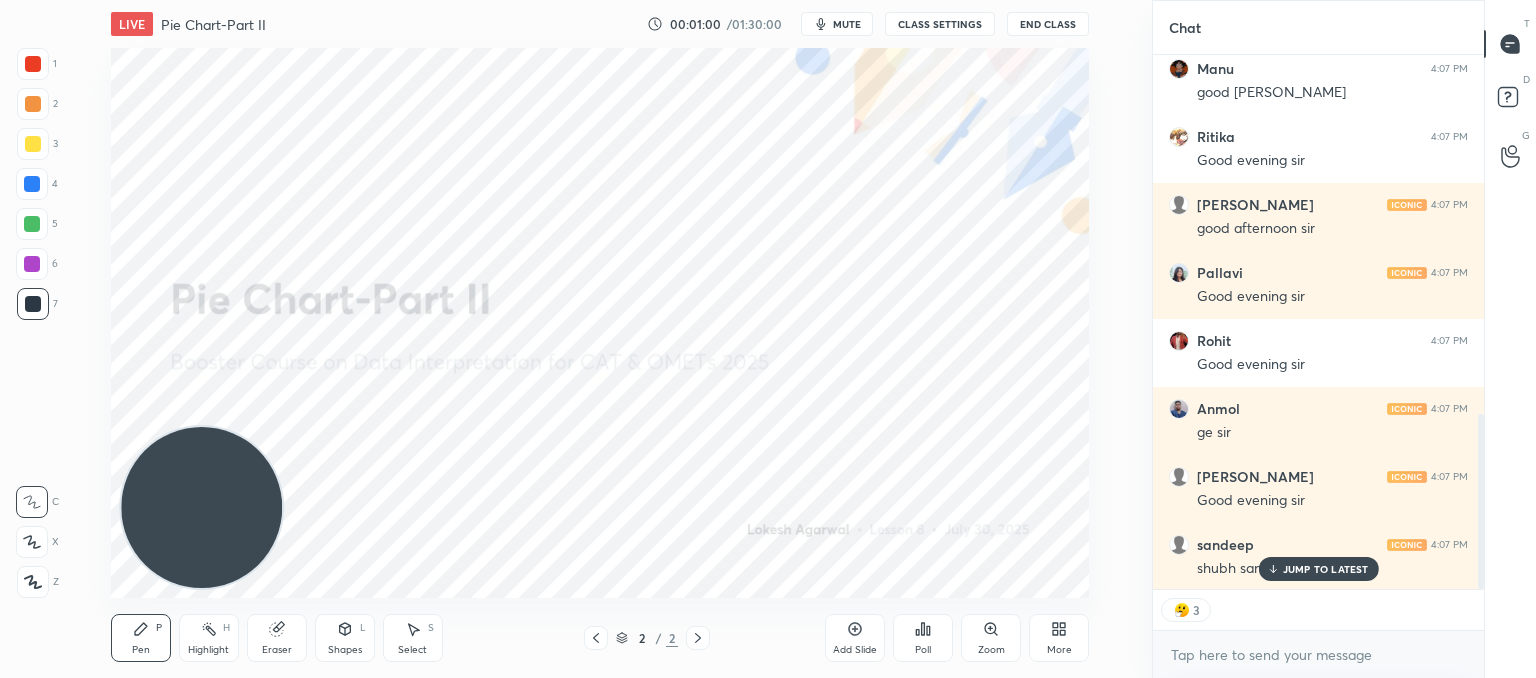 click on "JUMP TO LATEST" at bounding box center (1326, 569) 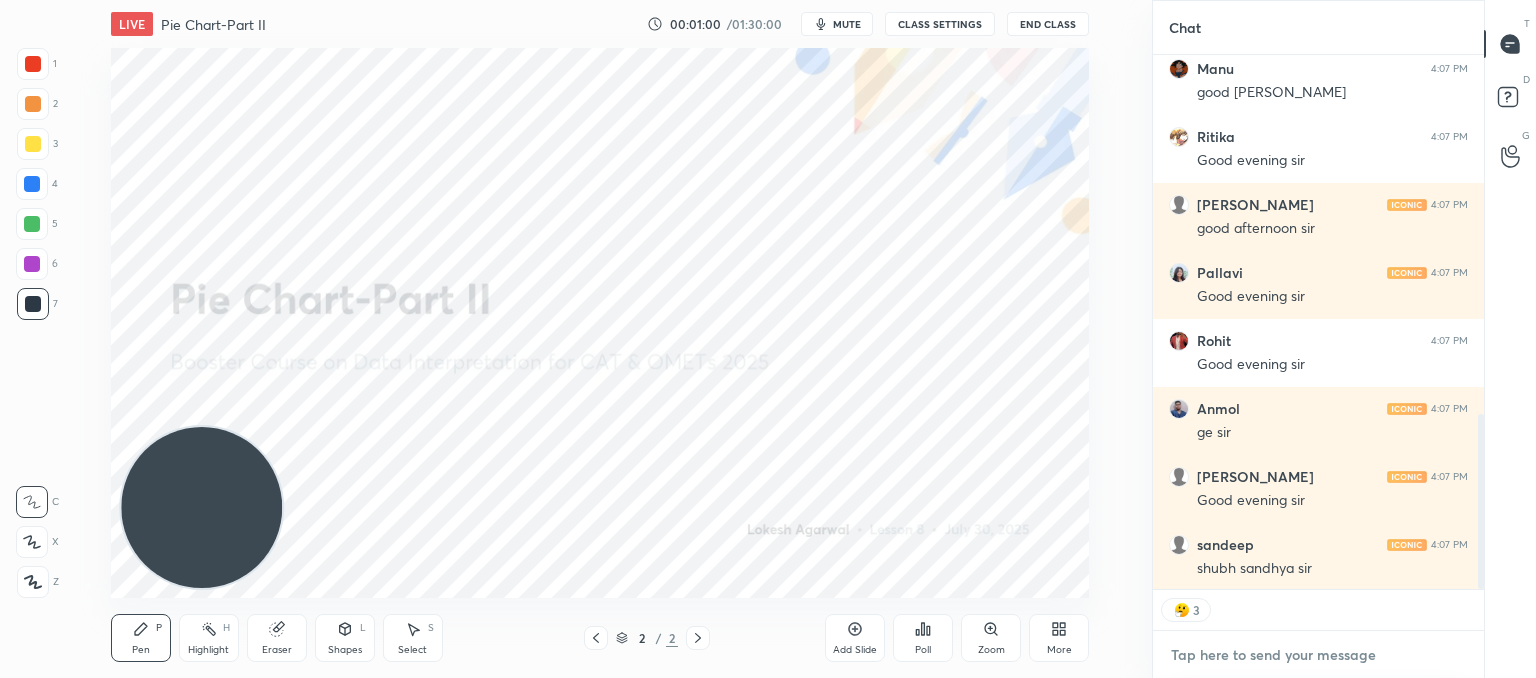 click at bounding box center (1318, 655) 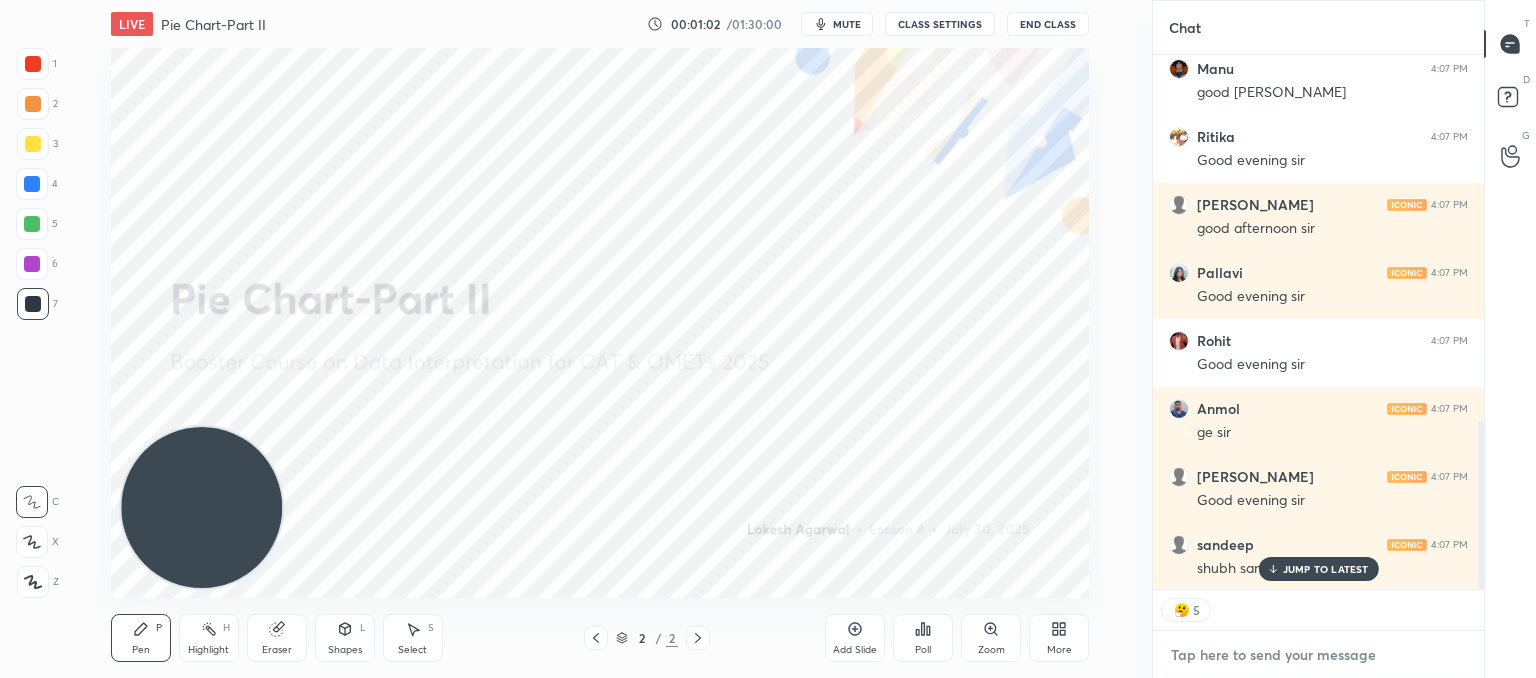 scroll, scrollTop: 1168, scrollLeft: 0, axis: vertical 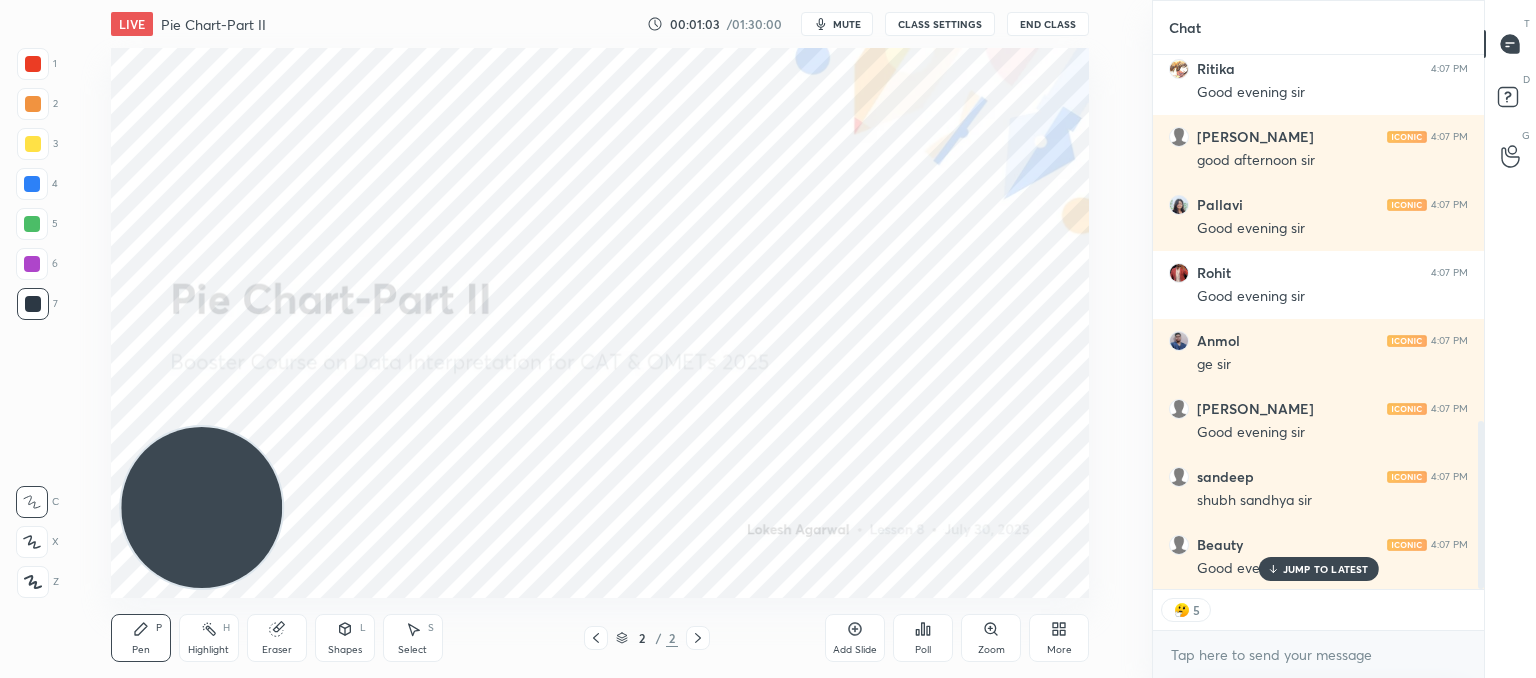 drag, startPoint x: 1325, startPoint y: 563, endPoint x: 1136, endPoint y: 535, distance: 191.06282 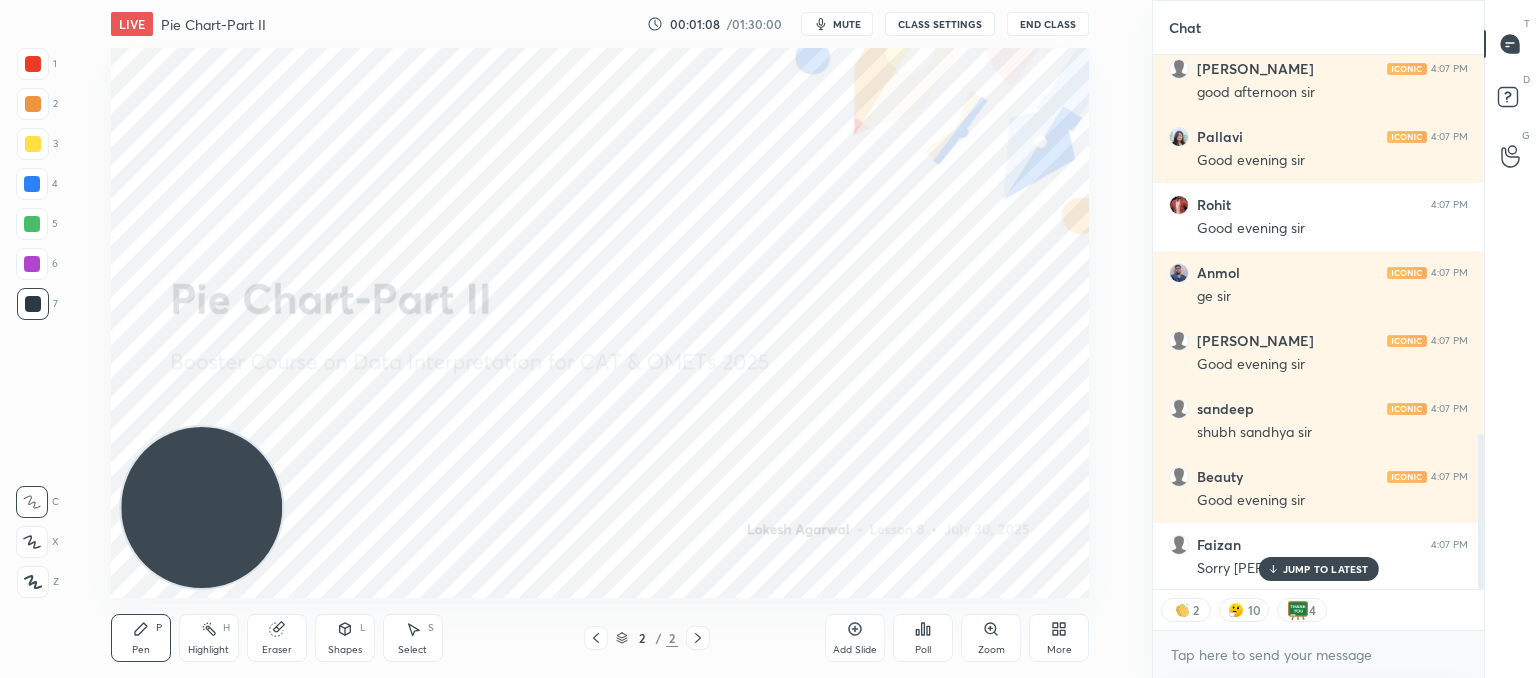 scroll, scrollTop: 1304, scrollLeft: 0, axis: vertical 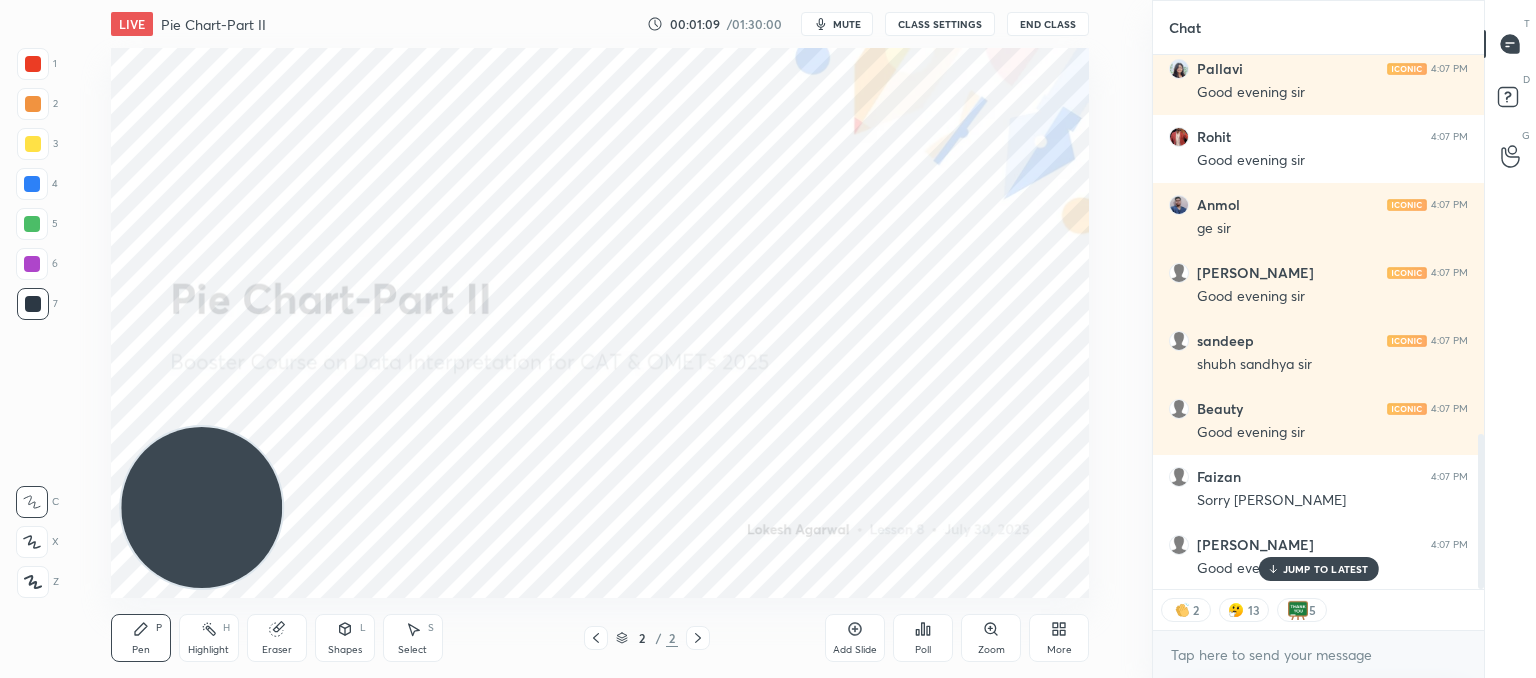 click on "JUMP TO LATEST" at bounding box center [1318, 569] 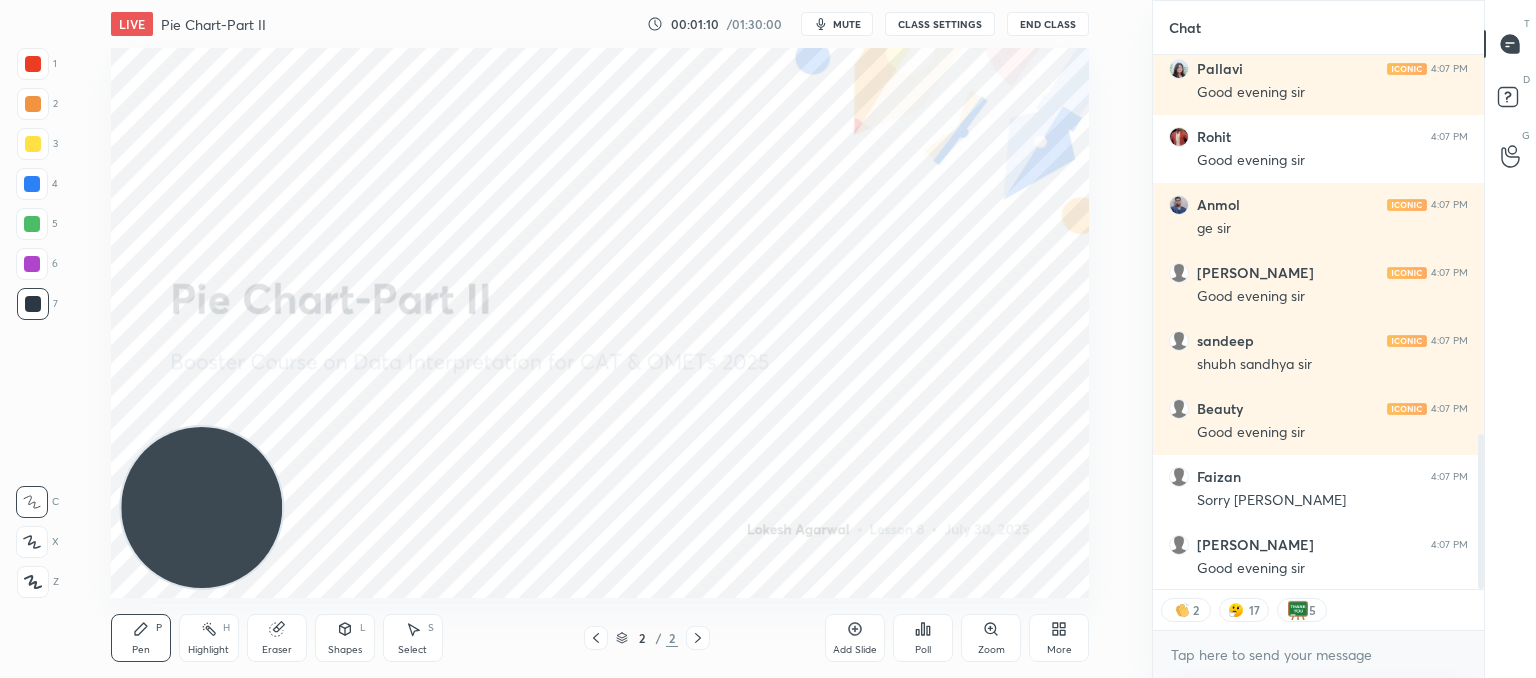 click on "CLASS SETTINGS" at bounding box center (940, 24) 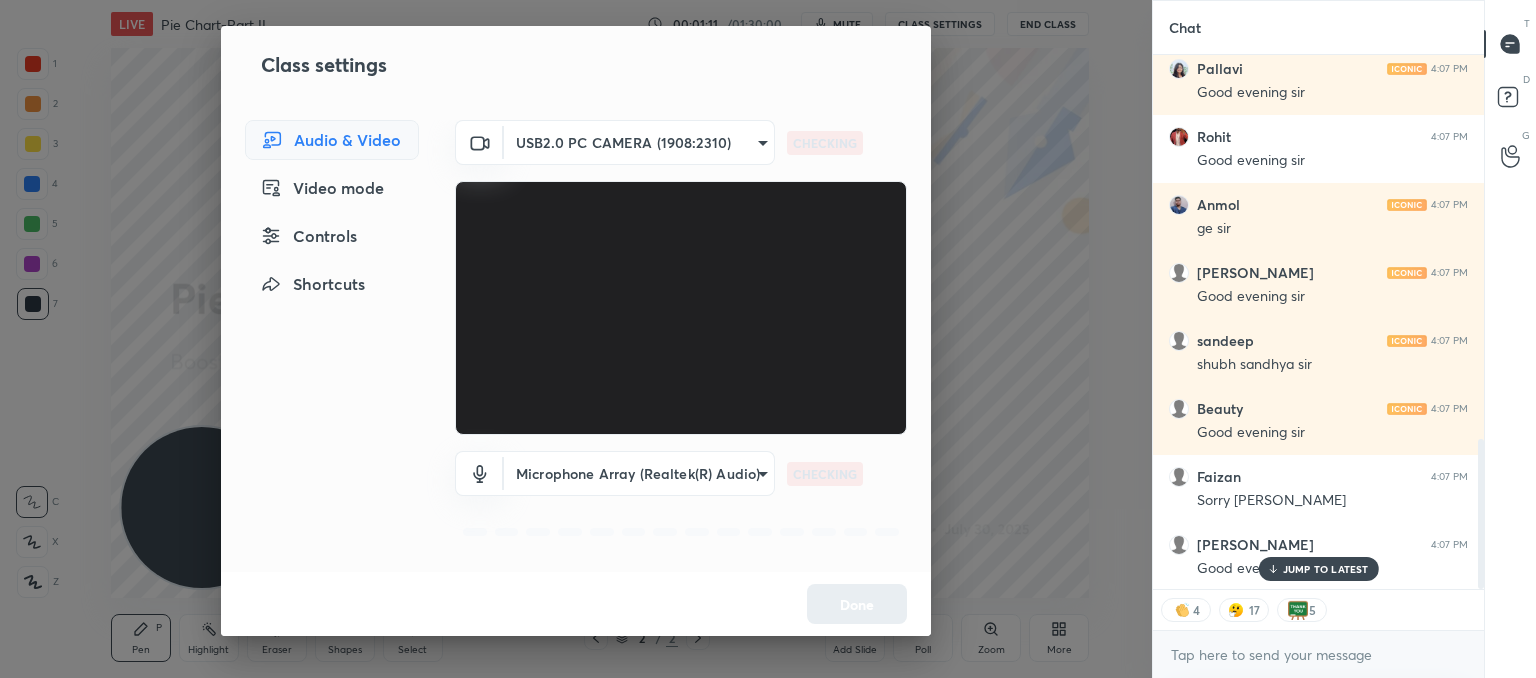 scroll, scrollTop: 1372, scrollLeft: 0, axis: vertical 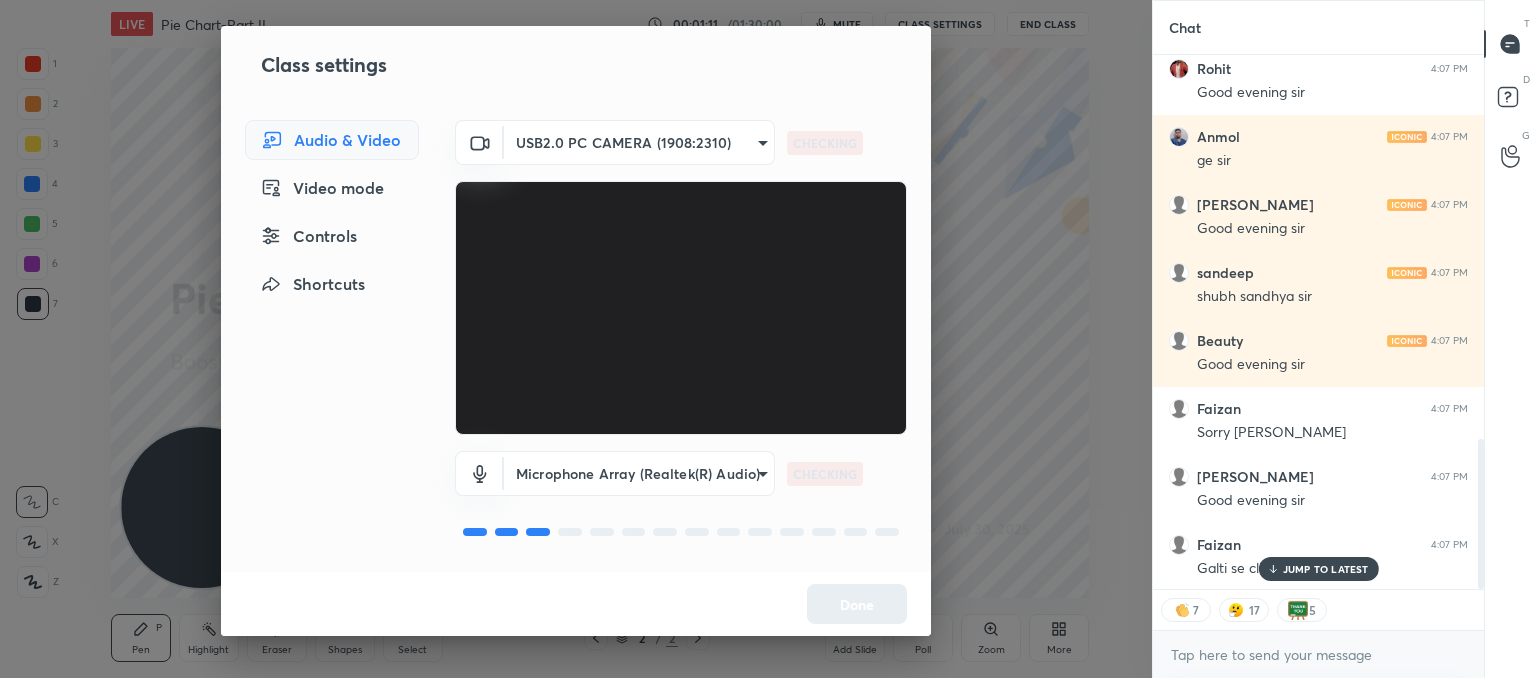 click on "Controls" at bounding box center (332, 236) 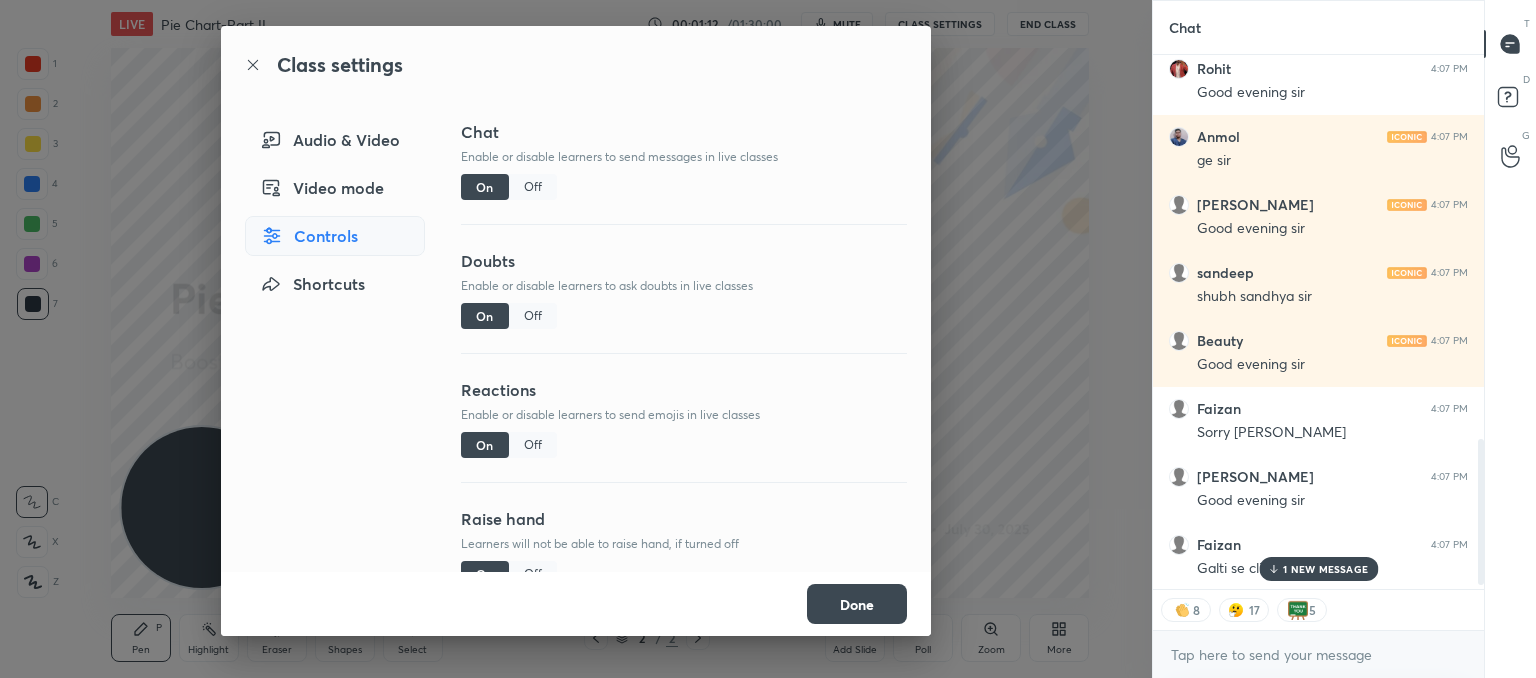 scroll, scrollTop: 1440, scrollLeft: 0, axis: vertical 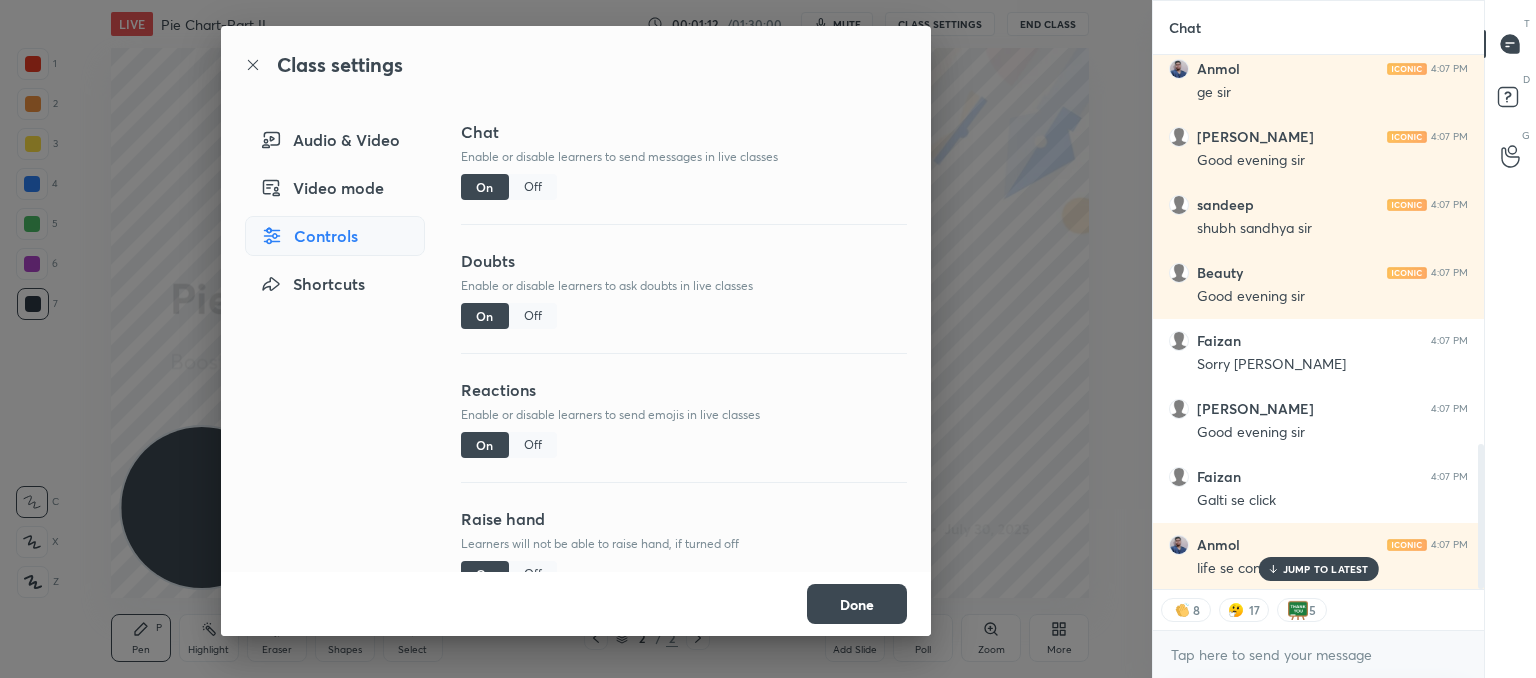 click on "Off" at bounding box center [533, 445] 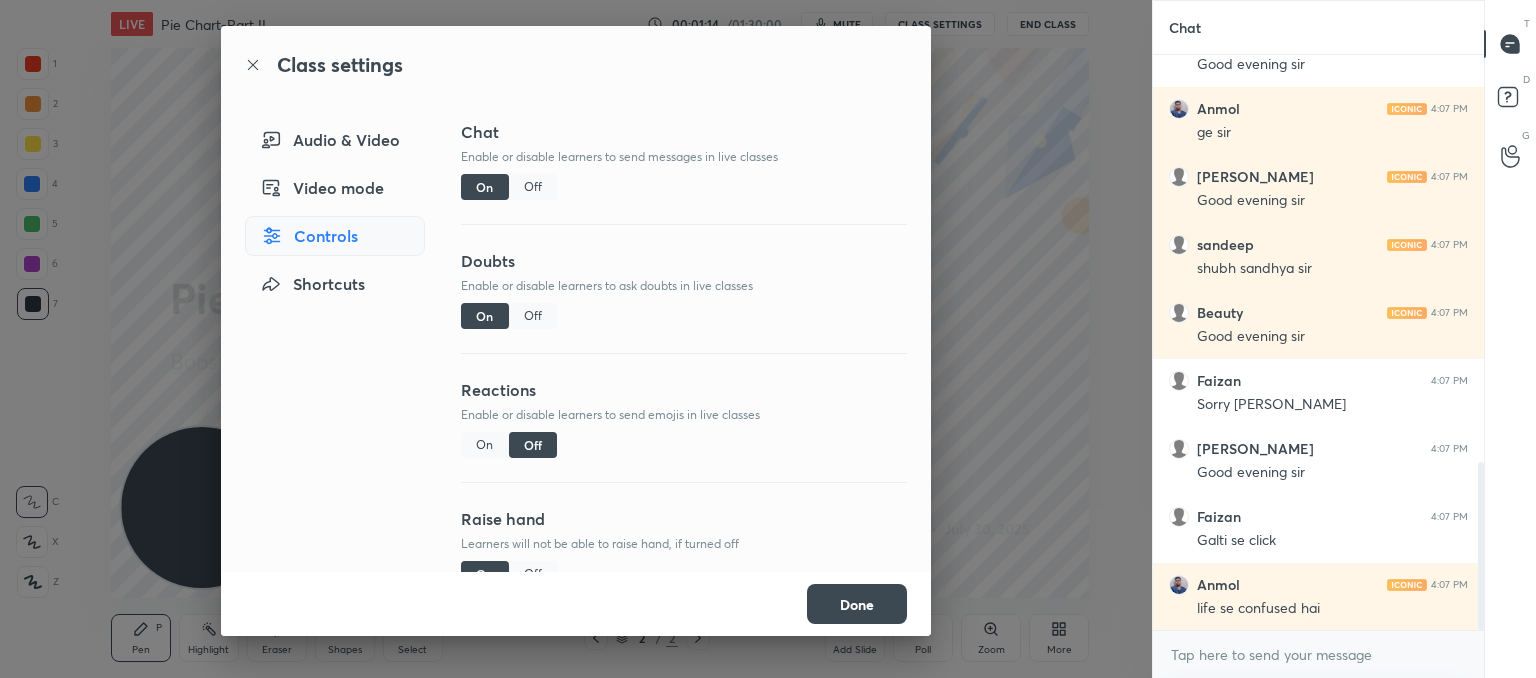 click on "Done" at bounding box center [857, 604] 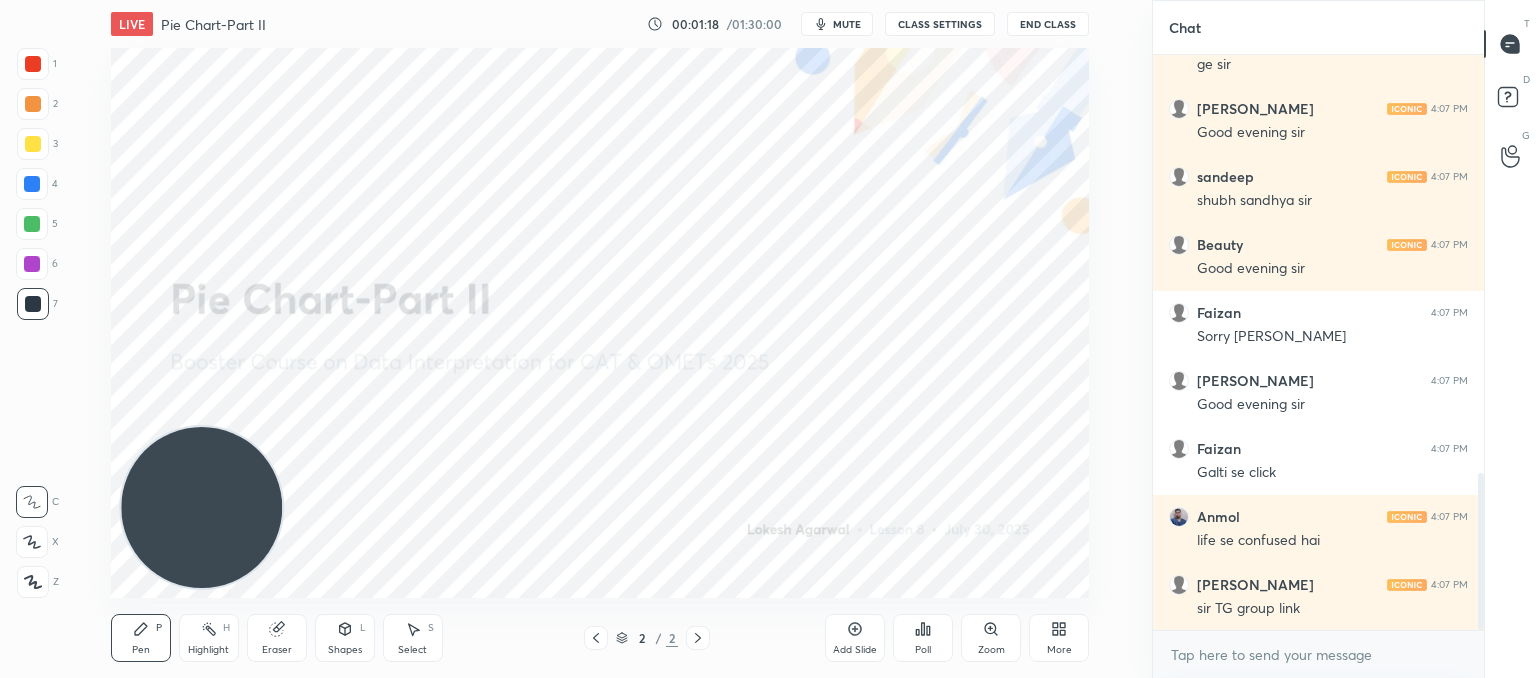 scroll, scrollTop: 1536, scrollLeft: 0, axis: vertical 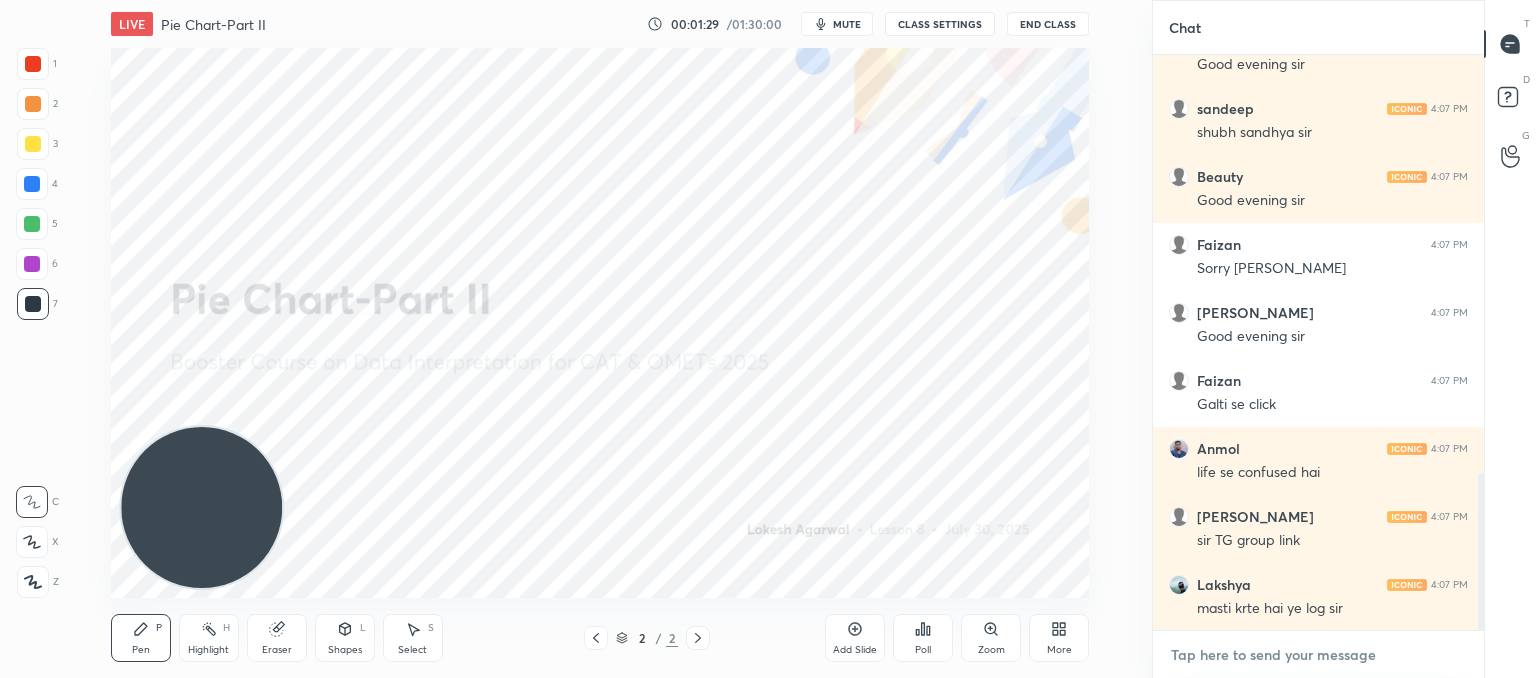 type on "x" 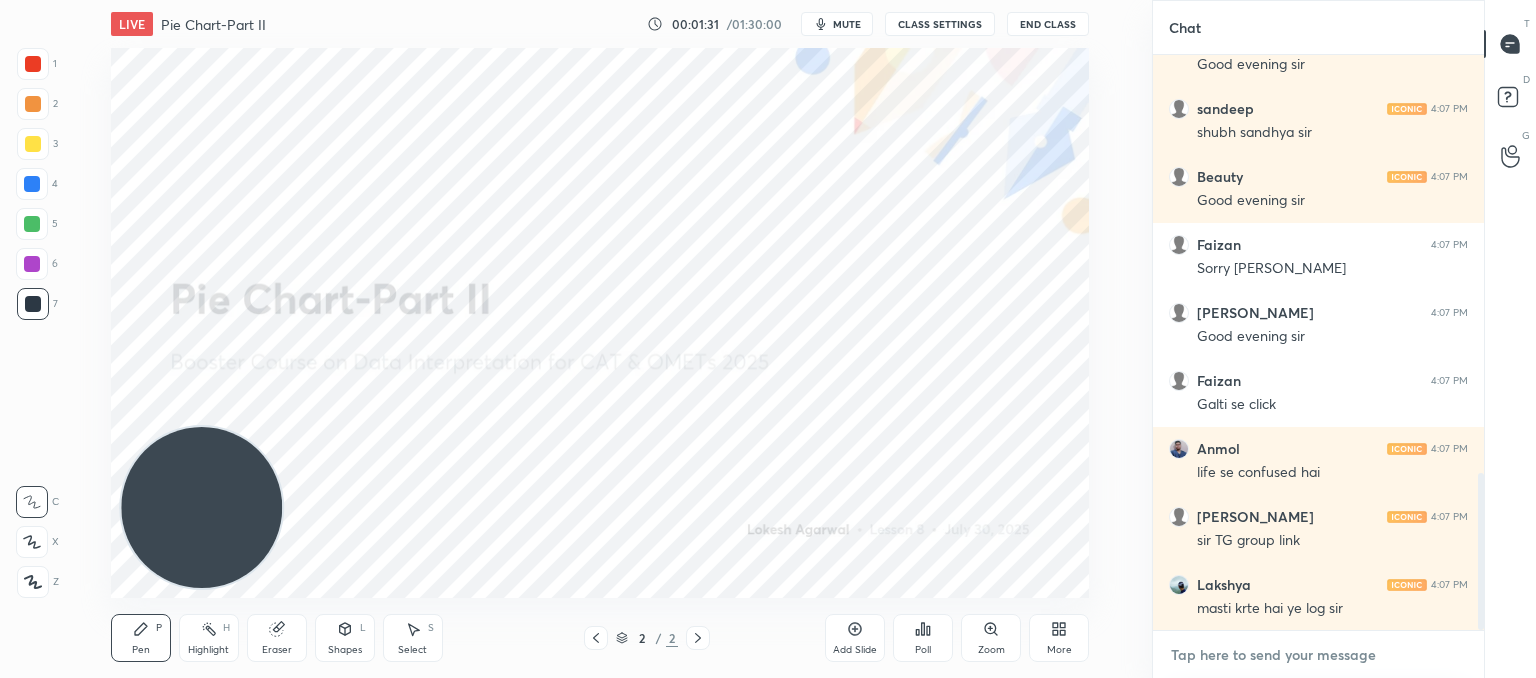 paste on "[URL][DOMAIN_NAME]" 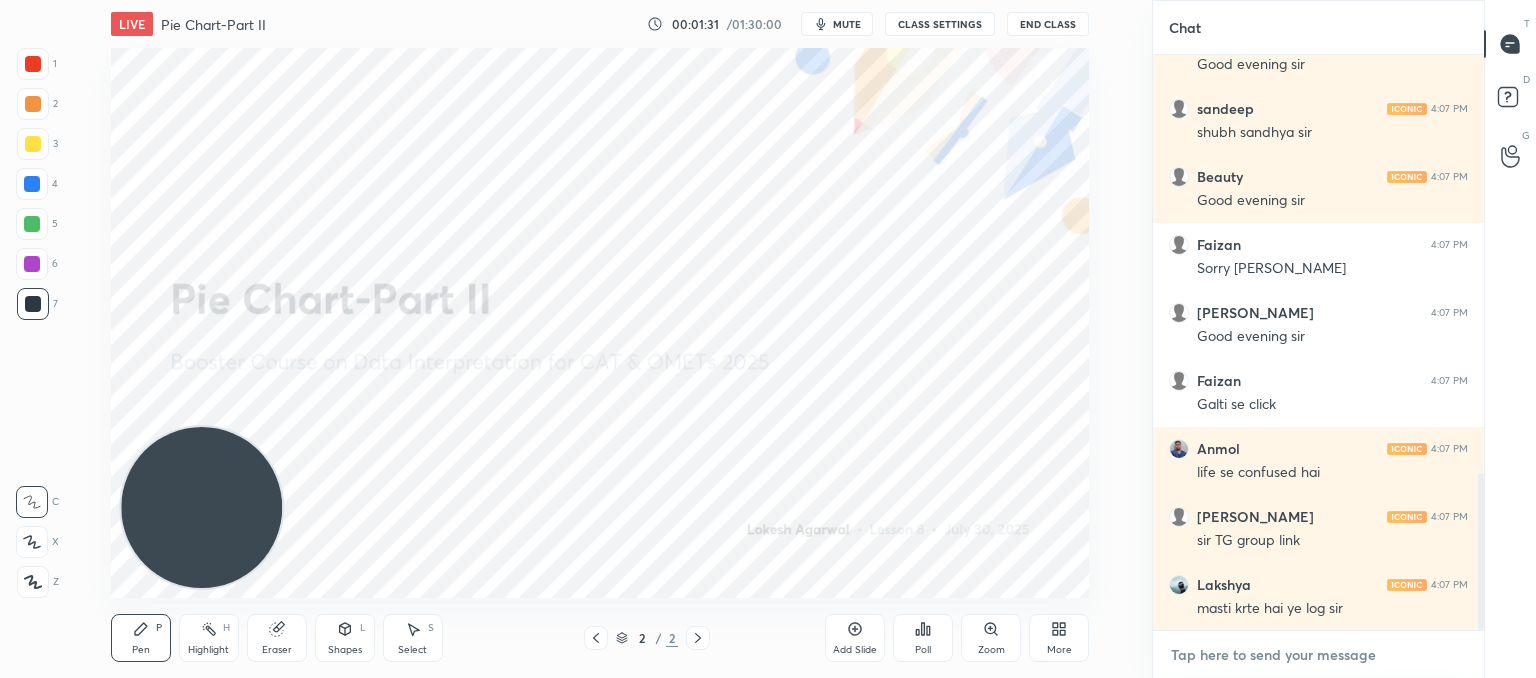 type on "[URL][DOMAIN_NAME]" 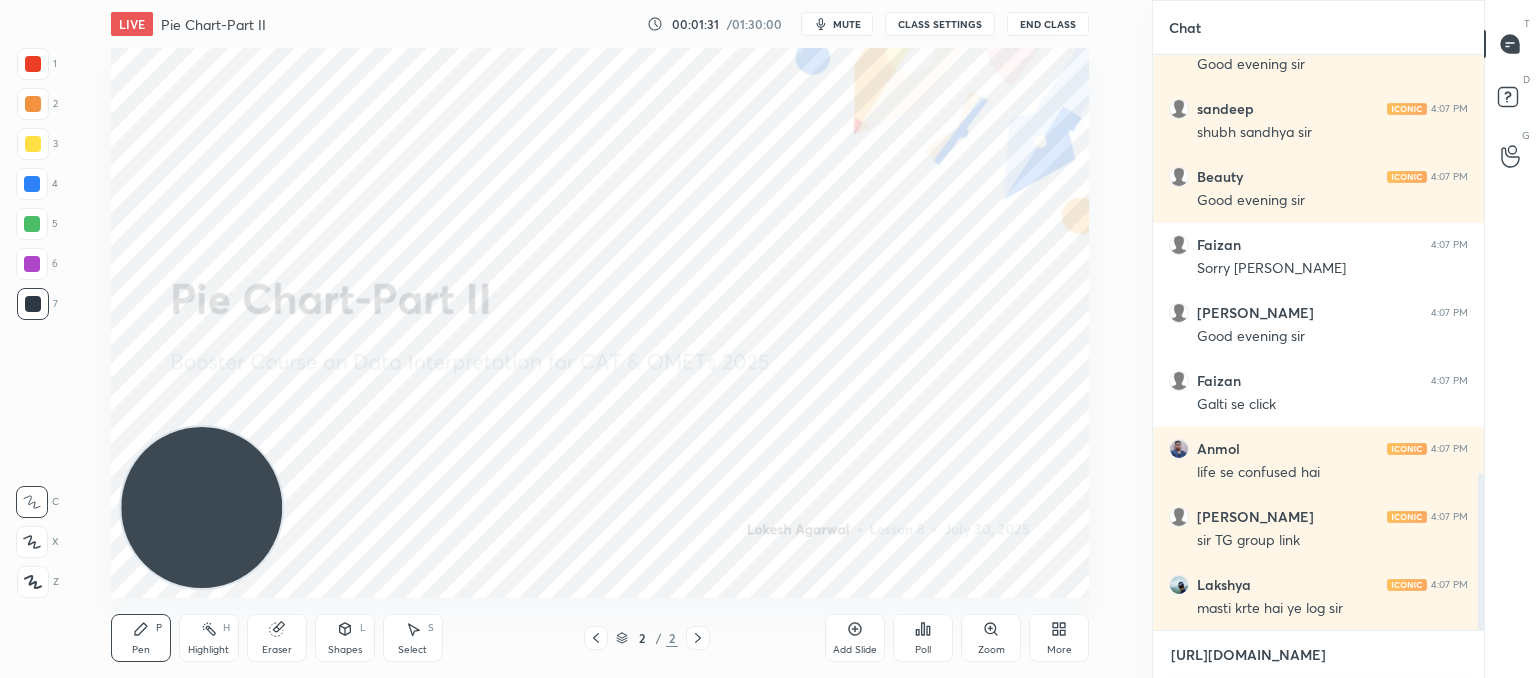scroll, scrollTop: 564, scrollLeft: 325, axis: both 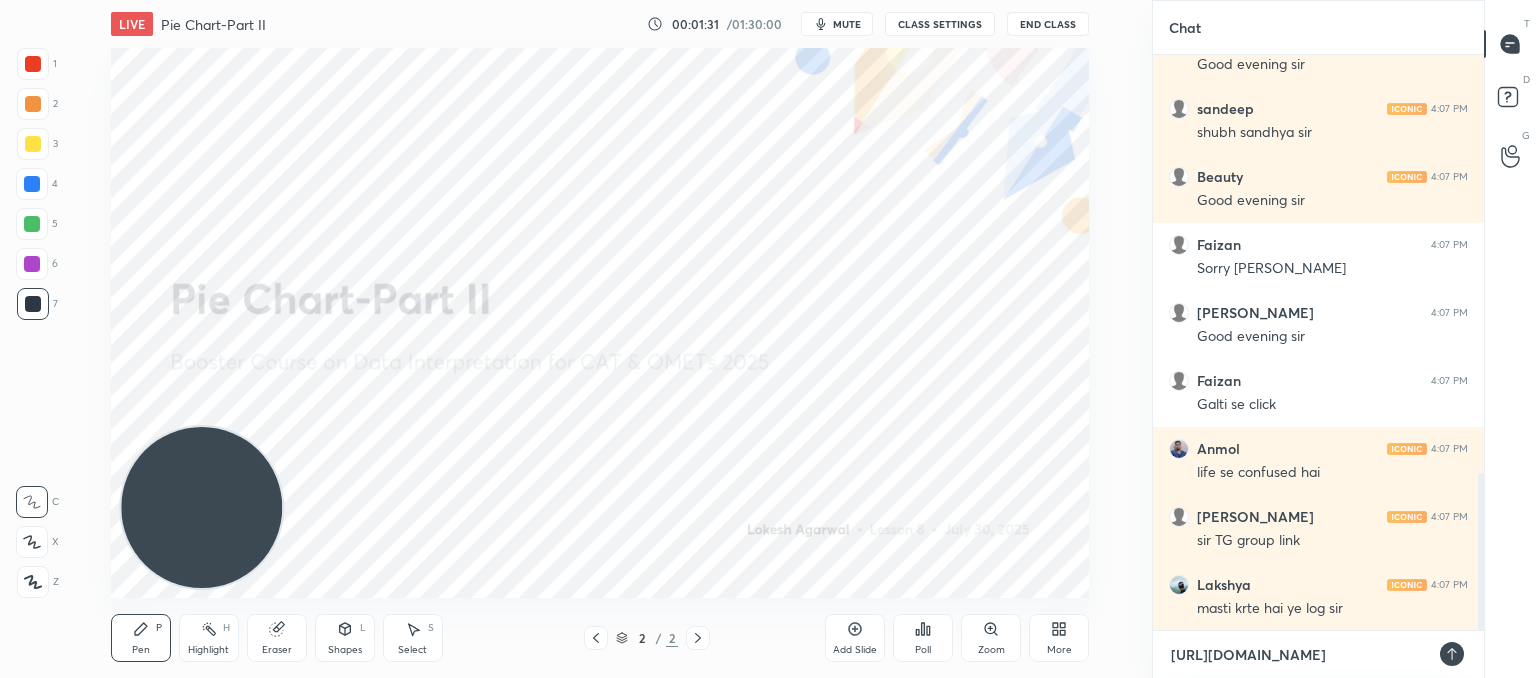 type 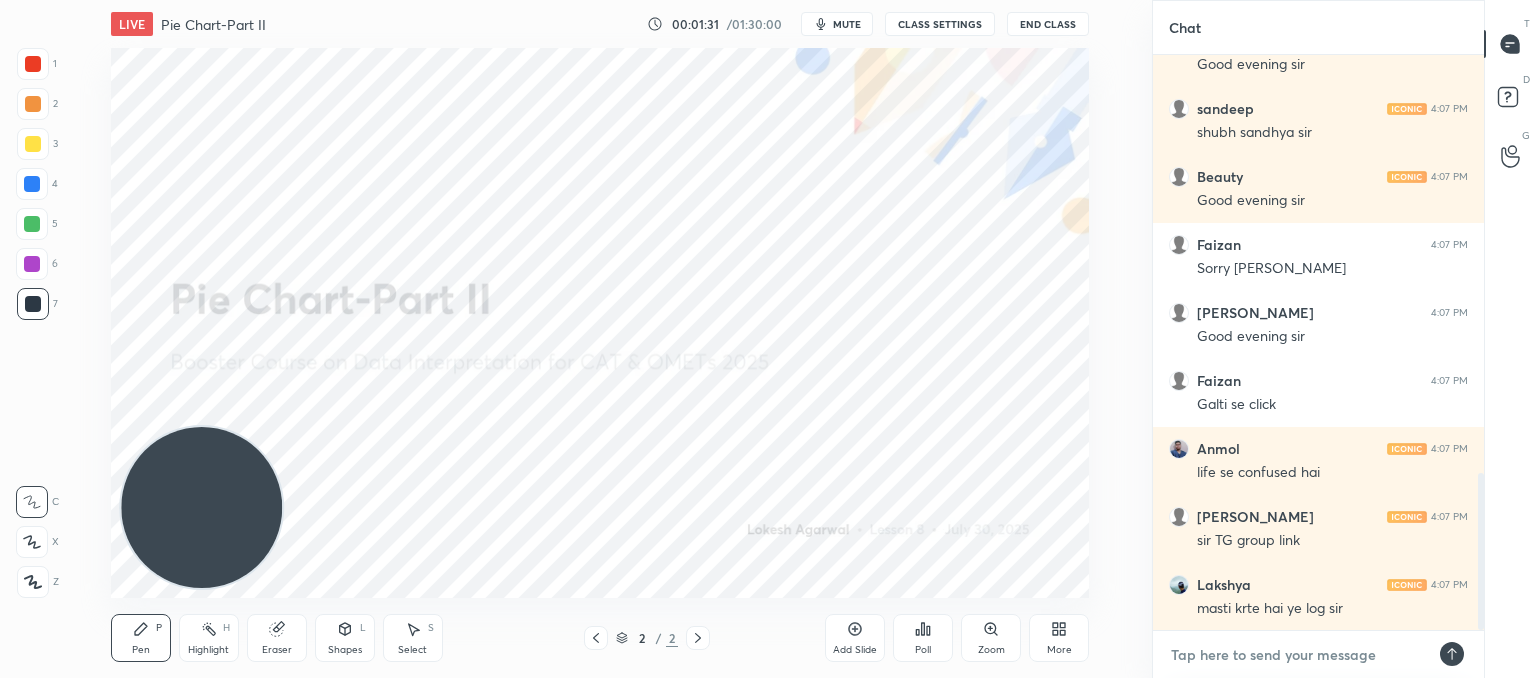 scroll, scrollTop: 1648, scrollLeft: 0, axis: vertical 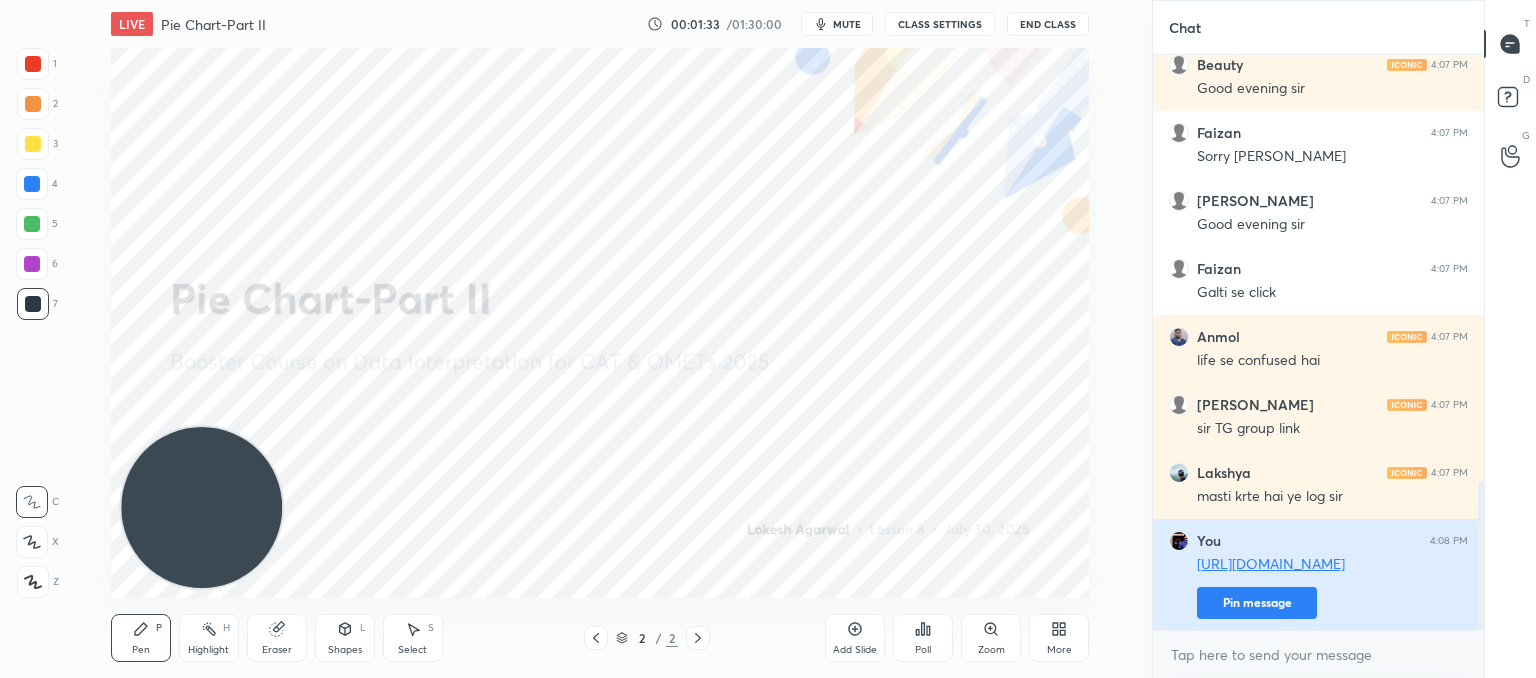 click on "Pin message" at bounding box center [1257, 603] 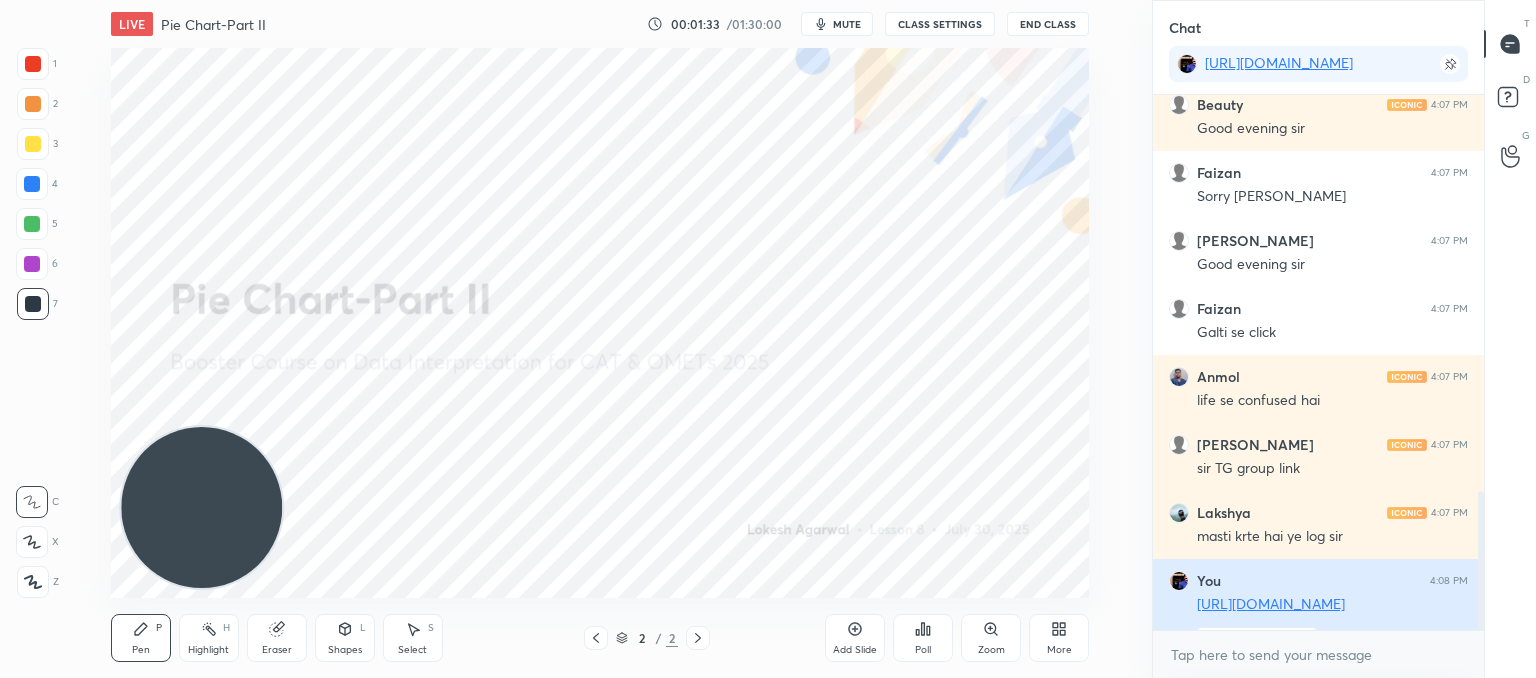 scroll, scrollTop: 529, scrollLeft: 325, axis: both 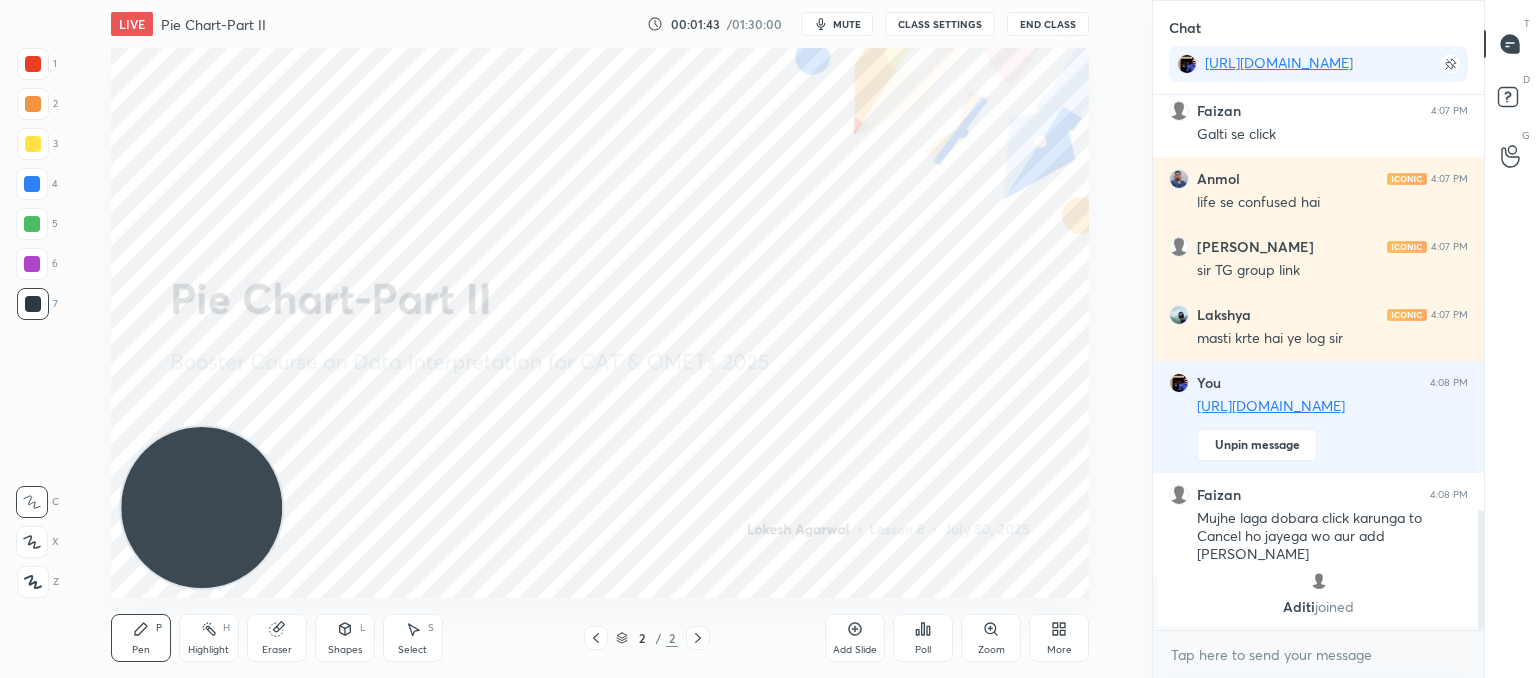 click at bounding box center (1318, 630) 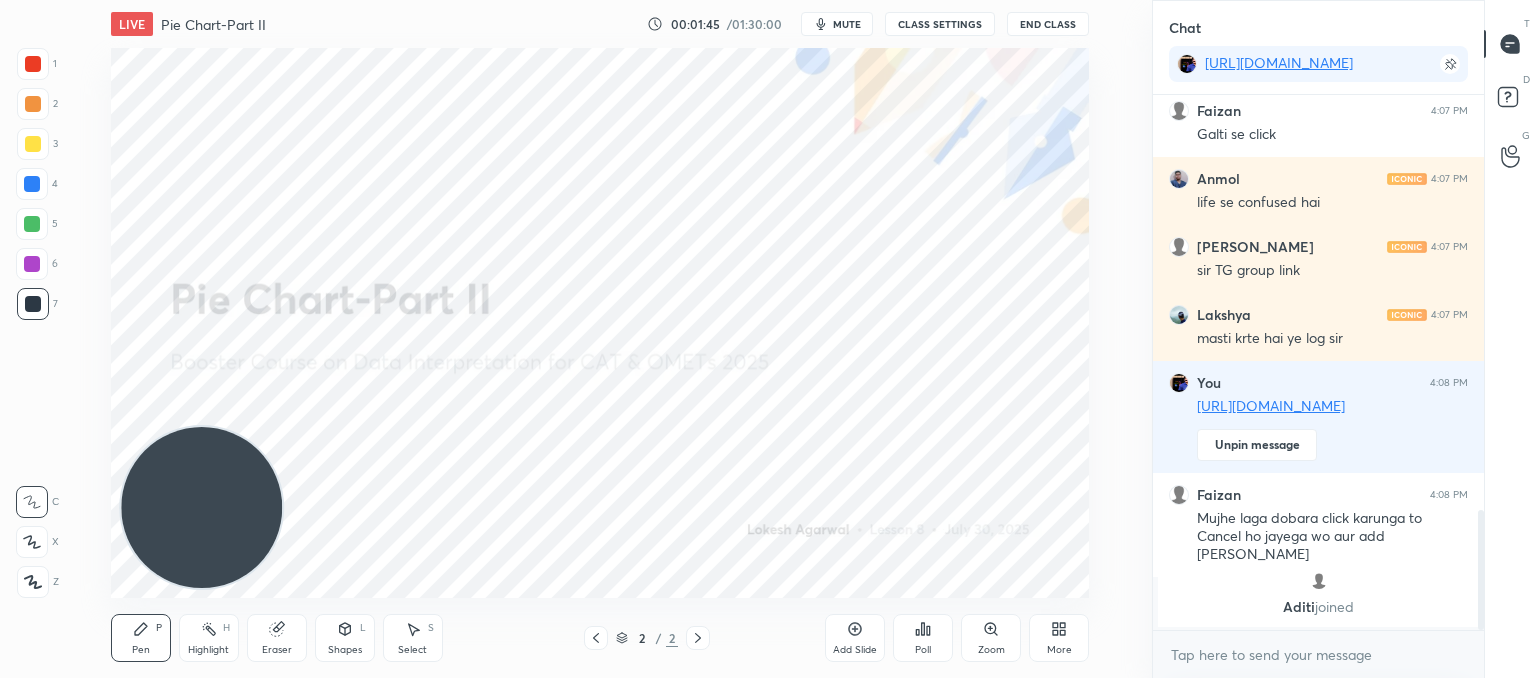 click on "More" at bounding box center [1059, 638] 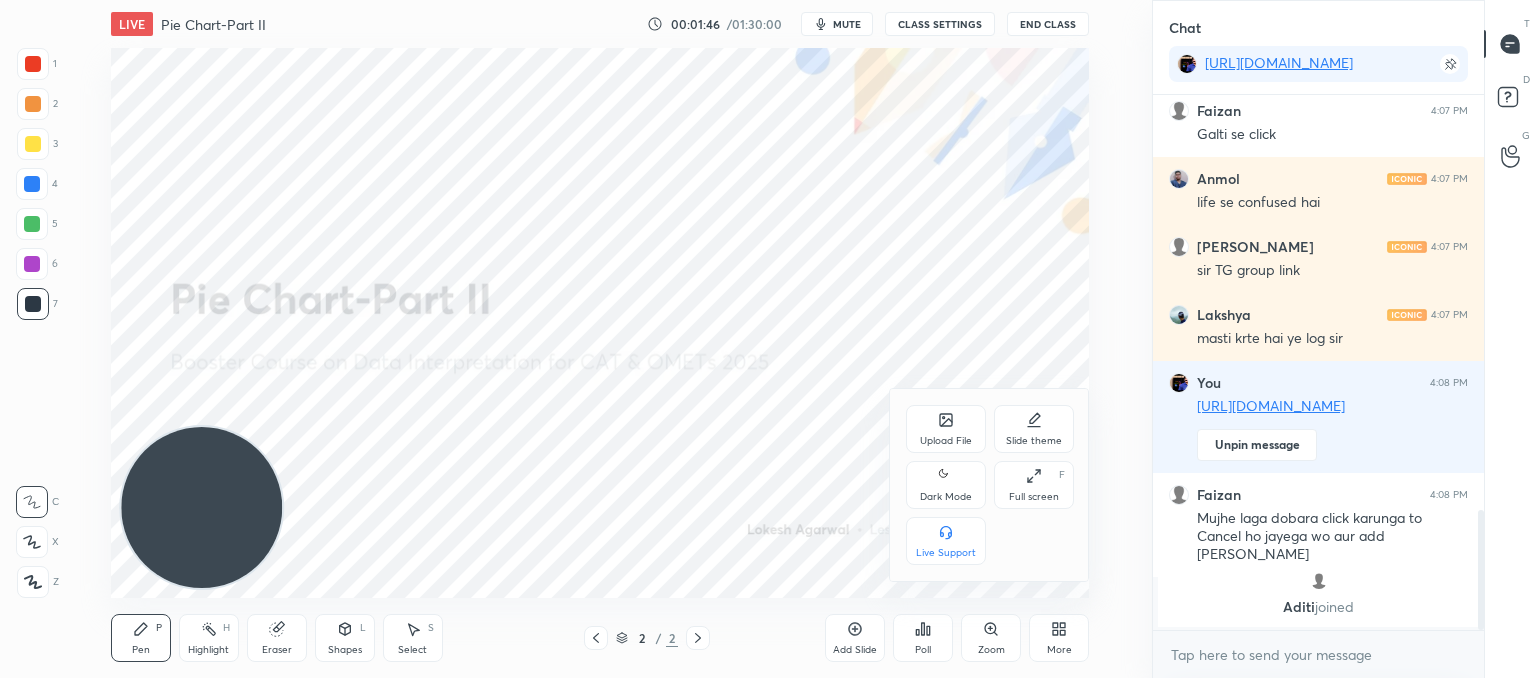 click on "Upload File" at bounding box center (946, 441) 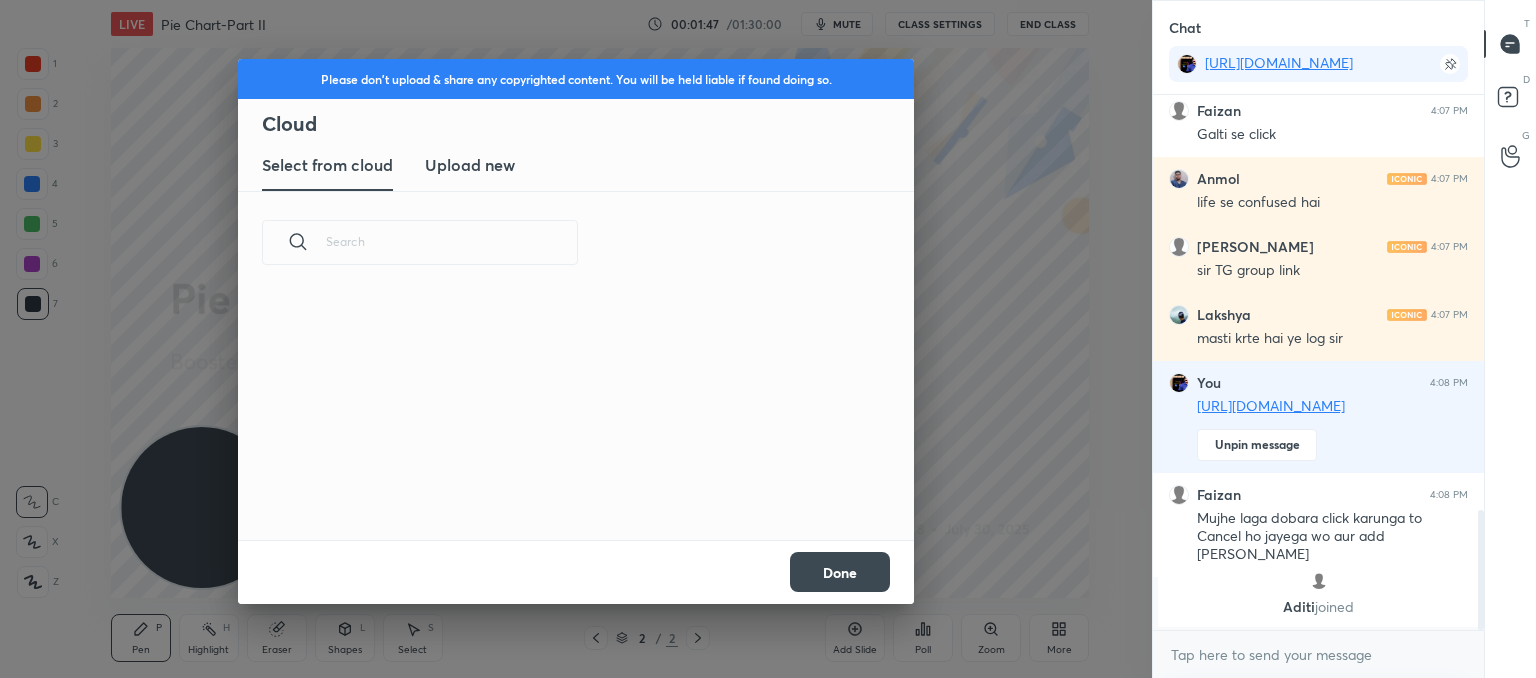 scroll, scrollTop: 5, scrollLeft: 10, axis: both 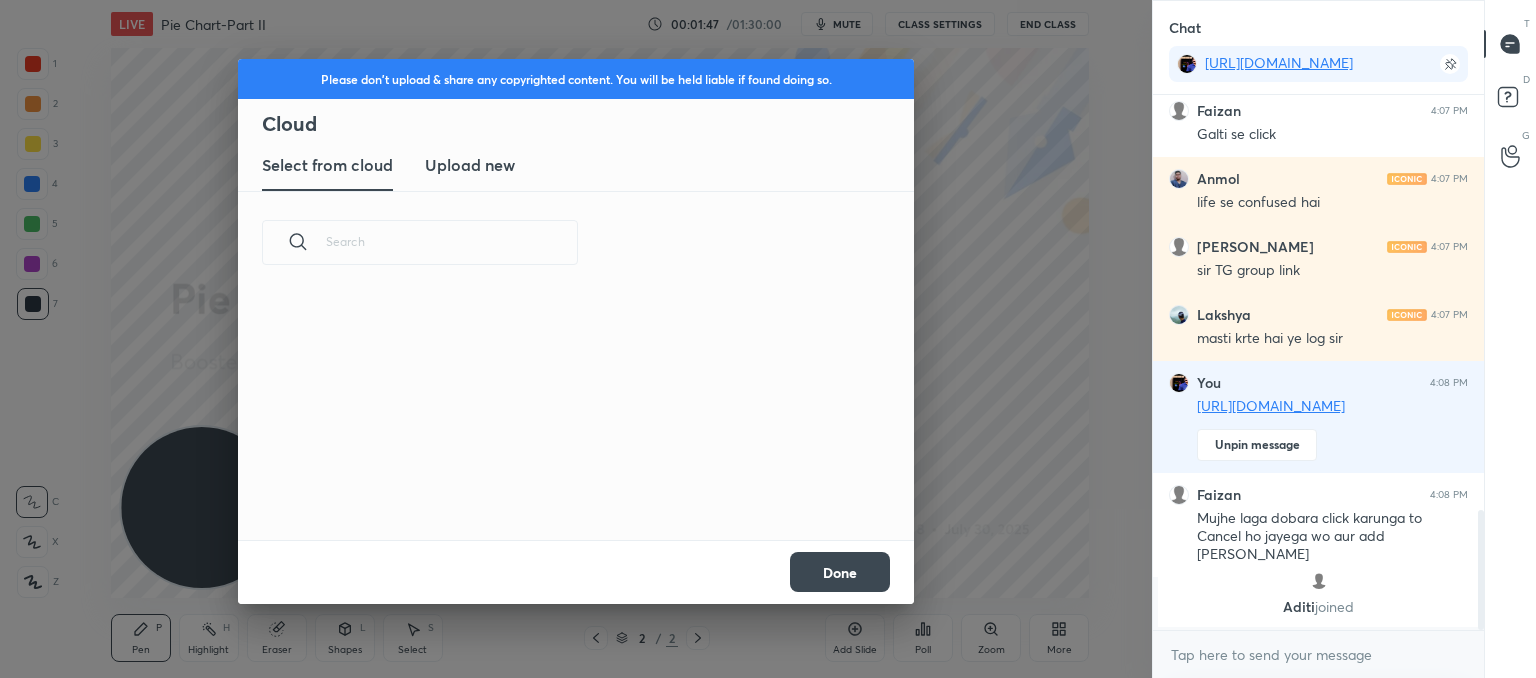 click on "Upload new" at bounding box center [470, 165] 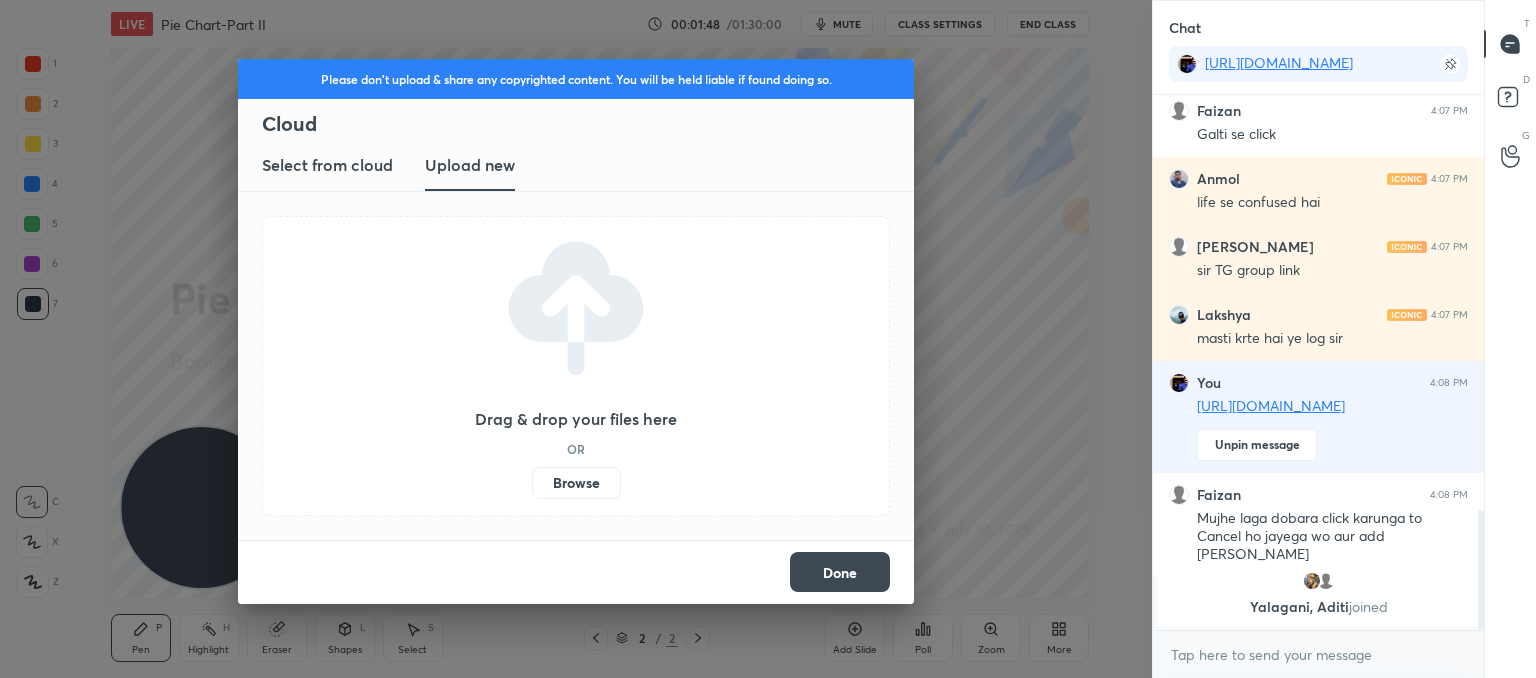 click on "Browse" at bounding box center (576, 483) 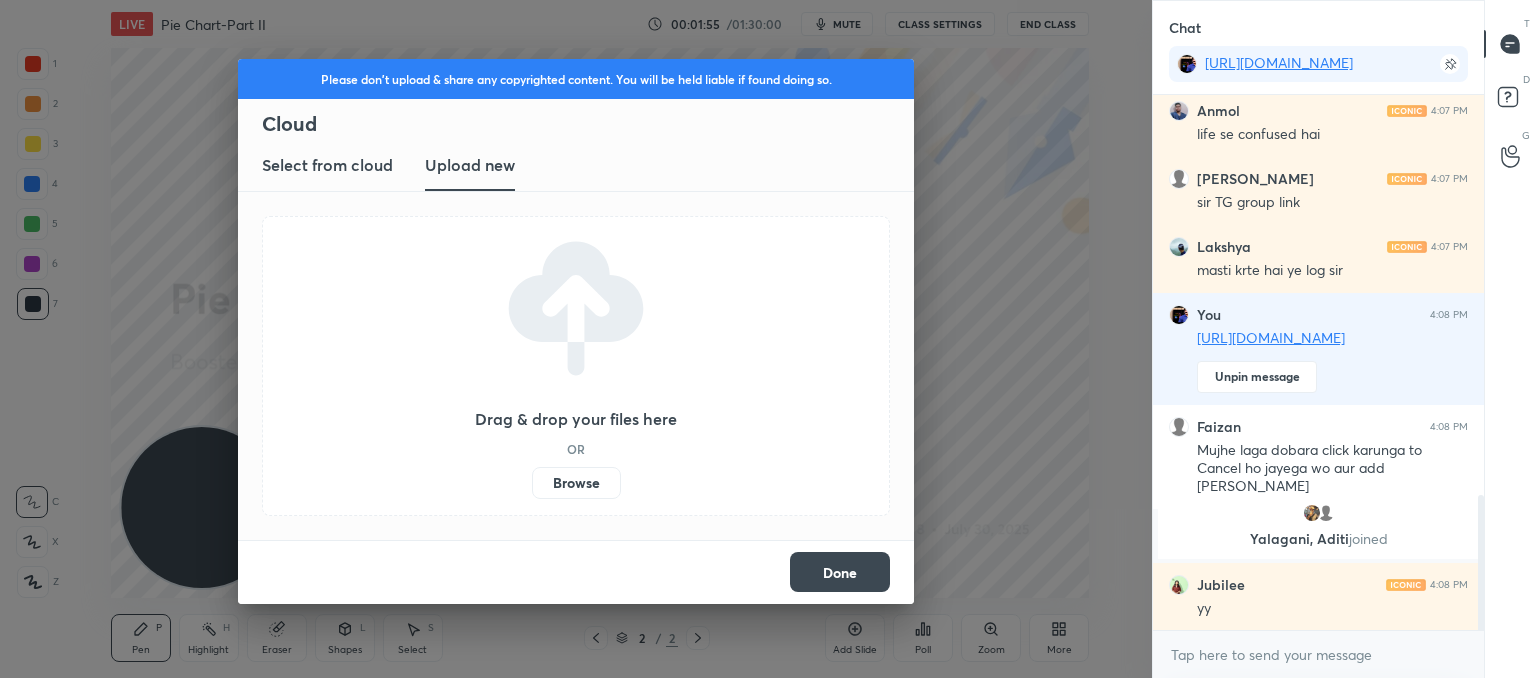 scroll, scrollTop: 1590, scrollLeft: 0, axis: vertical 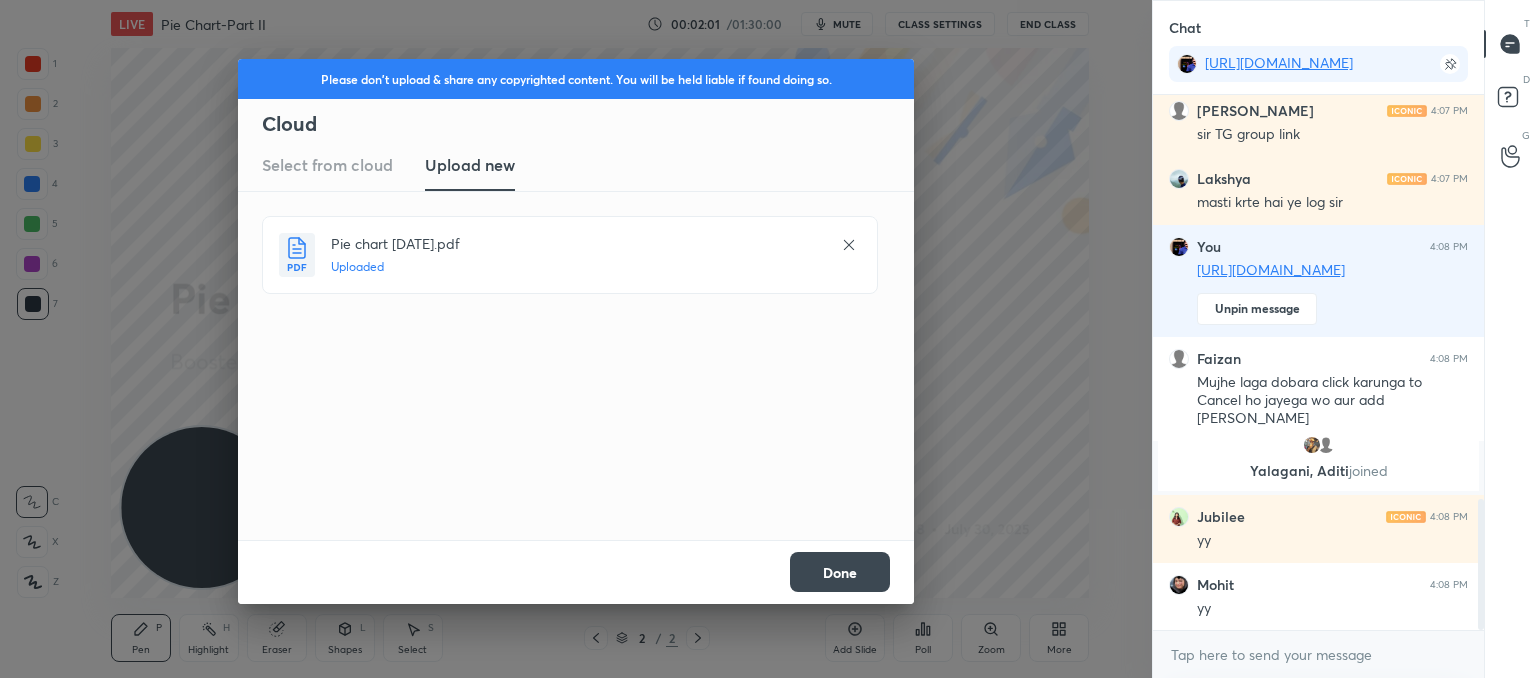 click on "Done" at bounding box center (840, 572) 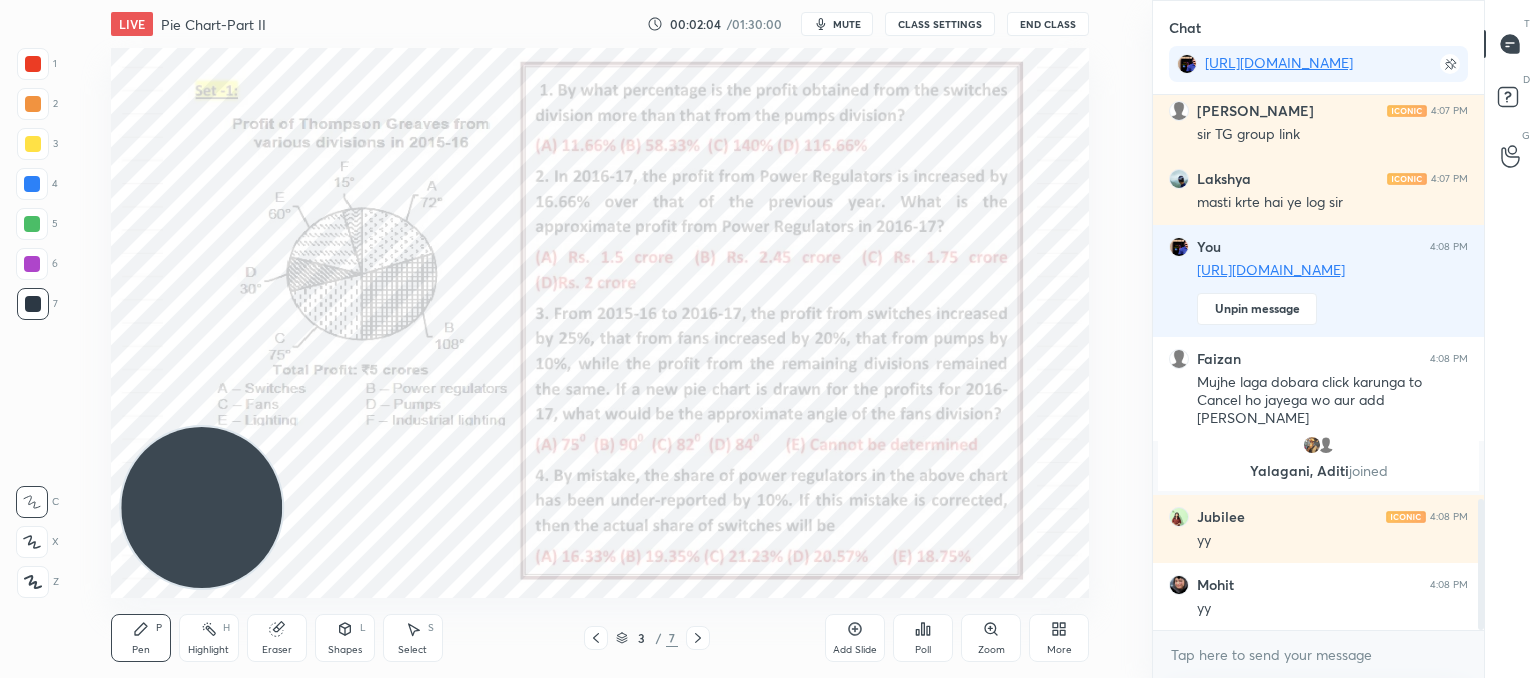 click 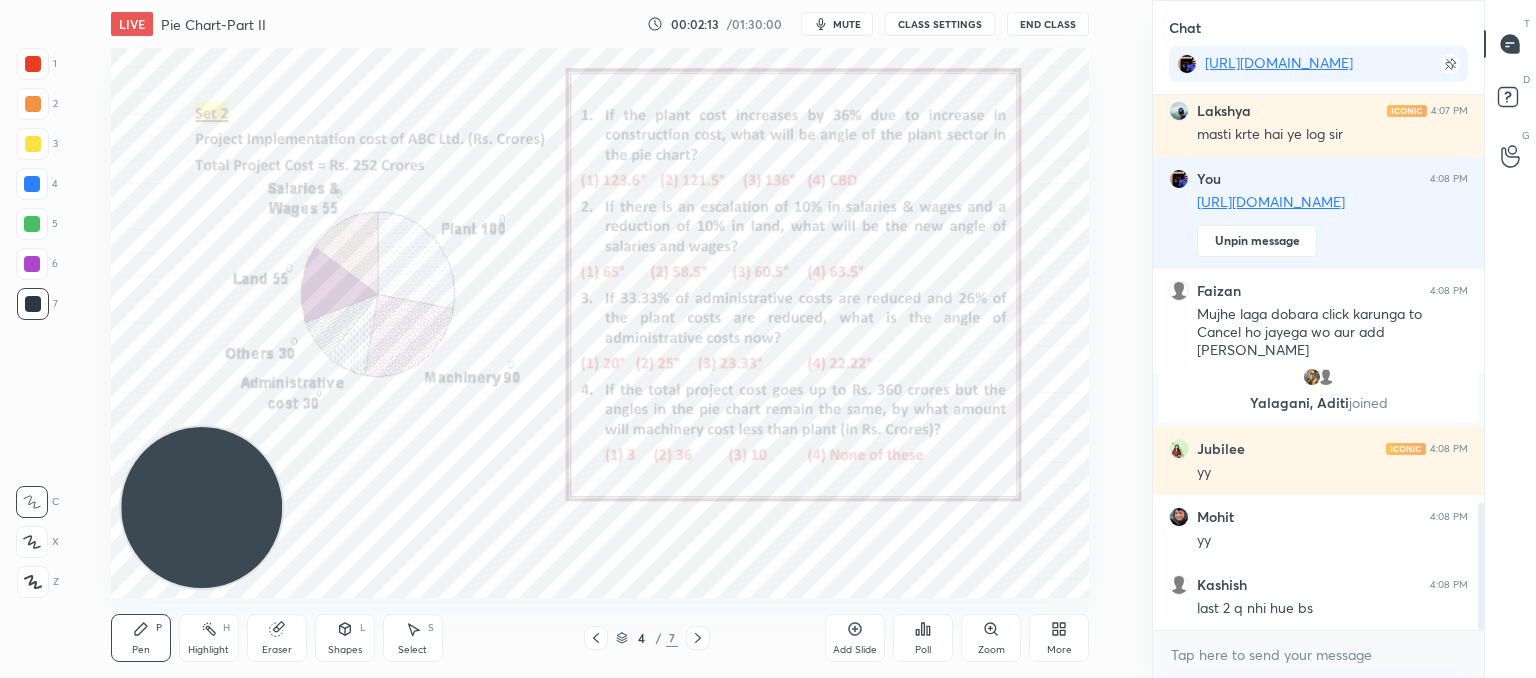 scroll, scrollTop: 1798, scrollLeft: 0, axis: vertical 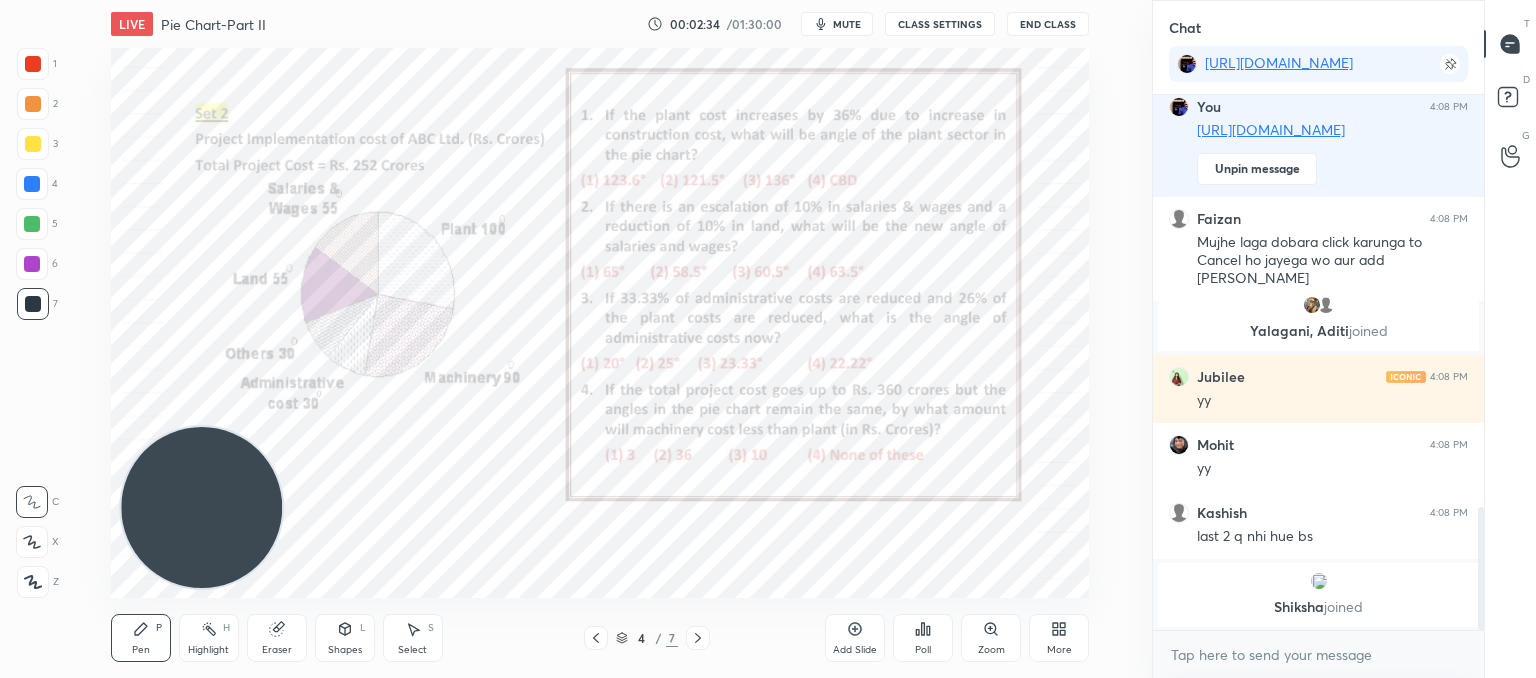 click on "Poll" at bounding box center [923, 638] 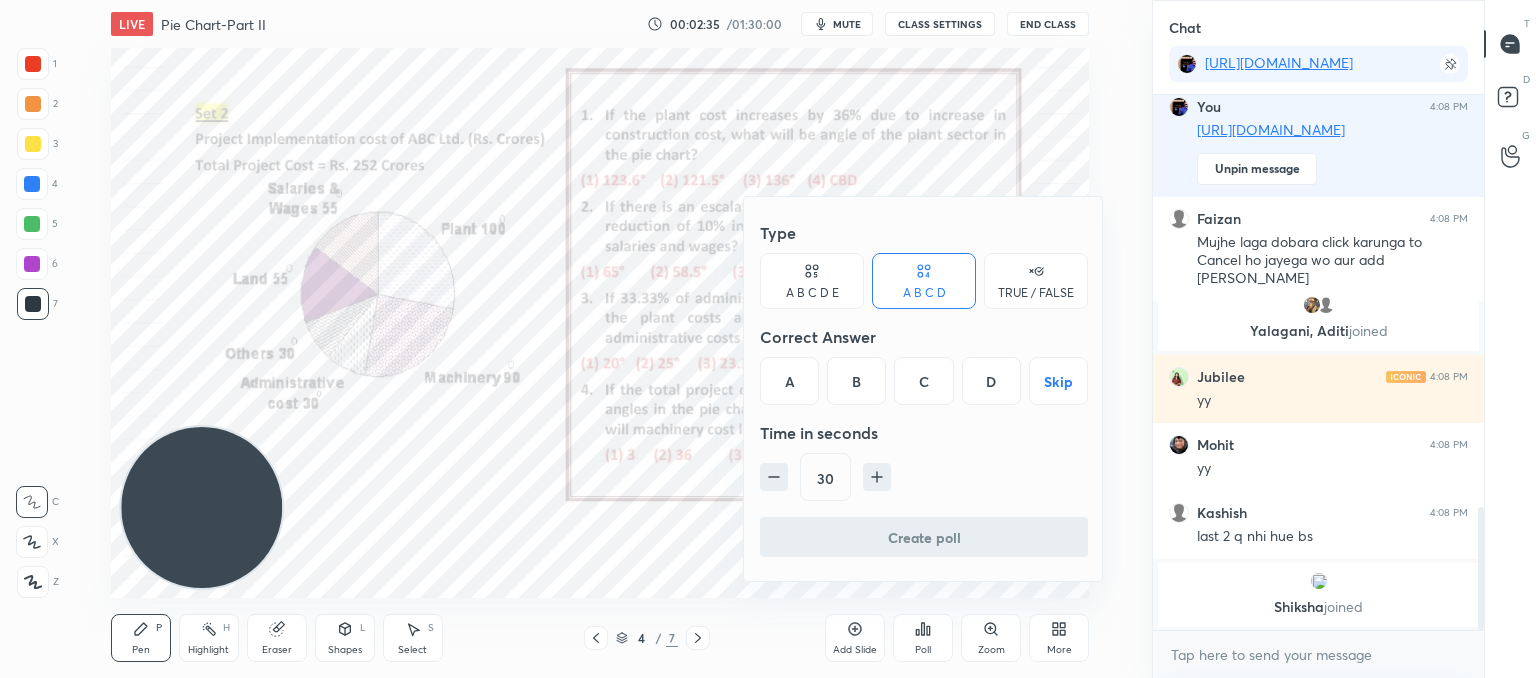 click on "A" at bounding box center [789, 381] 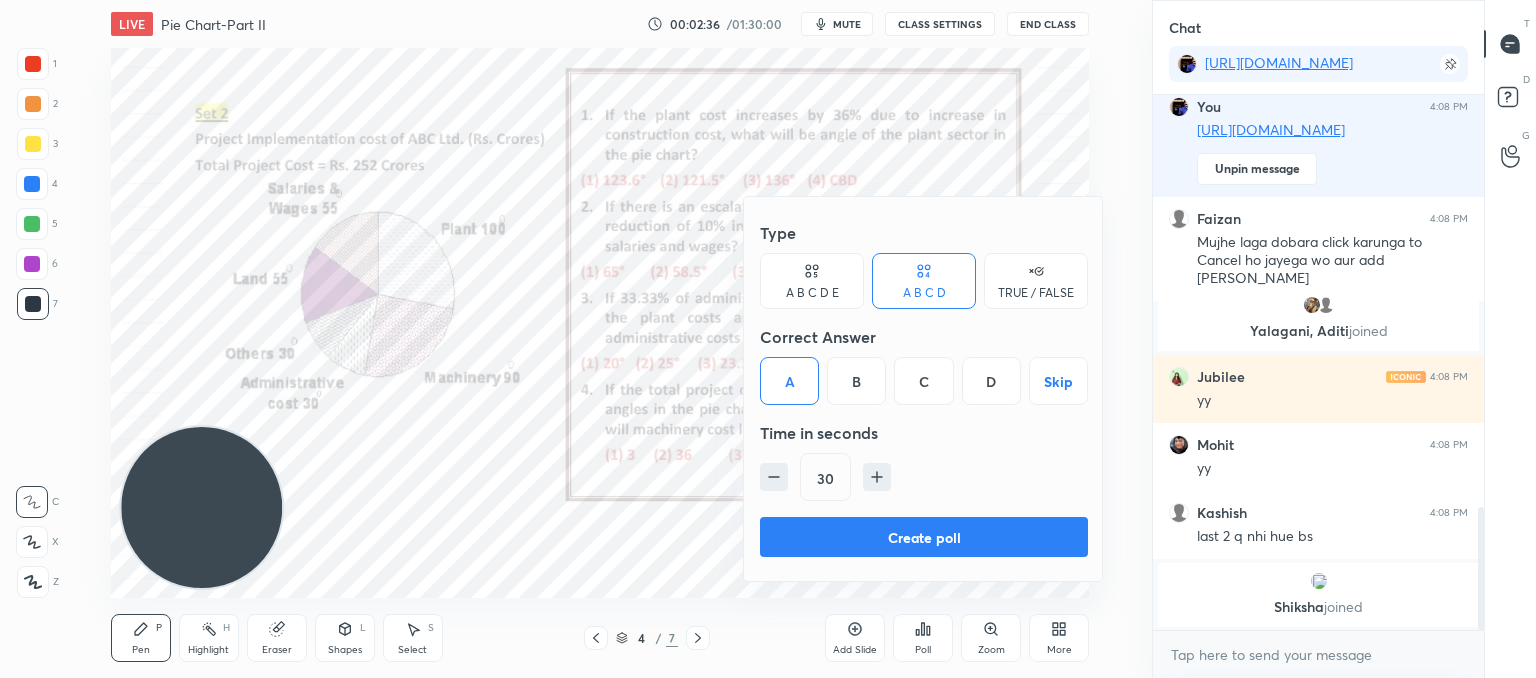 click on "Create poll" at bounding box center (924, 537) 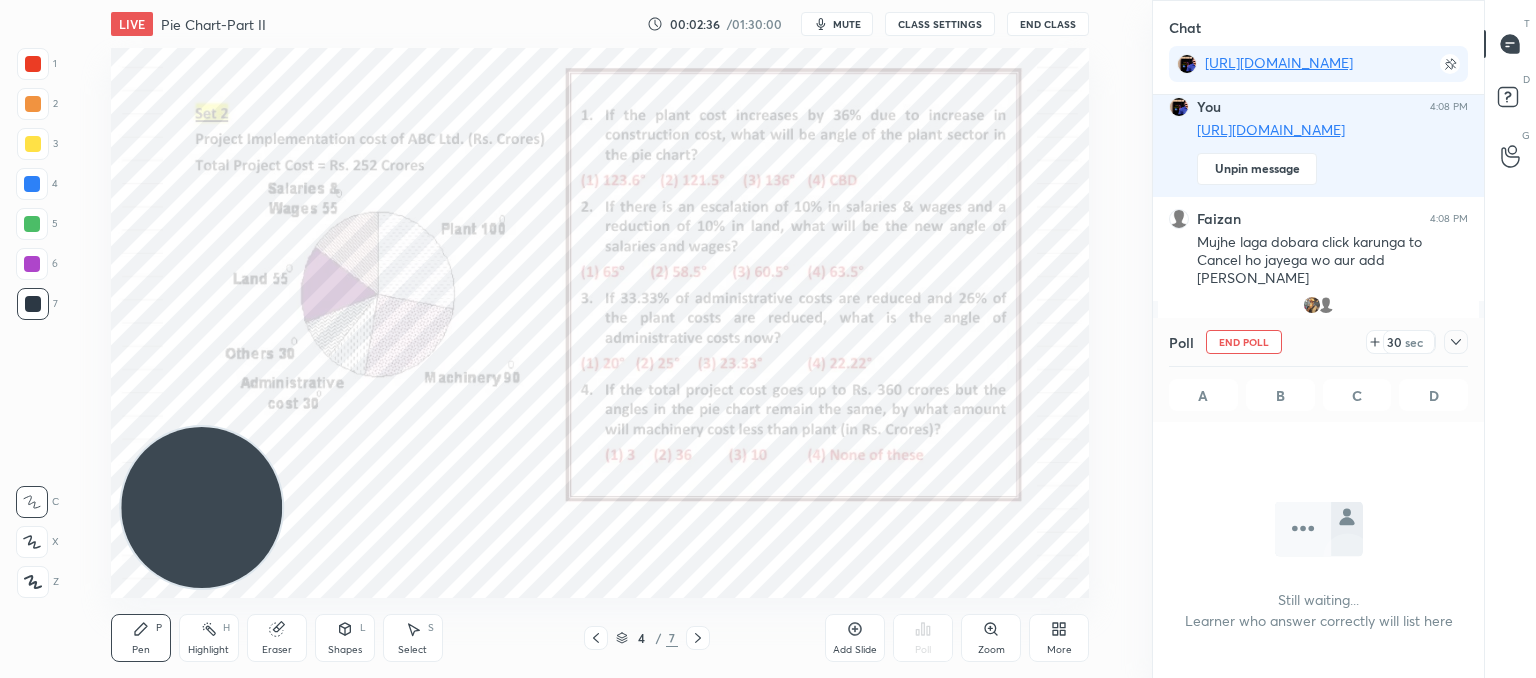 scroll, scrollTop: 436, scrollLeft: 325, axis: both 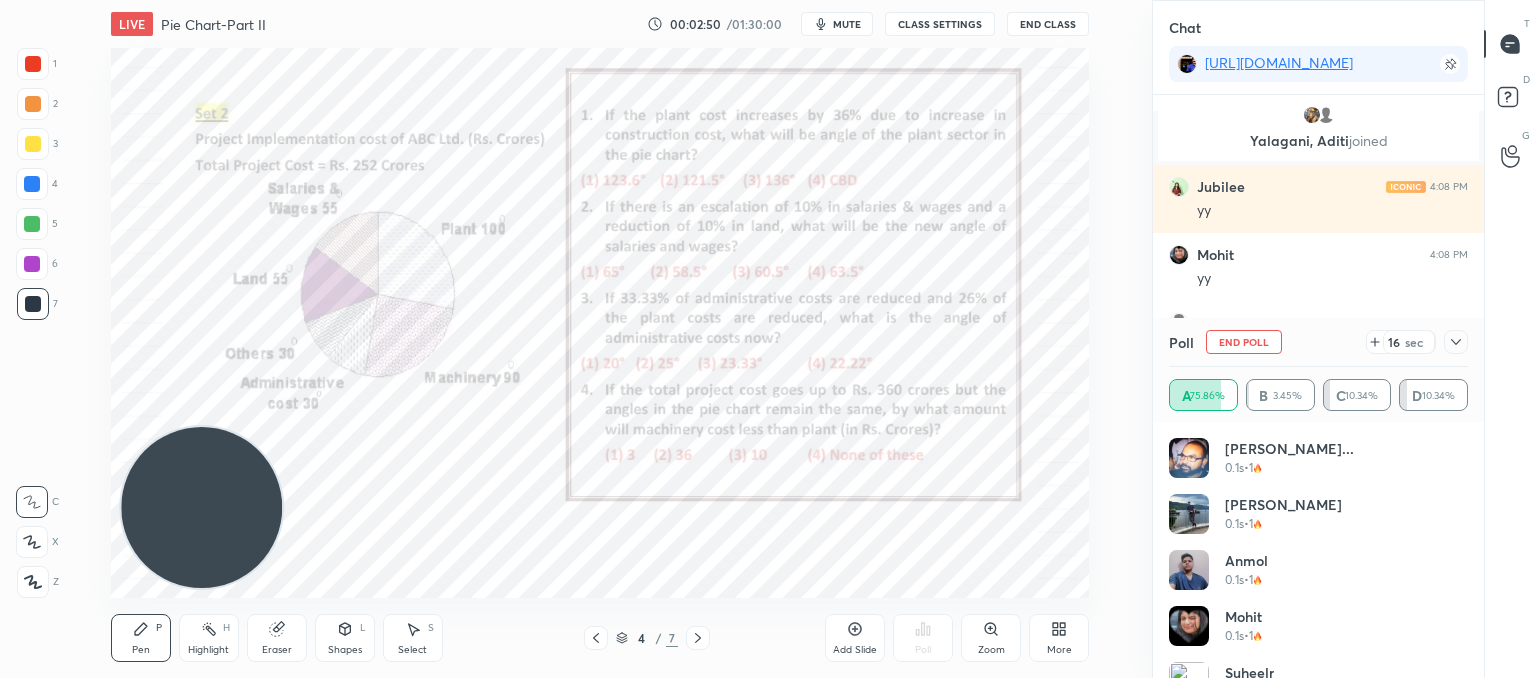 click 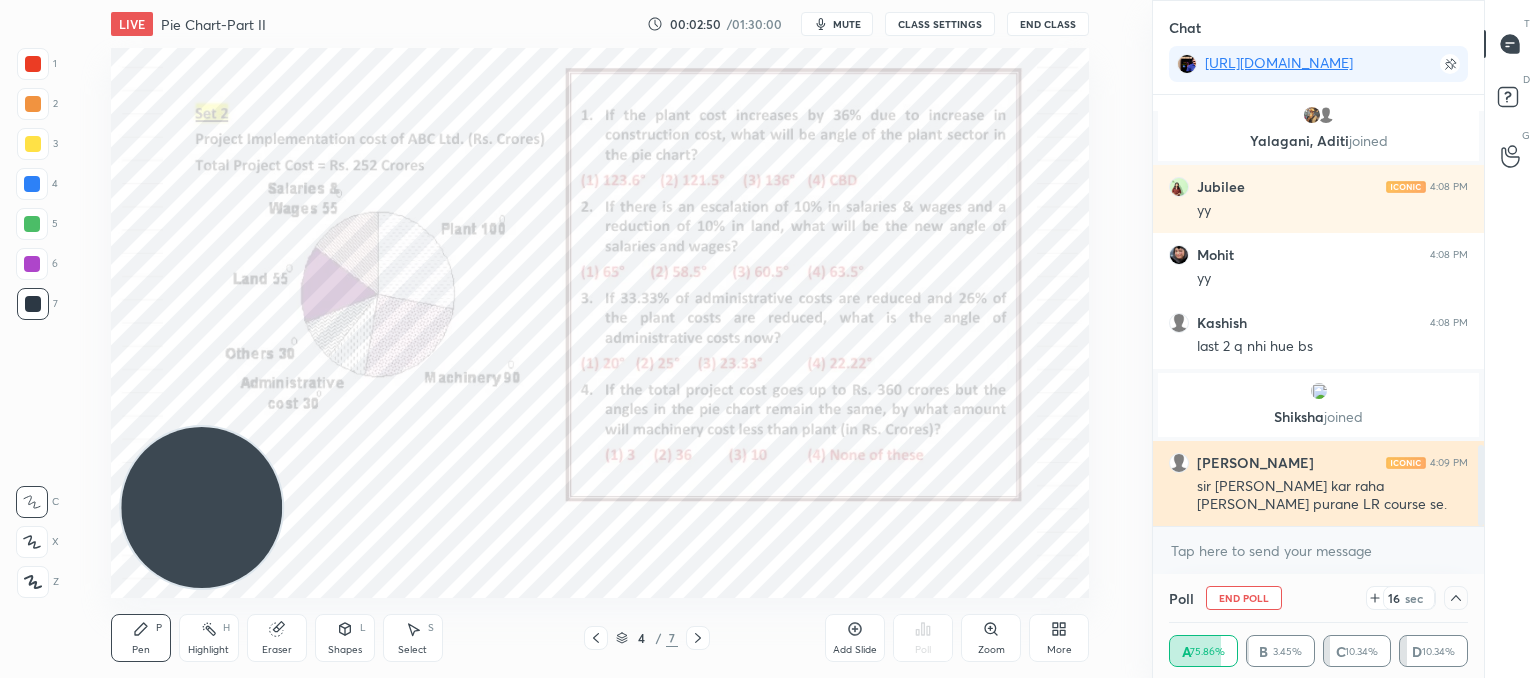 scroll, scrollTop: 6, scrollLeft: 6, axis: both 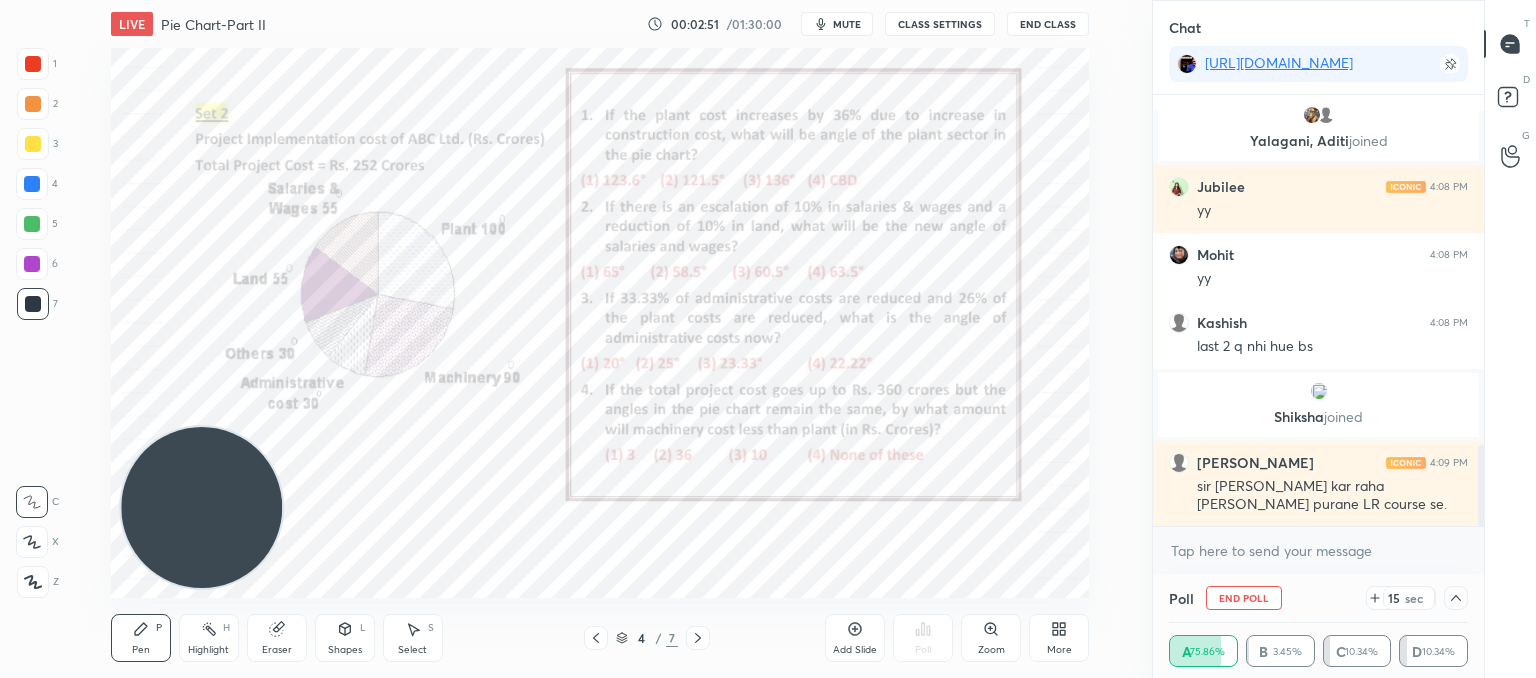 click on "x" at bounding box center (1318, 550) 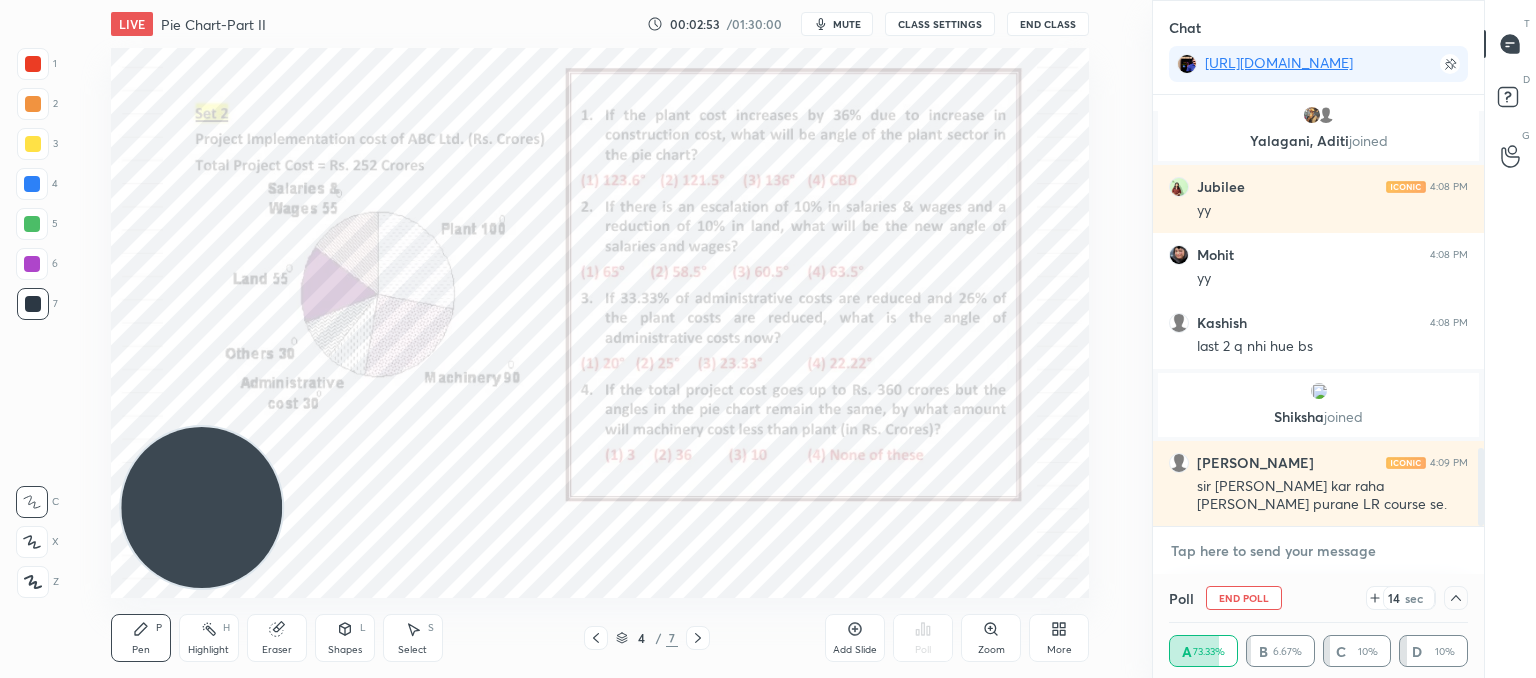 scroll, scrollTop: 1948, scrollLeft: 0, axis: vertical 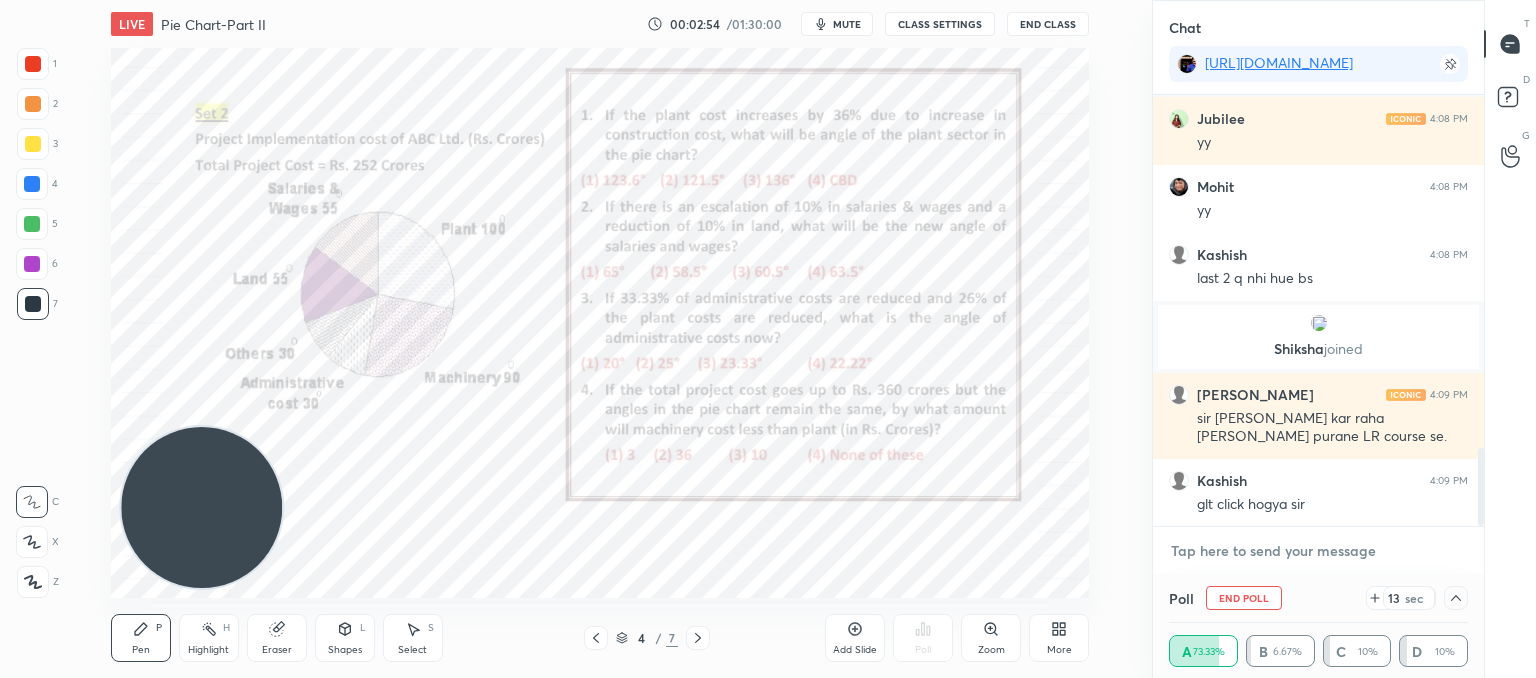 click at bounding box center [1318, 551] 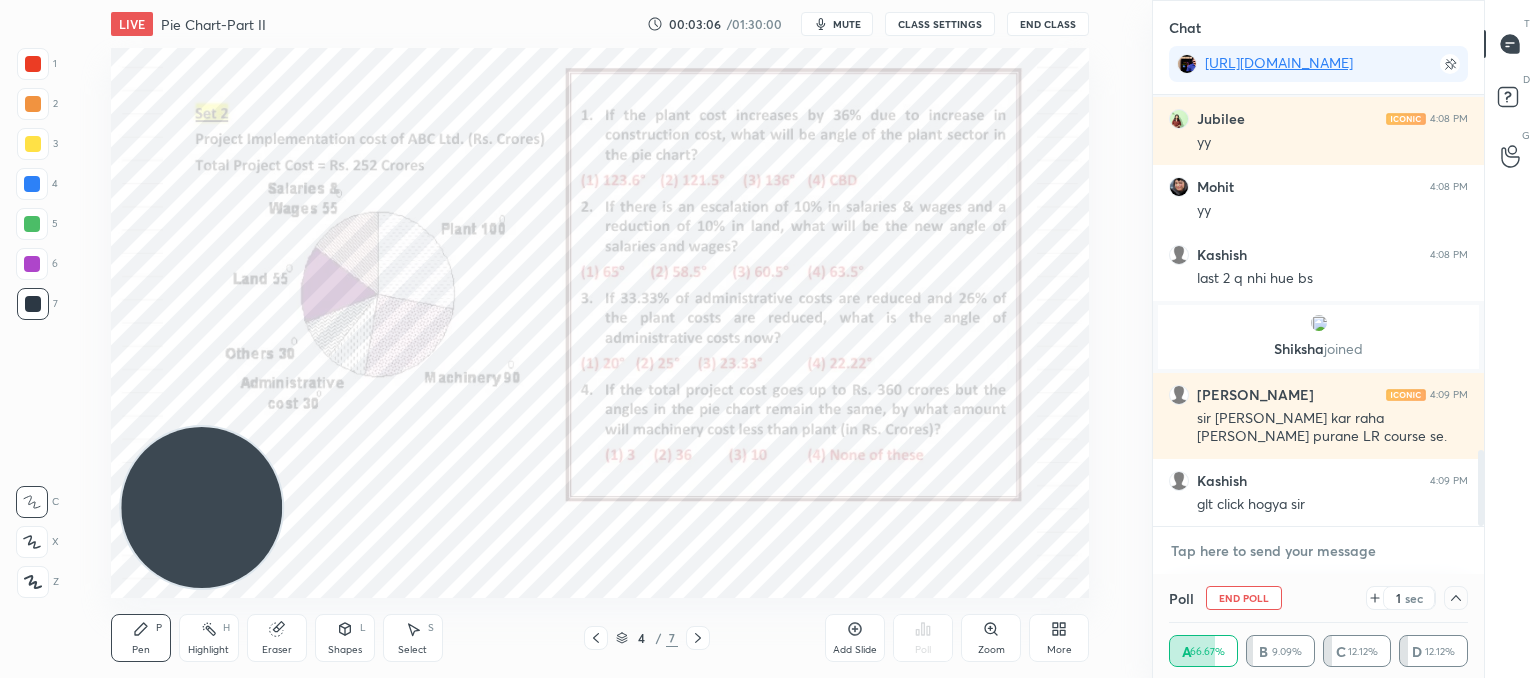 scroll, scrollTop: 2016, scrollLeft: 0, axis: vertical 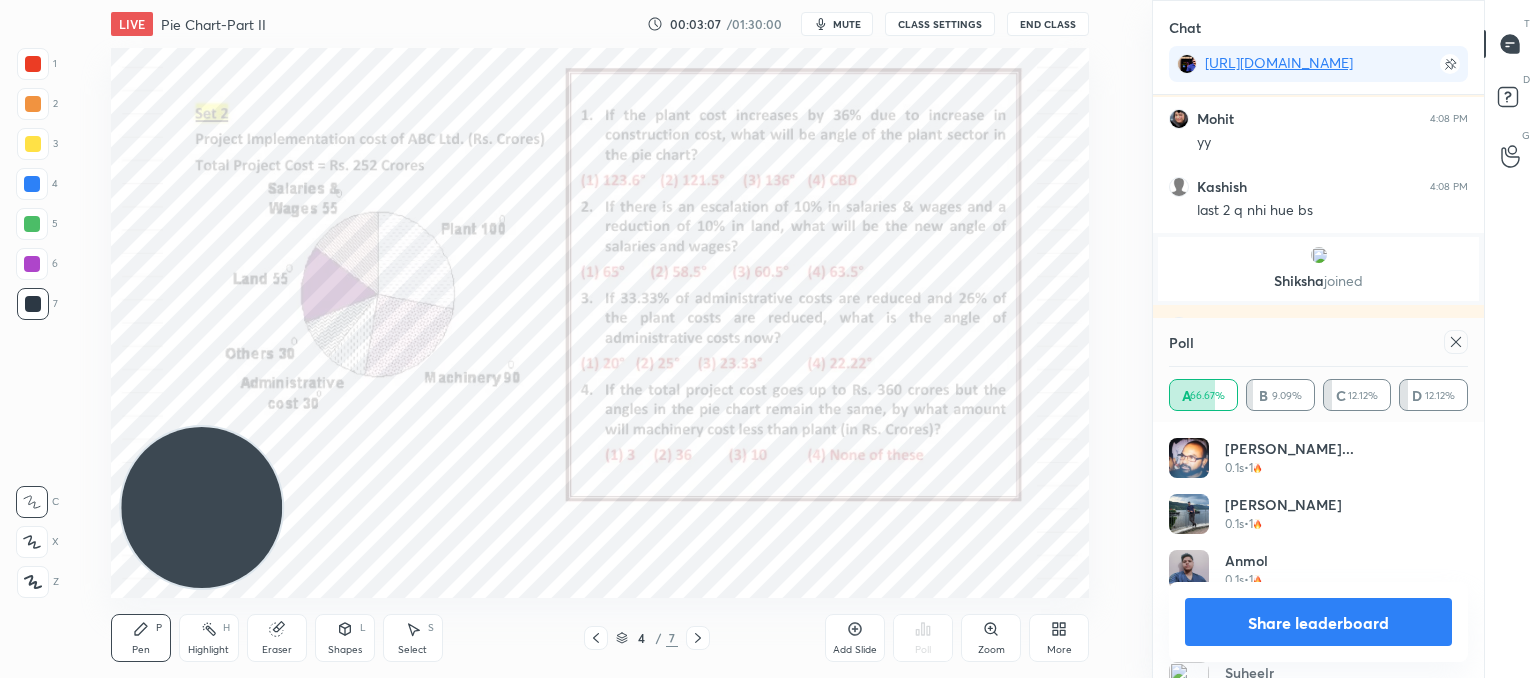 click 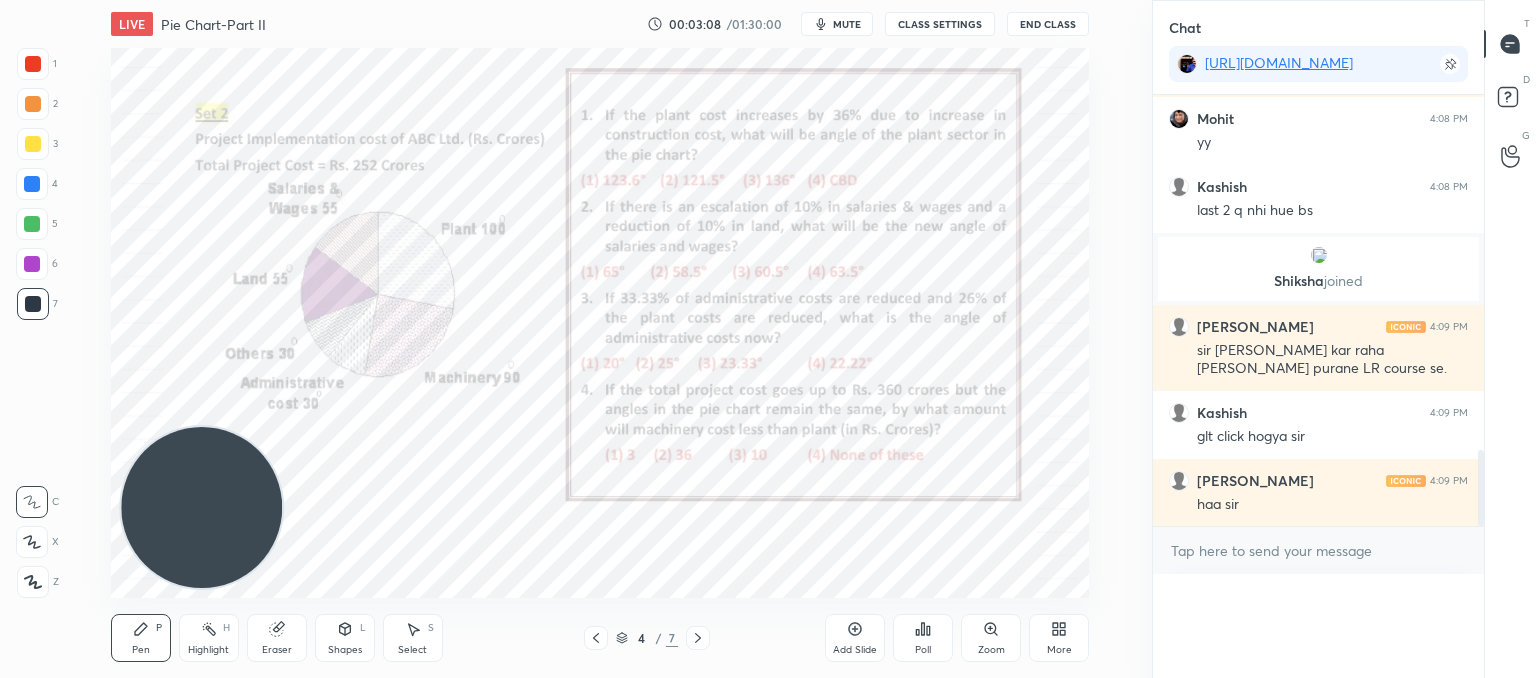 scroll, scrollTop: 121, scrollLeft: 293, axis: both 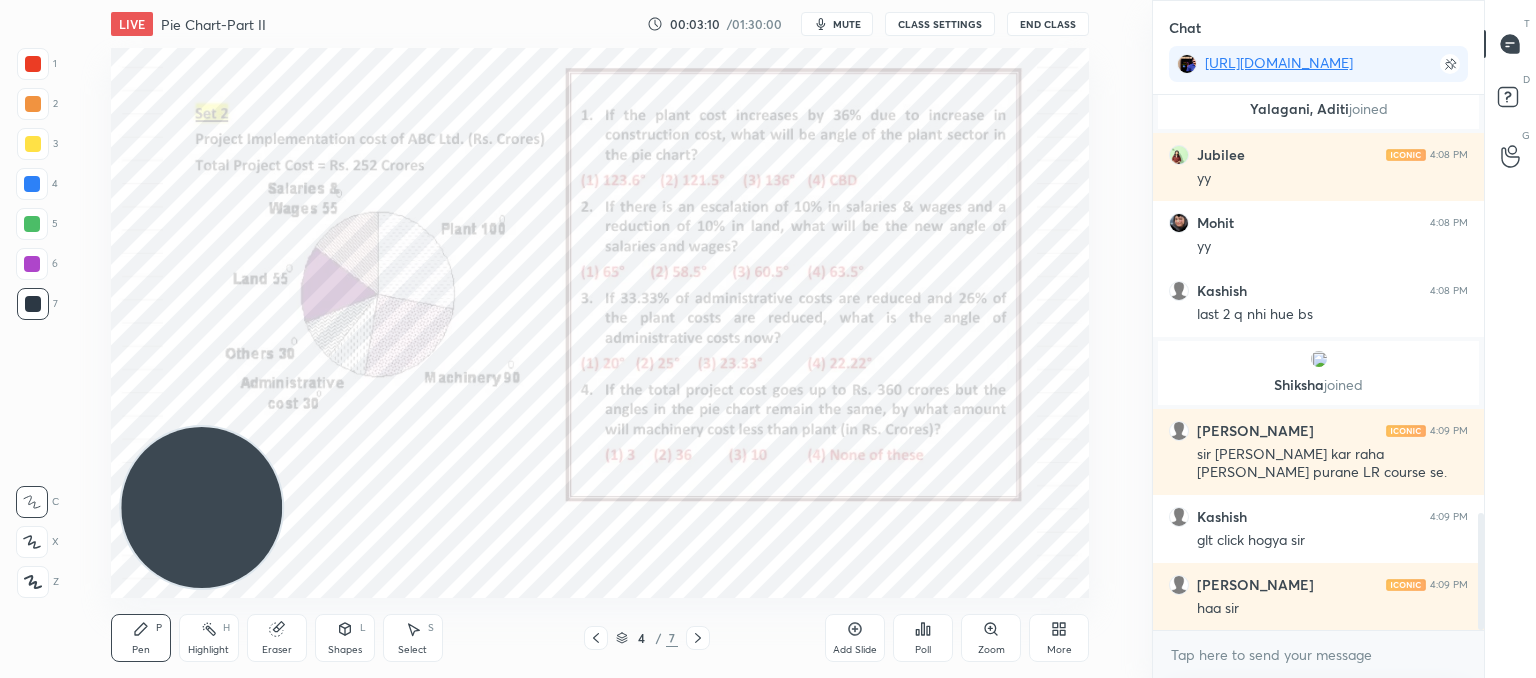 click on "Poll" at bounding box center [923, 650] 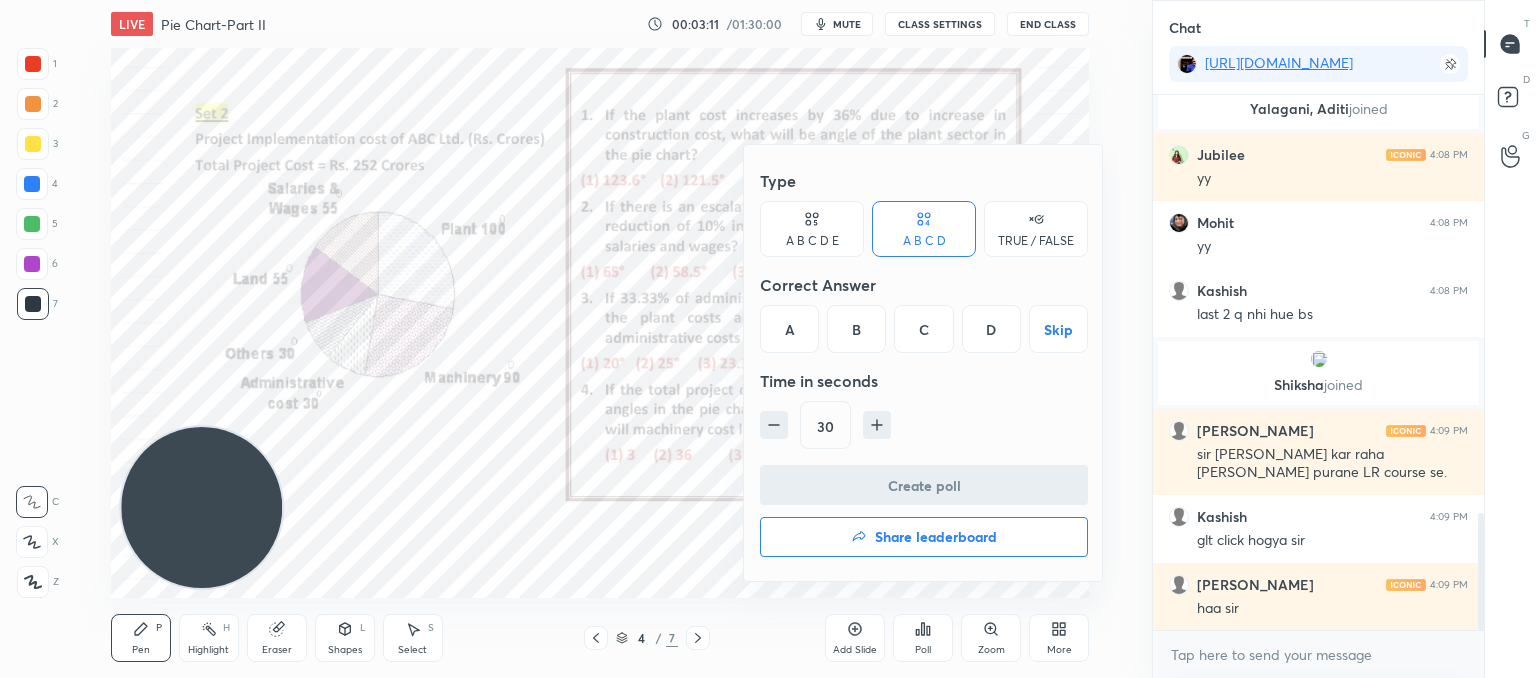 click on "C" at bounding box center [923, 329] 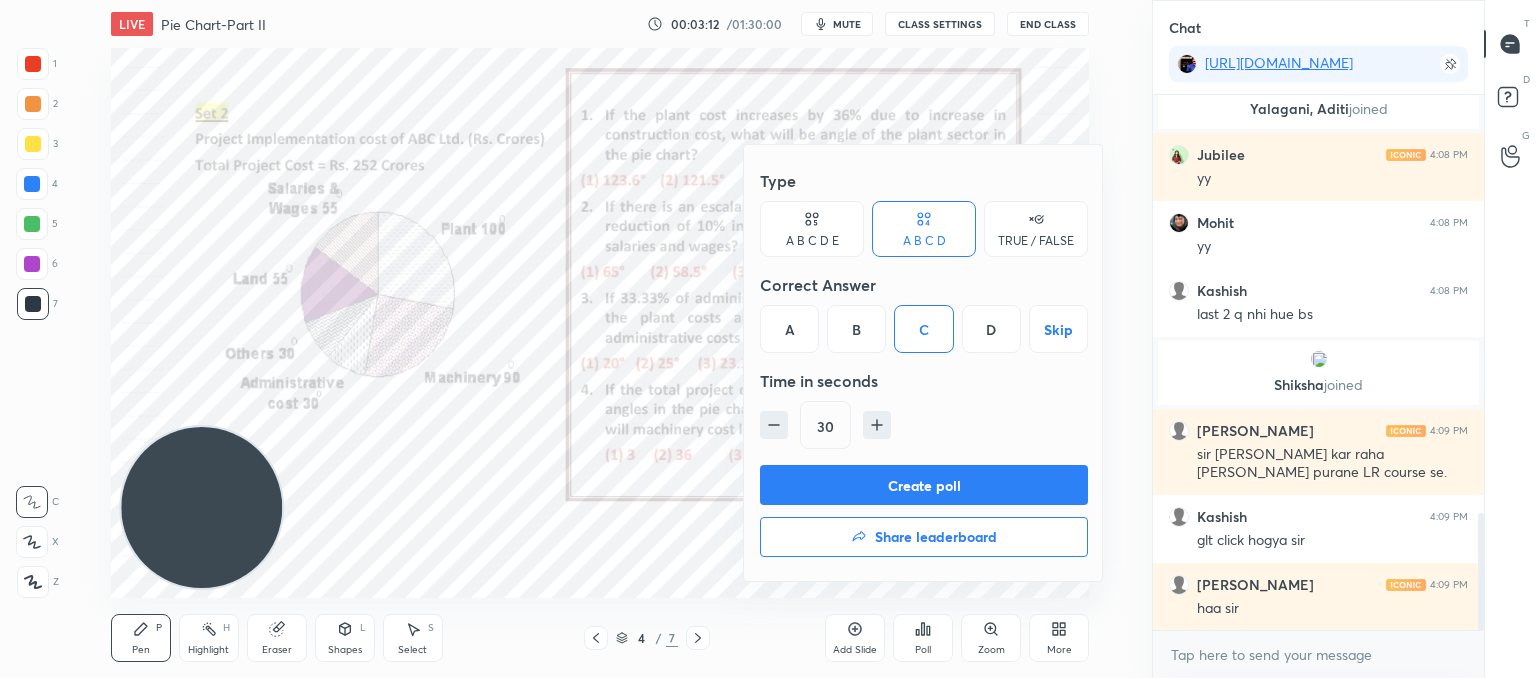 click 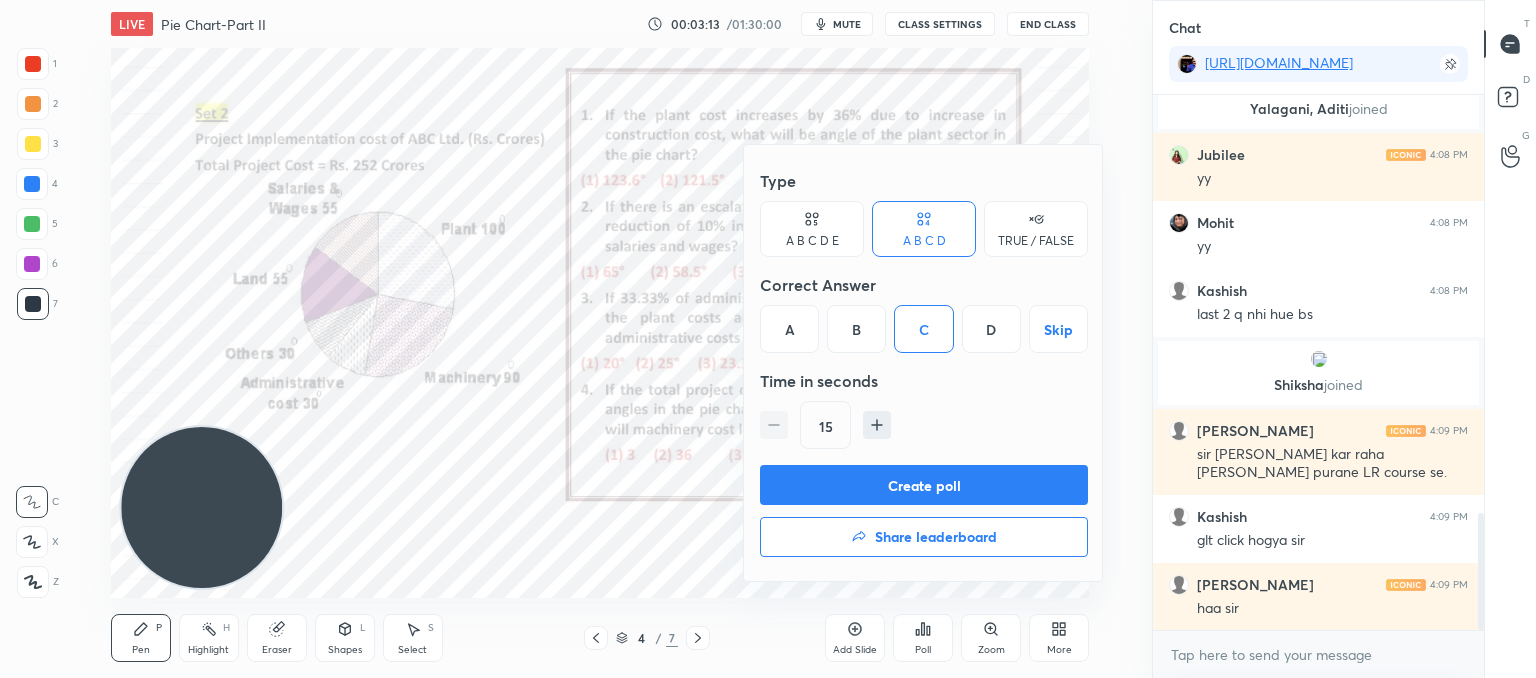 click on "Create poll" at bounding box center (924, 485) 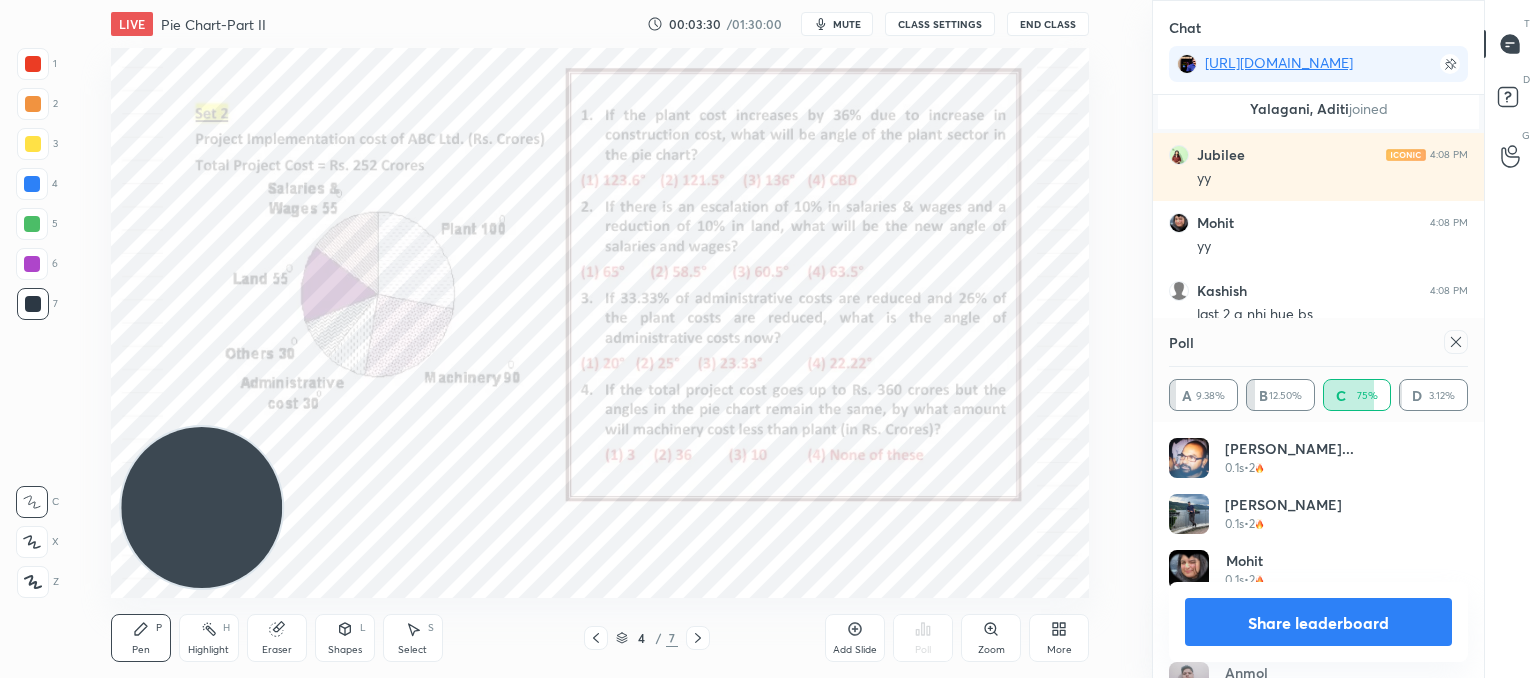 click 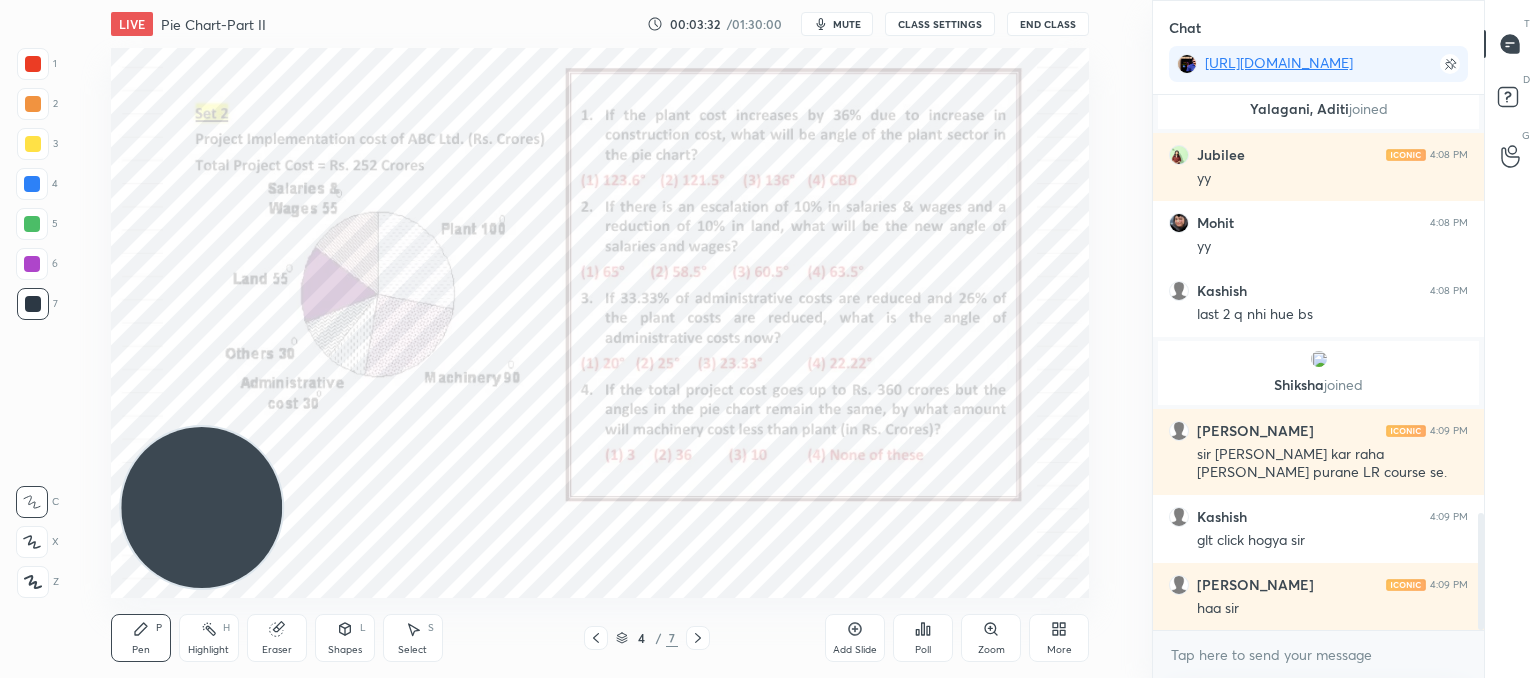 click on "Poll" at bounding box center [923, 638] 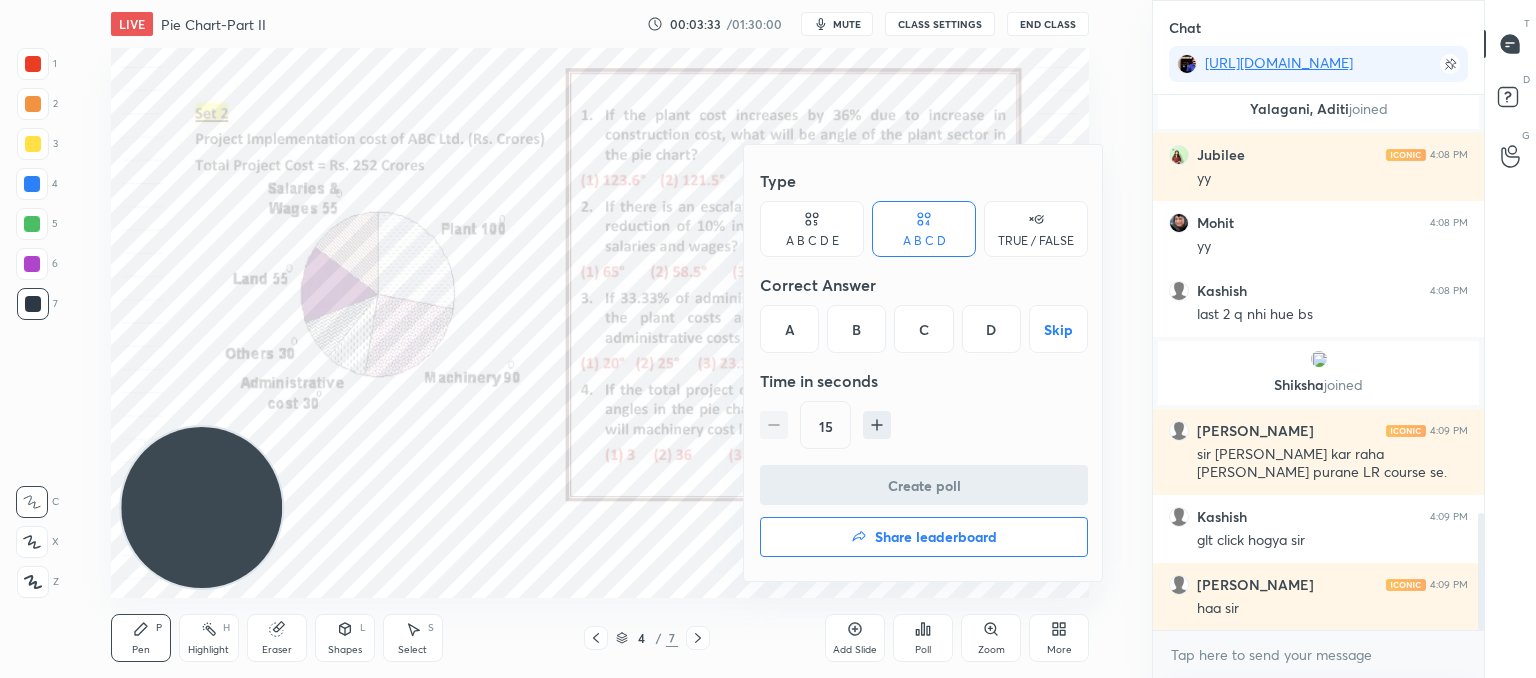 click on "D" at bounding box center [991, 329] 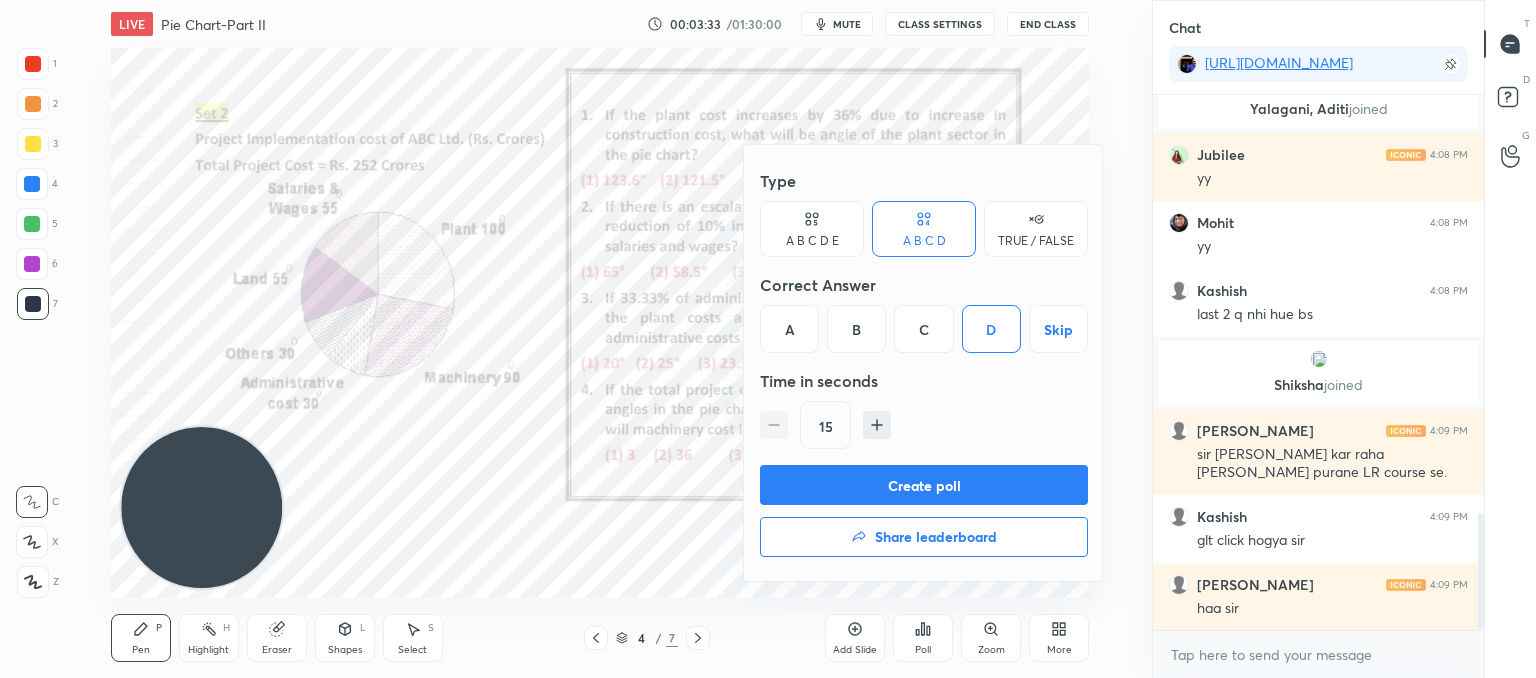 click on "Create poll" at bounding box center (924, 485) 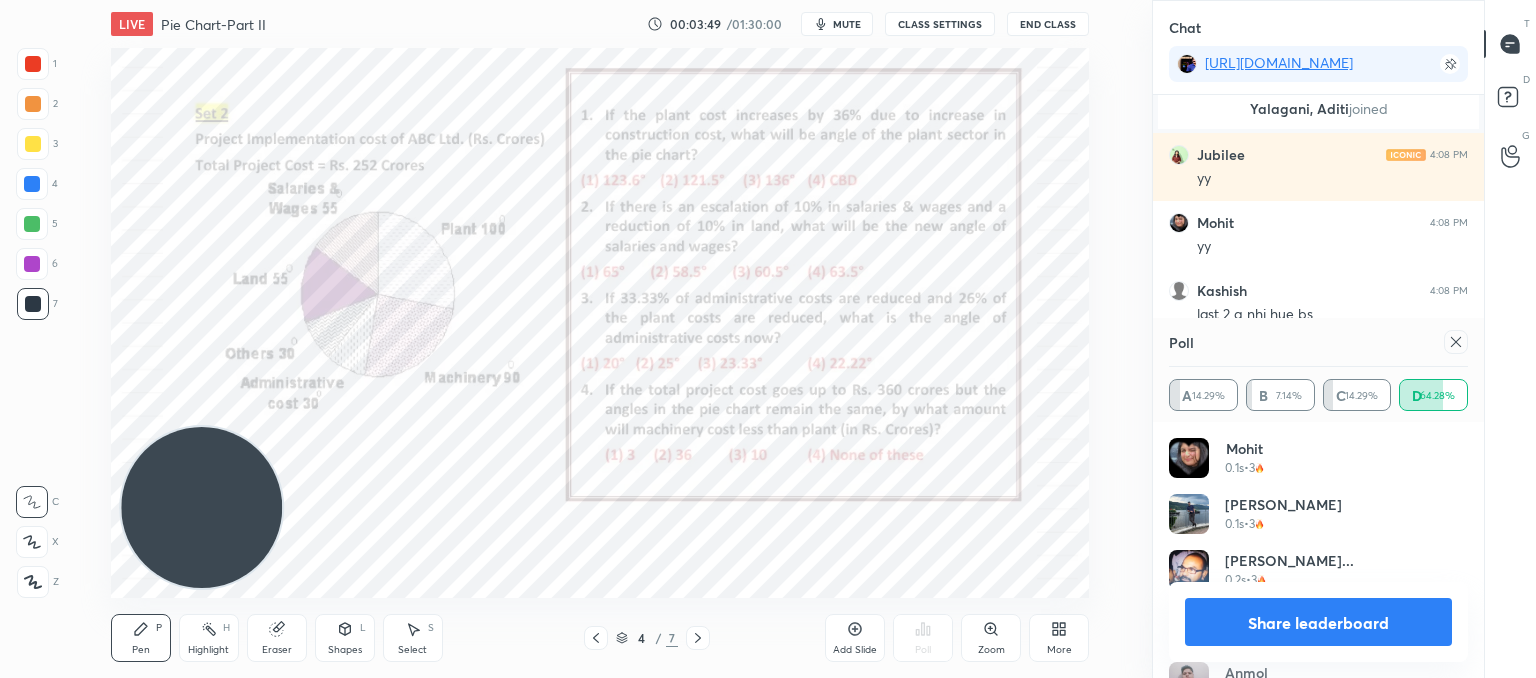 click 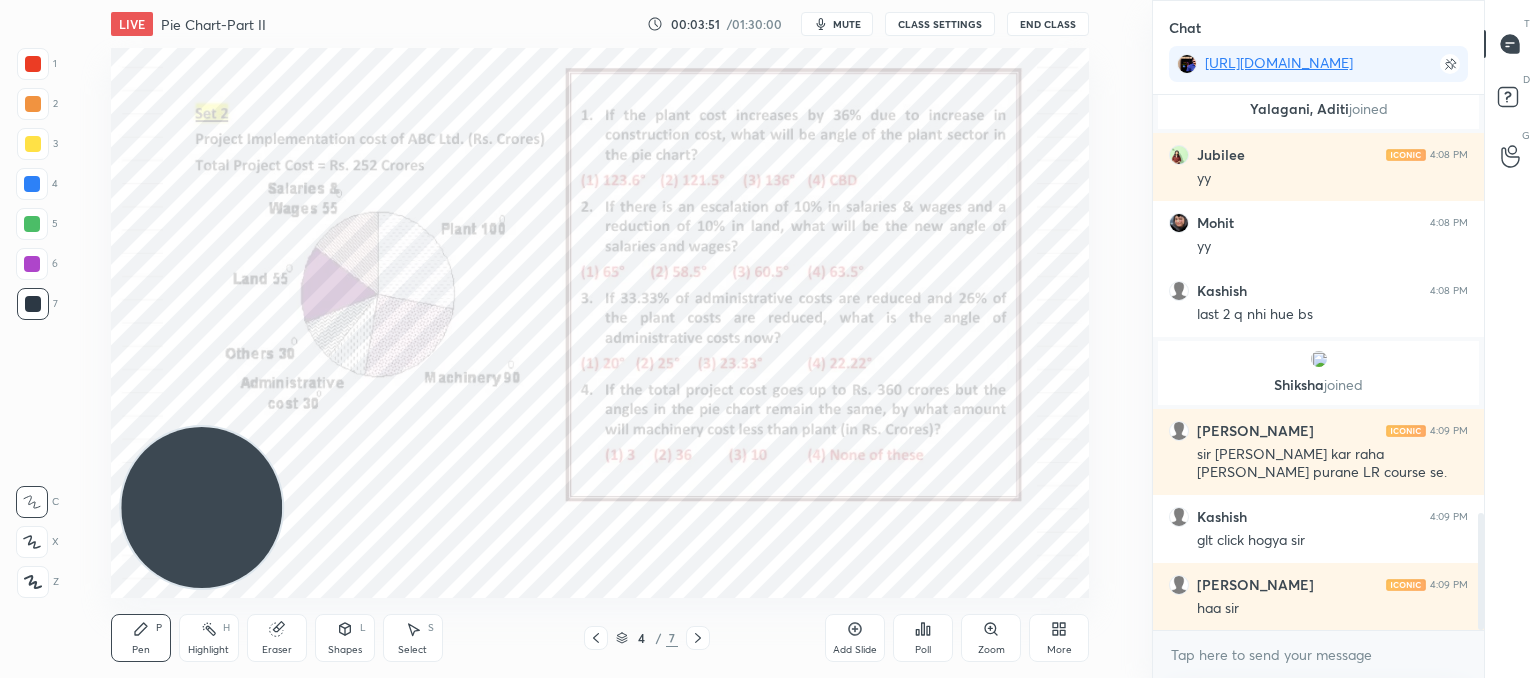 click 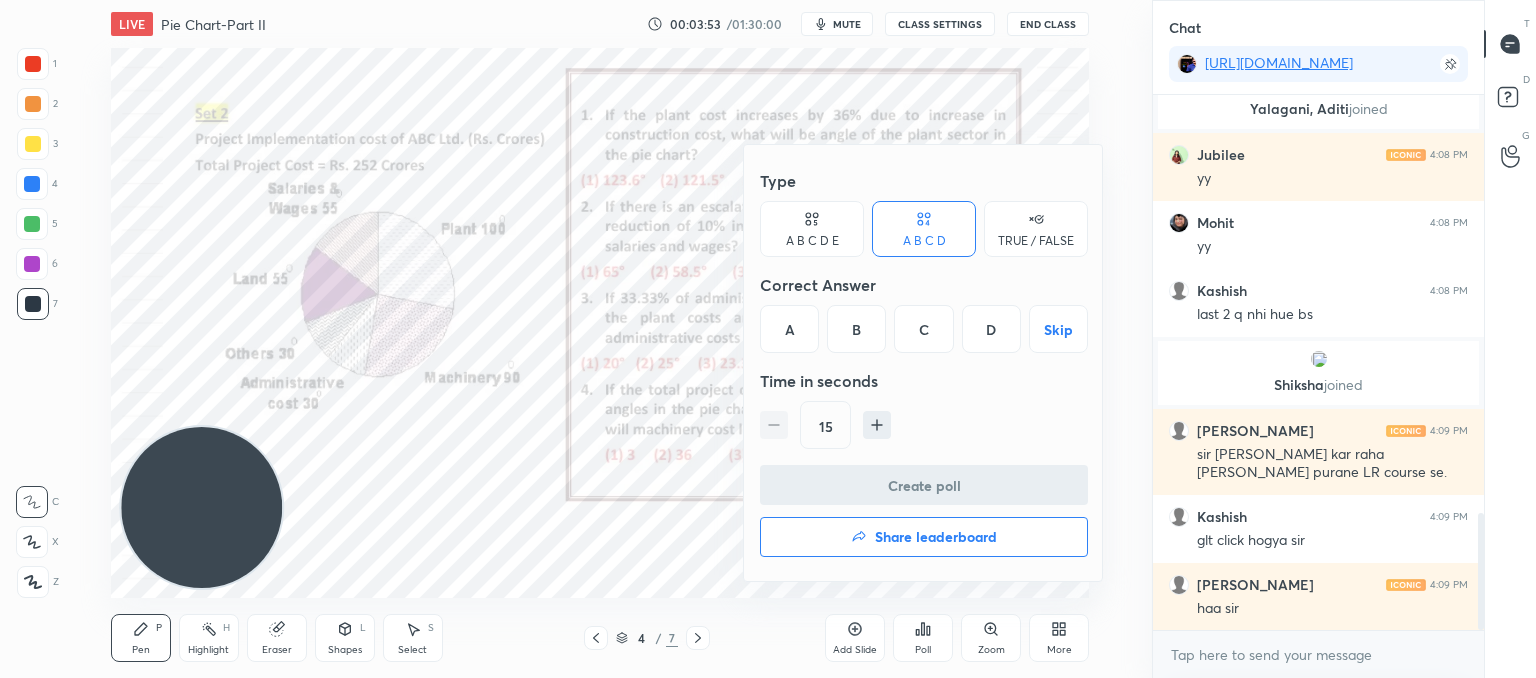 click on "C" at bounding box center [923, 329] 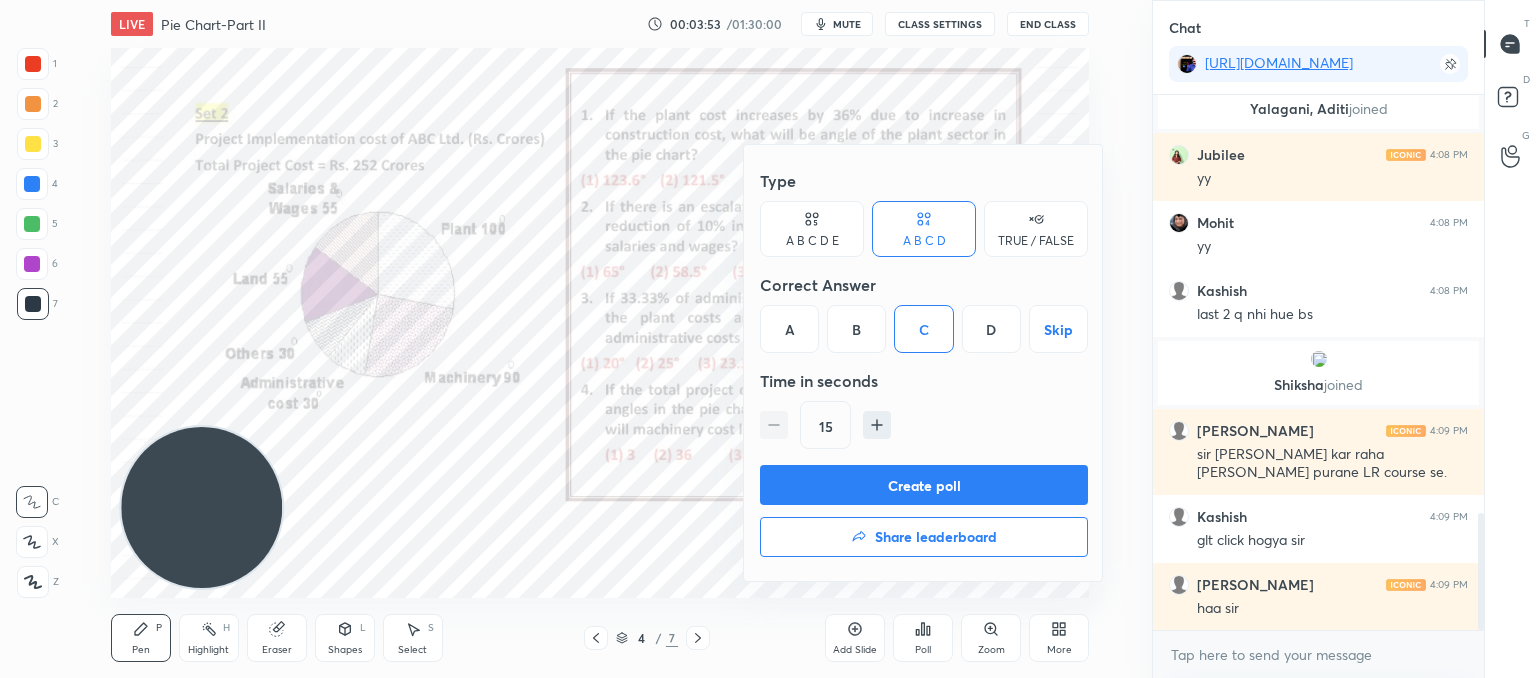 click on "Create poll" at bounding box center [924, 485] 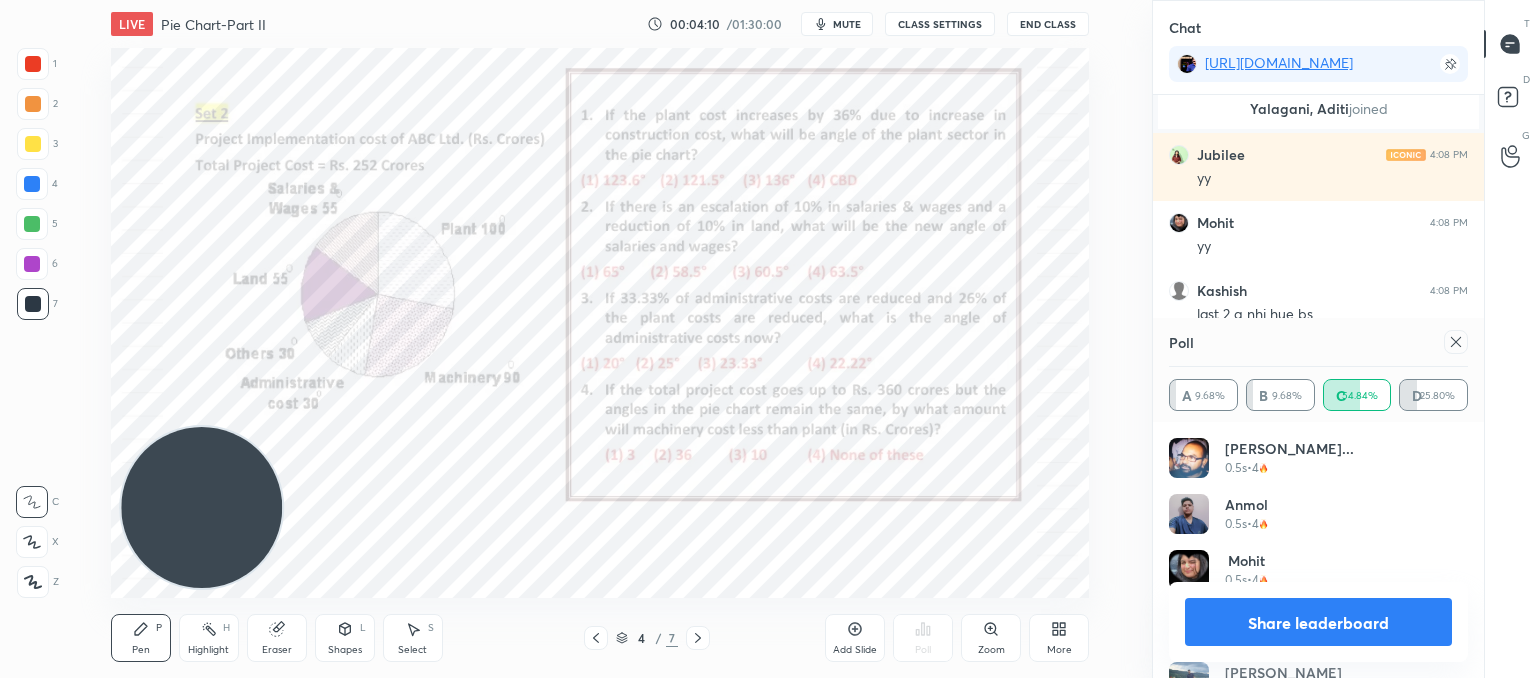 click 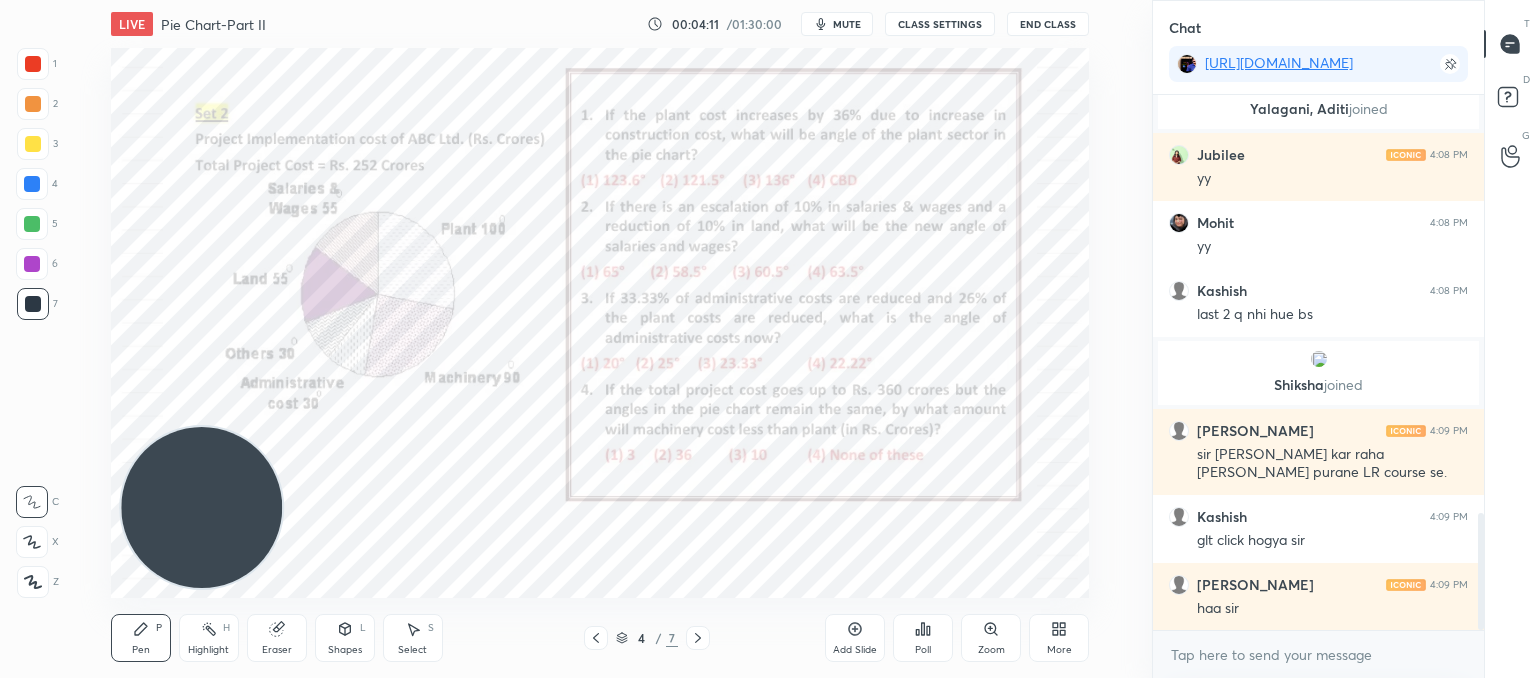 click 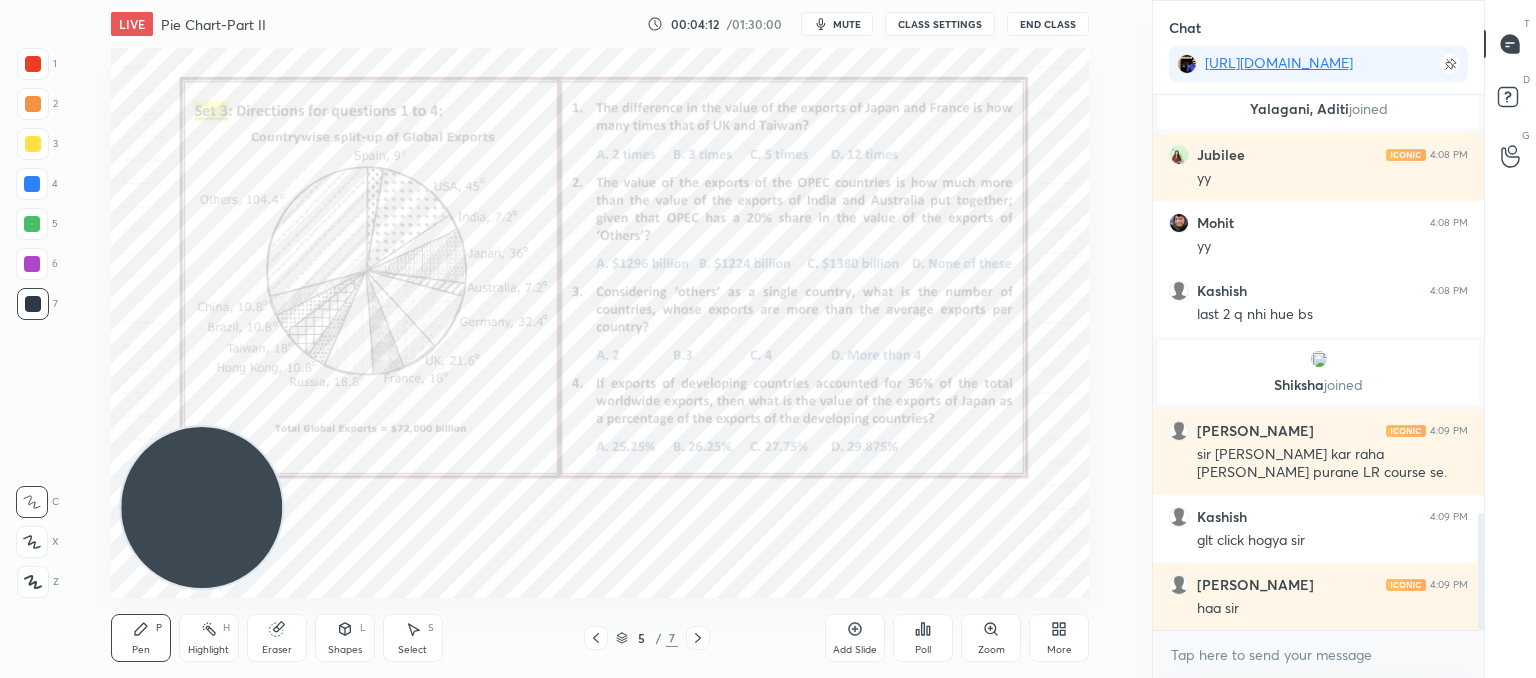 click 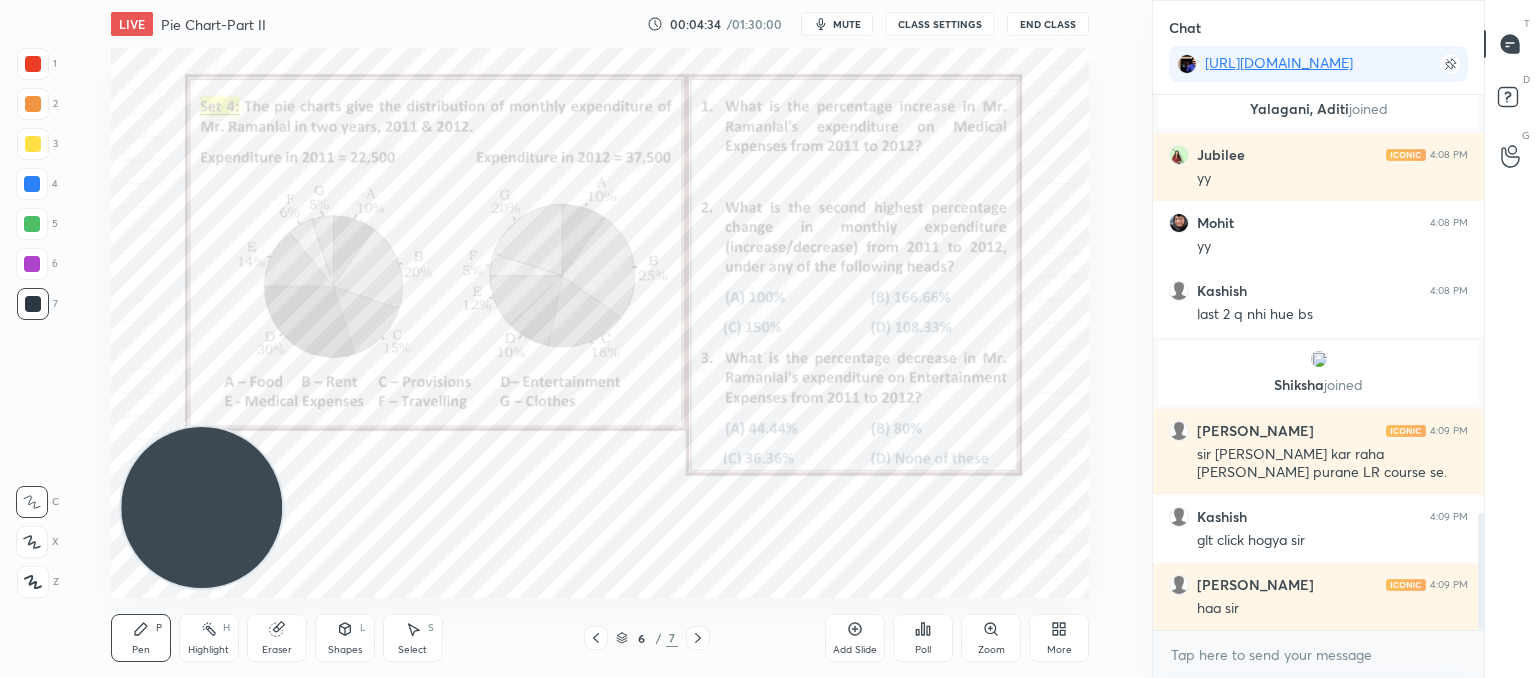 click on "Poll" at bounding box center [923, 638] 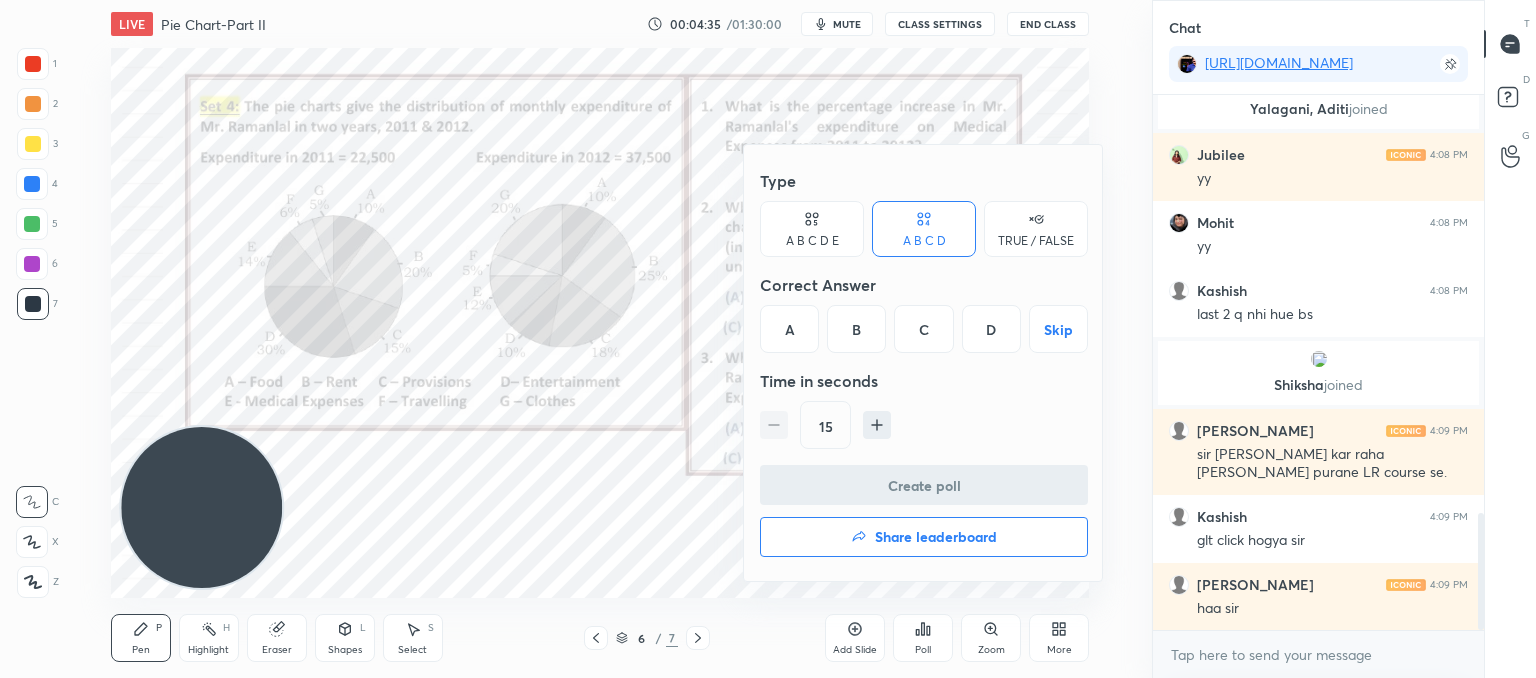 click on "D" at bounding box center (991, 329) 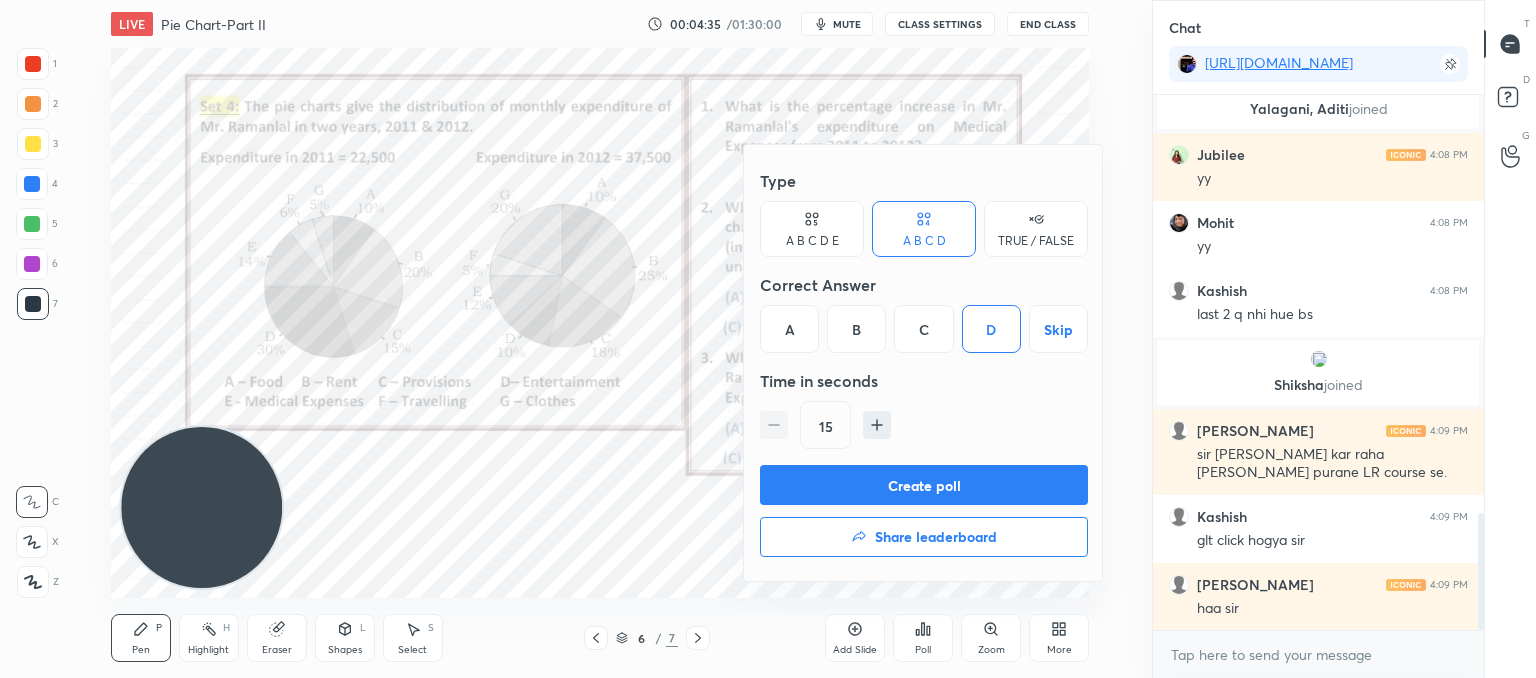 click on "Create poll" at bounding box center [924, 485] 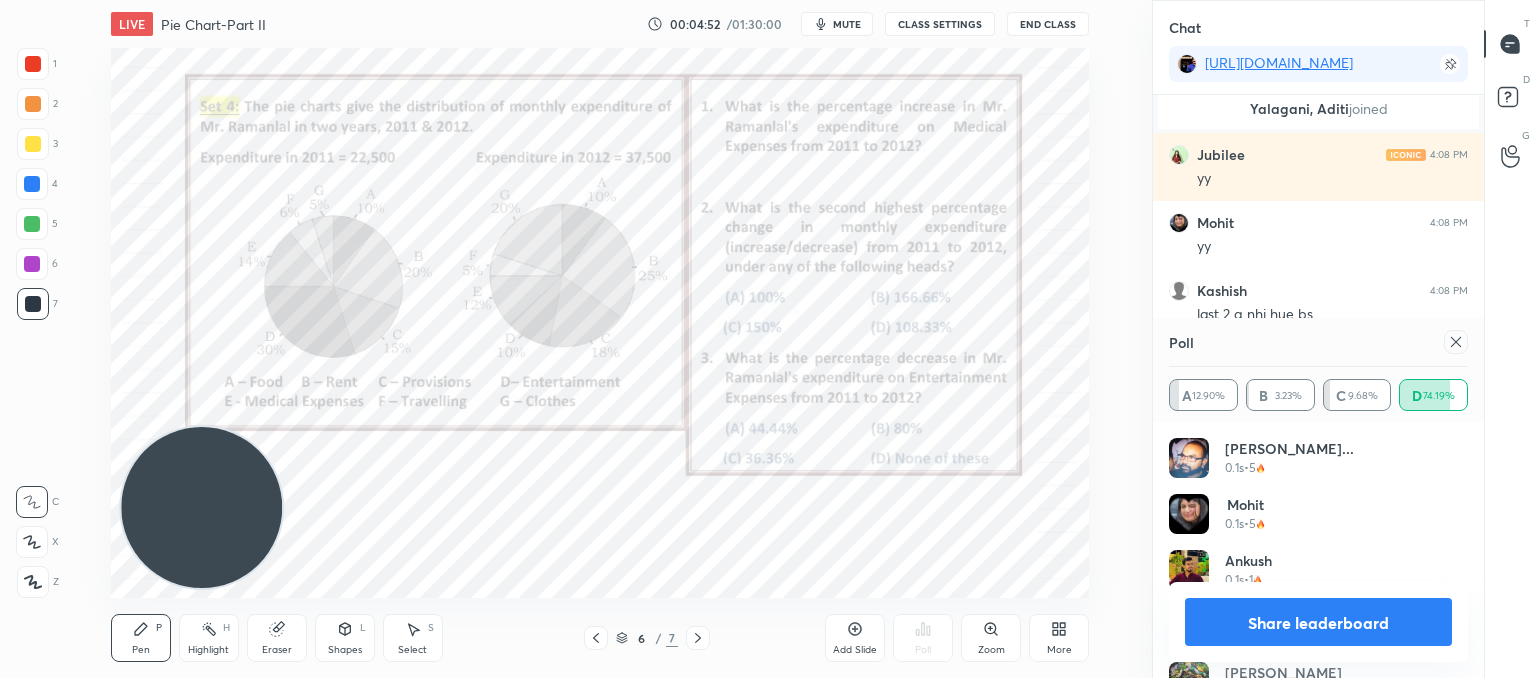 click 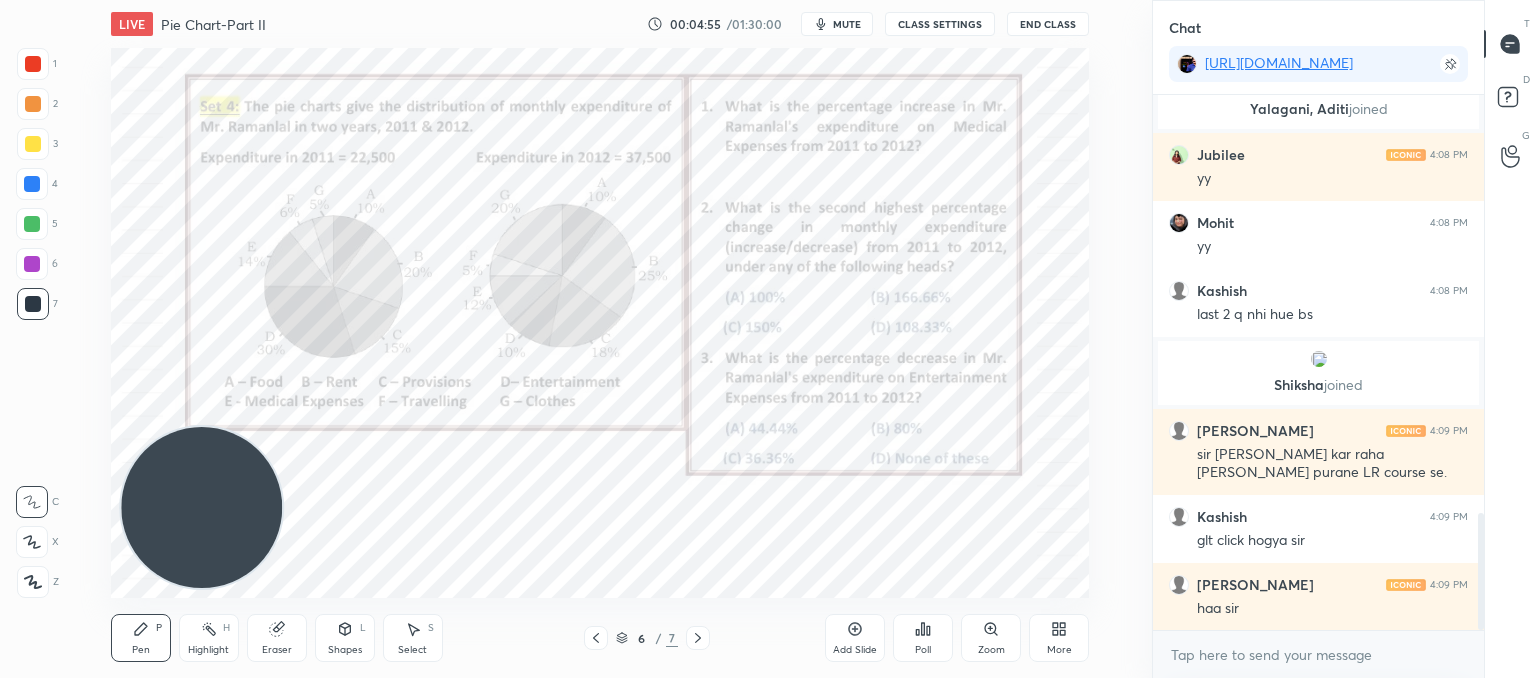 click on "Poll" at bounding box center [923, 638] 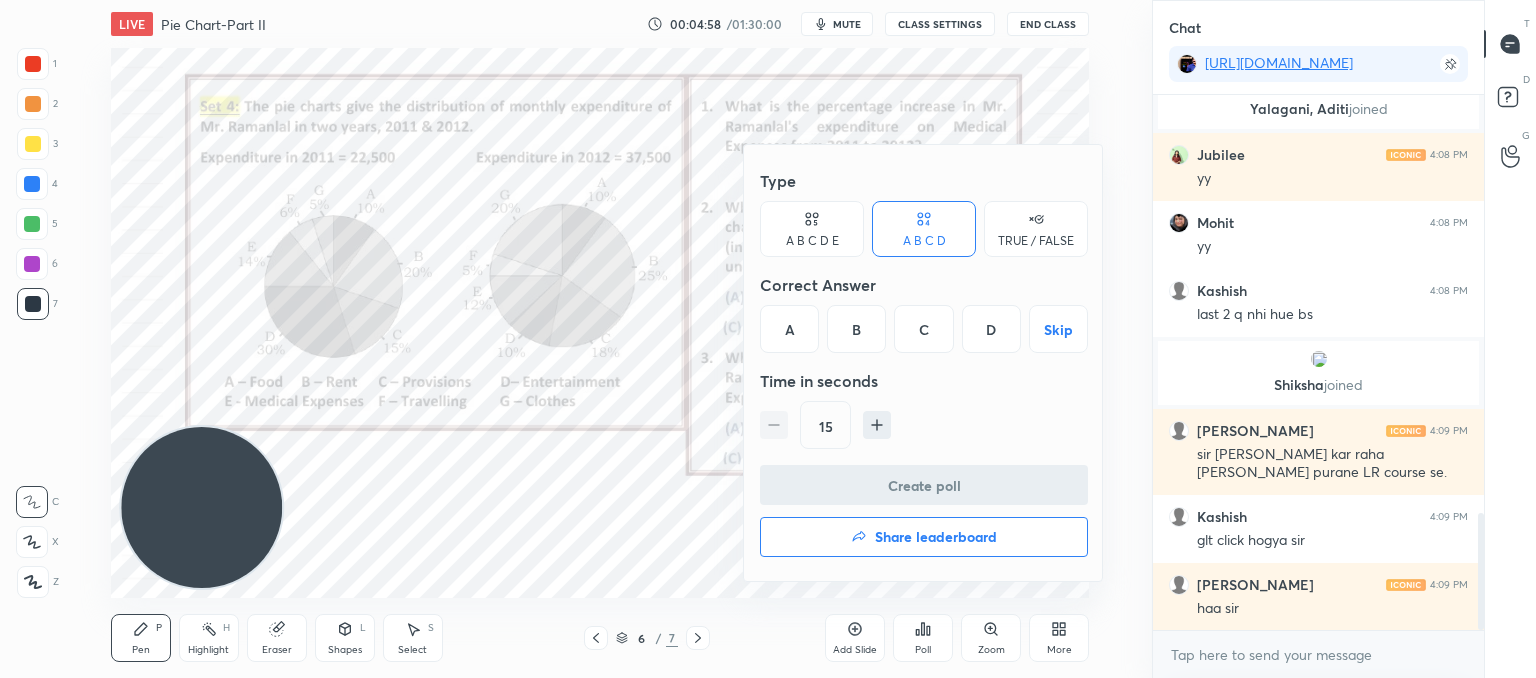 click on "D" at bounding box center (991, 329) 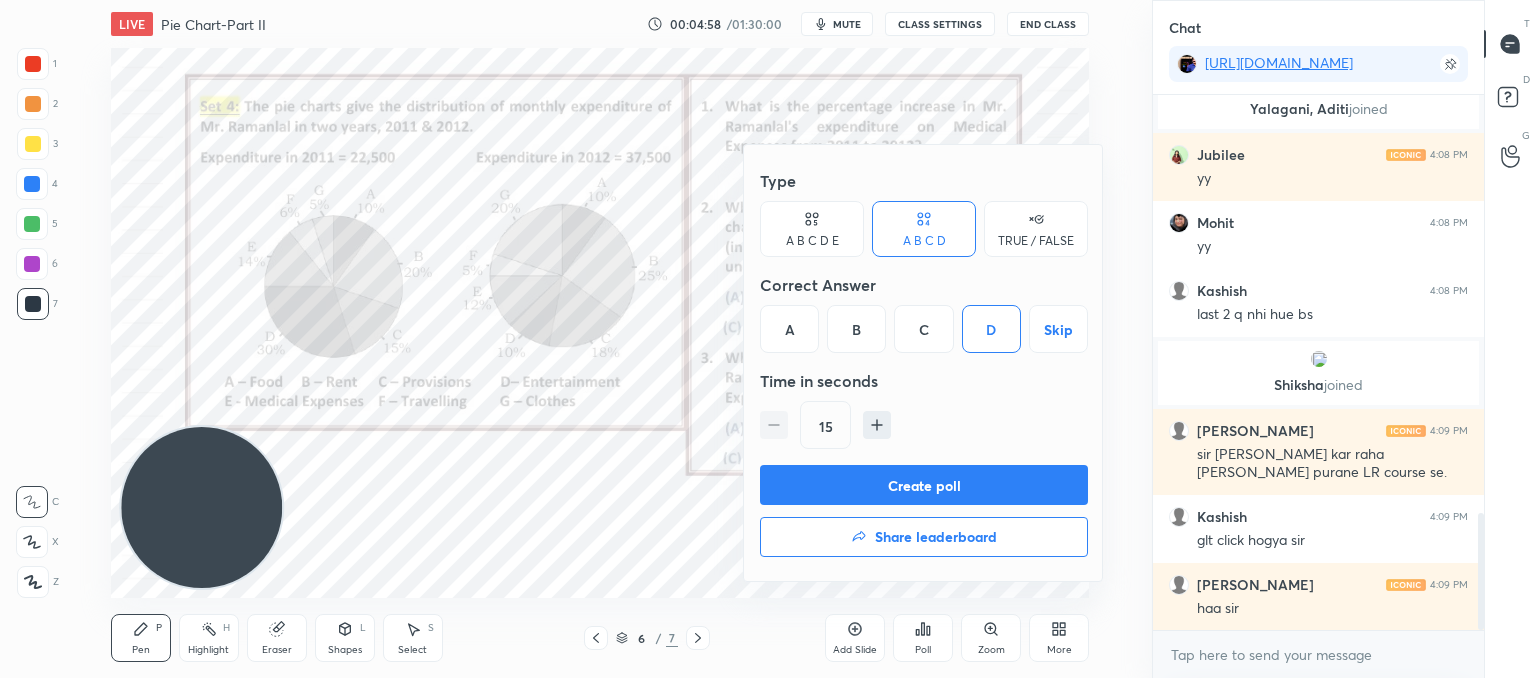 click on "Create poll" at bounding box center [924, 485] 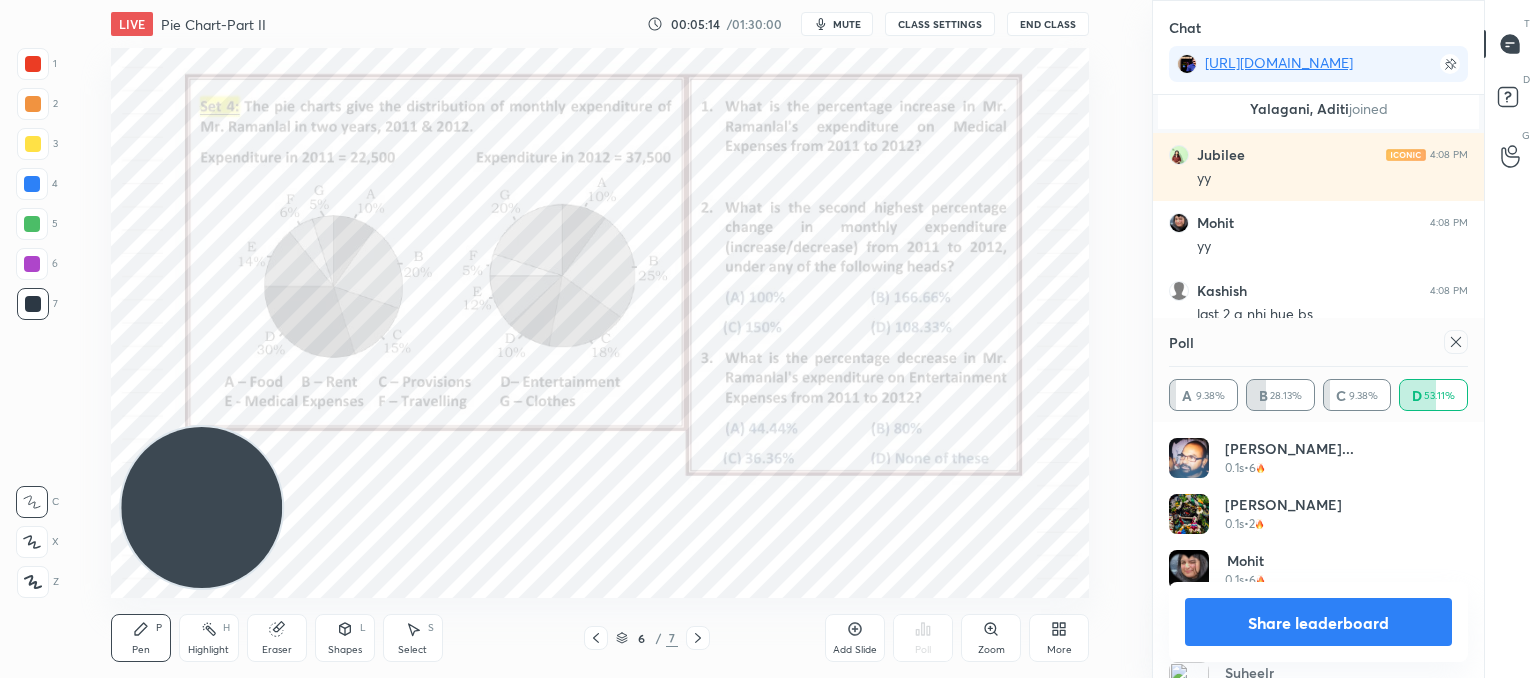 click 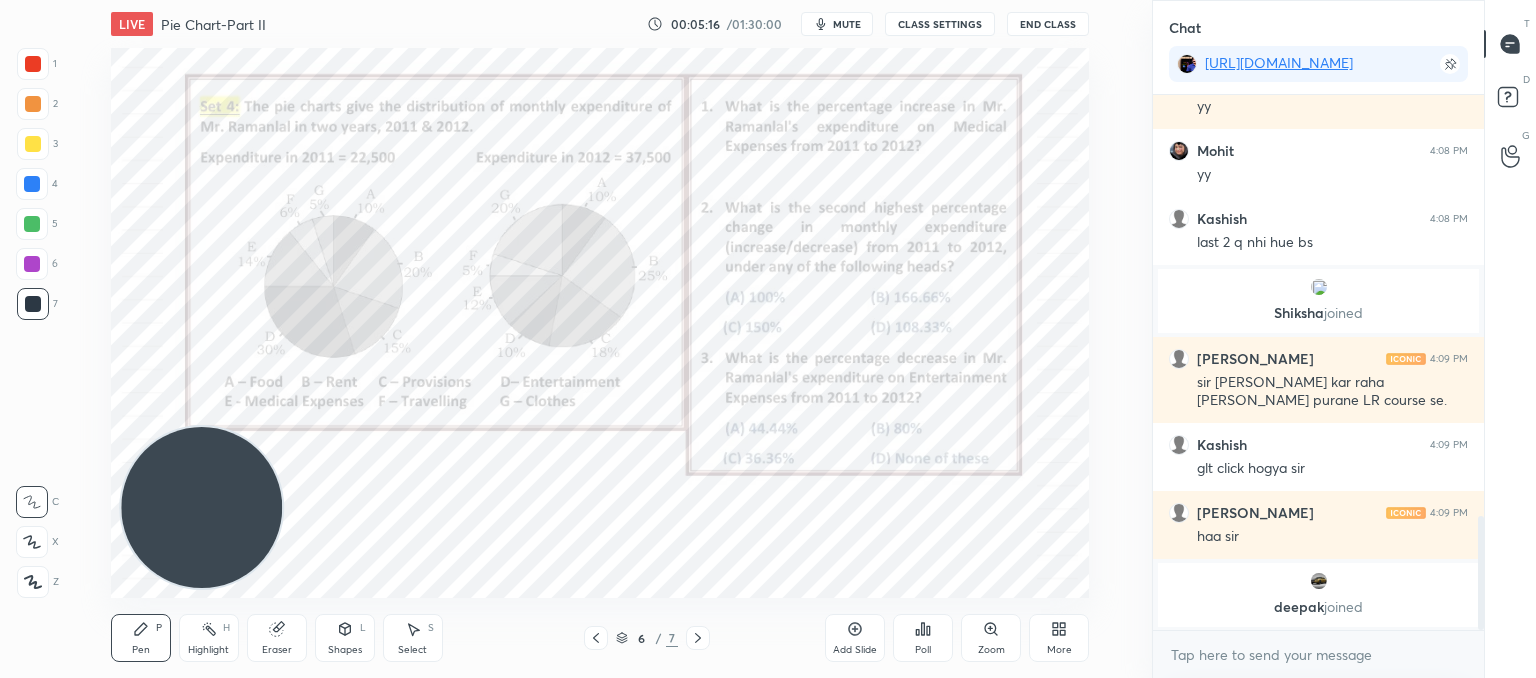click on "Poll" at bounding box center [923, 638] 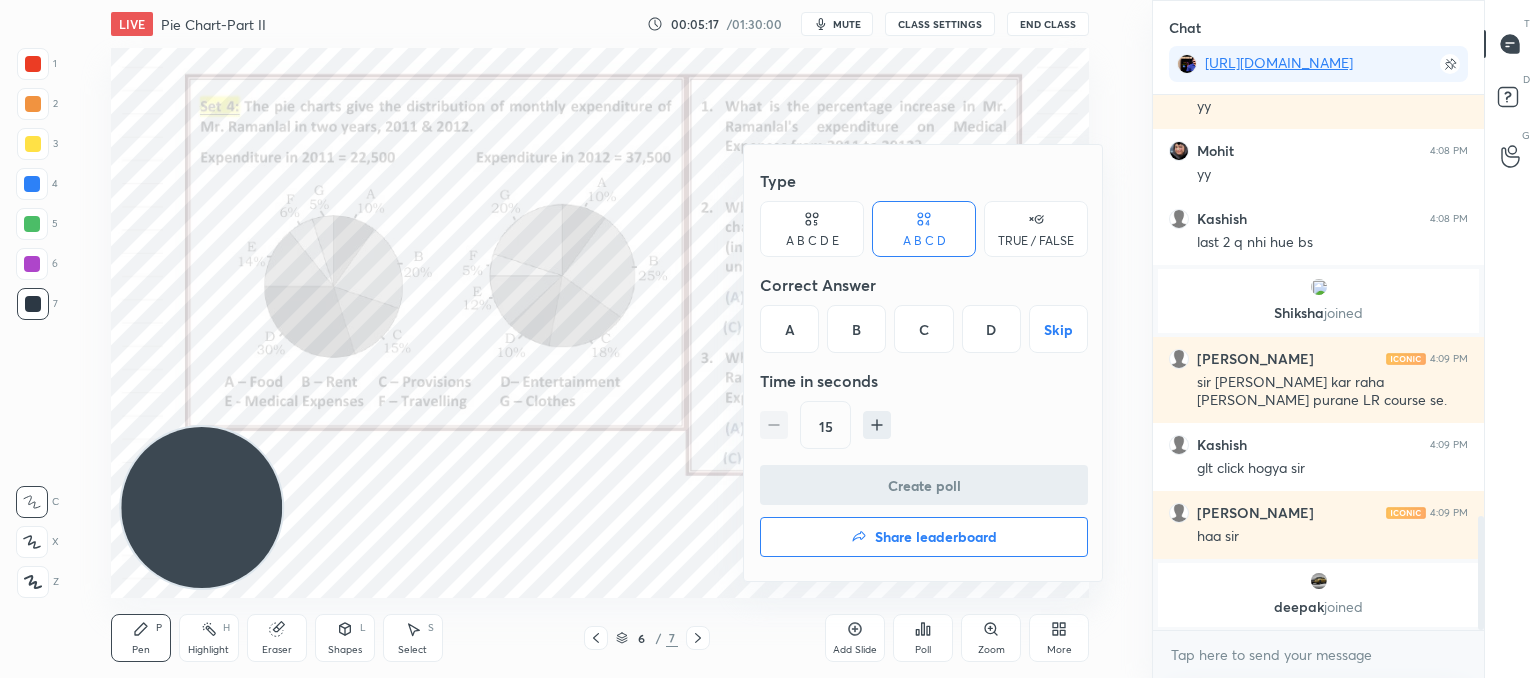 drag, startPoint x: 769, startPoint y: 325, endPoint x: 822, endPoint y: 421, distance: 109.65856 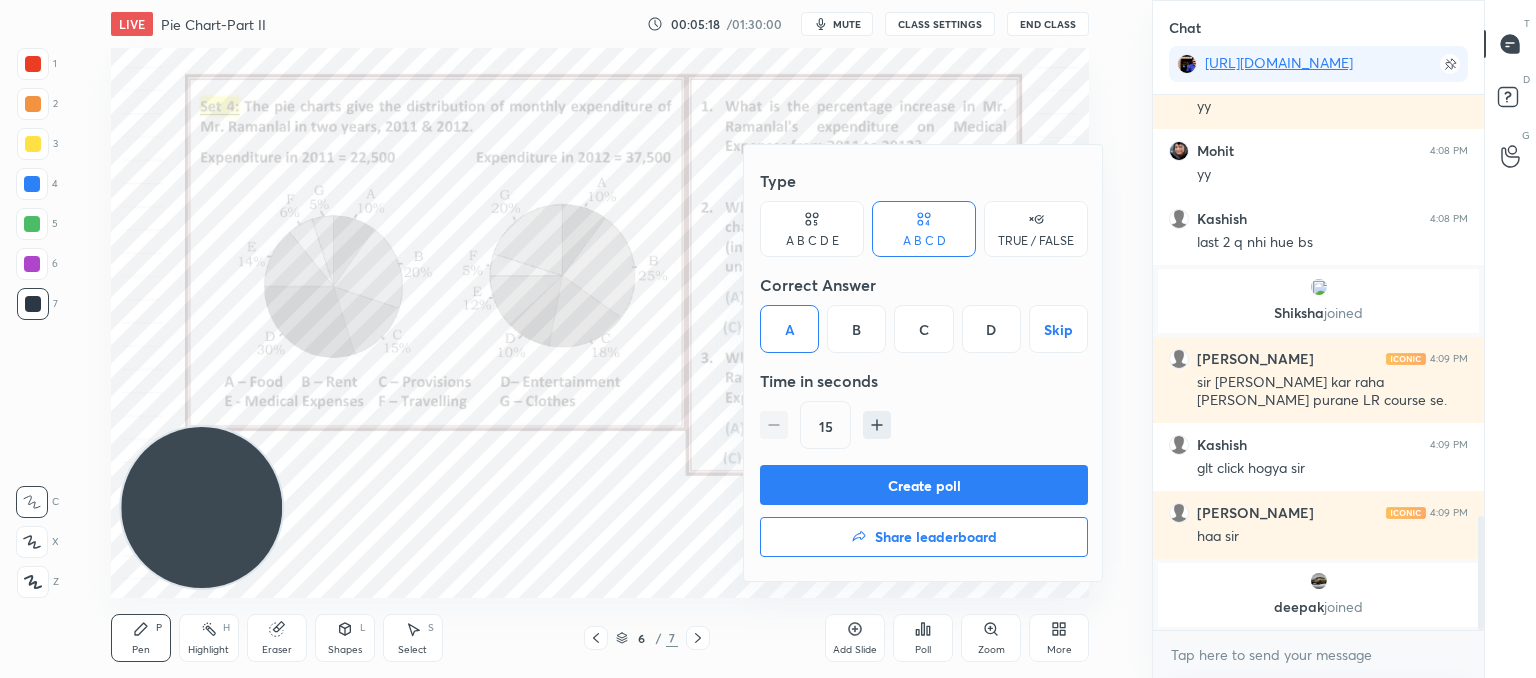 drag, startPoint x: 848, startPoint y: 509, endPoint x: 853, endPoint y: 497, distance: 13 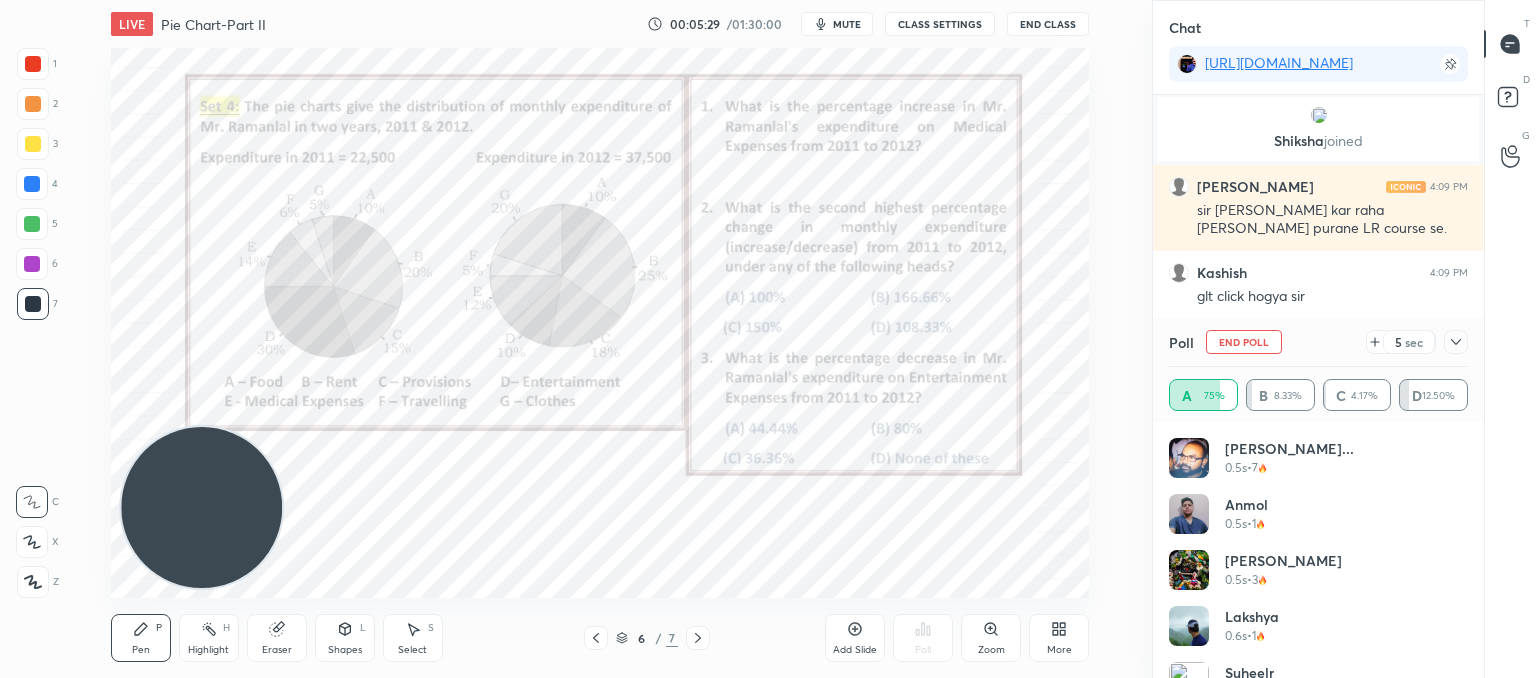 click 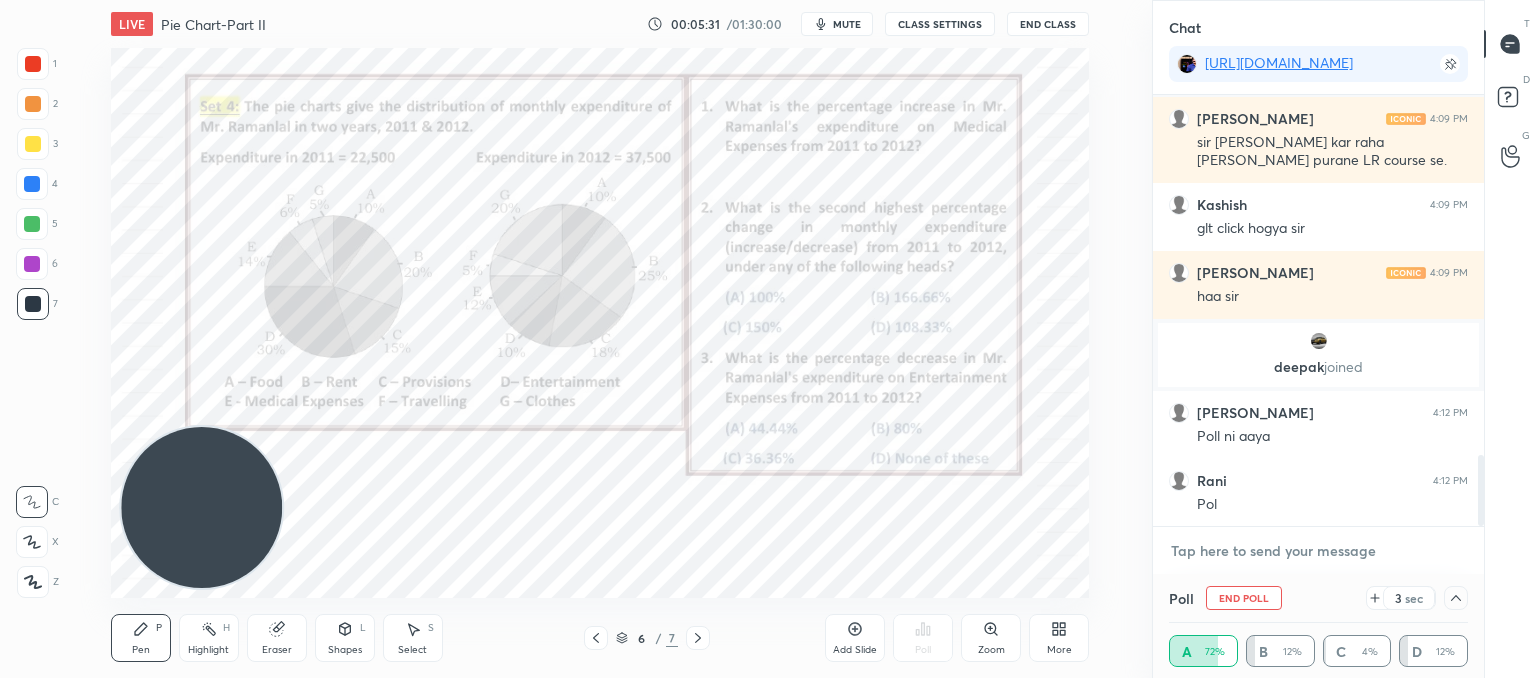 click at bounding box center (1318, 551) 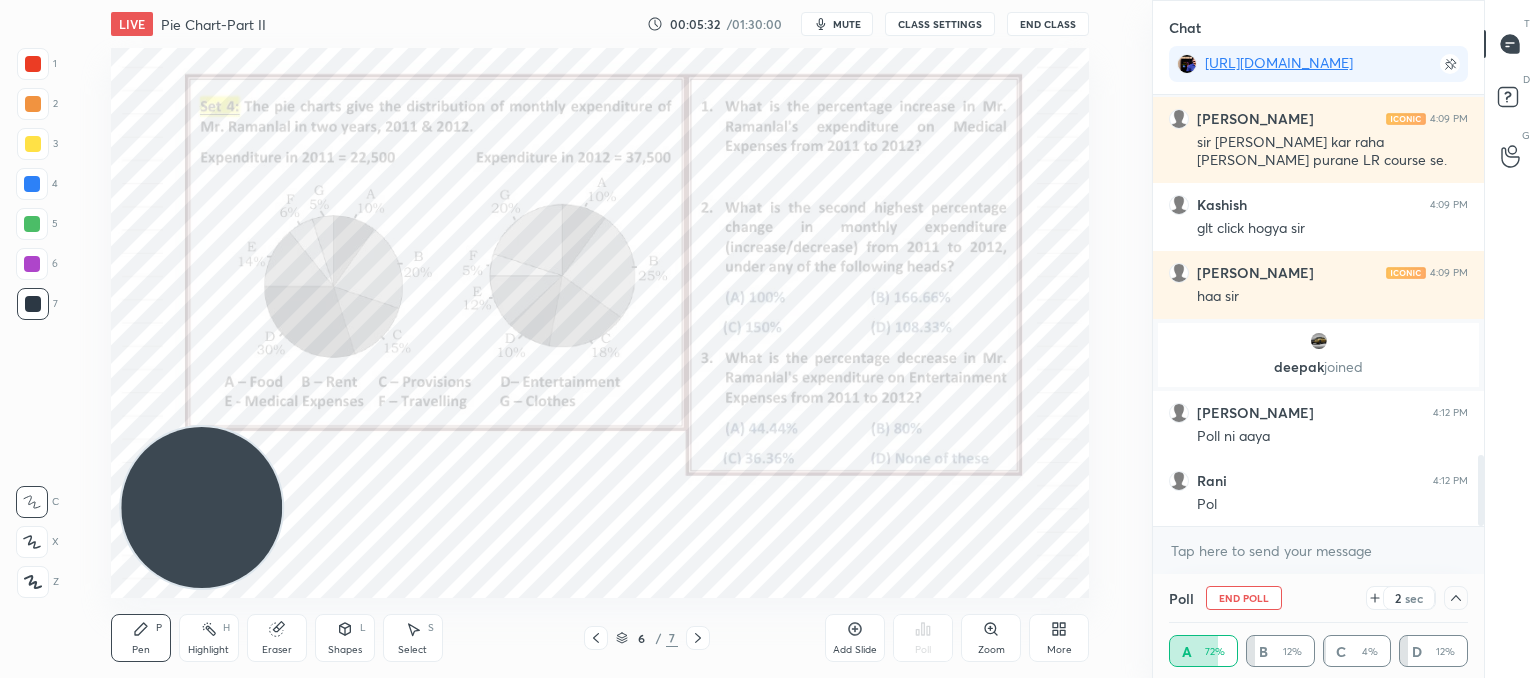click 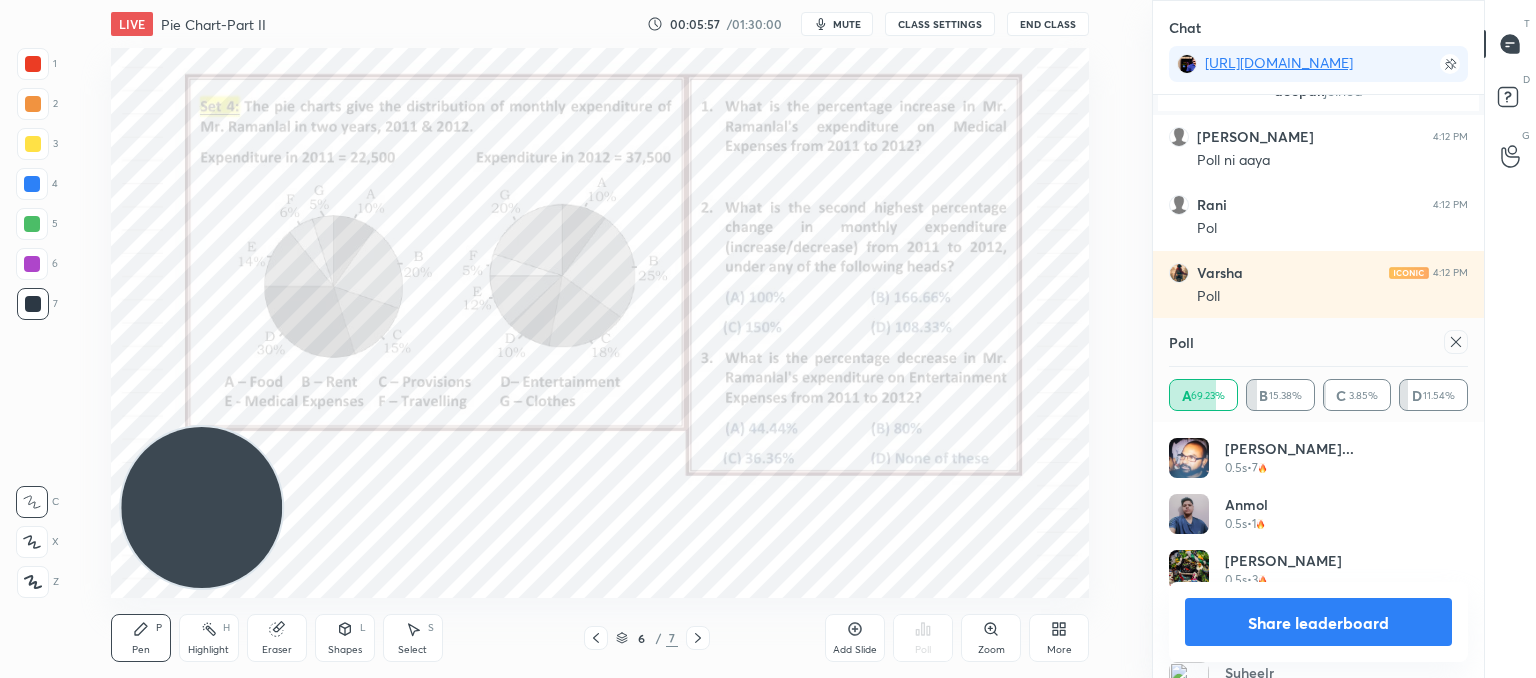 click 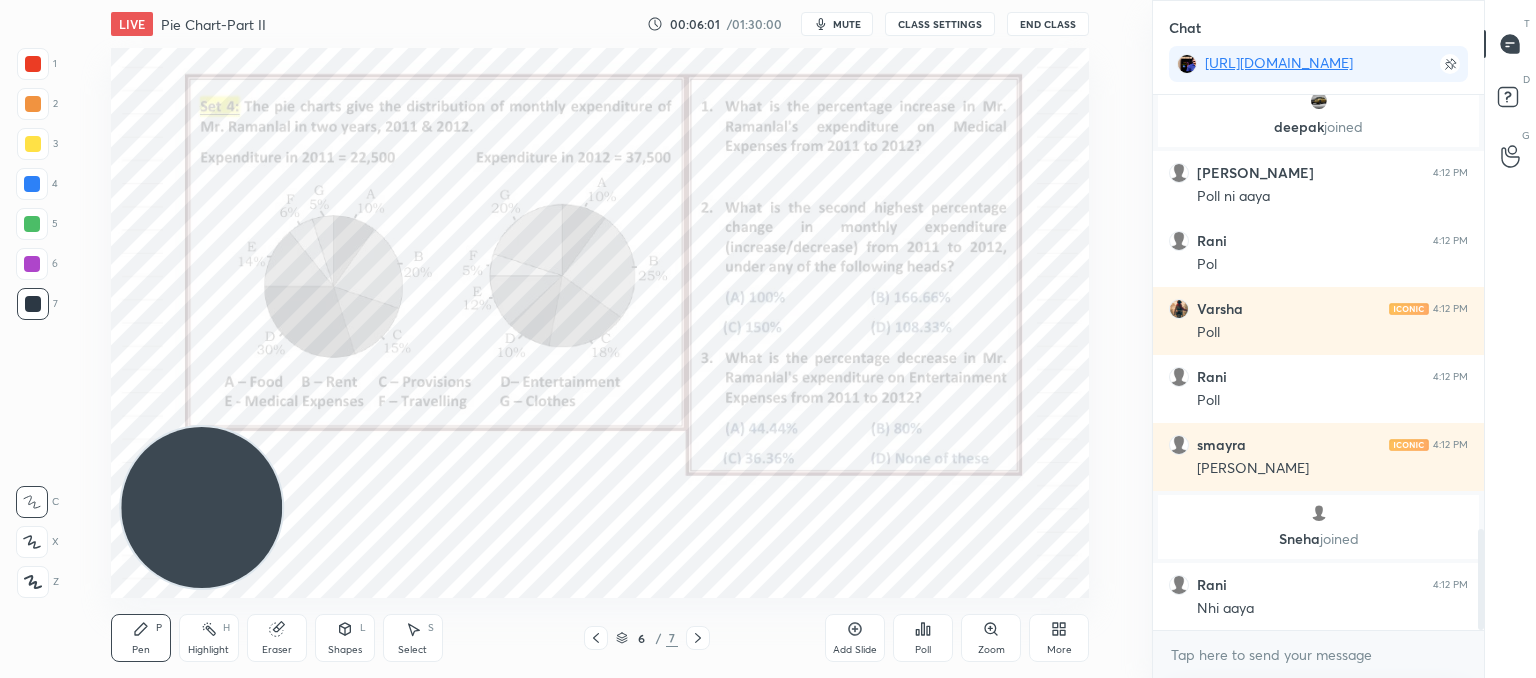 click 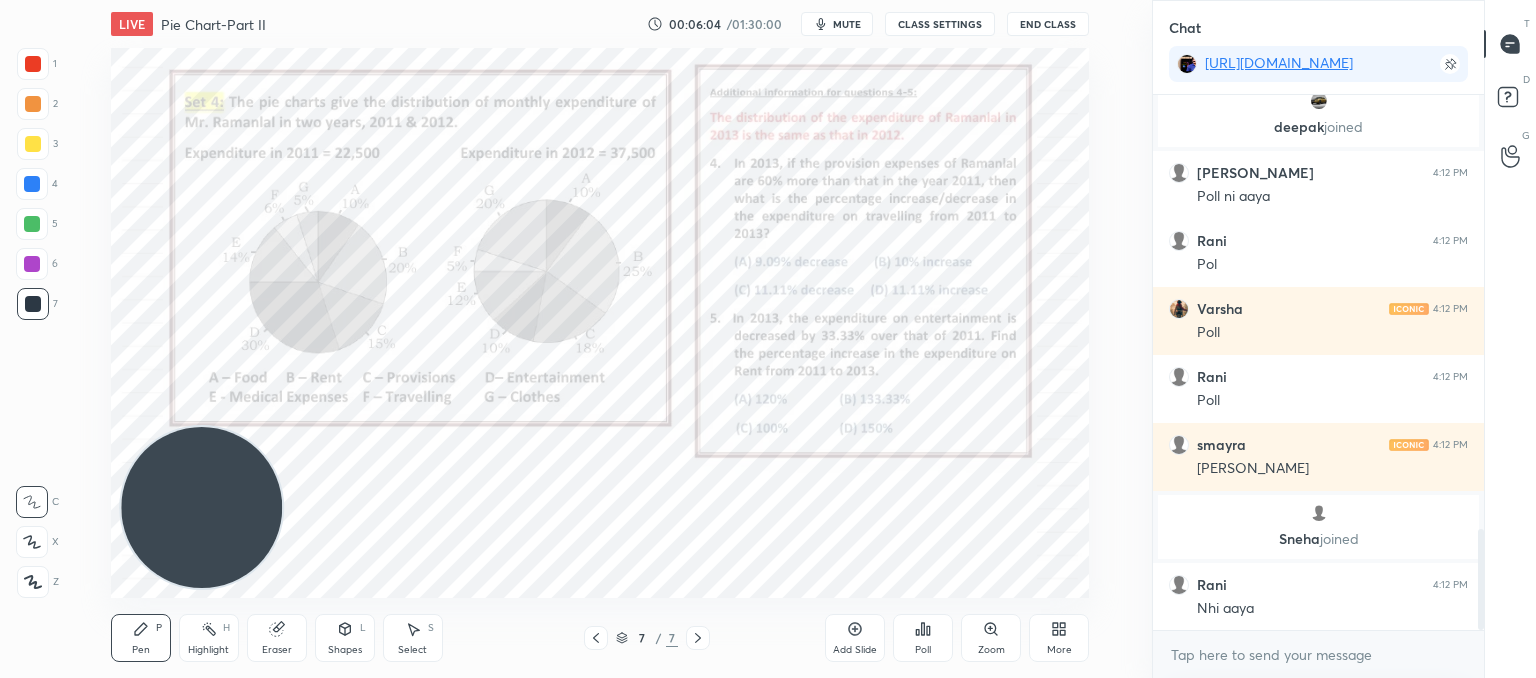 click 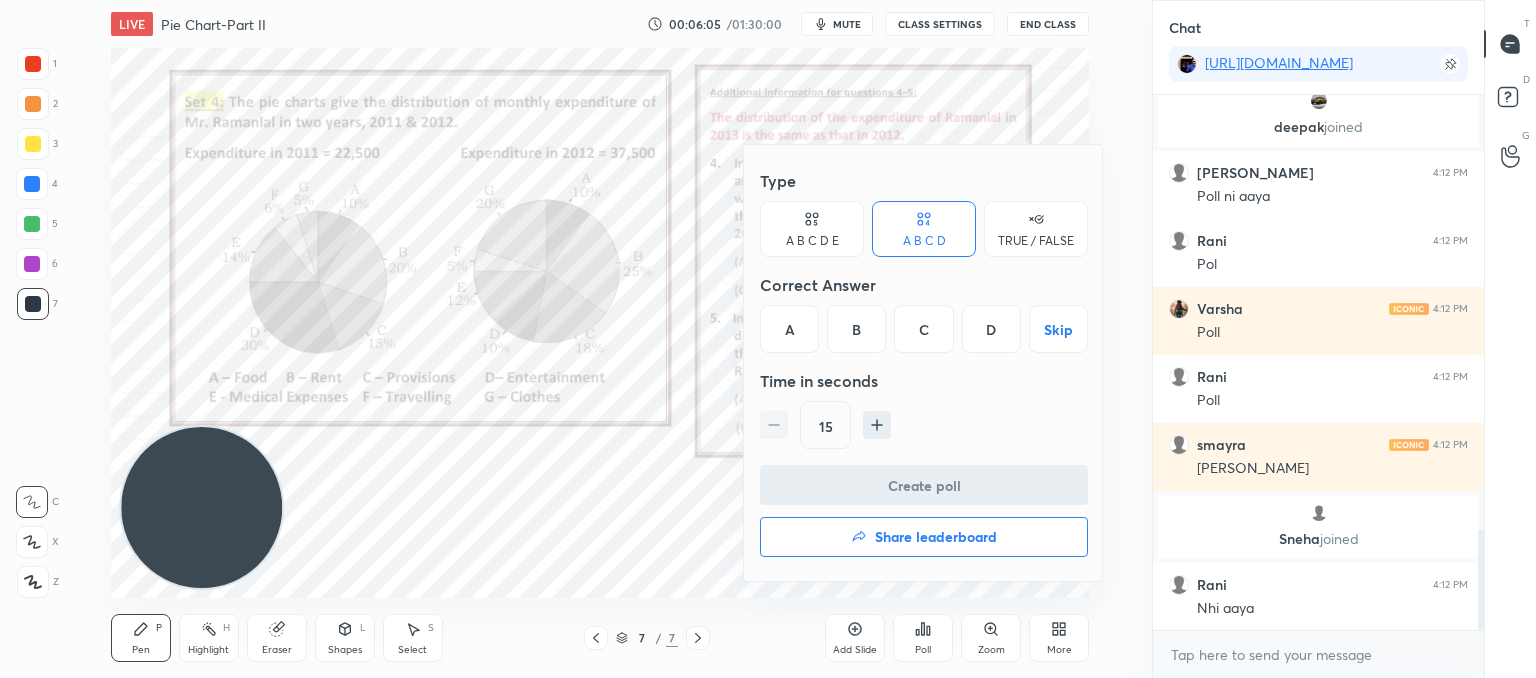 click on "D" at bounding box center [991, 329] 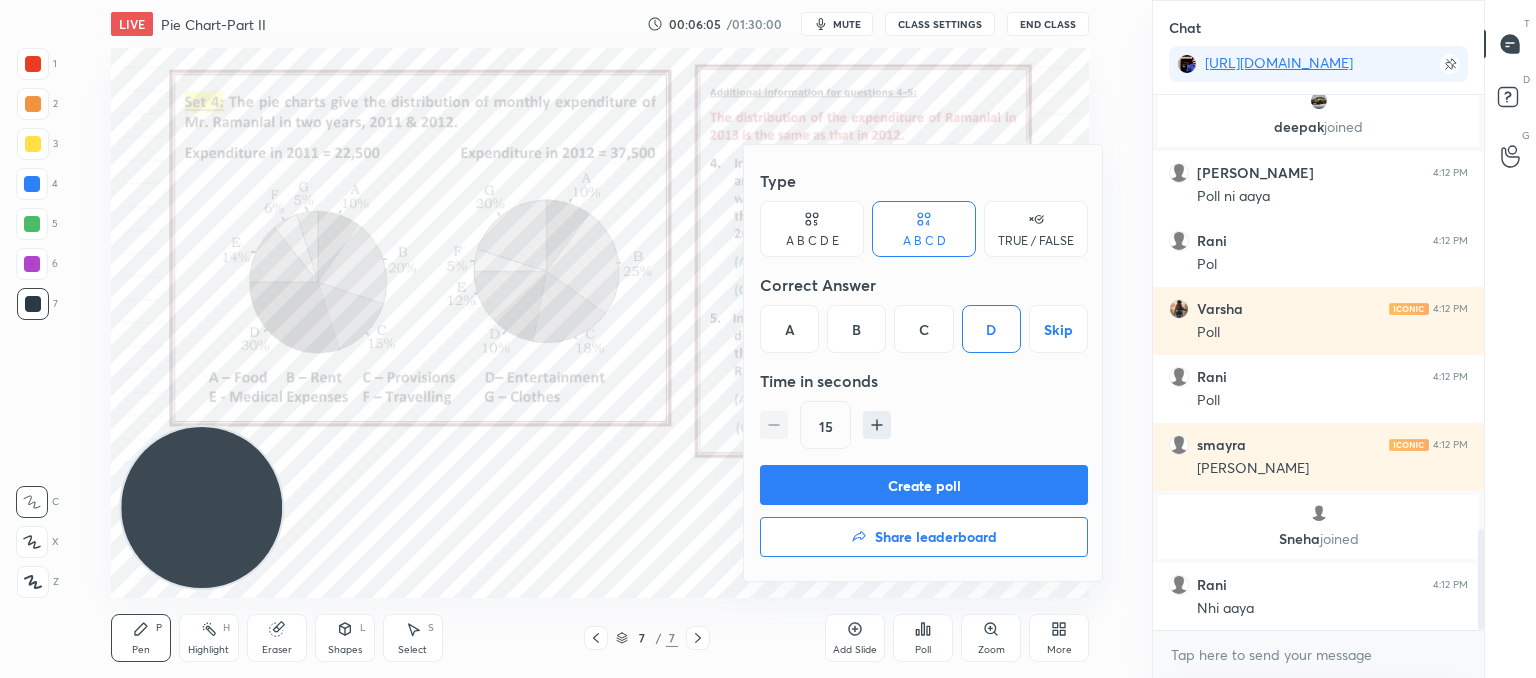 click on "Create poll" at bounding box center [924, 485] 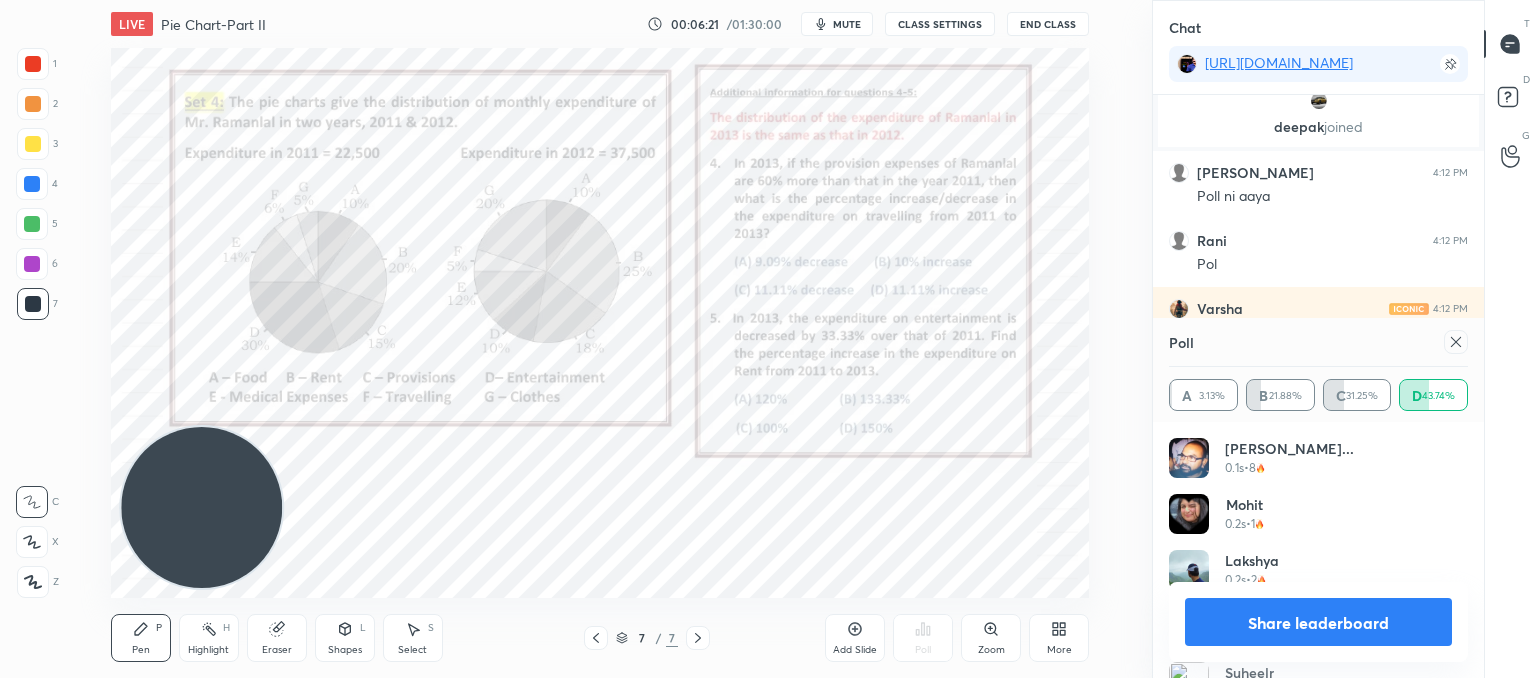 click 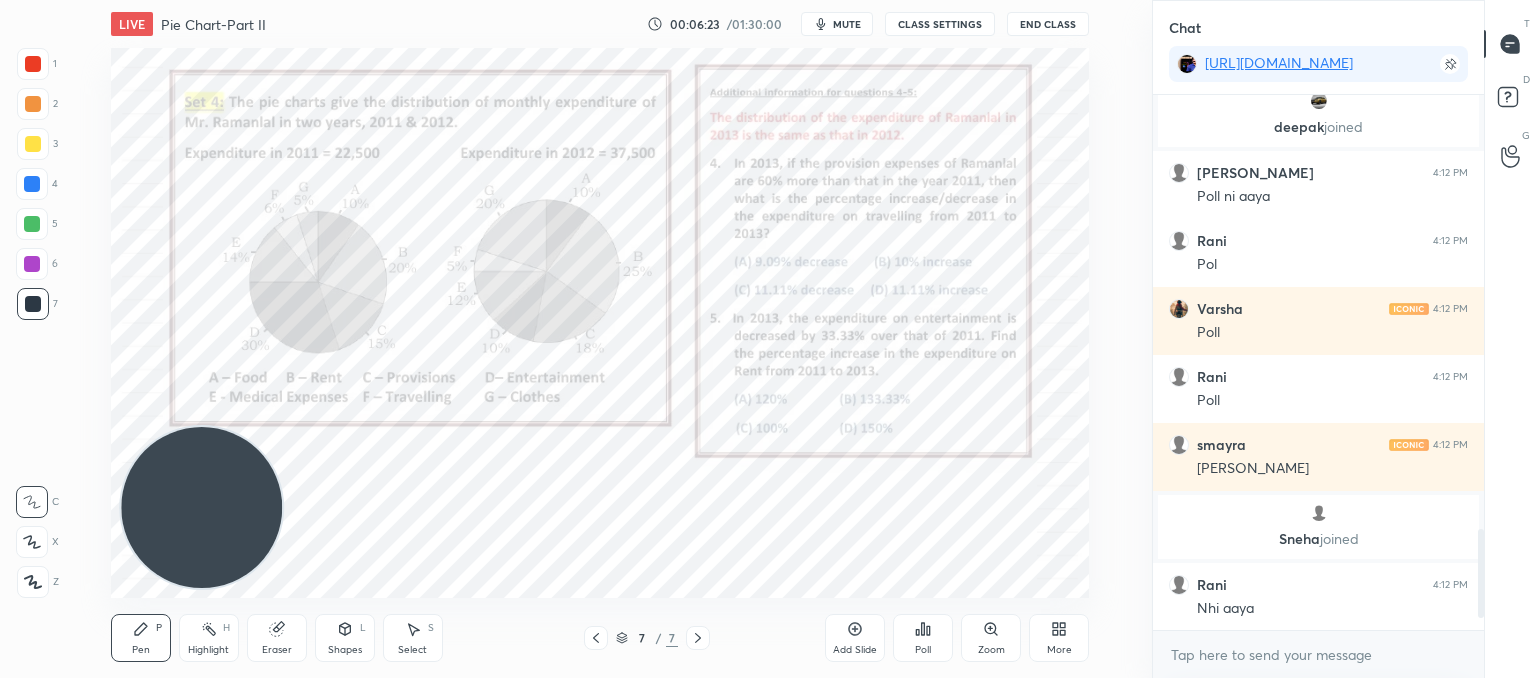 click on "Add Slide Poll Zoom More" at bounding box center [957, 638] 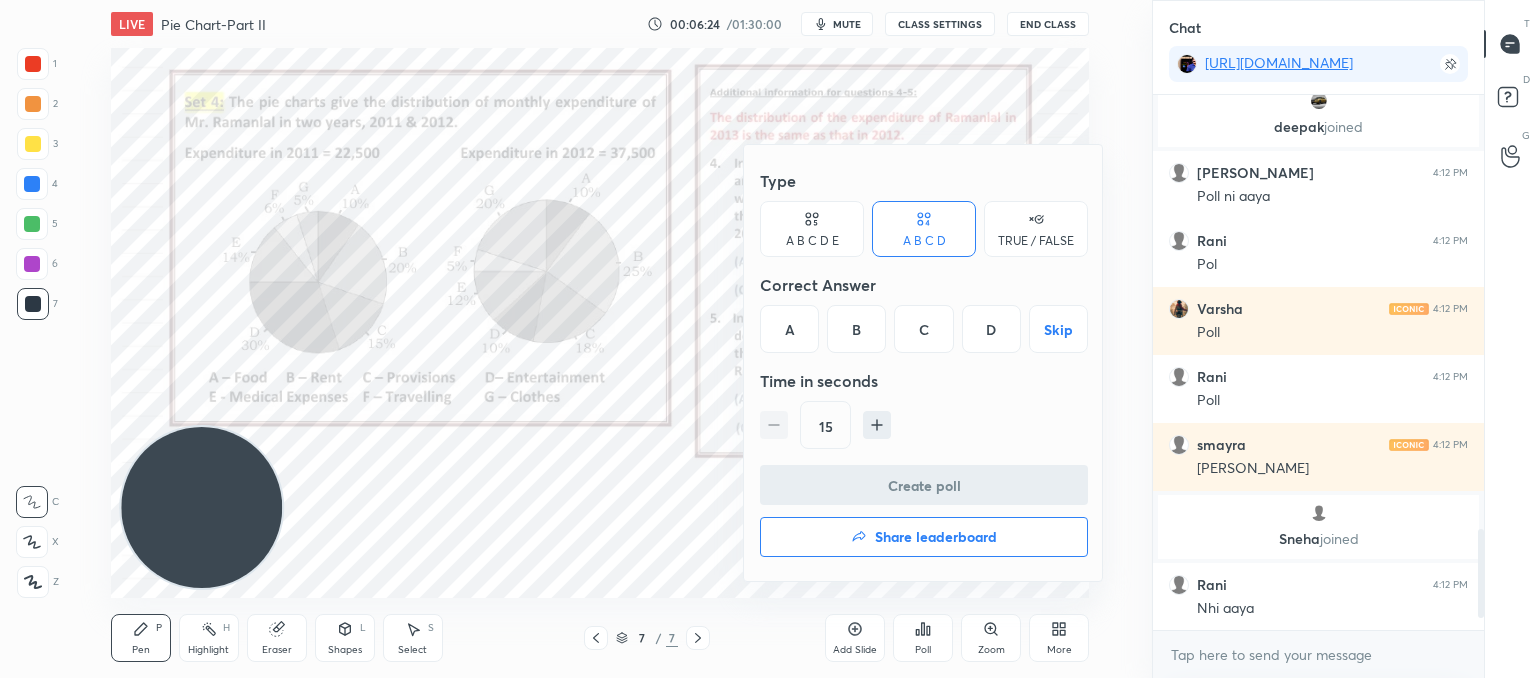 click on "D" at bounding box center (991, 329) 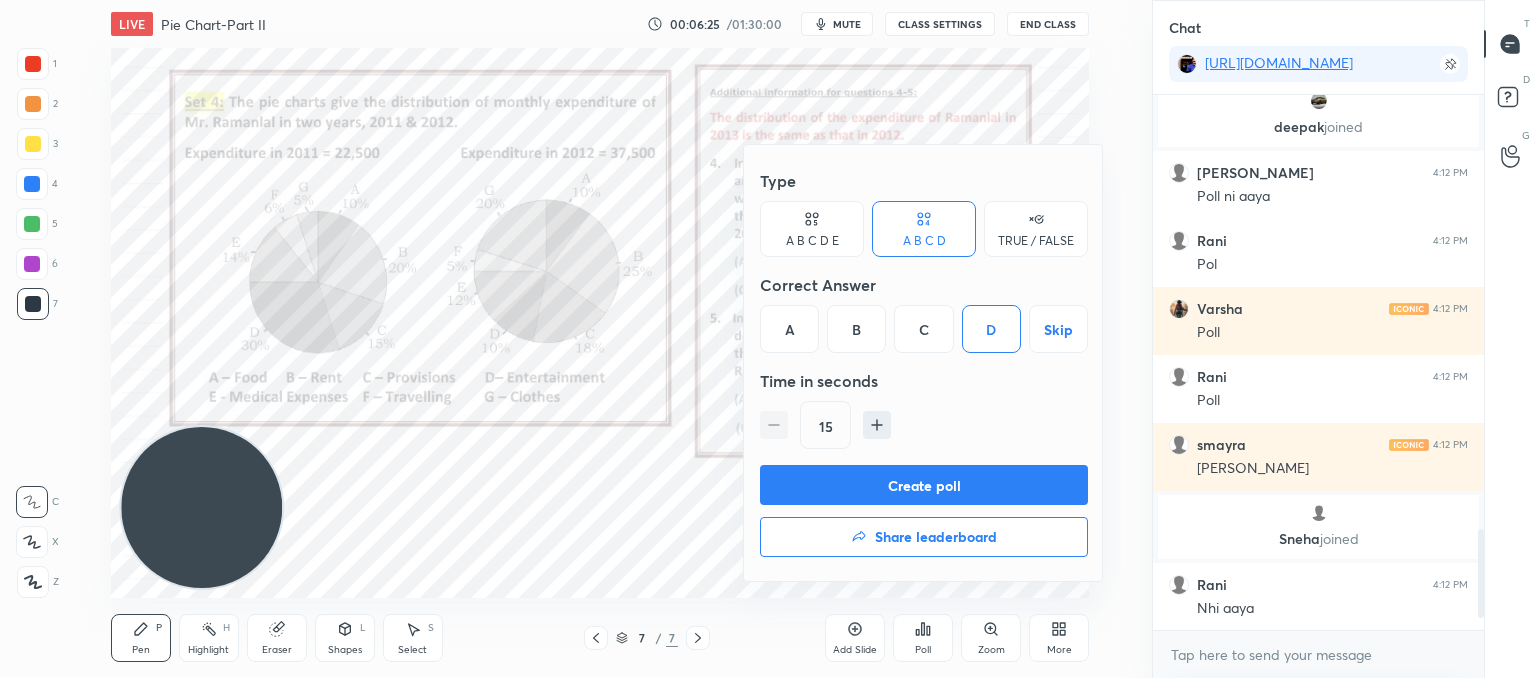 click on "Create poll" at bounding box center [924, 485] 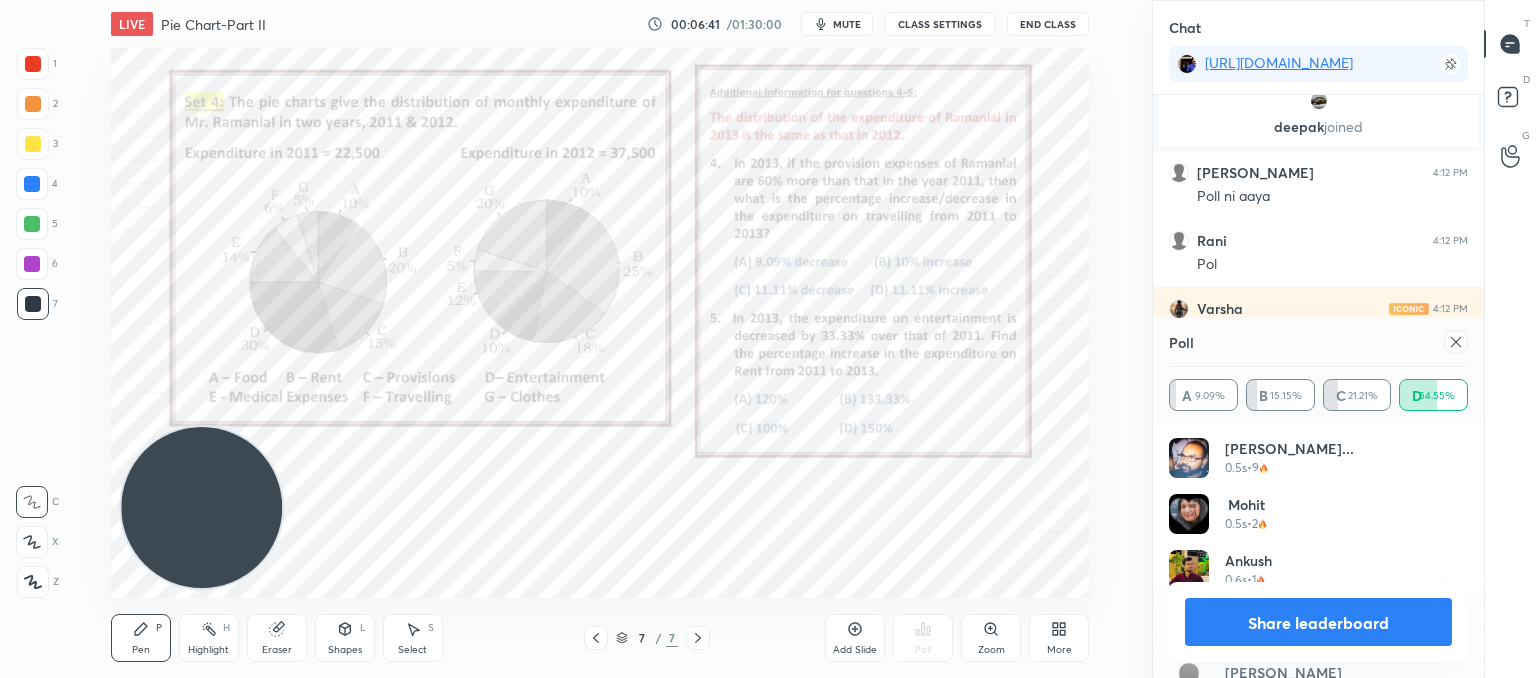 click on "Share leaderboard" at bounding box center (1318, 622) 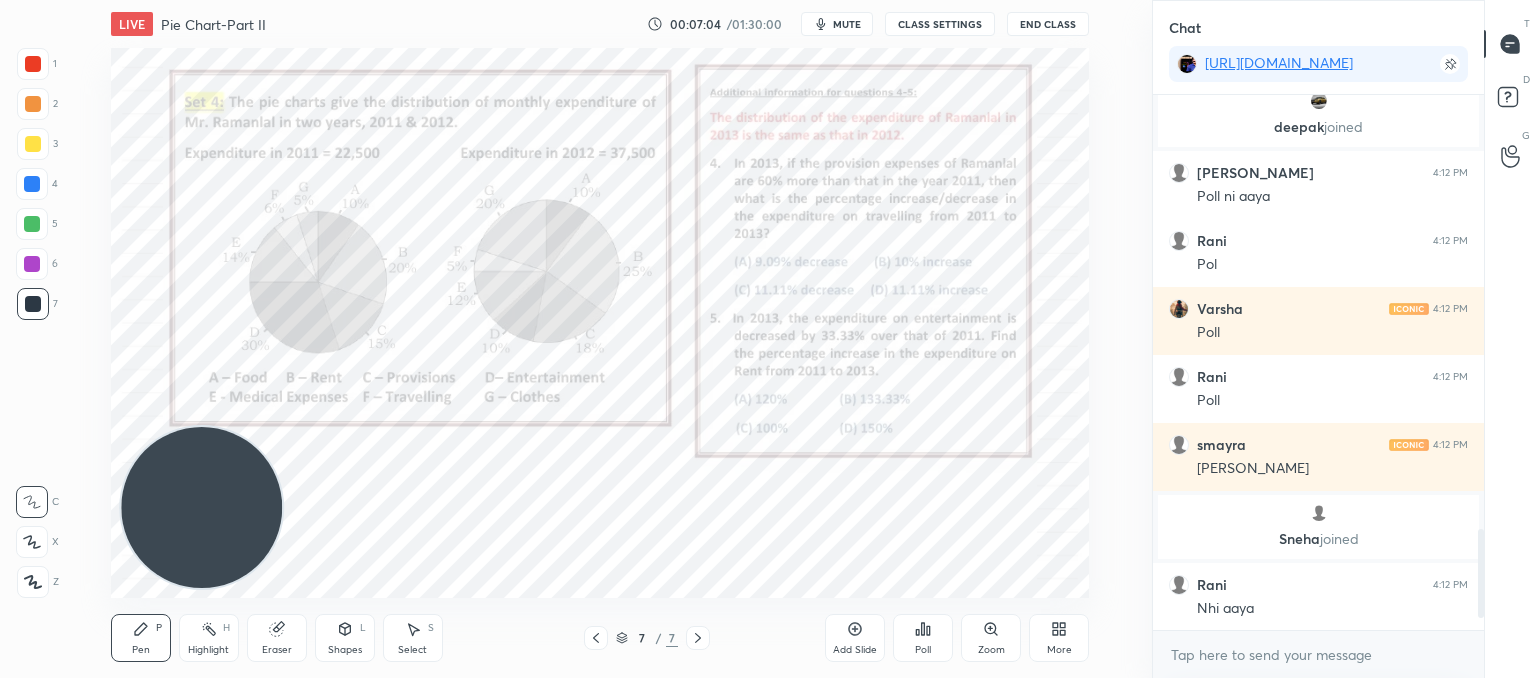 click 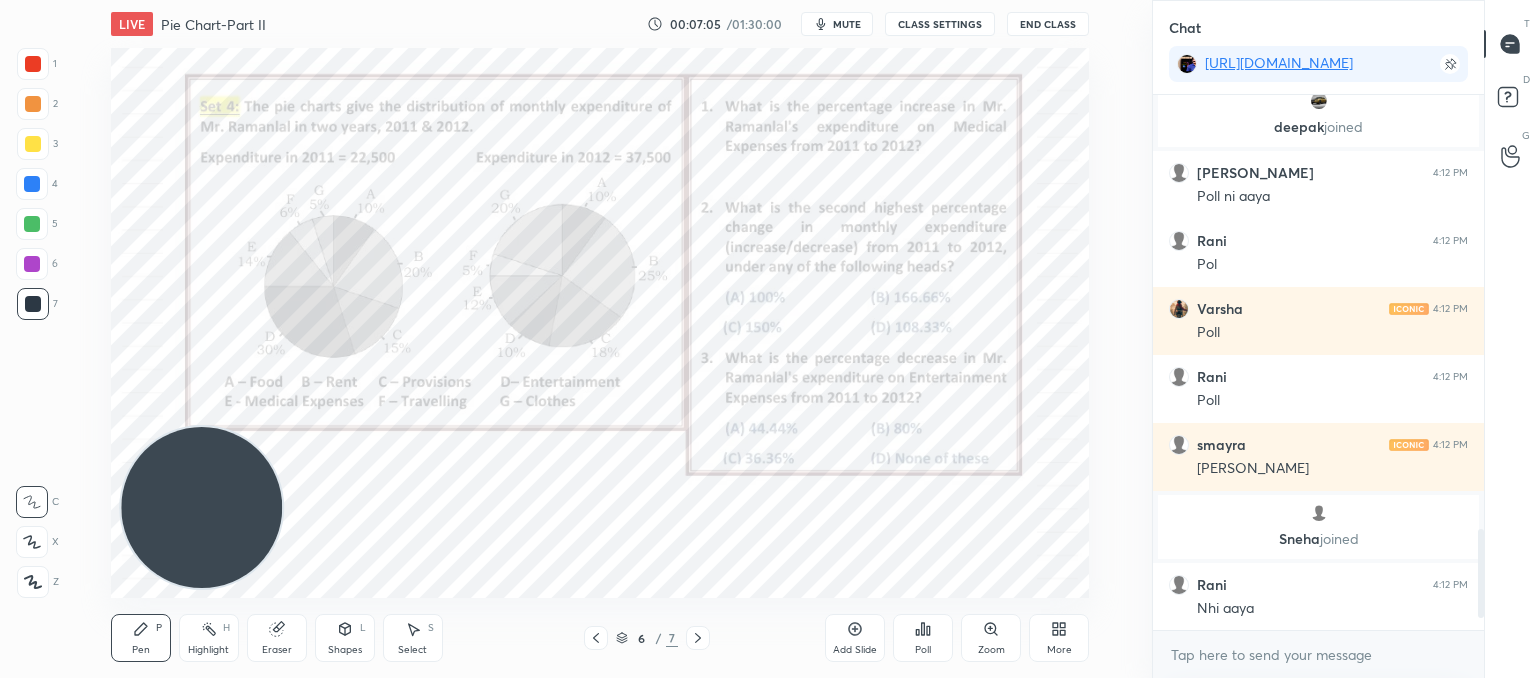 click 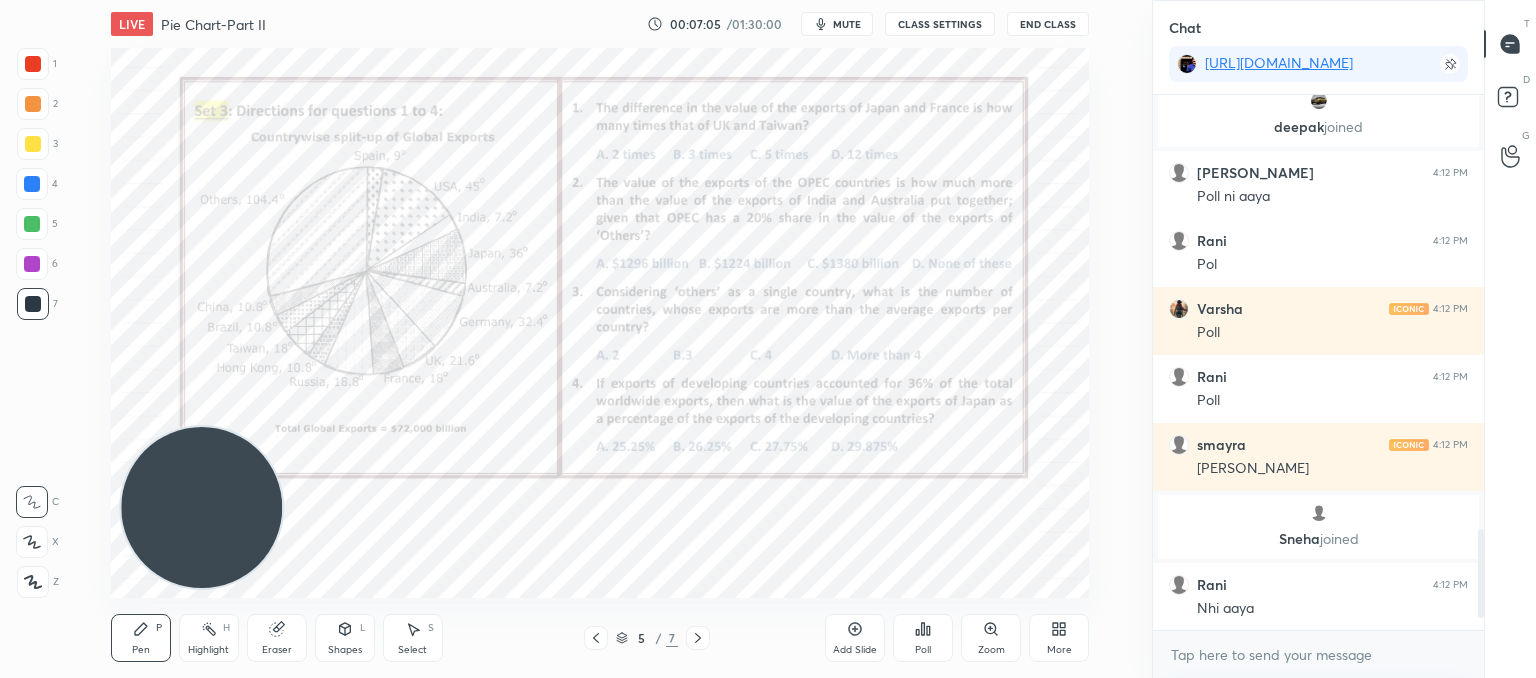 click 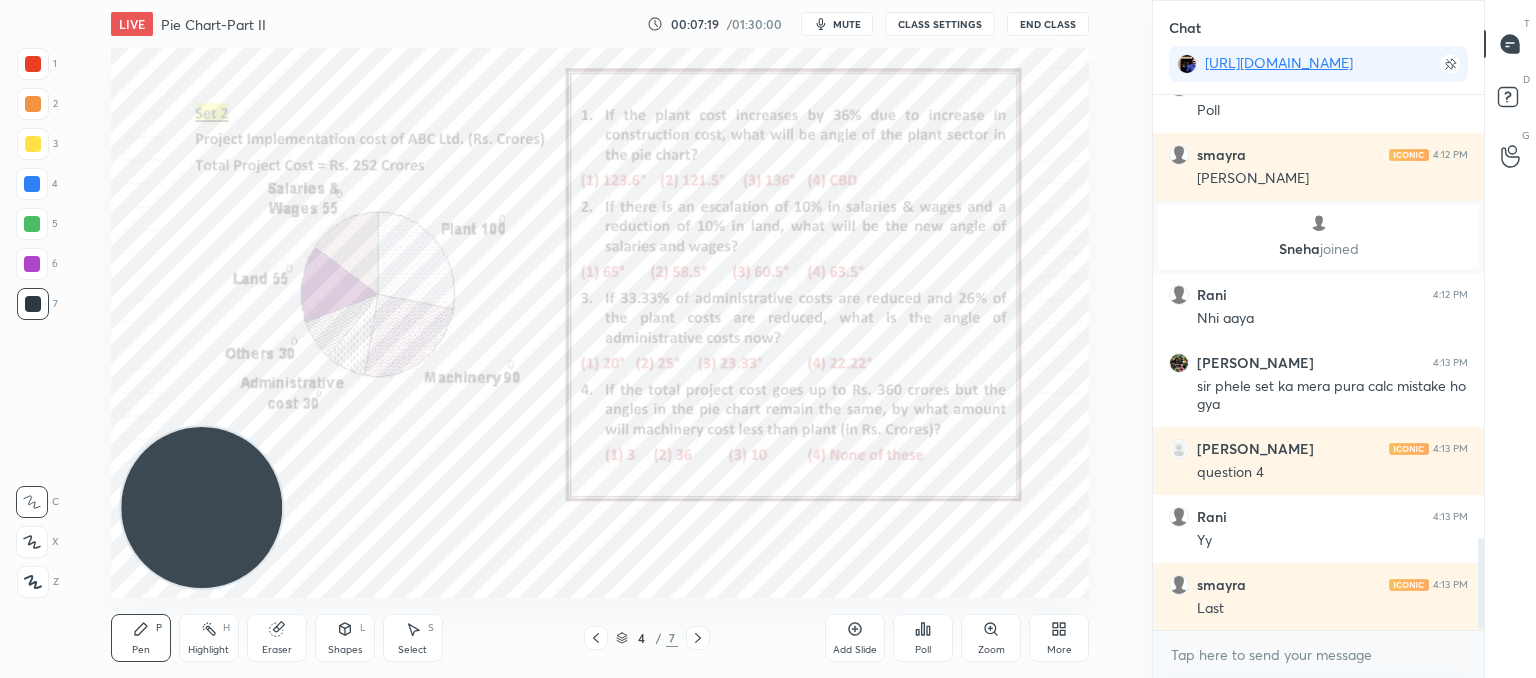 click 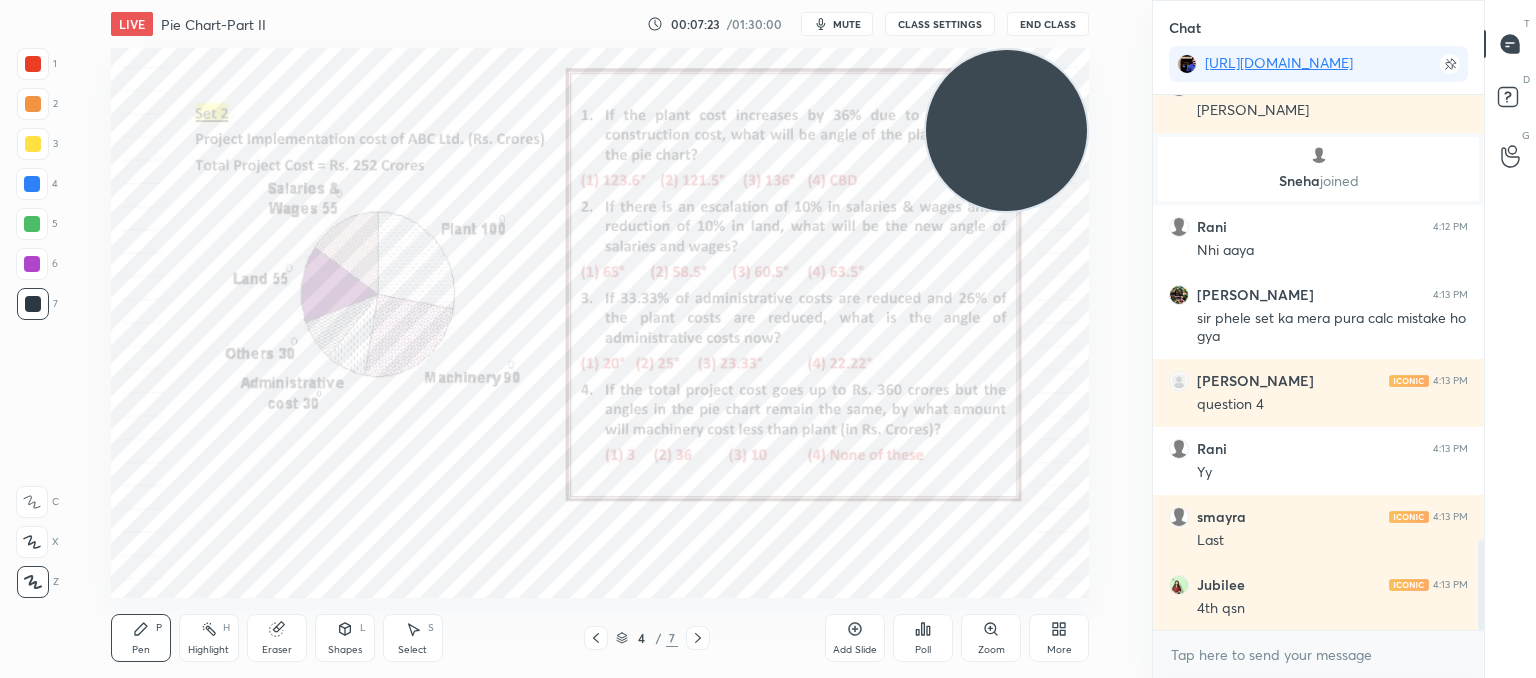 drag, startPoint x: 208, startPoint y: 506, endPoint x: 1072, endPoint y: 66, distance: 969.58545 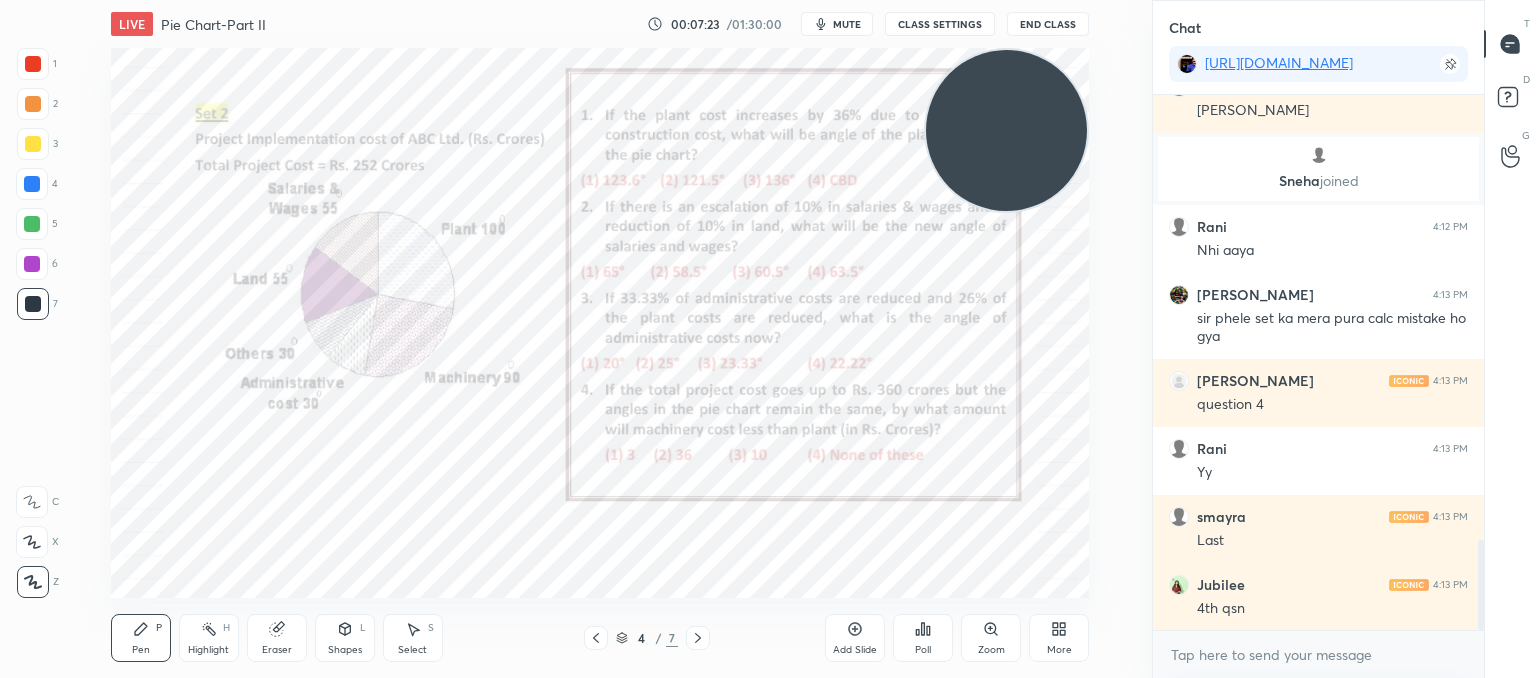 click on "LIVE Pie Chart-Part II 00:07:23 /  01:30:00 mute CLASS SETTINGS End Class Setting up your live class Poll for   secs No correct answer Start poll Back Pie Chart-Part II • L8 of Booster Course on Data Interpretation for CAT & OMETs 2025 [PERSON_NAME] Pen P Highlight H Eraser Shapes L Select S 4 / 7 Add Slide Poll Zoom More" at bounding box center [600, 339] 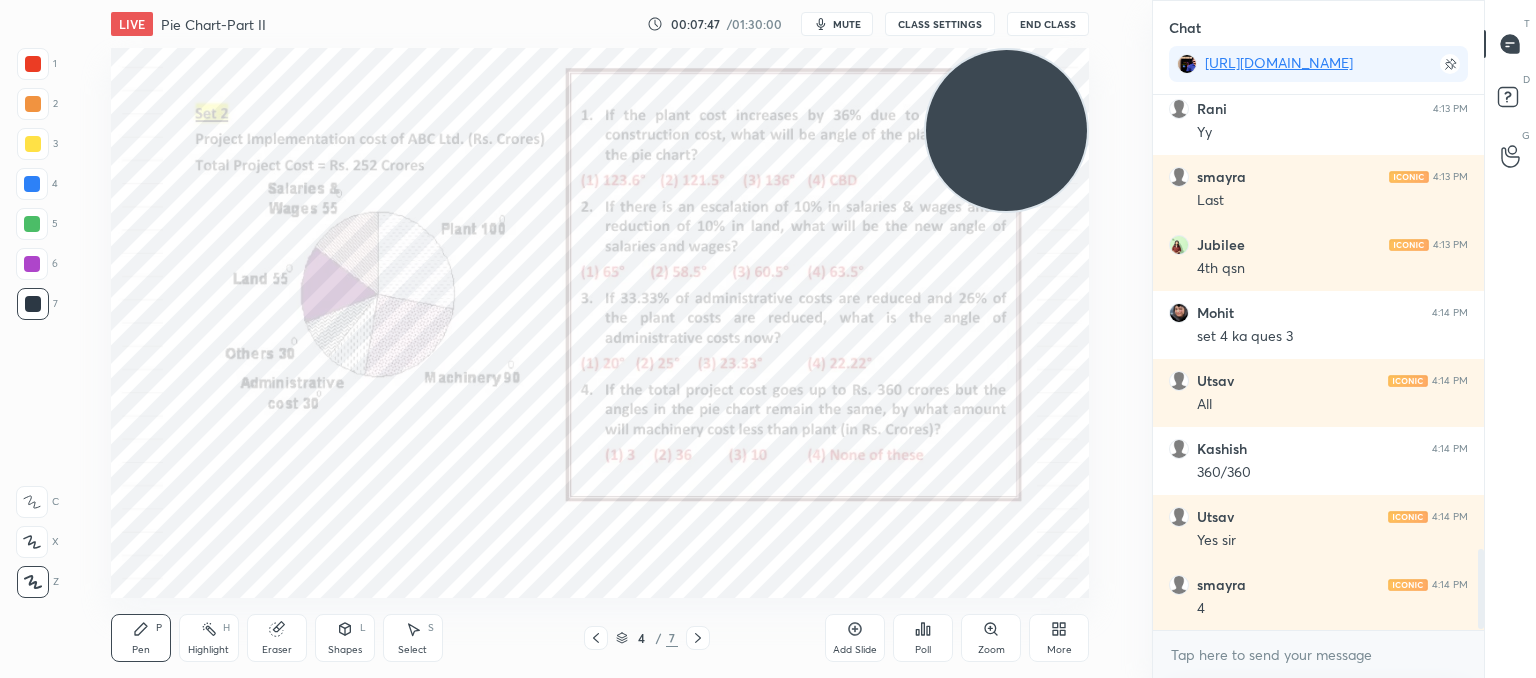 scroll, scrollTop: 3086, scrollLeft: 0, axis: vertical 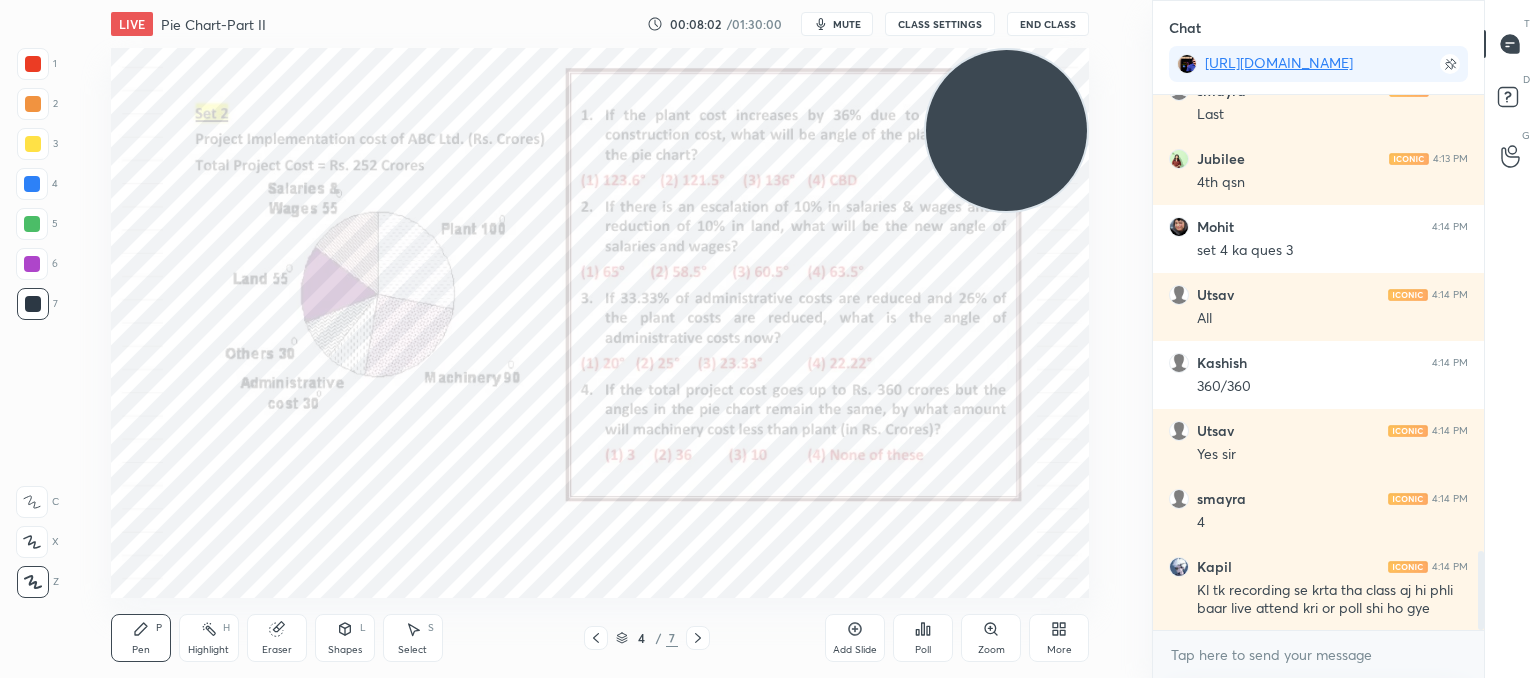 drag, startPoint x: 270, startPoint y: 640, endPoint x: 417, endPoint y: 602, distance: 151.83214 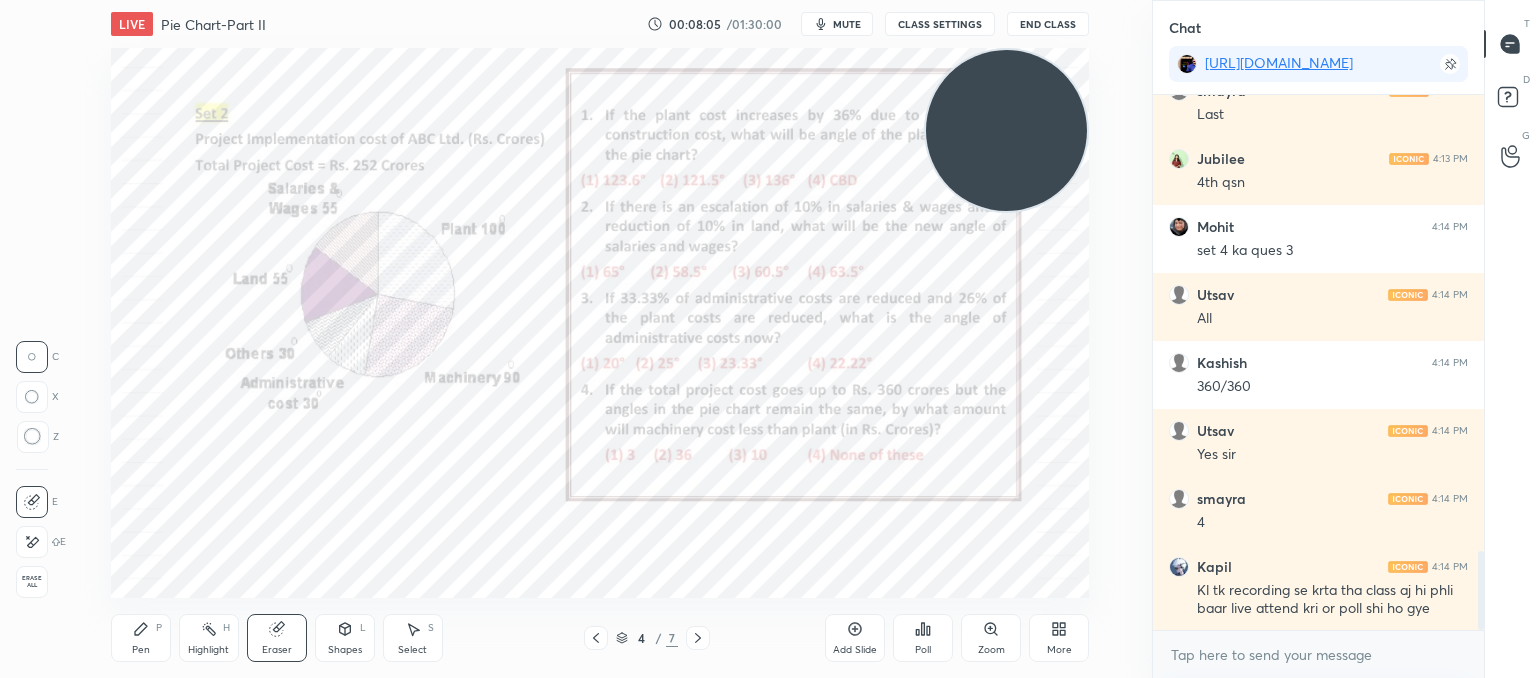 click 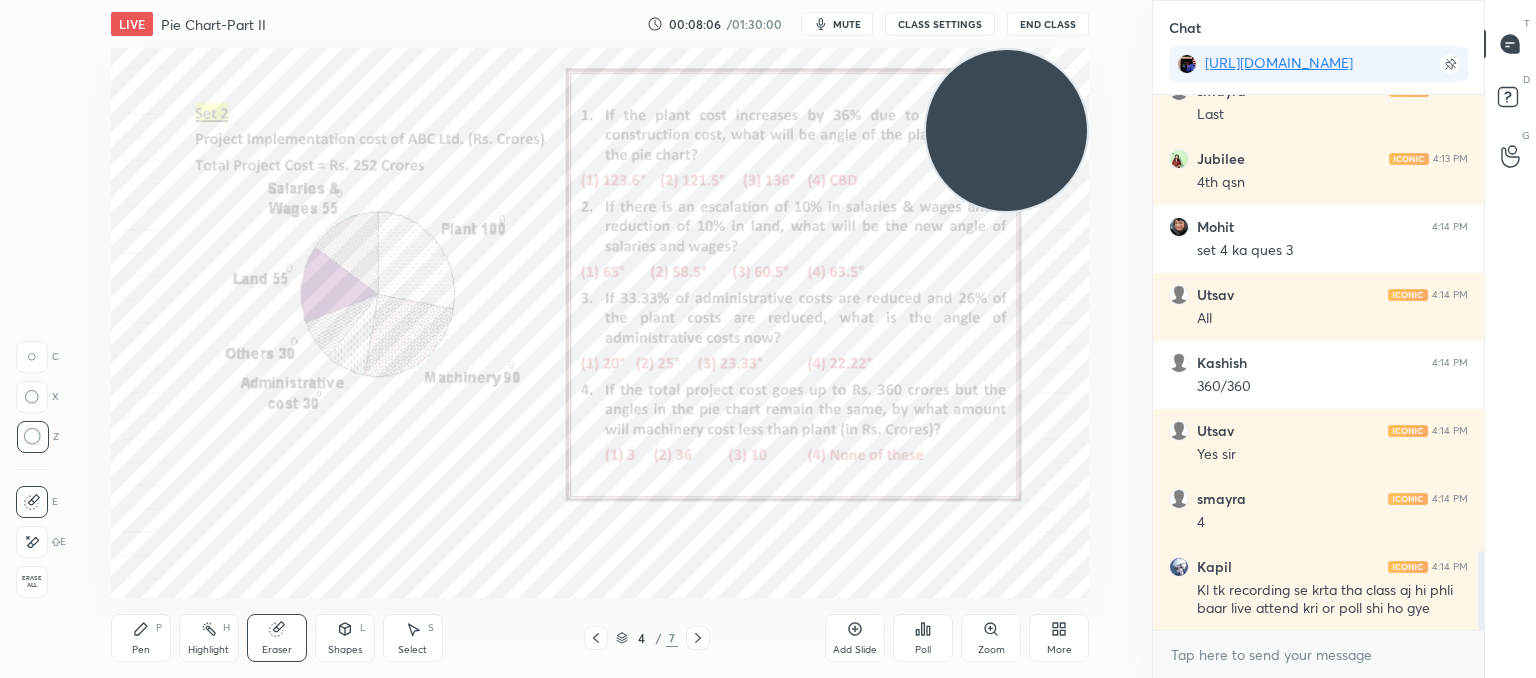 click 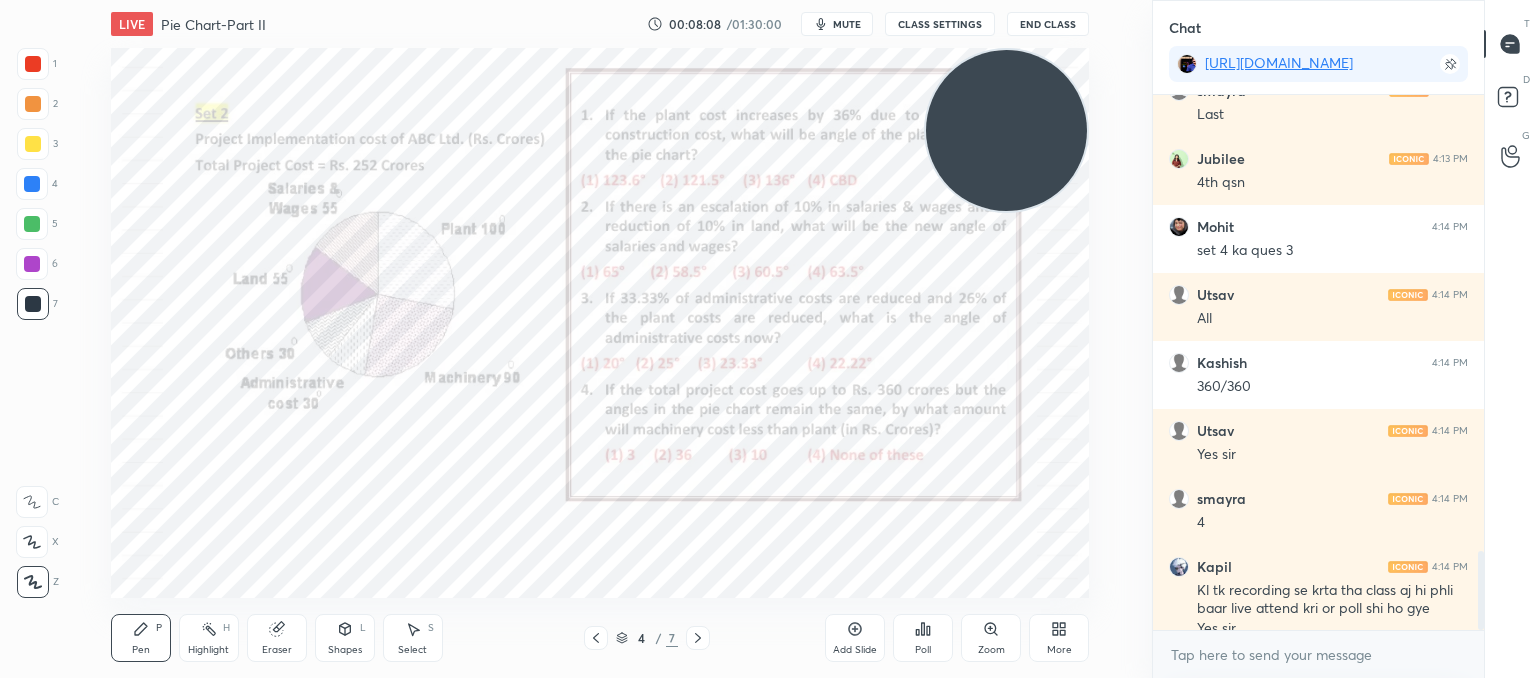 scroll, scrollTop: 3106, scrollLeft: 0, axis: vertical 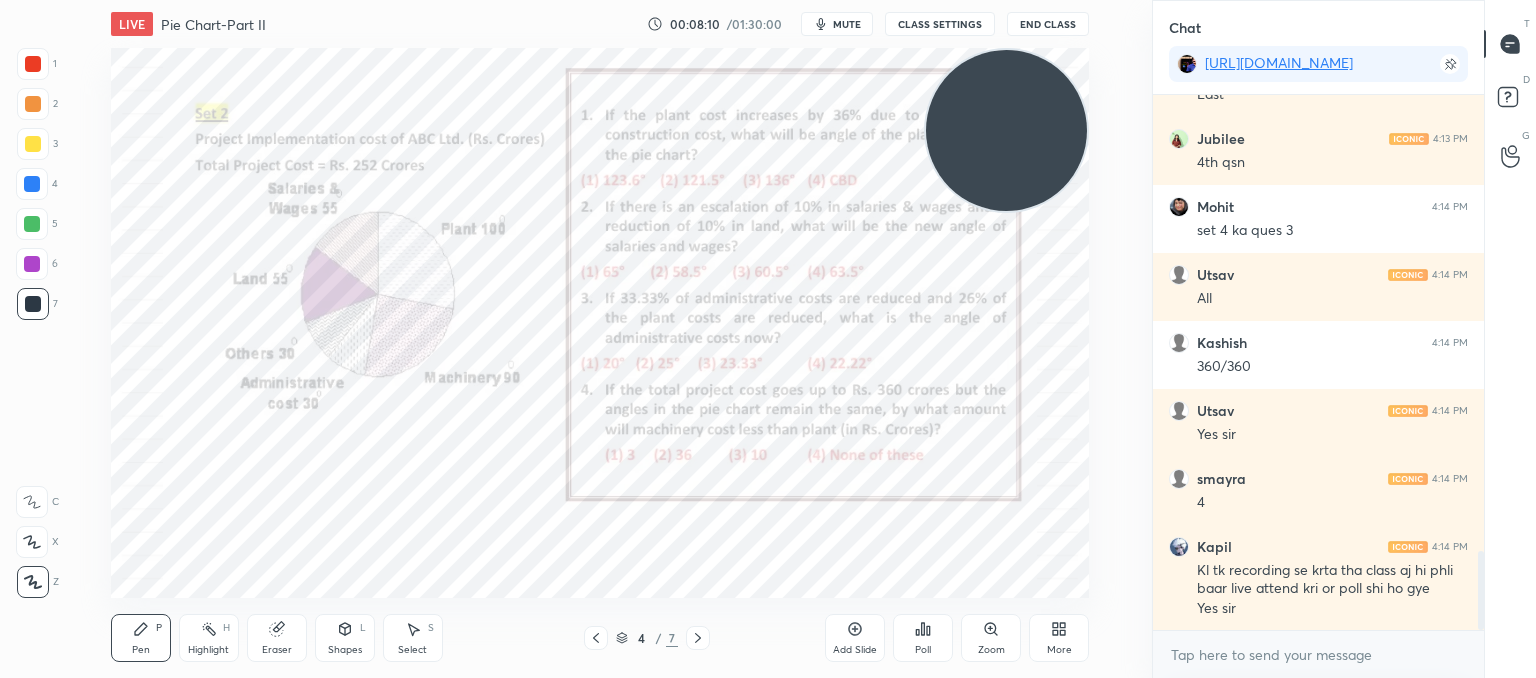 drag, startPoint x: 272, startPoint y: 626, endPoint x: 282, endPoint y: 616, distance: 14.142136 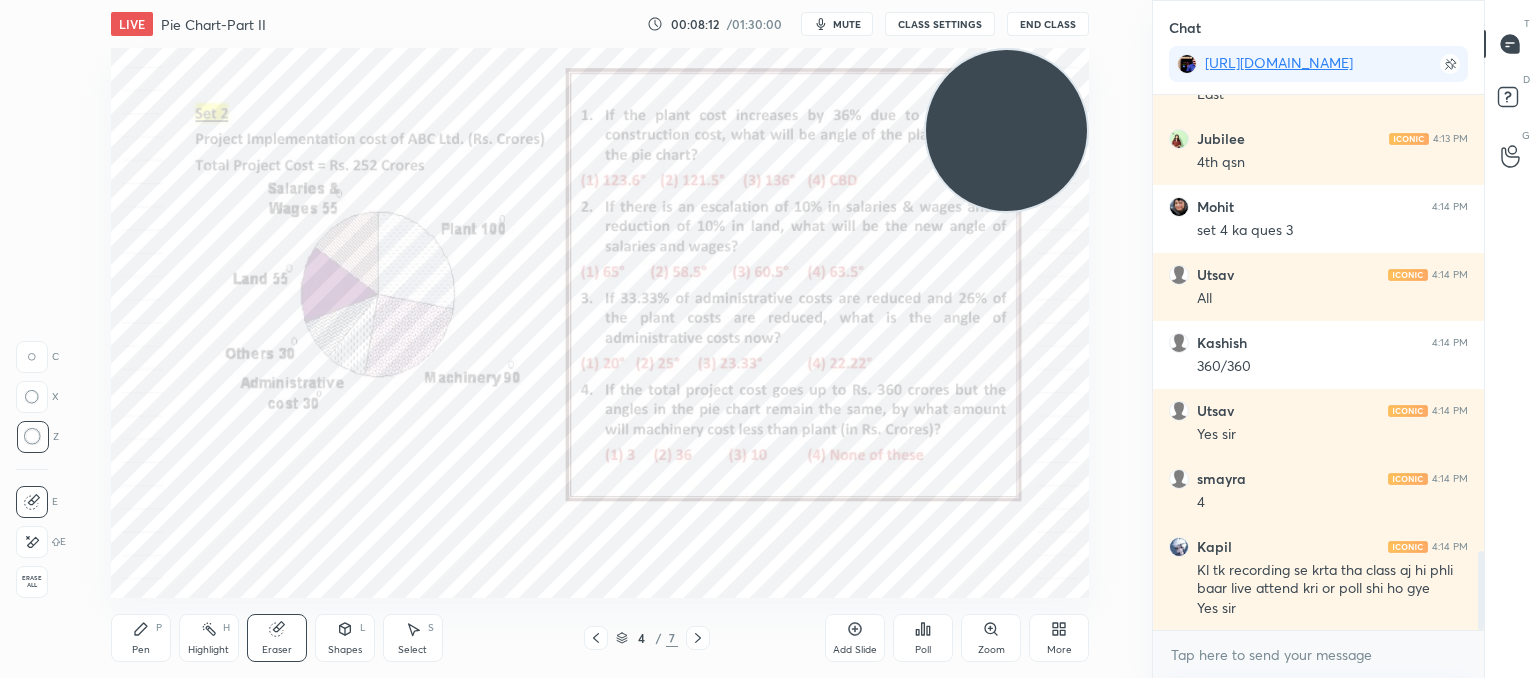click on "Pen P" at bounding box center [141, 638] 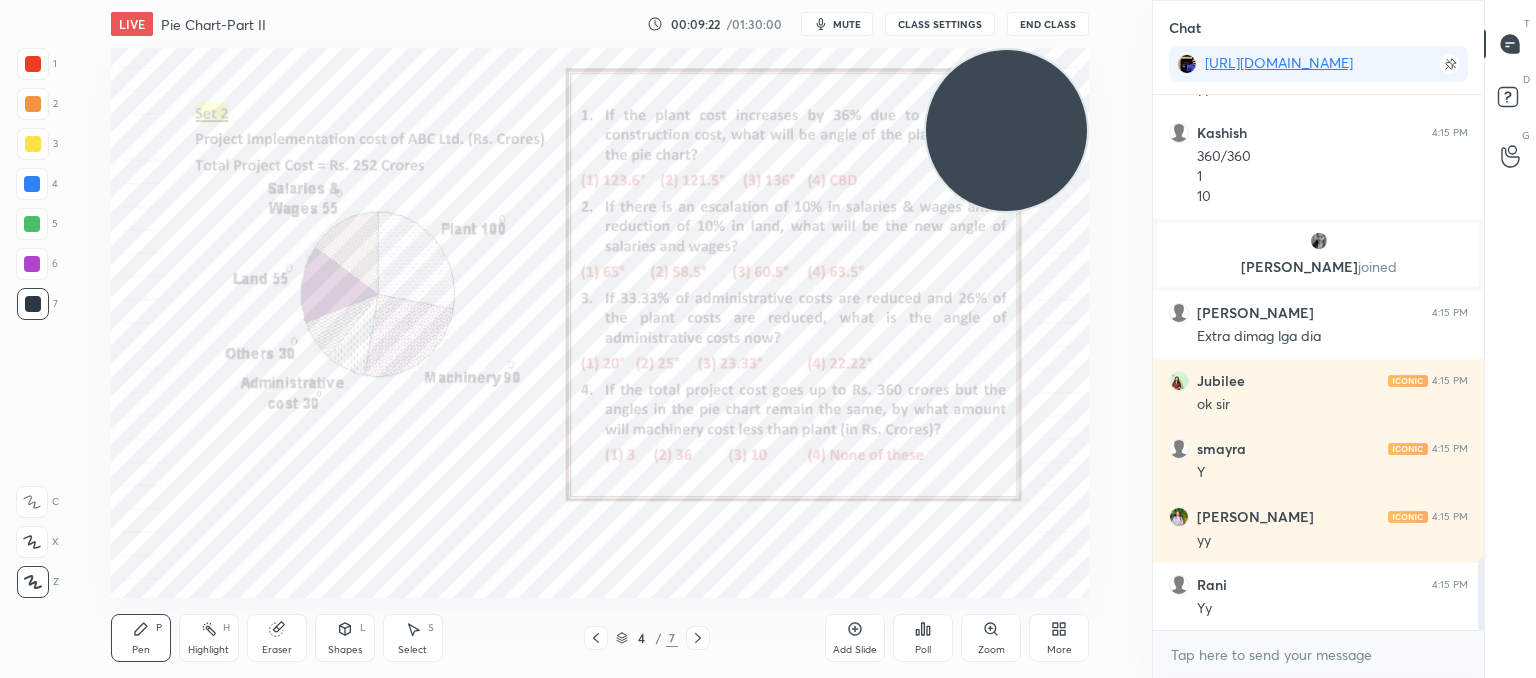 scroll, scrollTop: 3572, scrollLeft: 0, axis: vertical 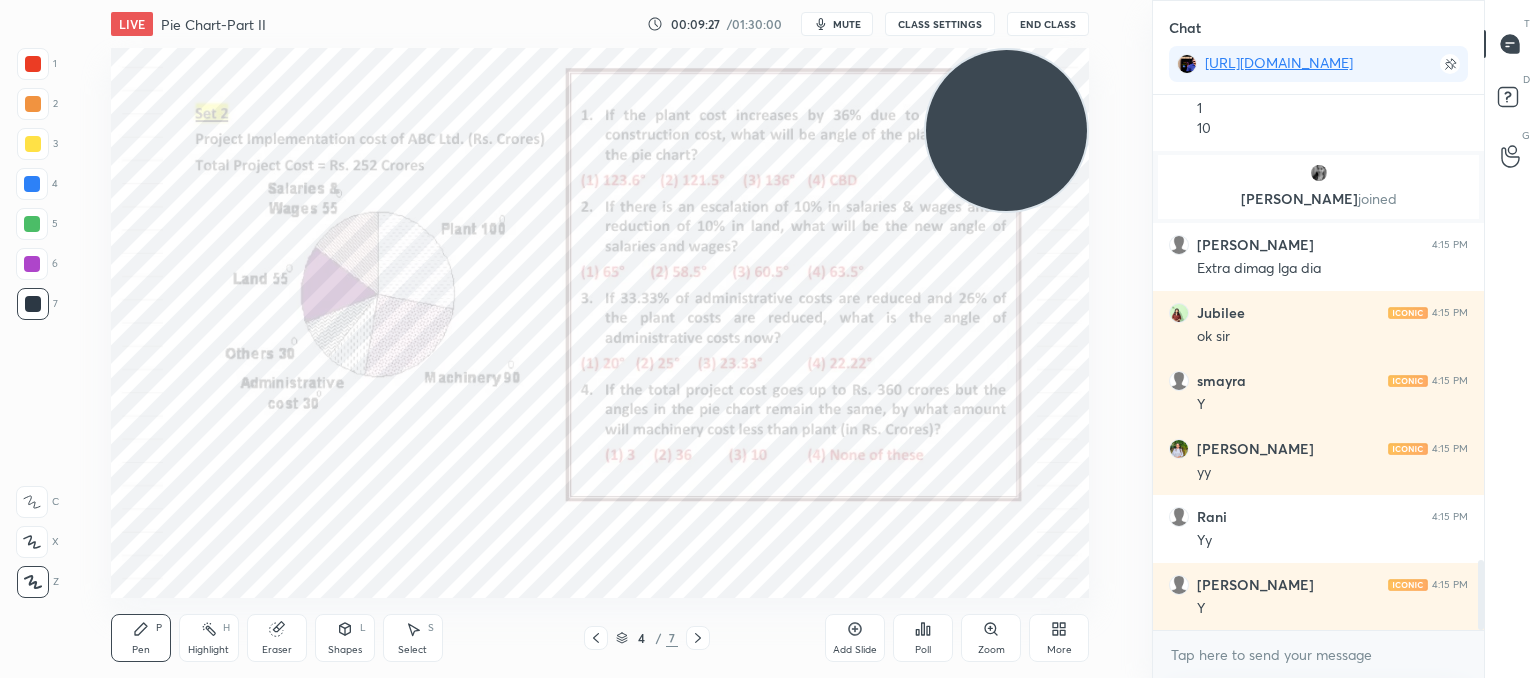 click on "Select S" at bounding box center (413, 638) 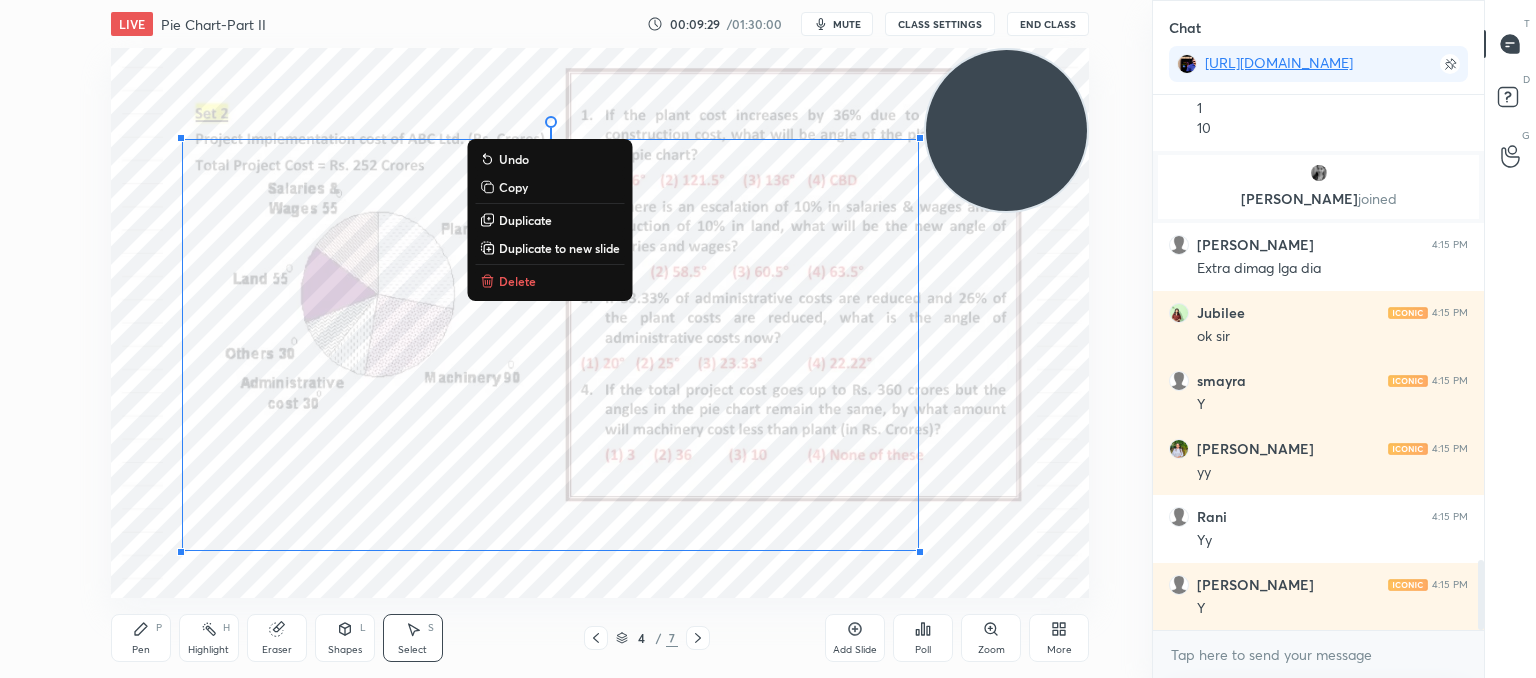 drag, startPoint x: 964, startPoint y: 549, endPoint x: 5, endPoint y: 58, distance: 1077.3866 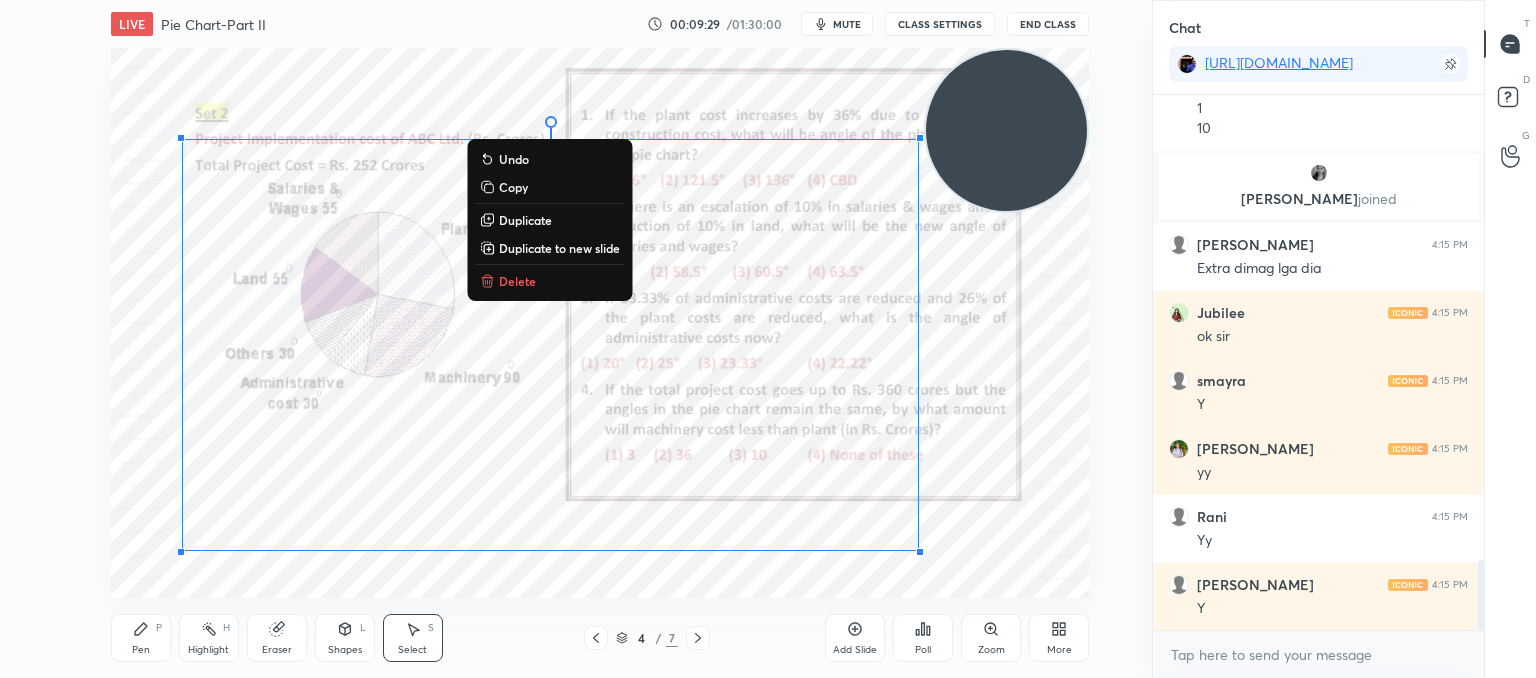 click on "1 2 3 4 5 6 7 C X Z C X Z E E Erase all   H H LIVE Pie Chart-Part II 00:09:29 /  01:30:00 mute CLASS SETTINGS End Class 0 ° Undo Copy Duplicate Duplicate to new slide Delete Setting up your live class Poll for   secs No correct answer Start poll Back Pie Chart-Part II • L8 of Booster Course on Data Interpretation for CAT & OMETs 2025 [PERSON_NAME] Pen P Highlight H Eraser Shapes L Select S 4 / 7 Add Slide Poll Zoom More" at bounding box center (568, 339) 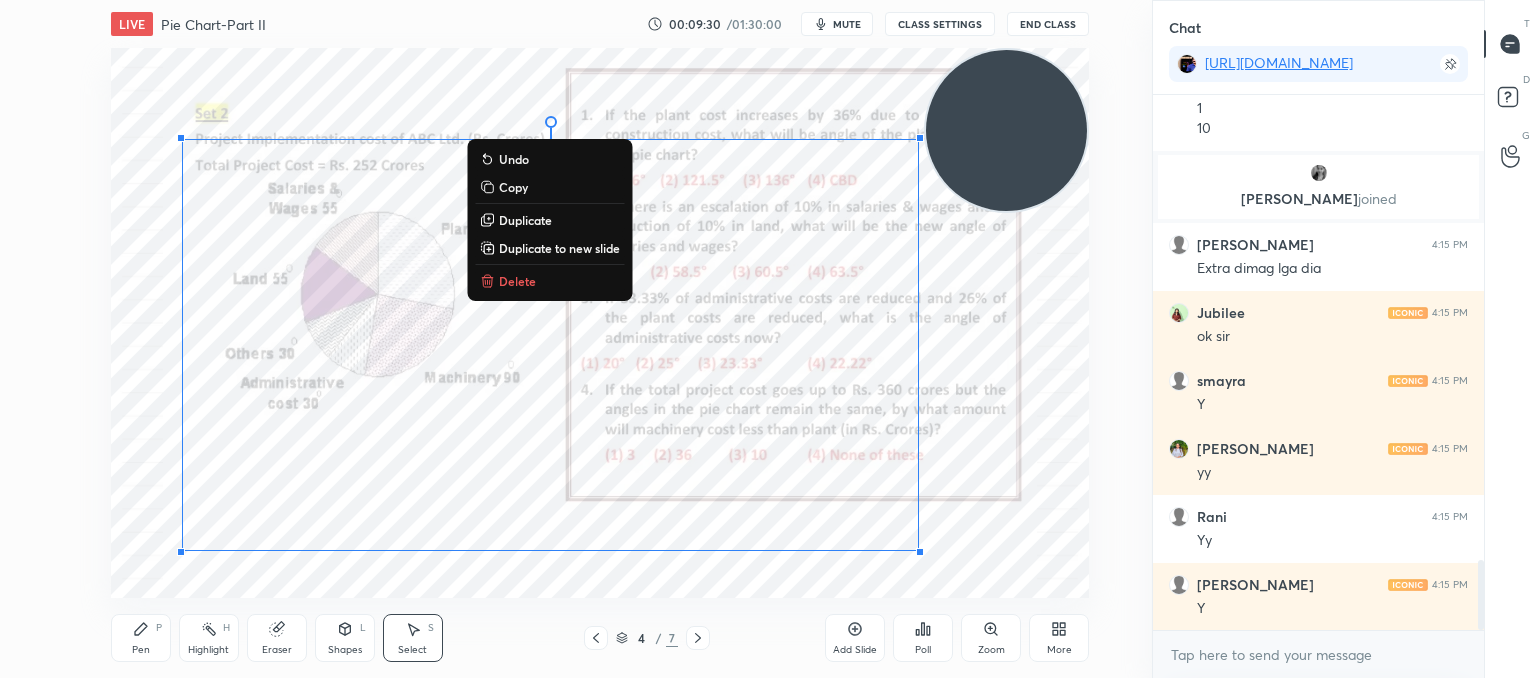 click on "Delete" at bounding box center [517, 281] 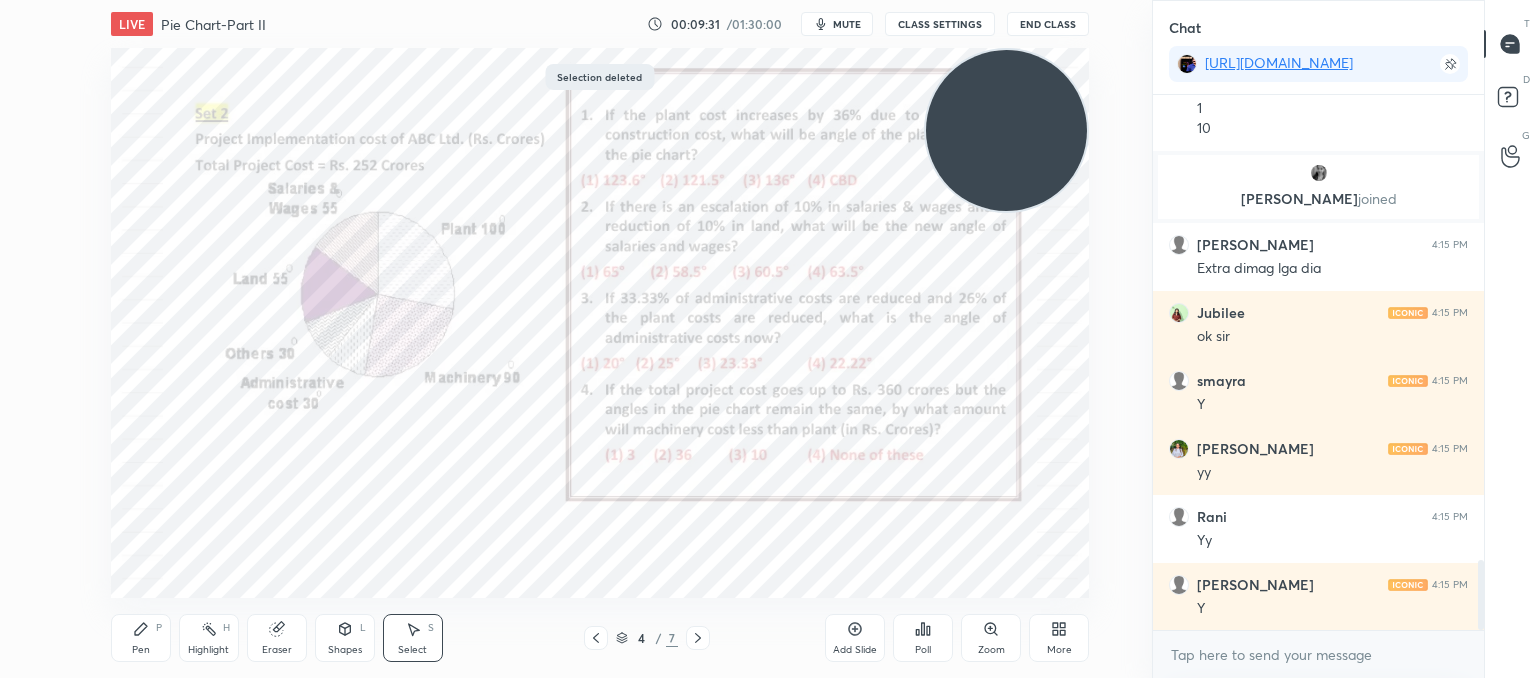 click 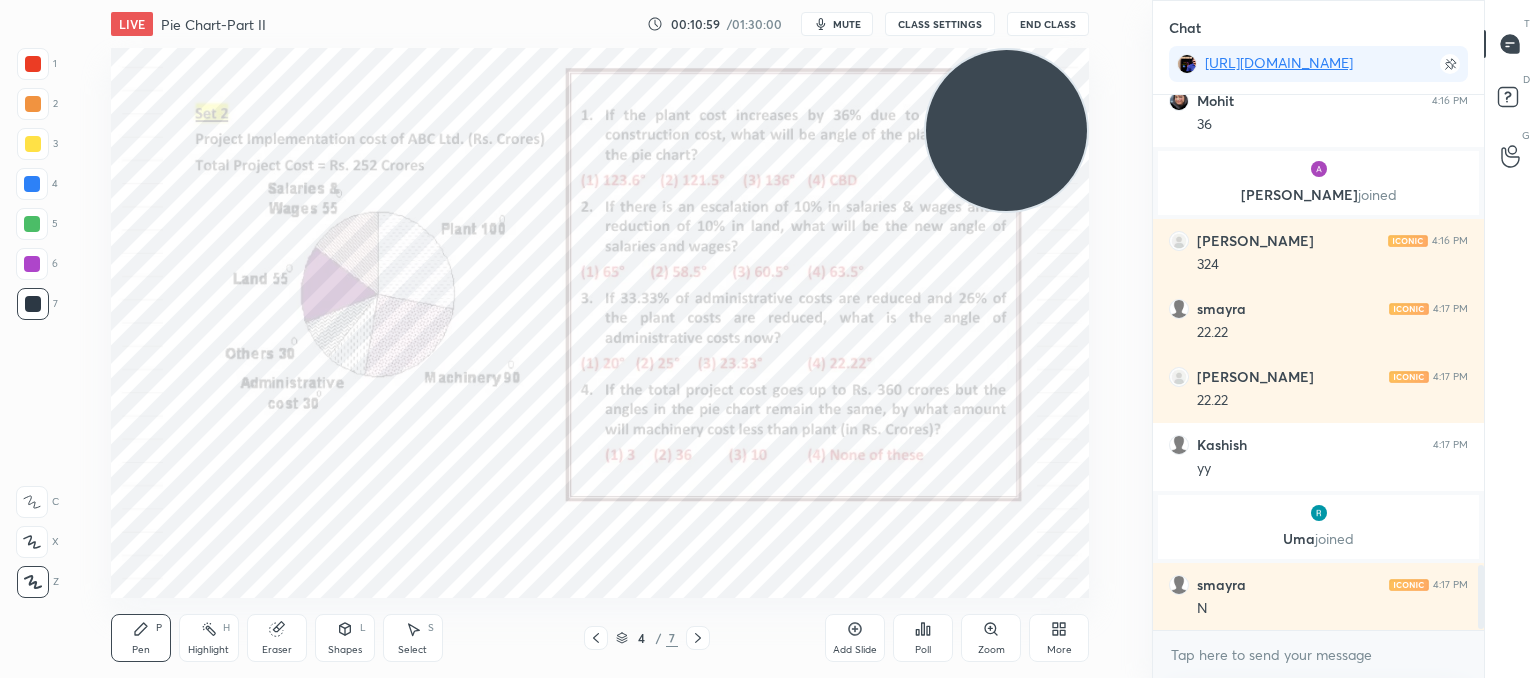 scroll, scrollTop: 3972, scrollLeft: 0, axis: vertical 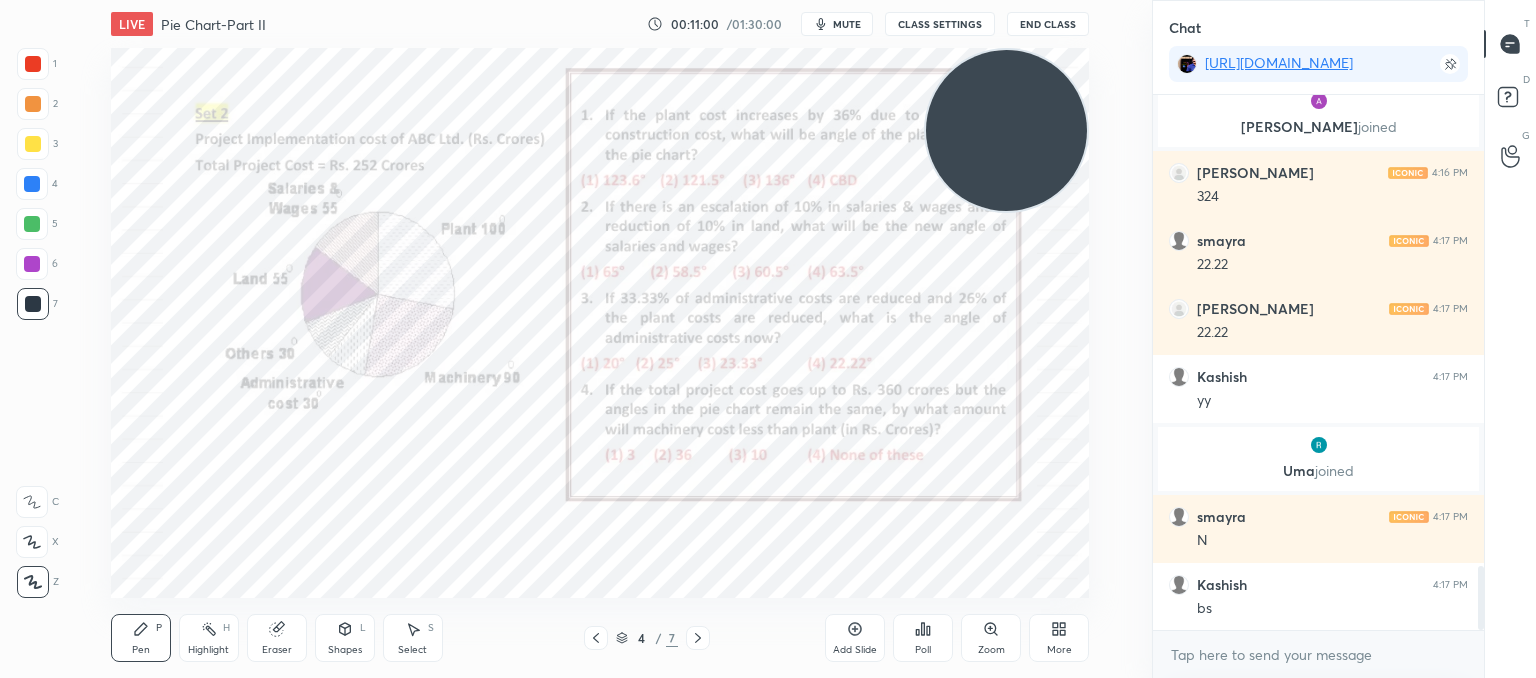 click 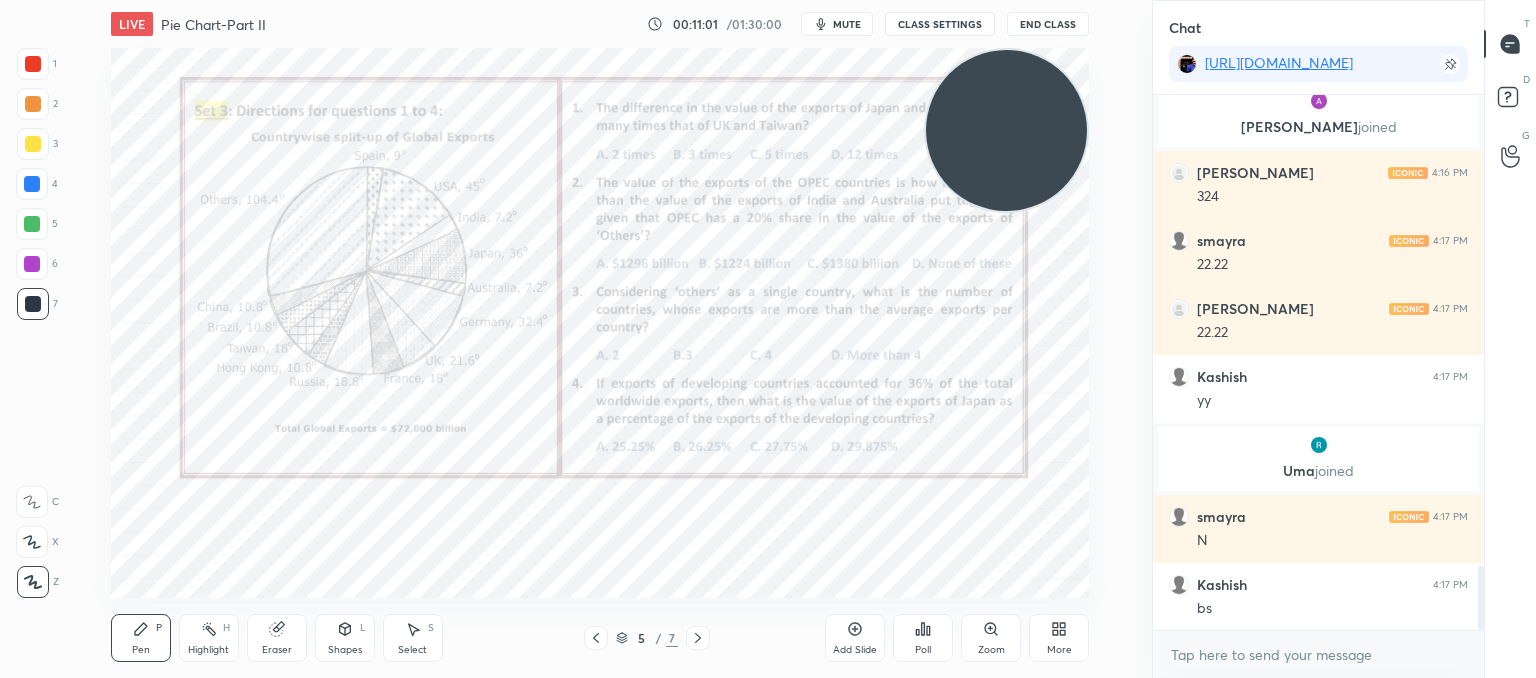 click 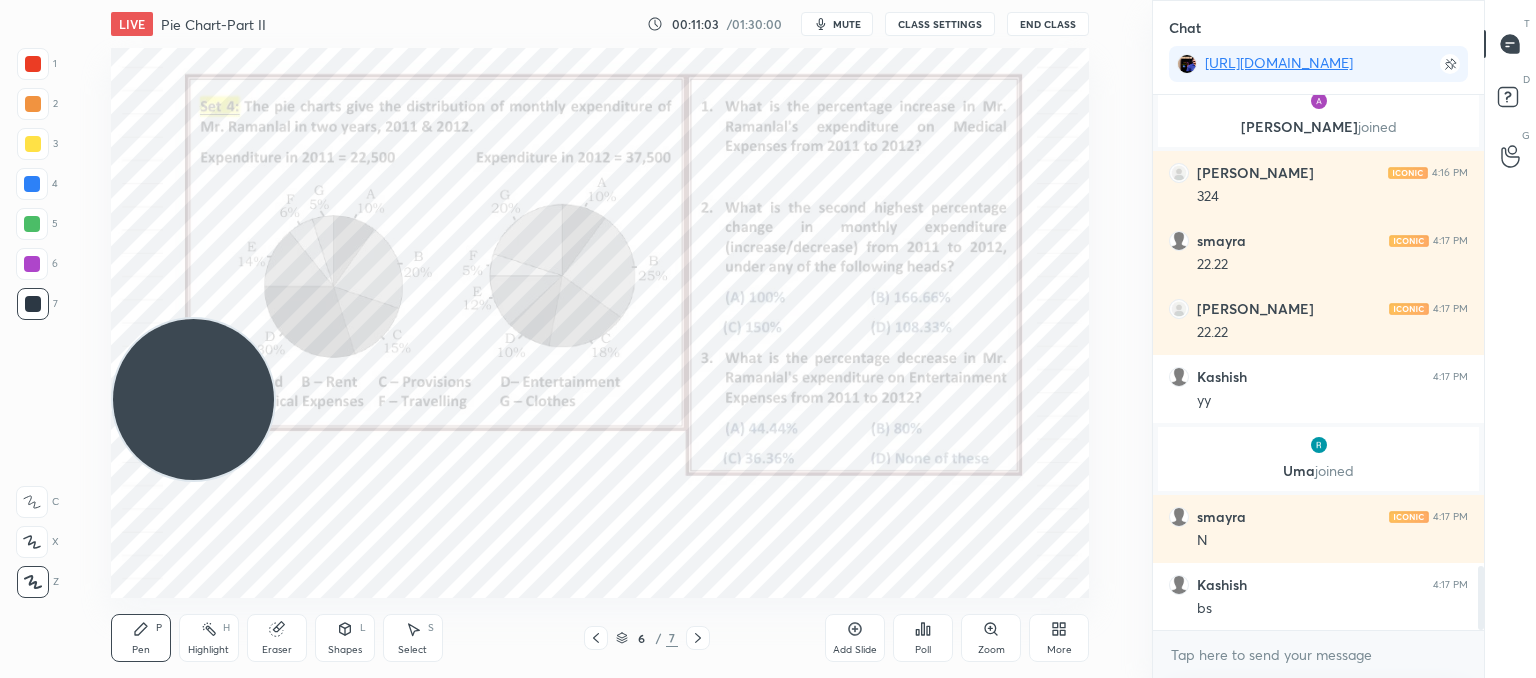 drag, startPoint x: 957, startPoint y: 130, endPoint x: 33, endPoint y: 551, distance: 1015.3901 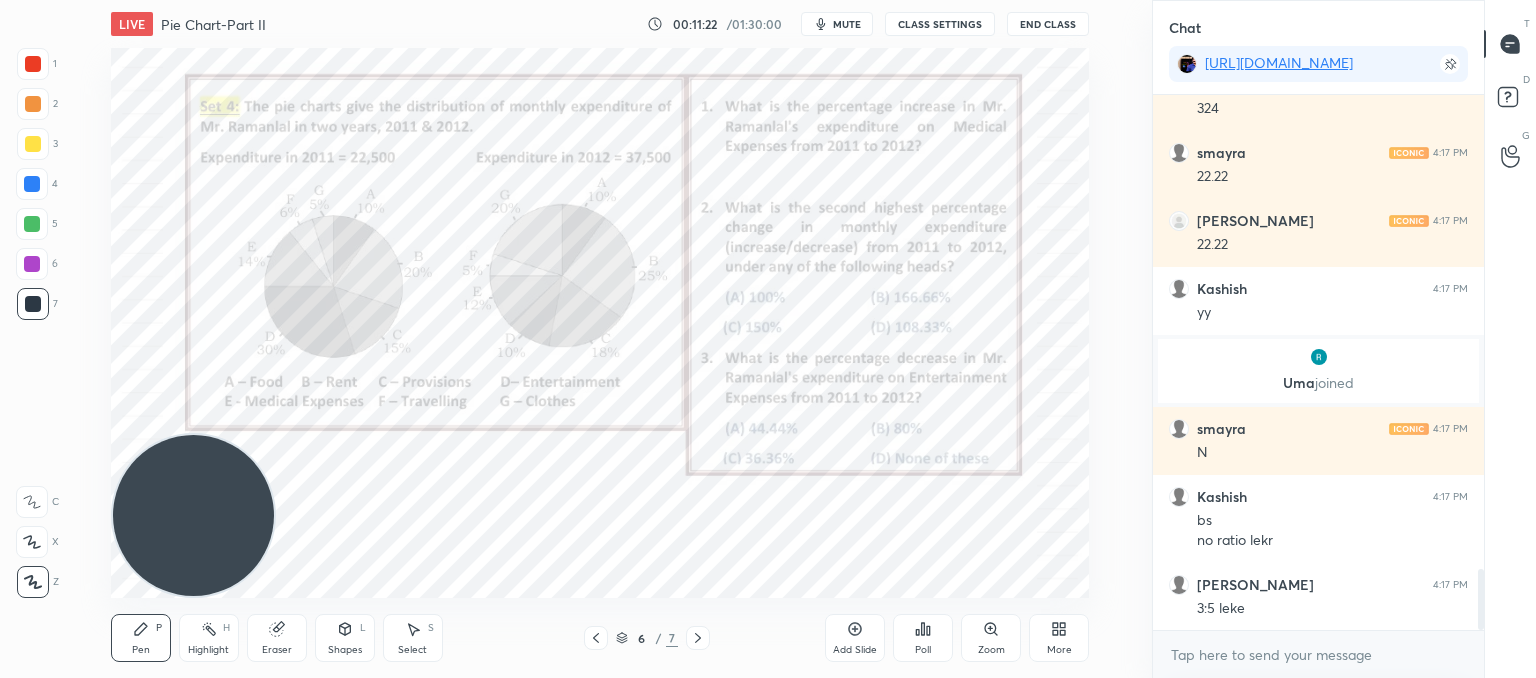 scroll, scrollTop: 4128, scrollLeft: 0, axis: vertical 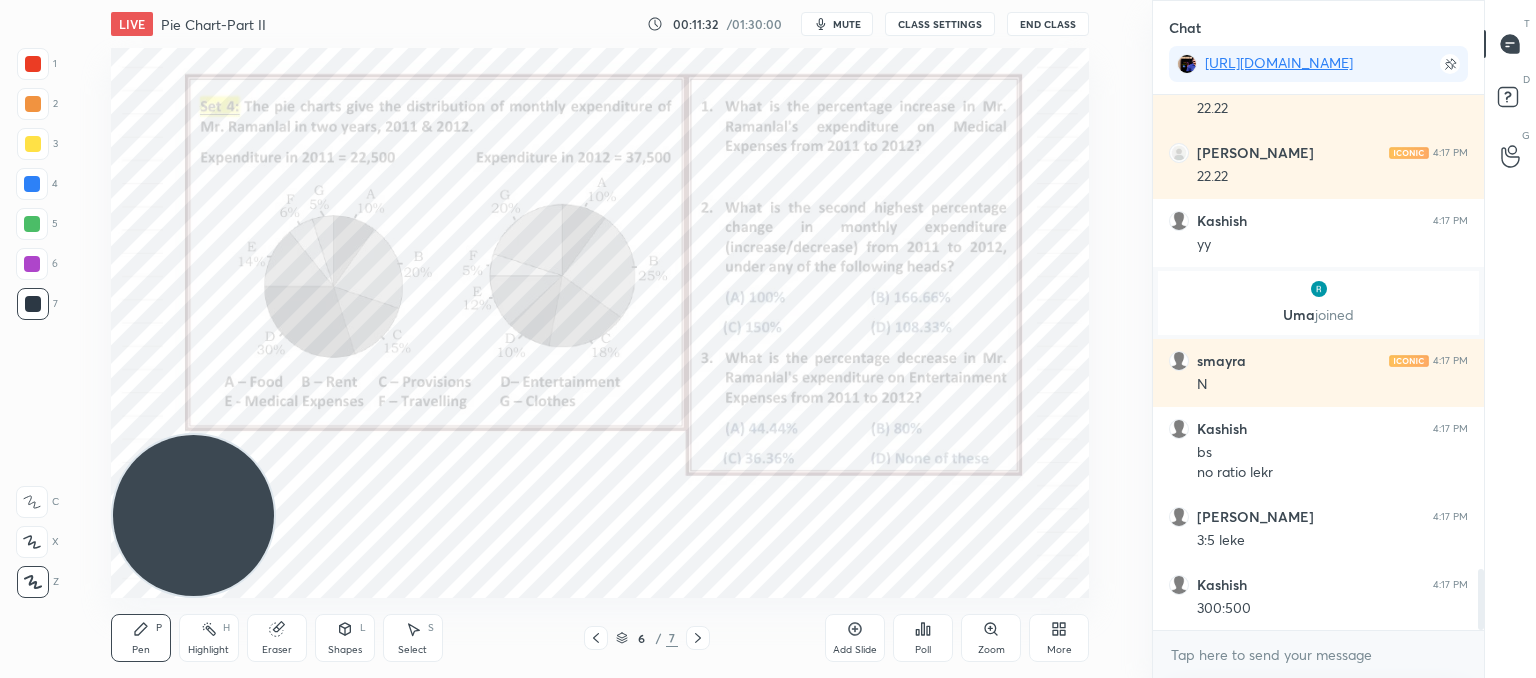 click on "Select S" at bounding box center [413, 638] 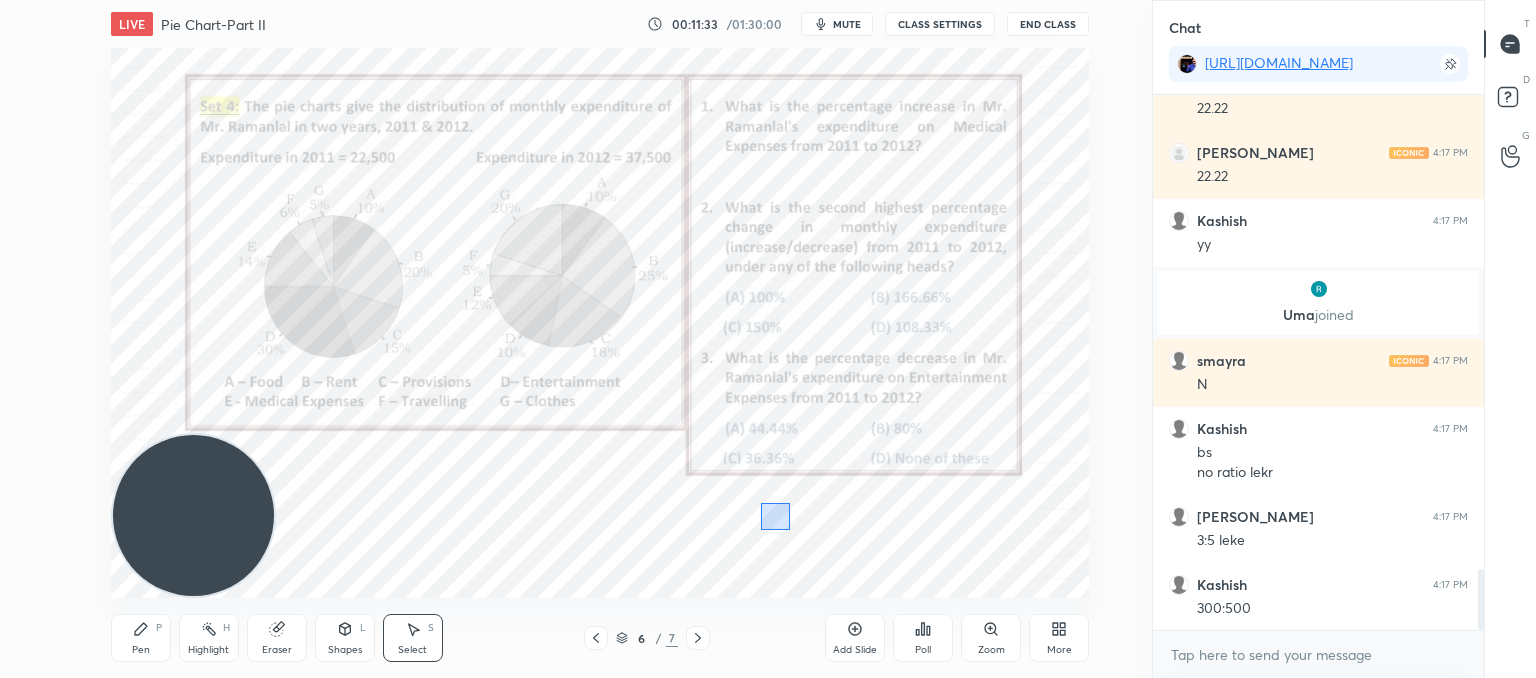 drag, startPoint x: 790, startPoint y: 530, endPoint x: 836, endPoint y: 525, distance: 46.270943 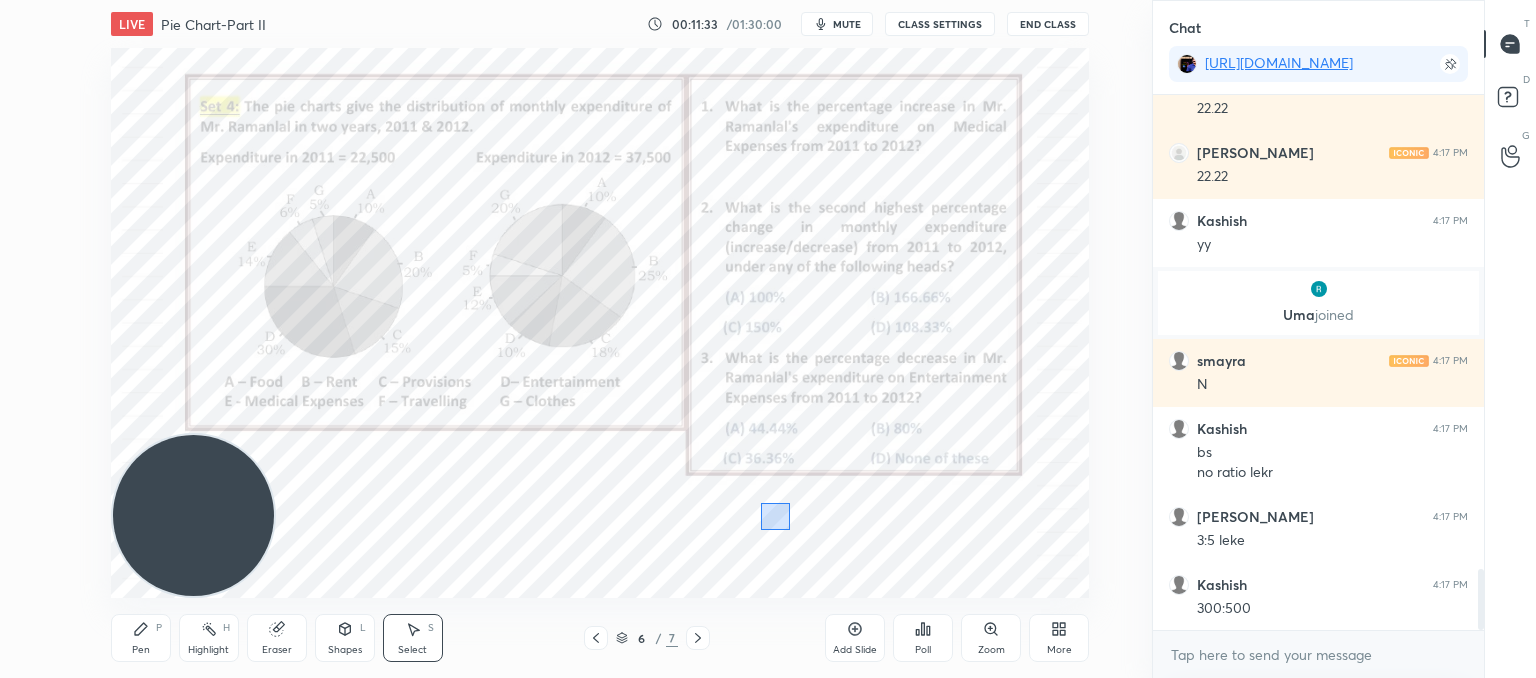 click on "0 ° Undo Copy Duplicate Duplicate to new slide Delete" at bounding box center [600, 323] 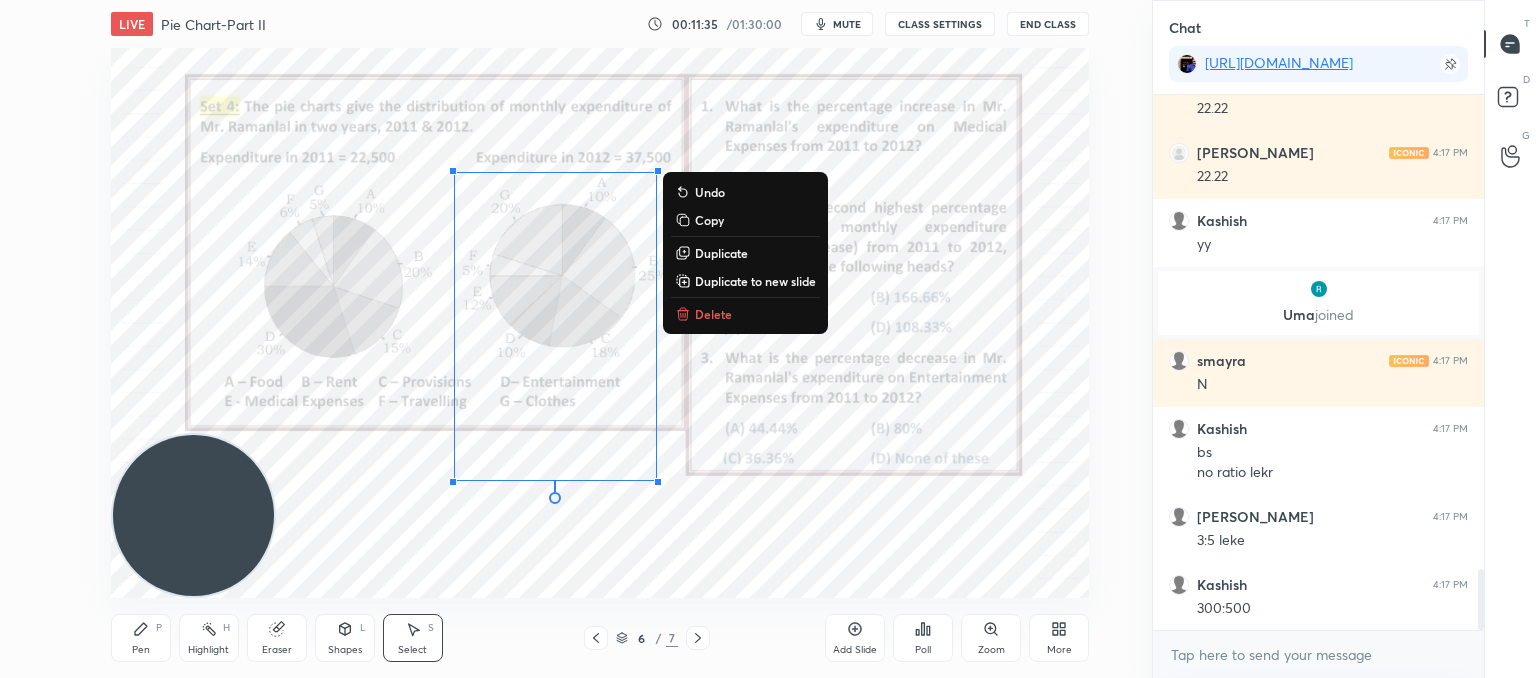 drag, startPoint x: 632, startPoint y: 405, endPoint x: 151, endPoint y: 9, distance: 623.0385 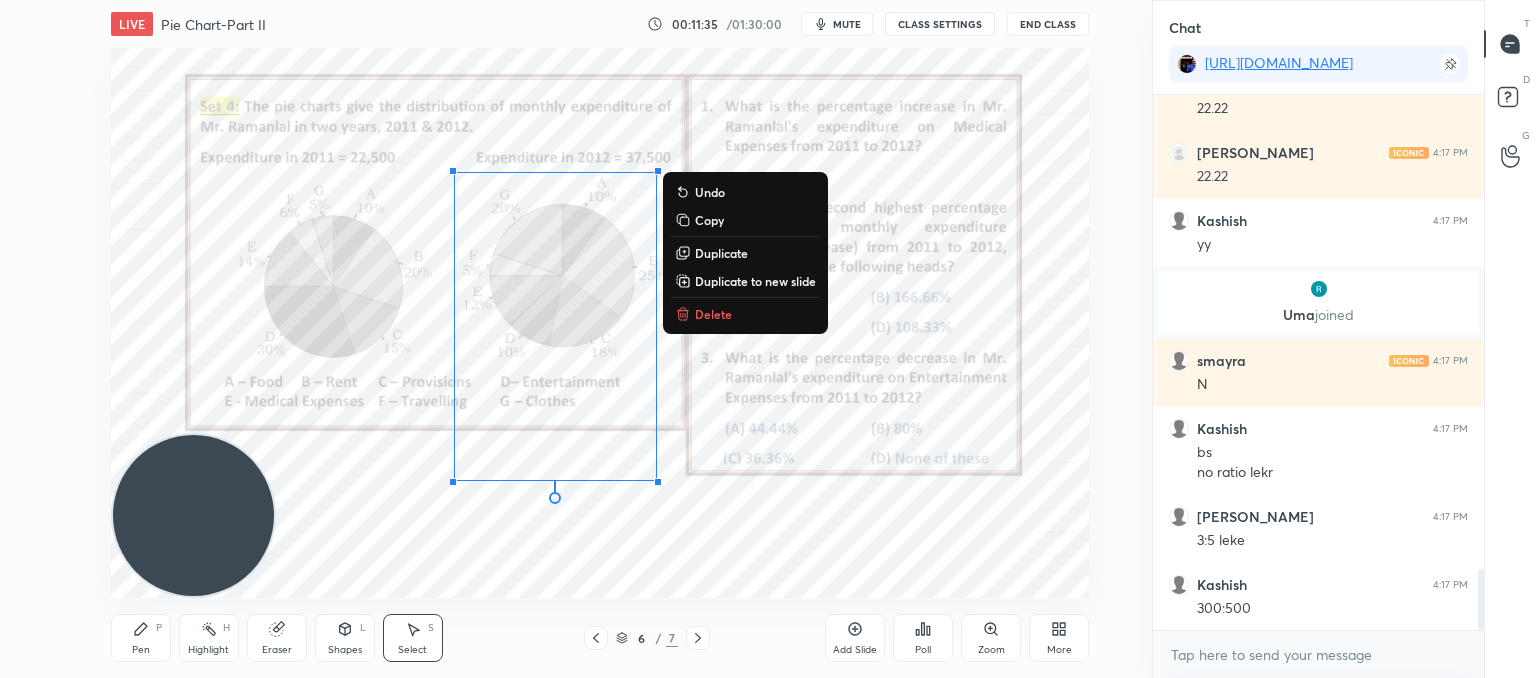 click on "LIVE Pie Chart-Part II 00:11:35 /  01:30:00 mute CLASS SETTINGS End Class 0 ° Undo Copy Duplicate Duplicate to new slide Delete Setting up your live class Poll for   secs No correct answer Start poll Back Pie Chart-Part II • L8 of Booster Course on Data Interpretation for CAT & OMETs 2025 [PERSON_NAME] Pen P Highlight H Eraser Shapes L Select S 6 / 7 Add Slide Poll Zoom More" at bounding box center [600, 339] 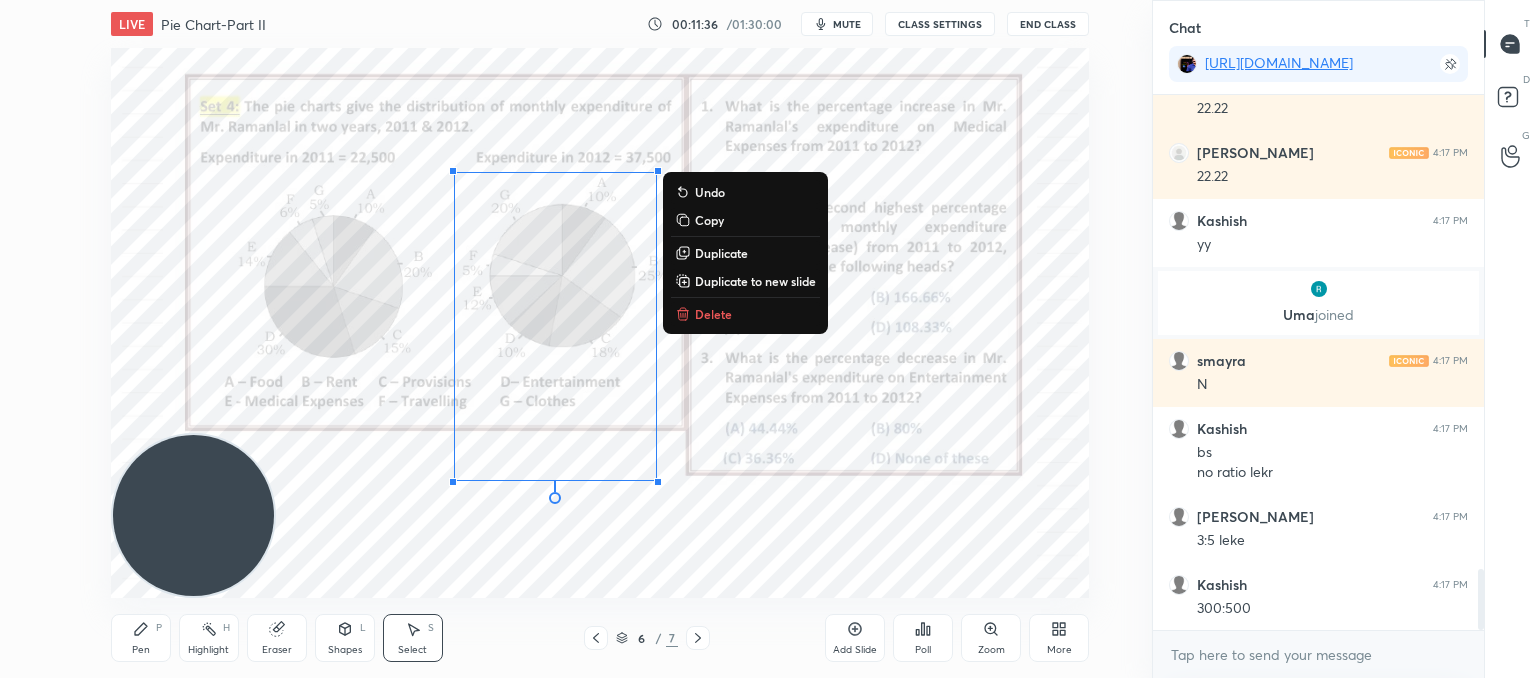click on "Delete" at bounding box center [713, 314] 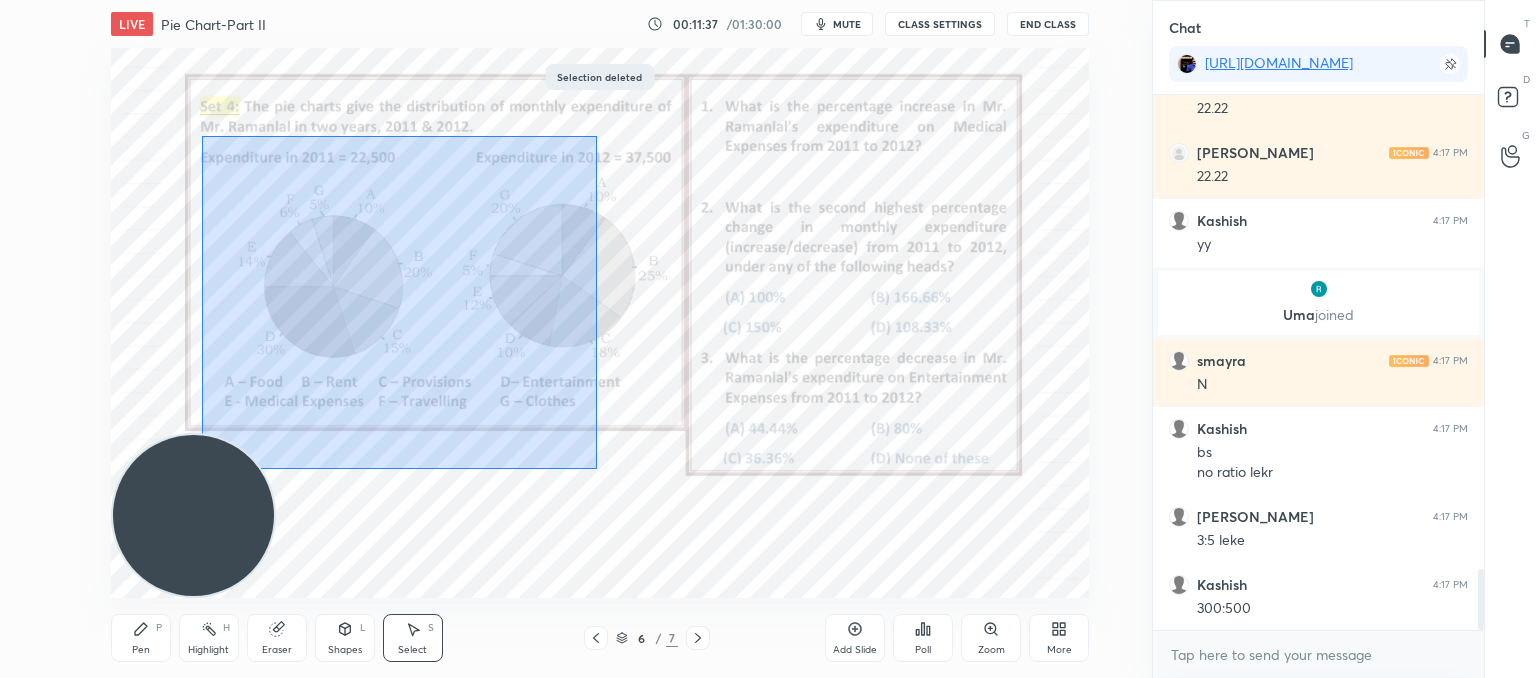 drag, startPoint x: 458, startPoint y: 429, endPoint x: 302, endPoint y: 179, distance: 294.67947 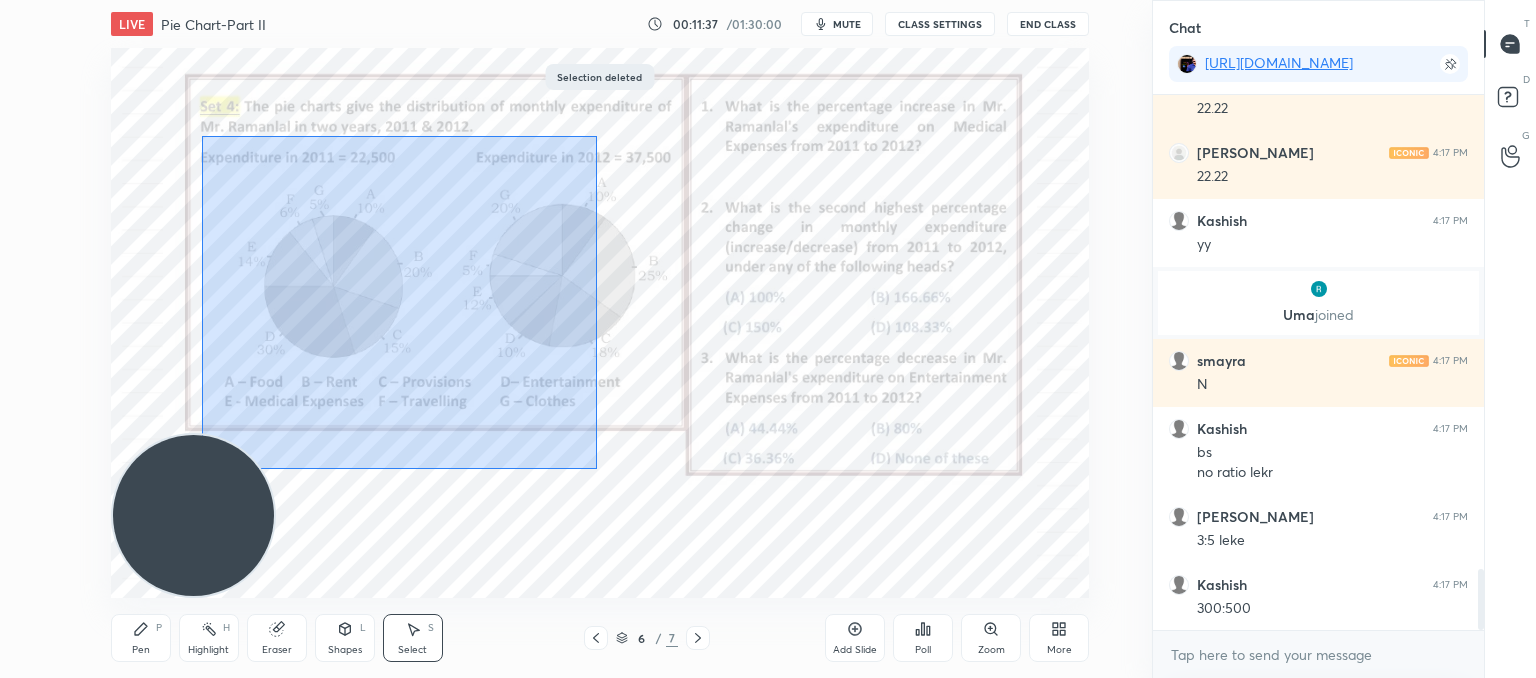 click on "0 ° Undo Copy Duplicate Duplicate to new slide Delete" at bounding box center (600, 323) 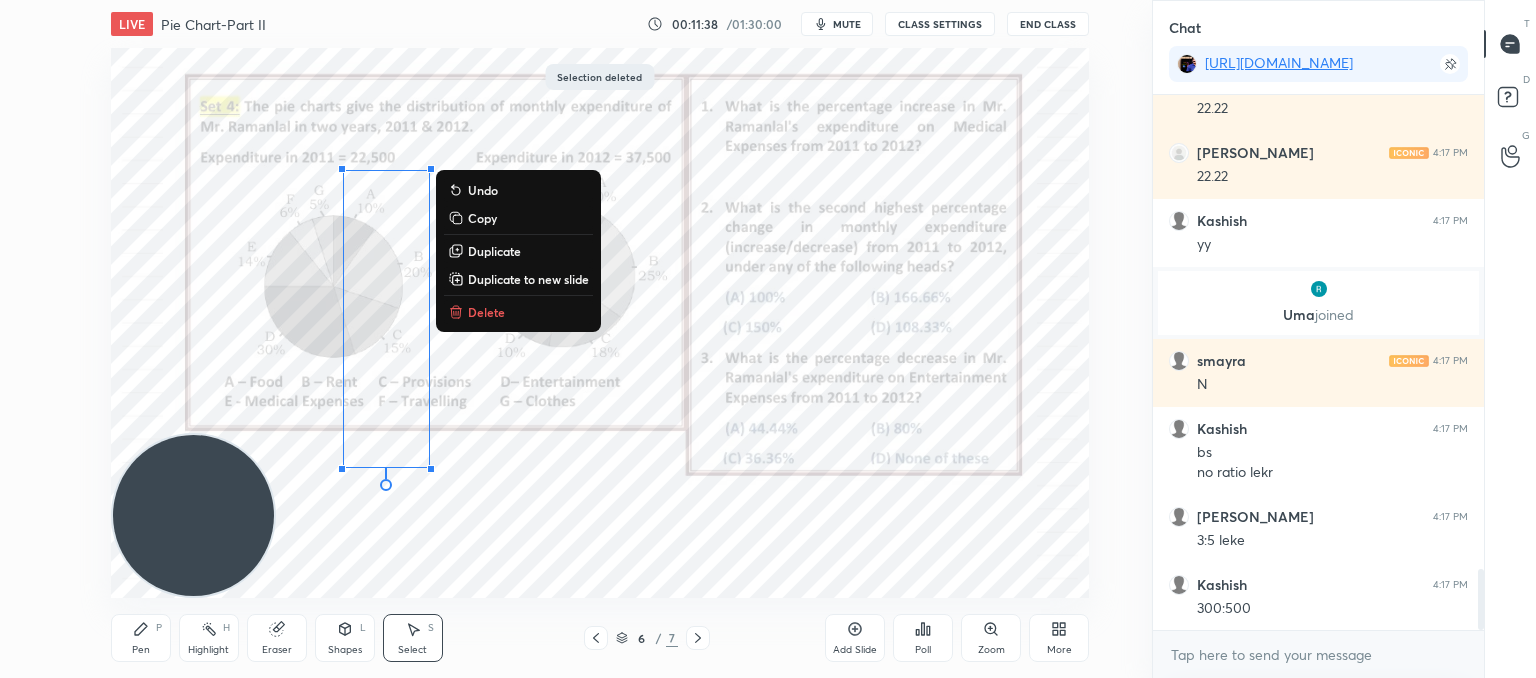 drag, startPoint x: 490, startPoint y: 305, endPoint x: 453, endPoint y: 409, distance: 110.38569 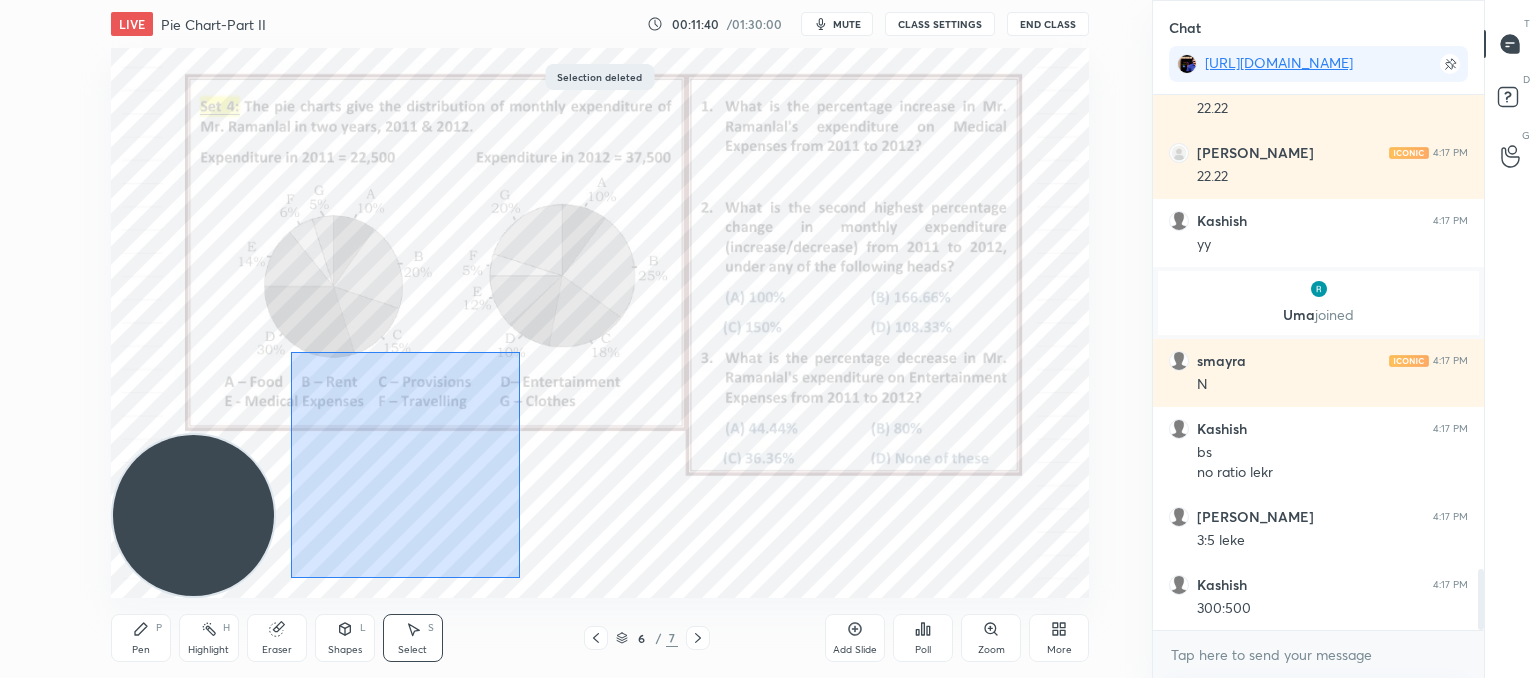 drag, startPoint x: 291, startPoint y: 352, endPoint x: 508, endPoint y: 577, distance: 312.59238 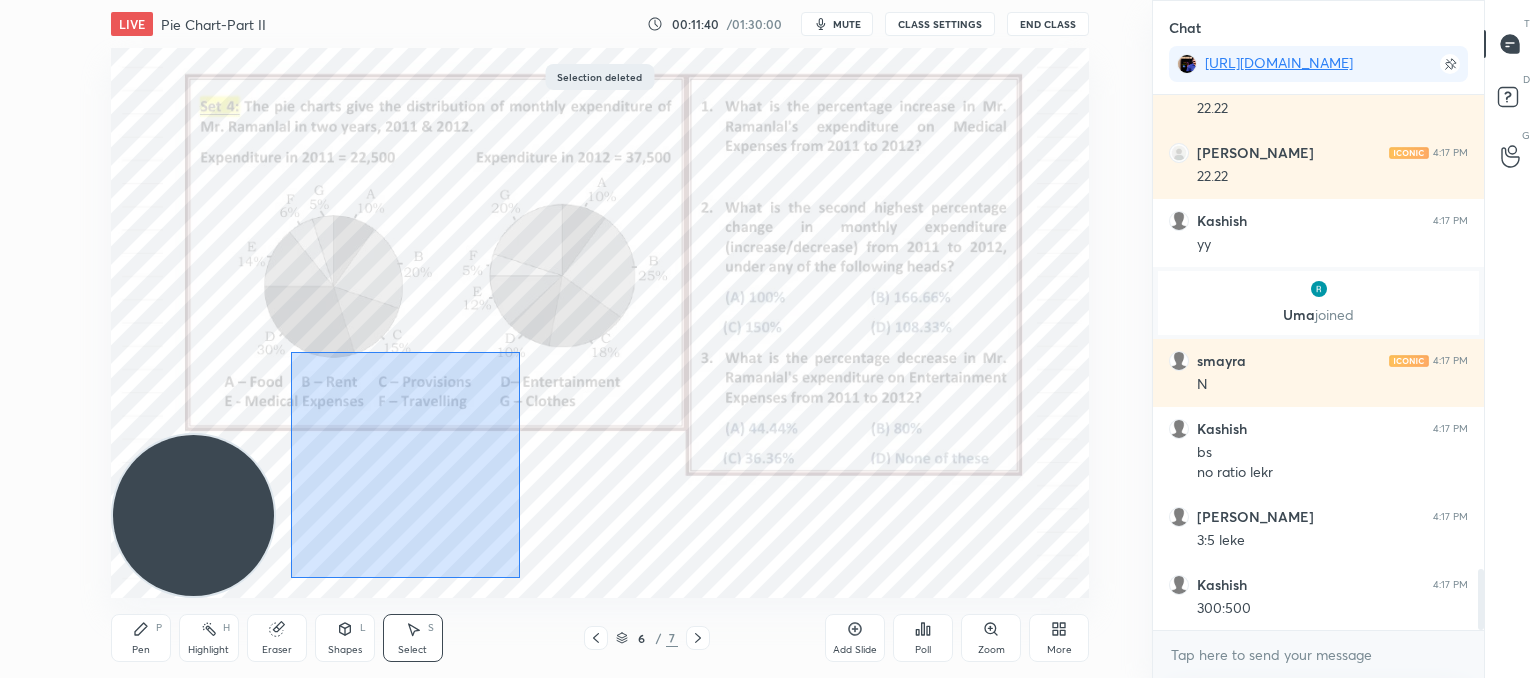 click on "0 ° Undo Copy Duplicate Duplicate to new slide Delete" at bounding box center (600, 323) 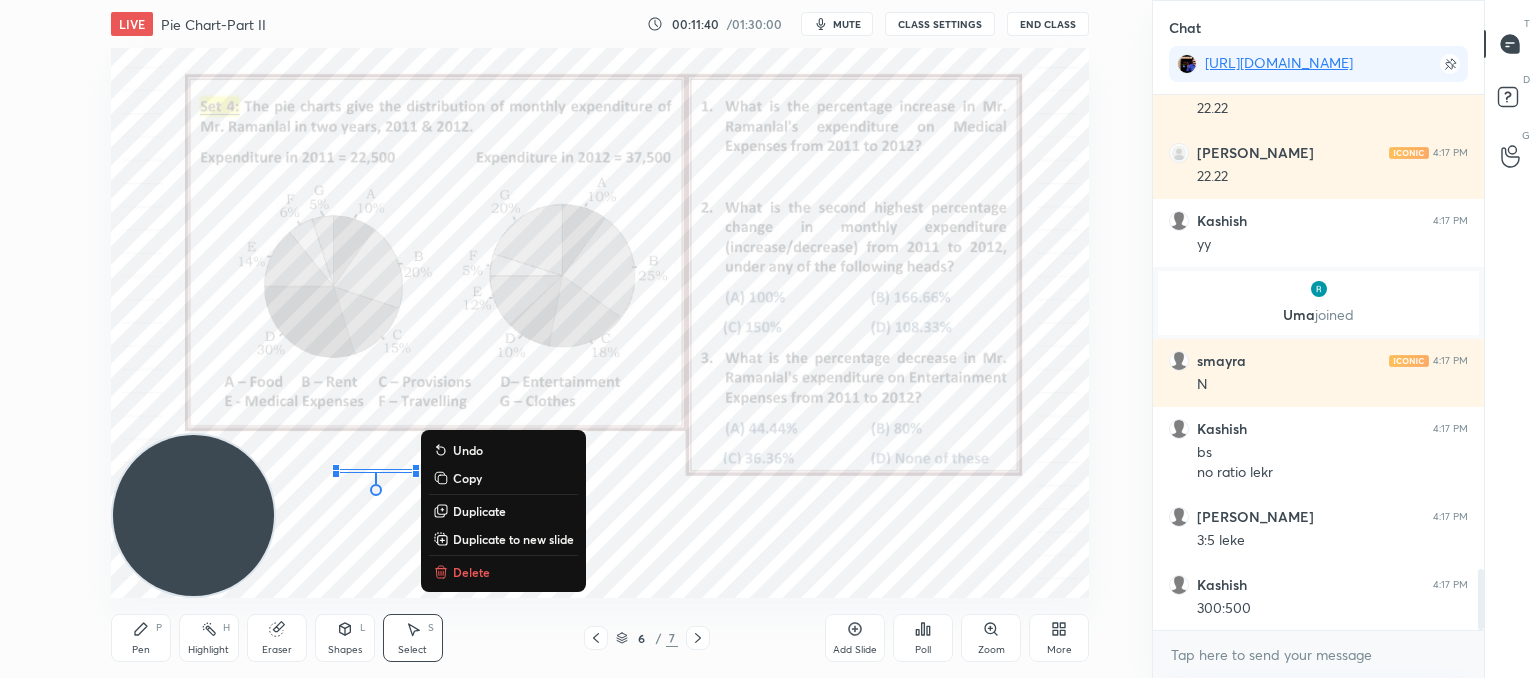 click on "Delete" at bounding box center (471, 572) 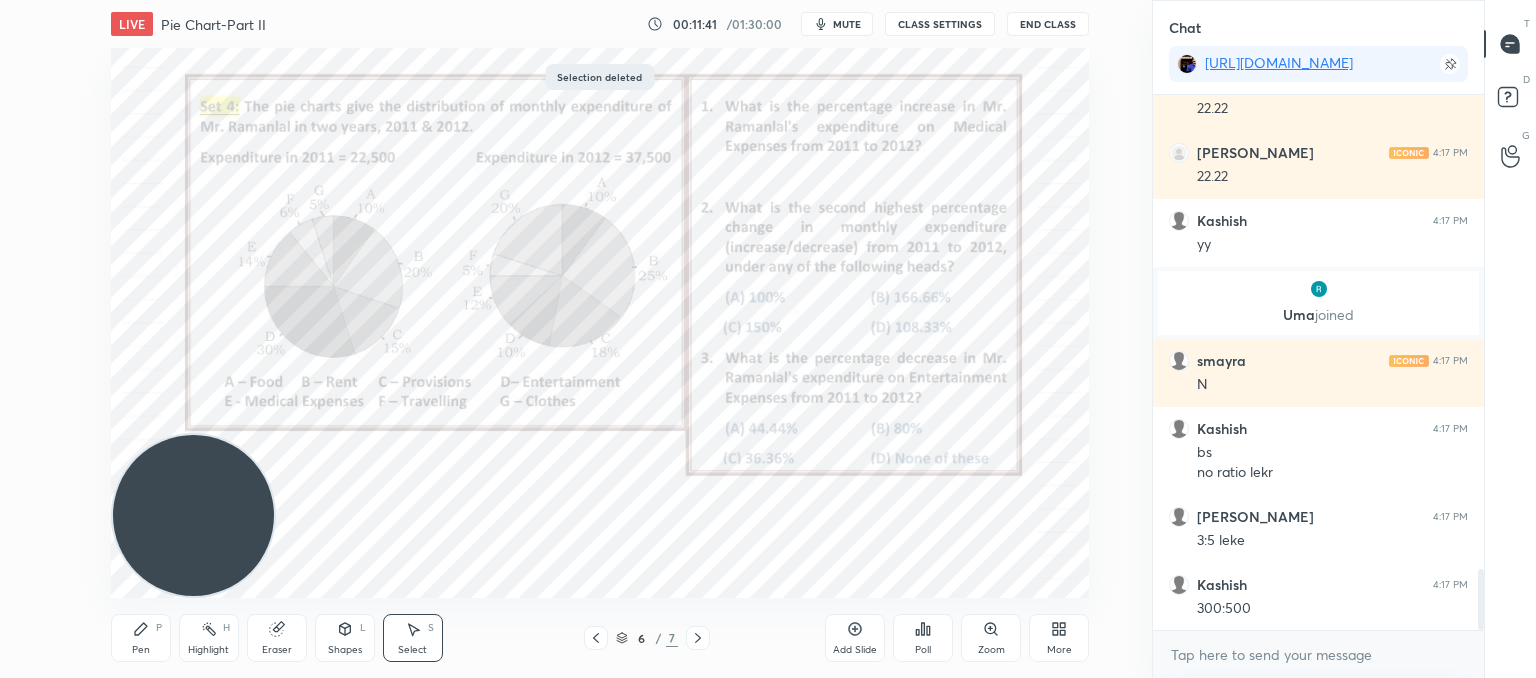 click on "Pen" at bounding box center [141, 650] 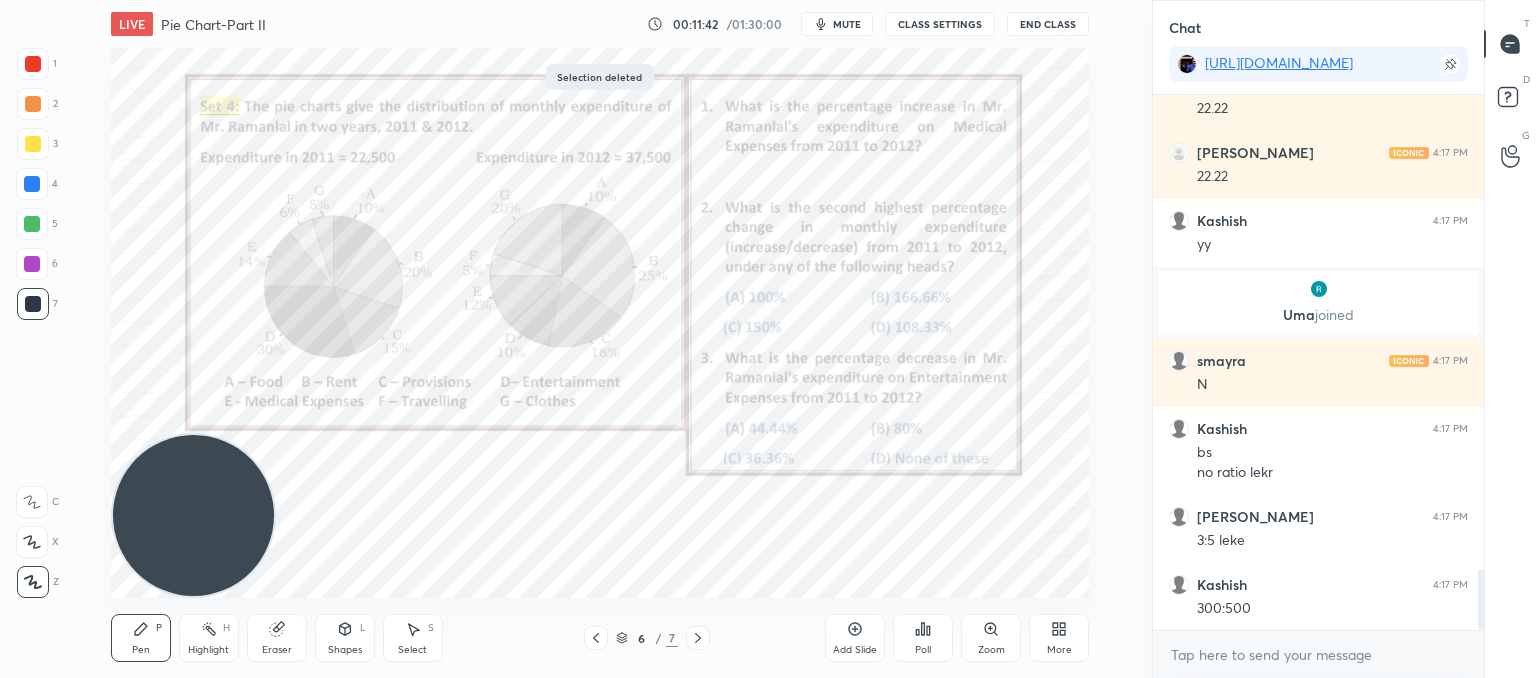 scroll, scrollTop: 4200, scrollLeft: 0, axis: vertical 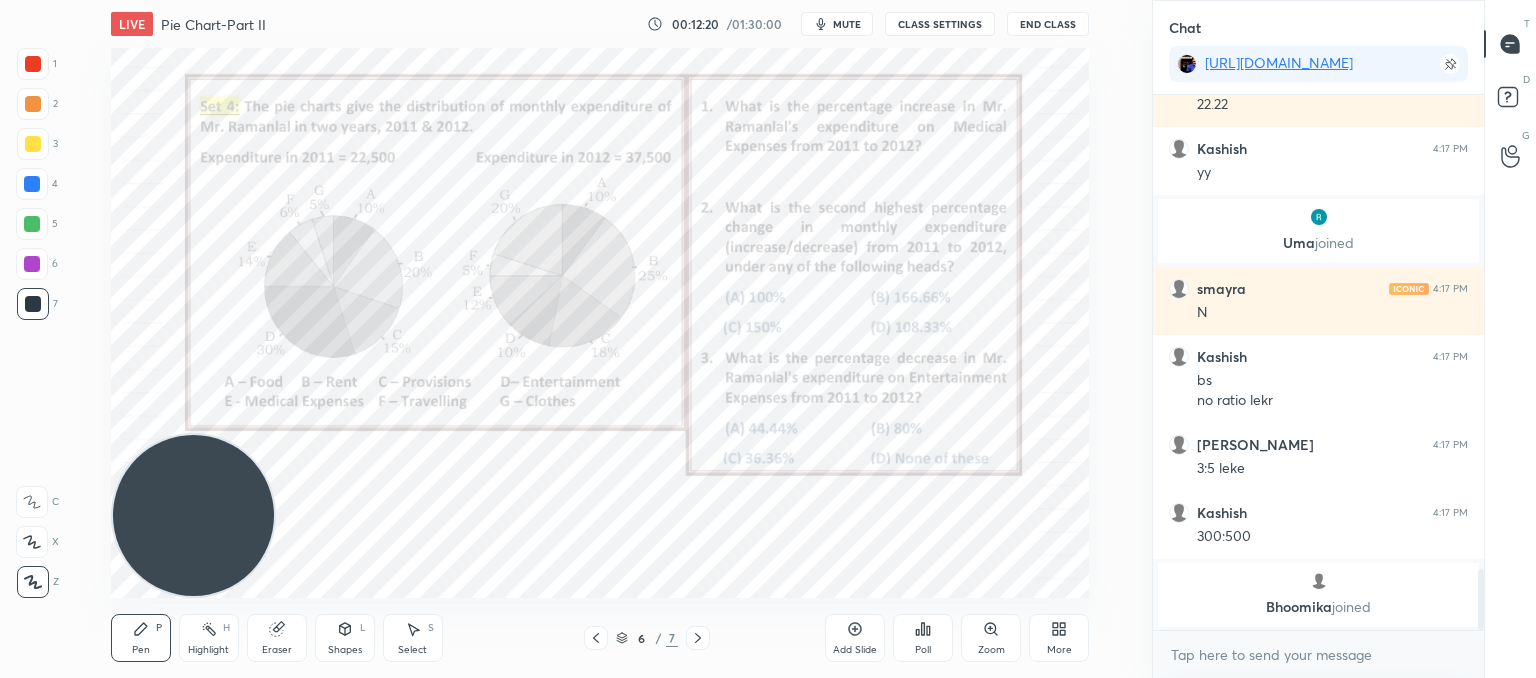 click on "Select" at bounding box center [412, 650] 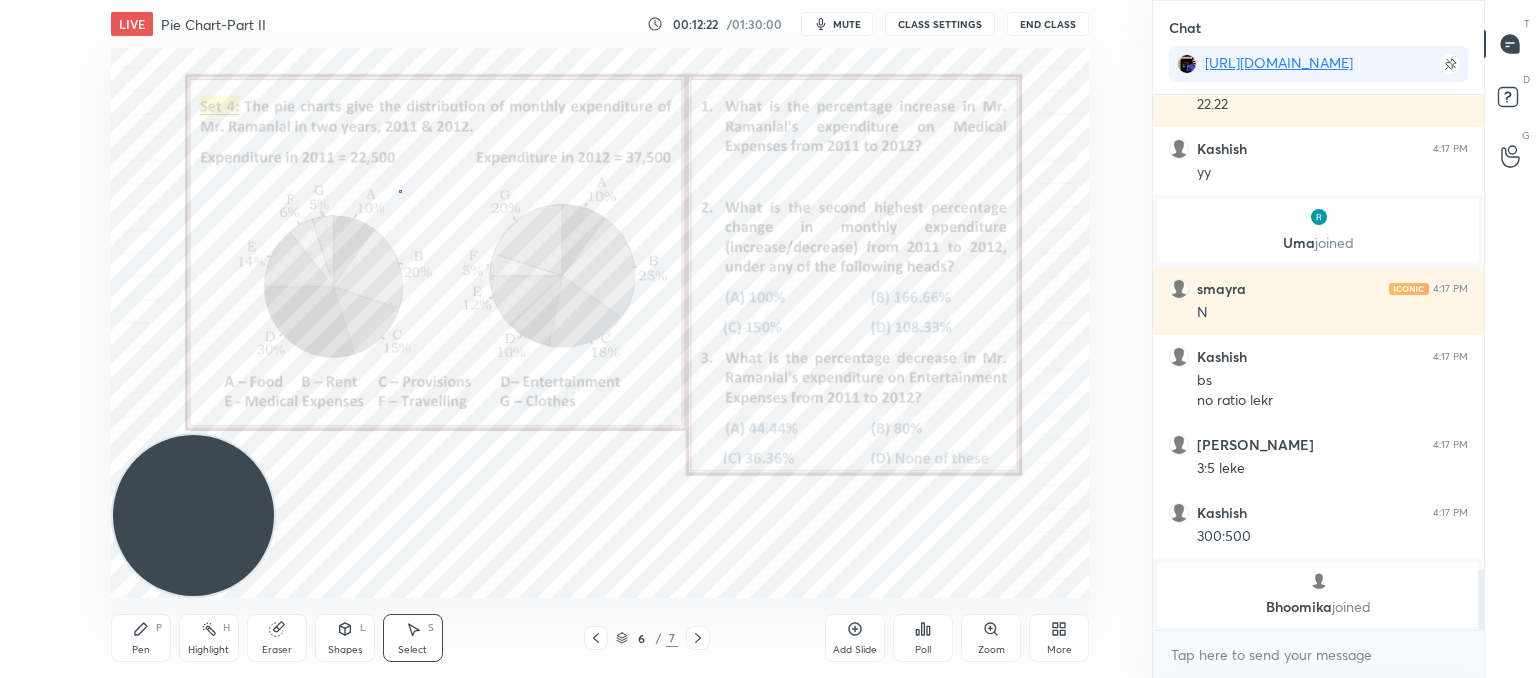 drag, startPoint x: 397, startPoint y: 189, endPoint x: 546, endPoint y: 196, distance: 149.16434 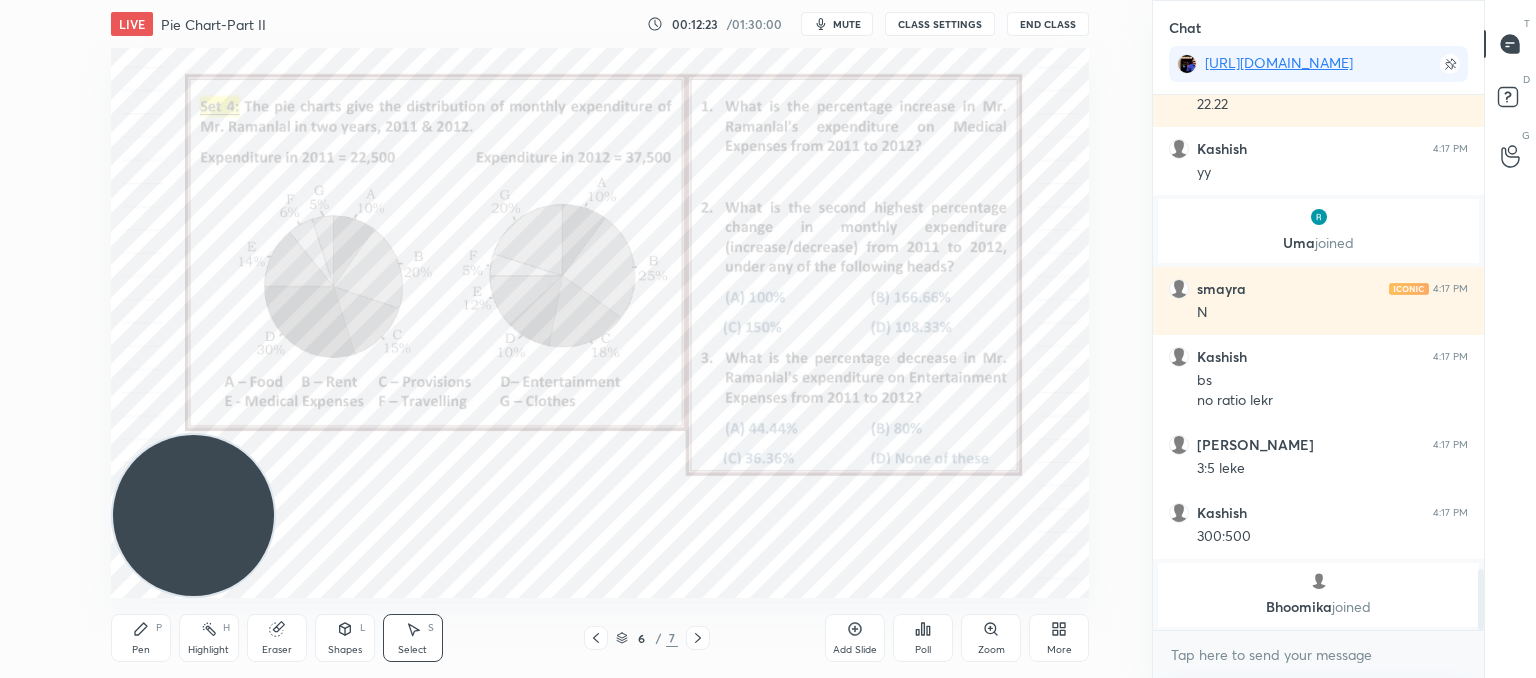 drag, startPoint x: 653, startPoint y: 214, endPoint x: 624, endPoint y: 165, distance: 56.938564 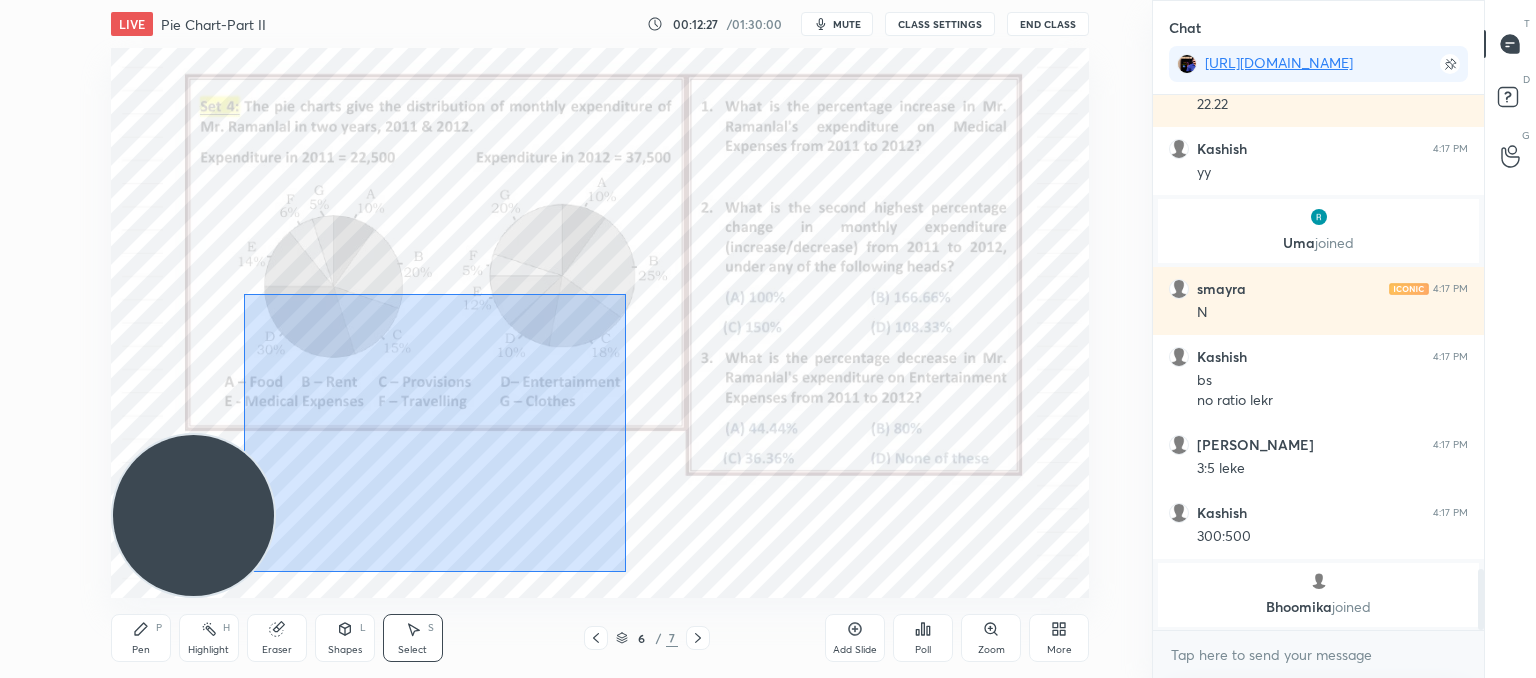 drag, startPoint x: 605, startPoint y: 563, endPoint x: 298, endPoint y: 311, distance: 397.1813 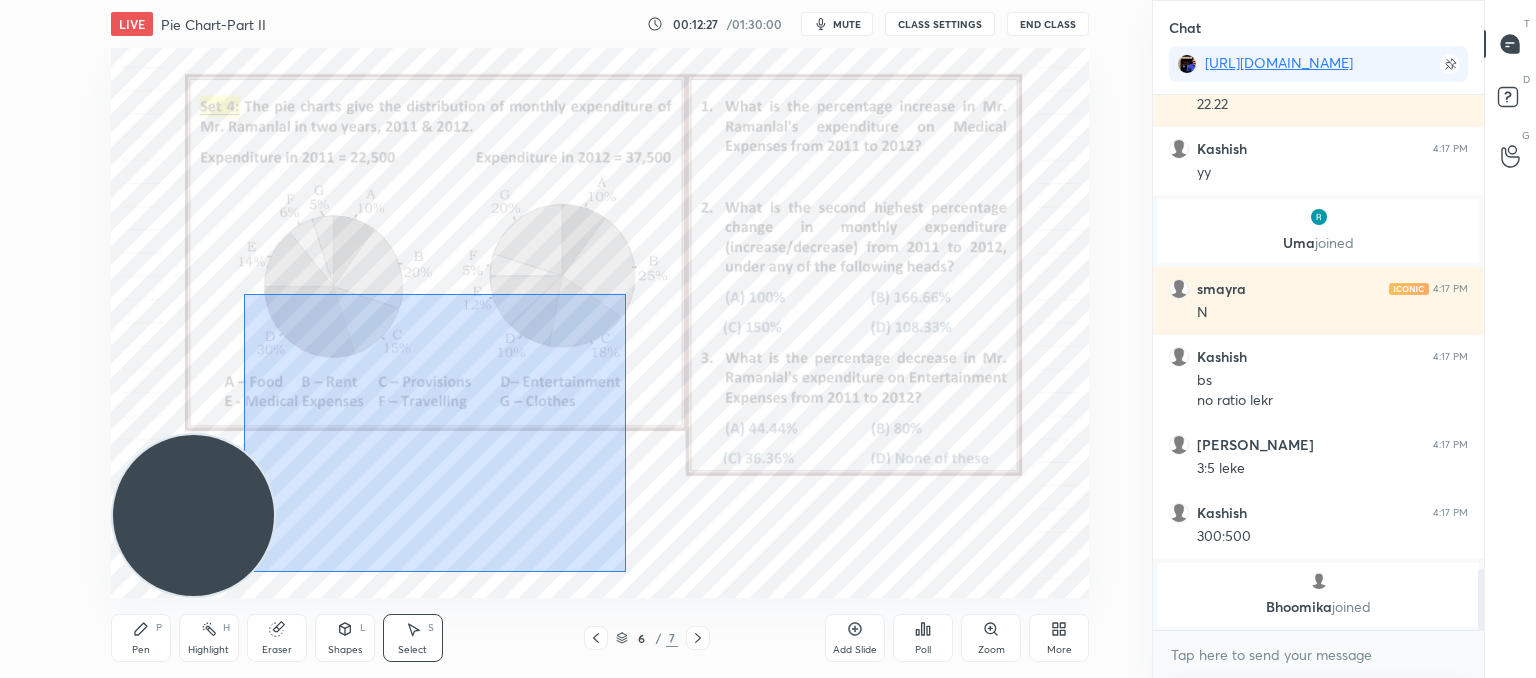 click on "0 ° Undo Copy Duplicate Duplicate to new slide Delete" at bounding box center (600, 323) 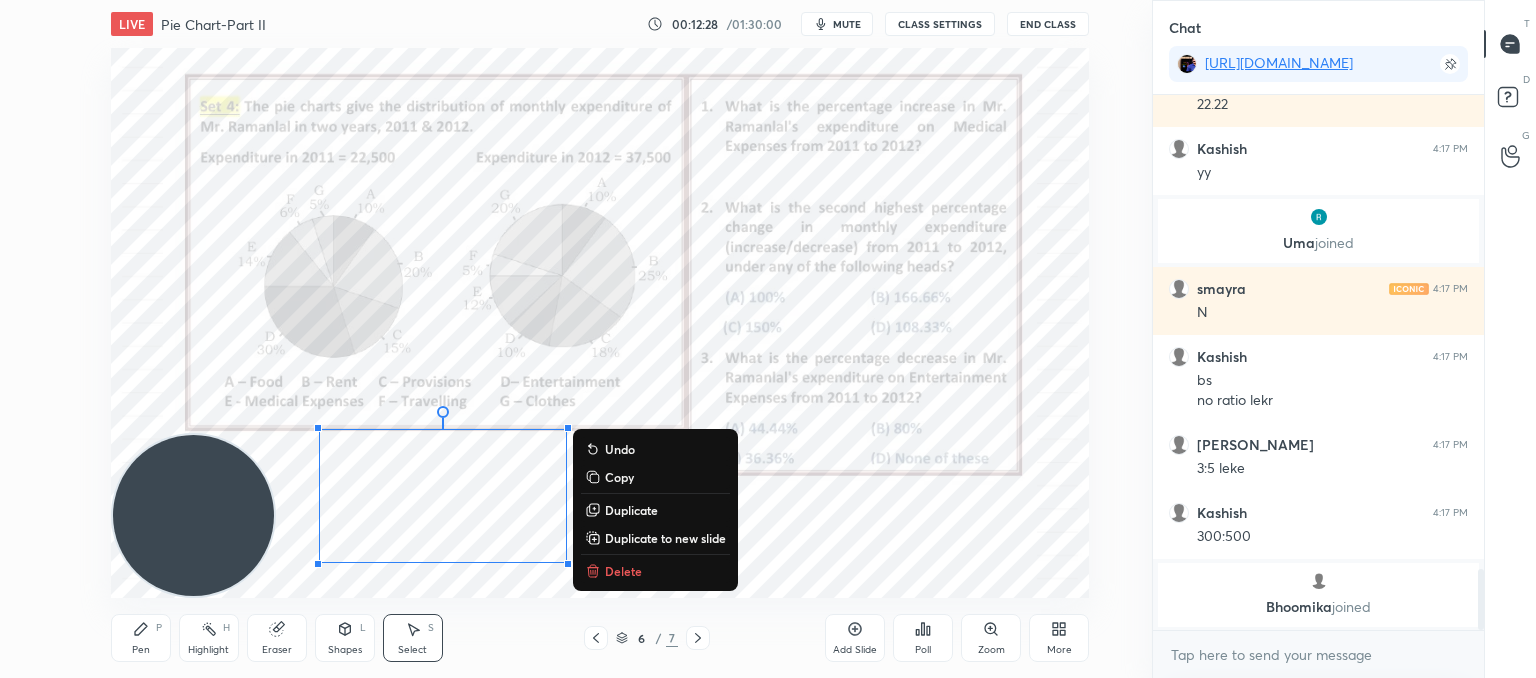 click on "Delete" at bounding box center [623, 571] 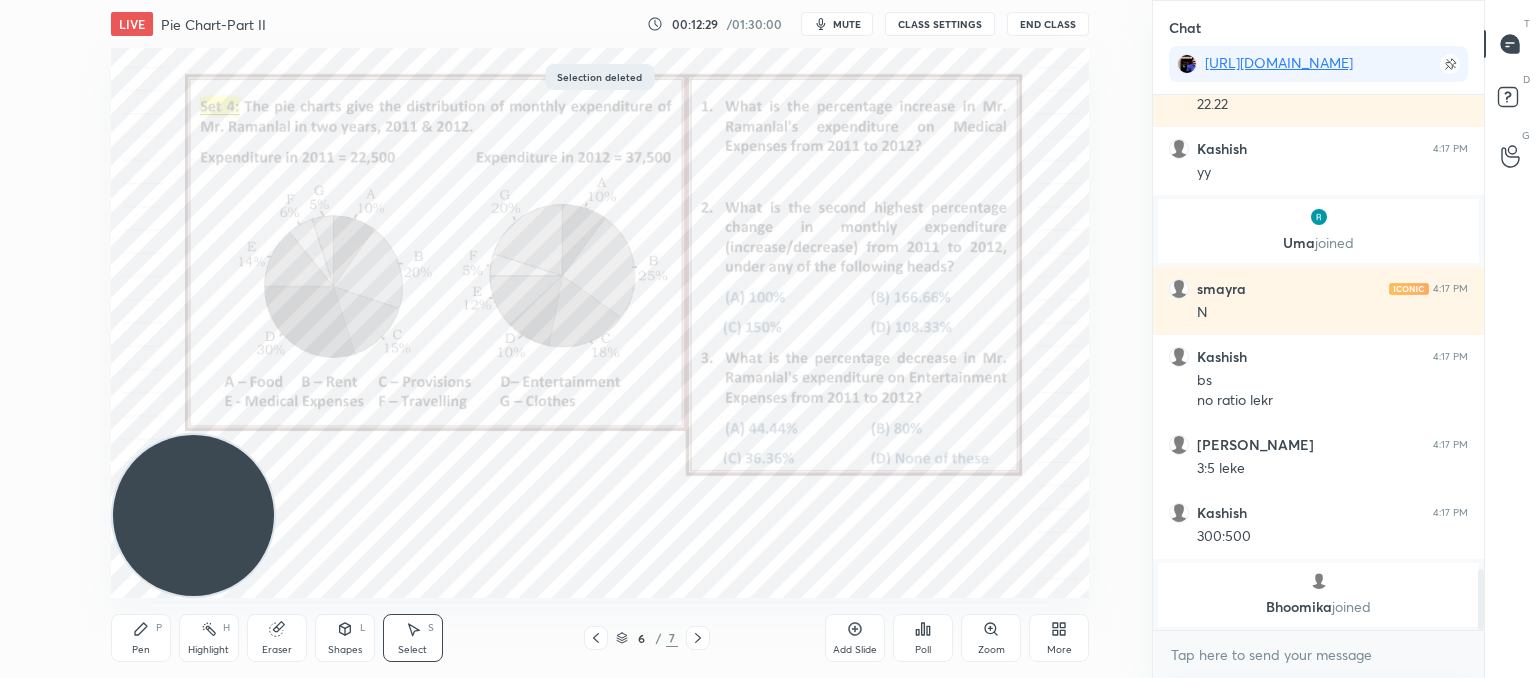 click on "Pen P" at bounding box center (141, 638) 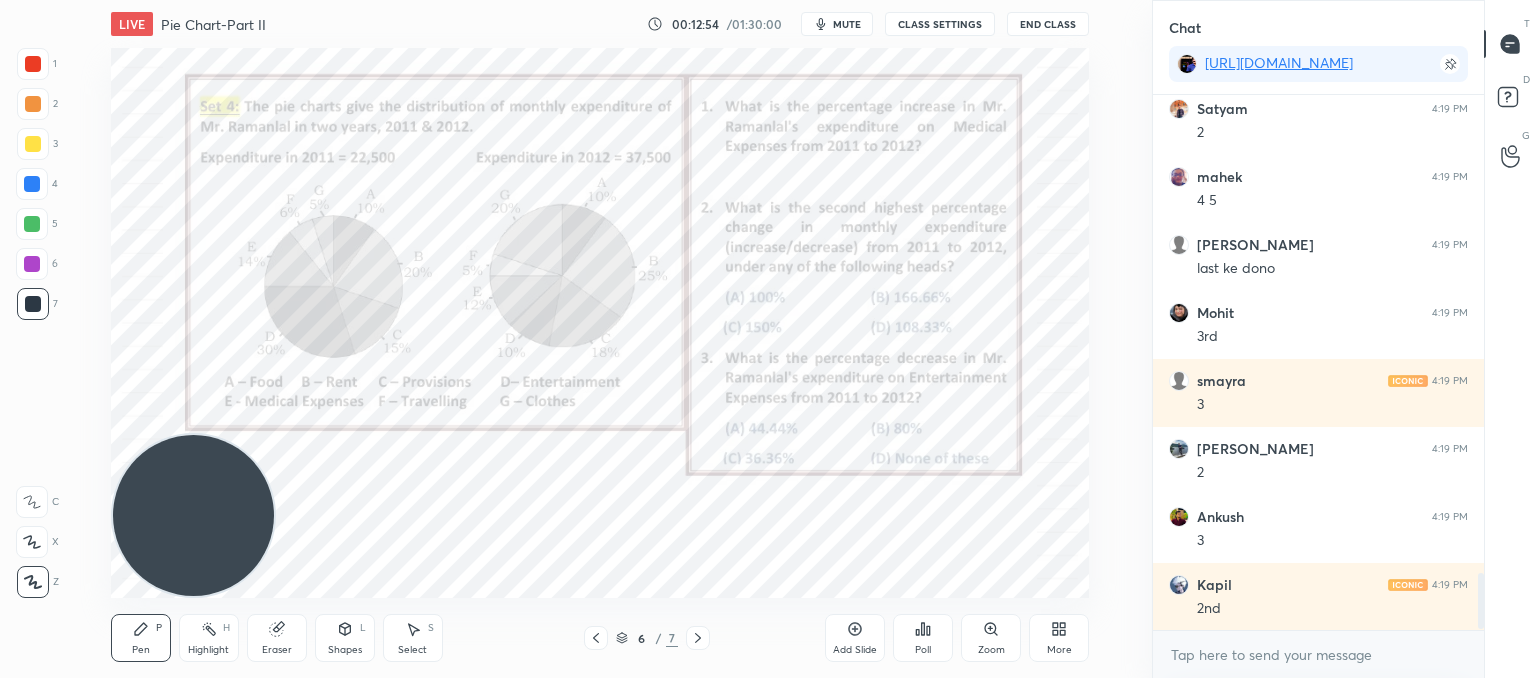 scroll, scrollTop: 4608, scrollLeft: 0, axis: vertical 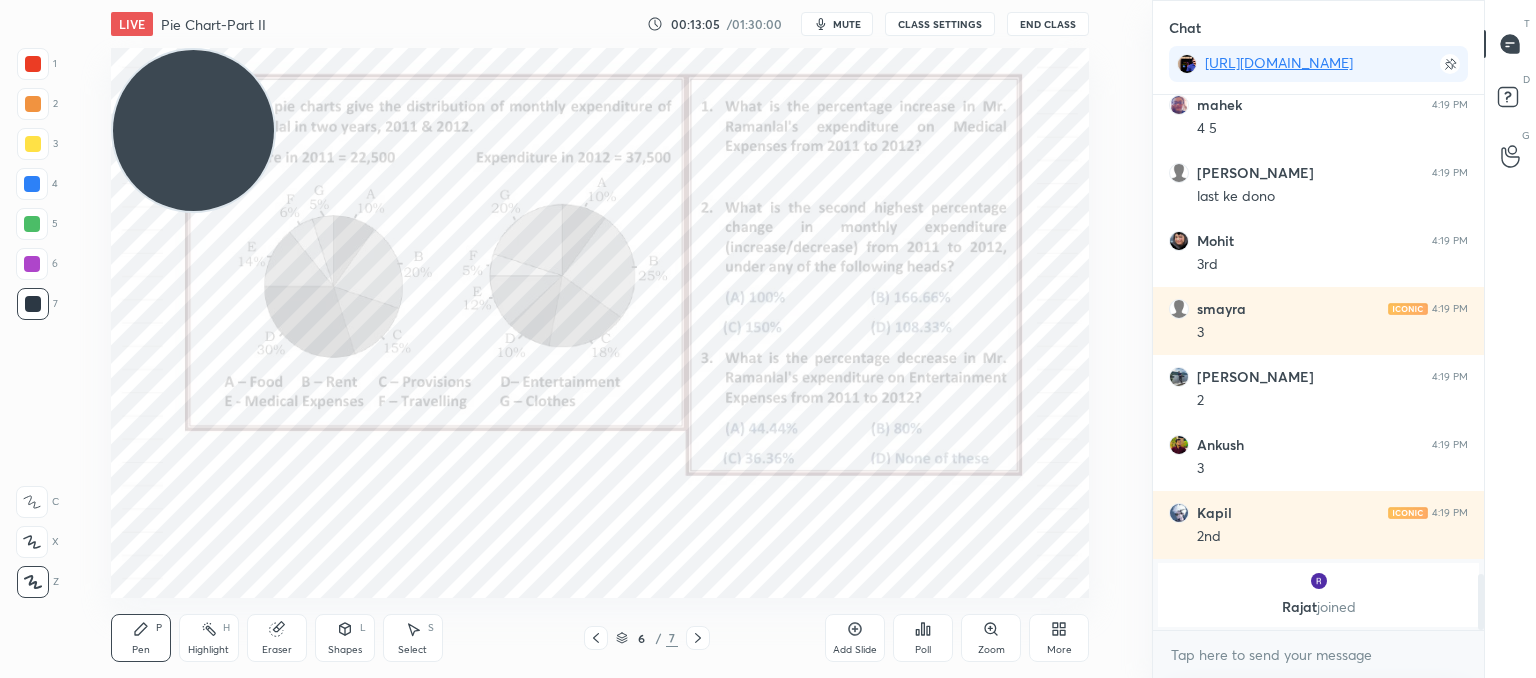 drag, startPoint x: 216, startPoint y: 503, endPoint x: 240, endPoint y: 107, distance: 396.7266 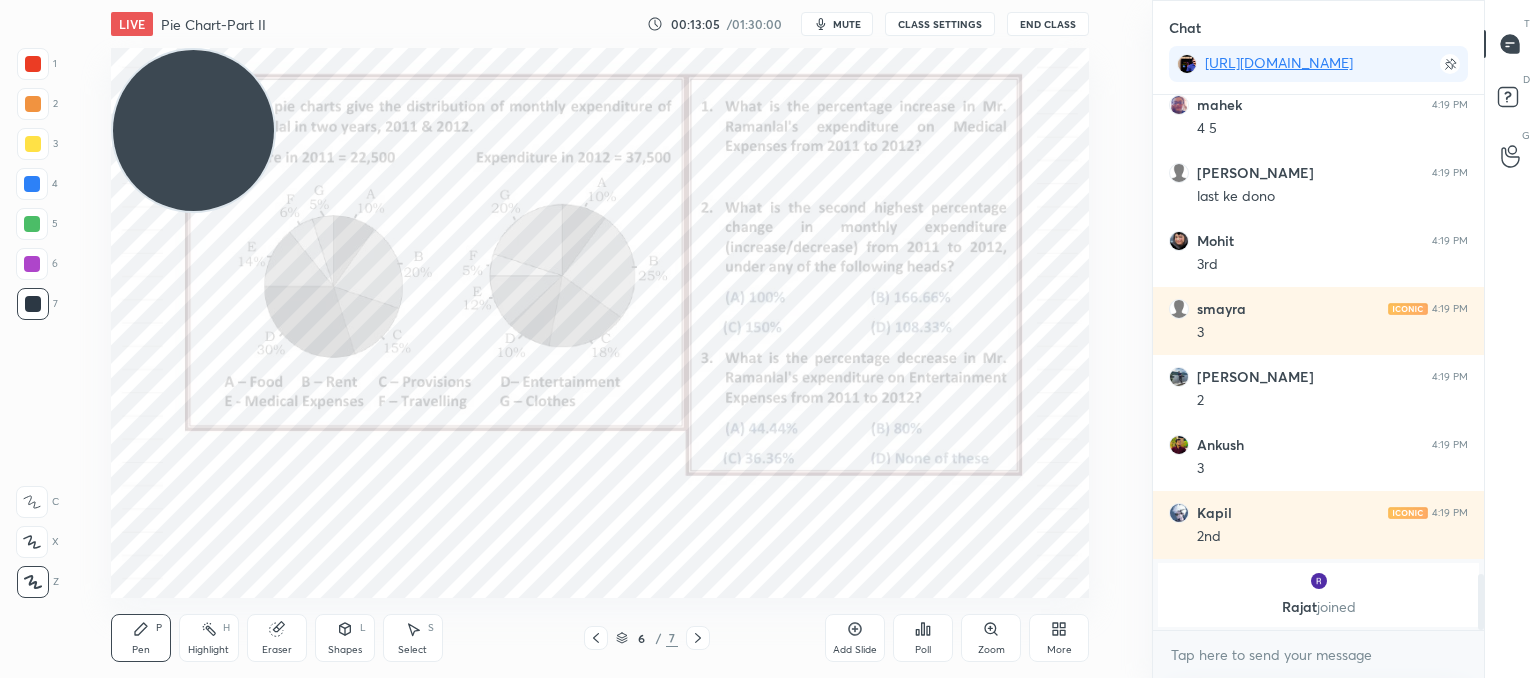 click on "1 2 3 4 5 6 7 C X Z C X Z E E Erase all   H H LIVE Pie Chart-Part II 00:13:05 /  01:30:00 mute CLASS SETTINGS End Class Setting up your live class Poll for   secs No correct answer Start poll Back Pie Chart-Part II • L8 of Booster Course on Data Interpretation for CAT & OMETs 2025 [PERSON_NAME] Pen P Highlight H Eraser Shapes L Select S 6 / 7 Add Slide Poll Zoom More Chat [URL][DOMAIN_NAME] [PERSON_NAME] 4:19 PM 2 [PERSON_NAME] 4:19 PM 4 5 [PERSON_NAME] 4:19 PM last ke dono Mohit 4:19 PM 3rd smayra 4:19 PM 3 [PERSON_NAME] 4:19 PM 2 [PERSON_NAME] 4:19 PM 3 Kapil 4:19 PM 2nd [PERSON_NAME]  joined JUMP TO LATEST Enable hand raising Enable raise hand to speak to learners. Once enabled, chat will be turned off temporarily. Enable x   introducing Raise a hand with a doubt Now learners can raise their hand along with a doubt  How it works? Doubts asked by learners will show up here NEW DOUBTS ASKED No one has raised a hand yet Can't raise hand Looks like educator just invited you to speak. Please wait before you can raise your hand again. T D G" at bounding box center [768, 0] 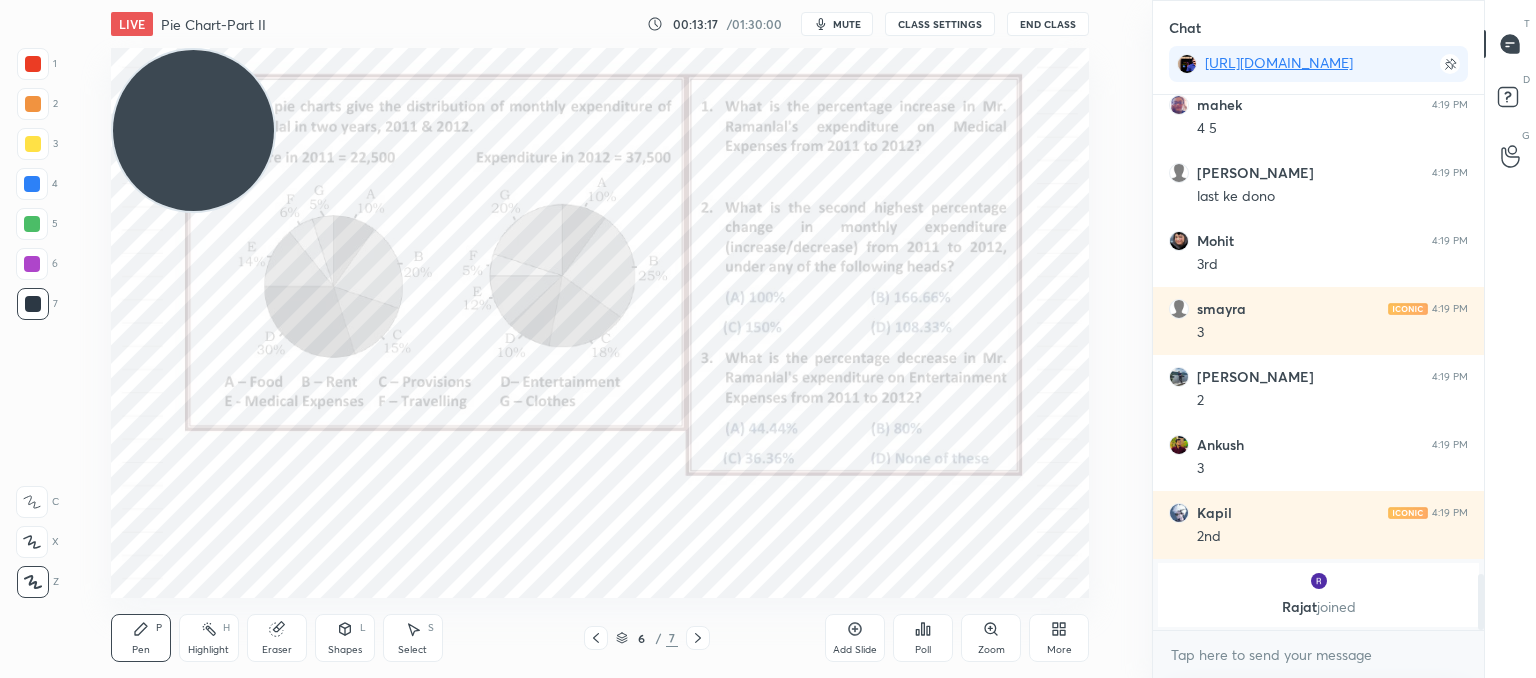 click on "Select S" at bounding box center (413, 638) 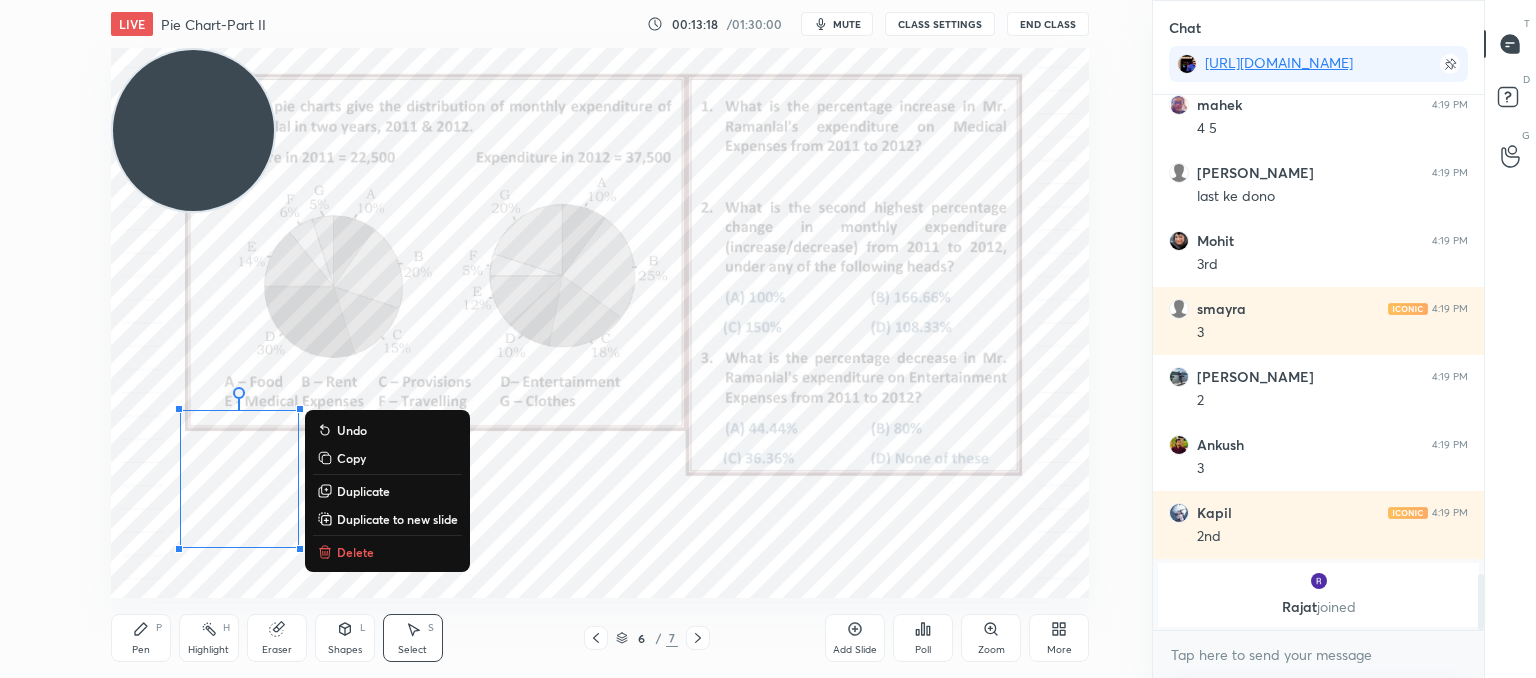drag, startPoint x: 144, startPoint y: 396, endPoint x: 426, endPoint y: 649, distance: 378.85748 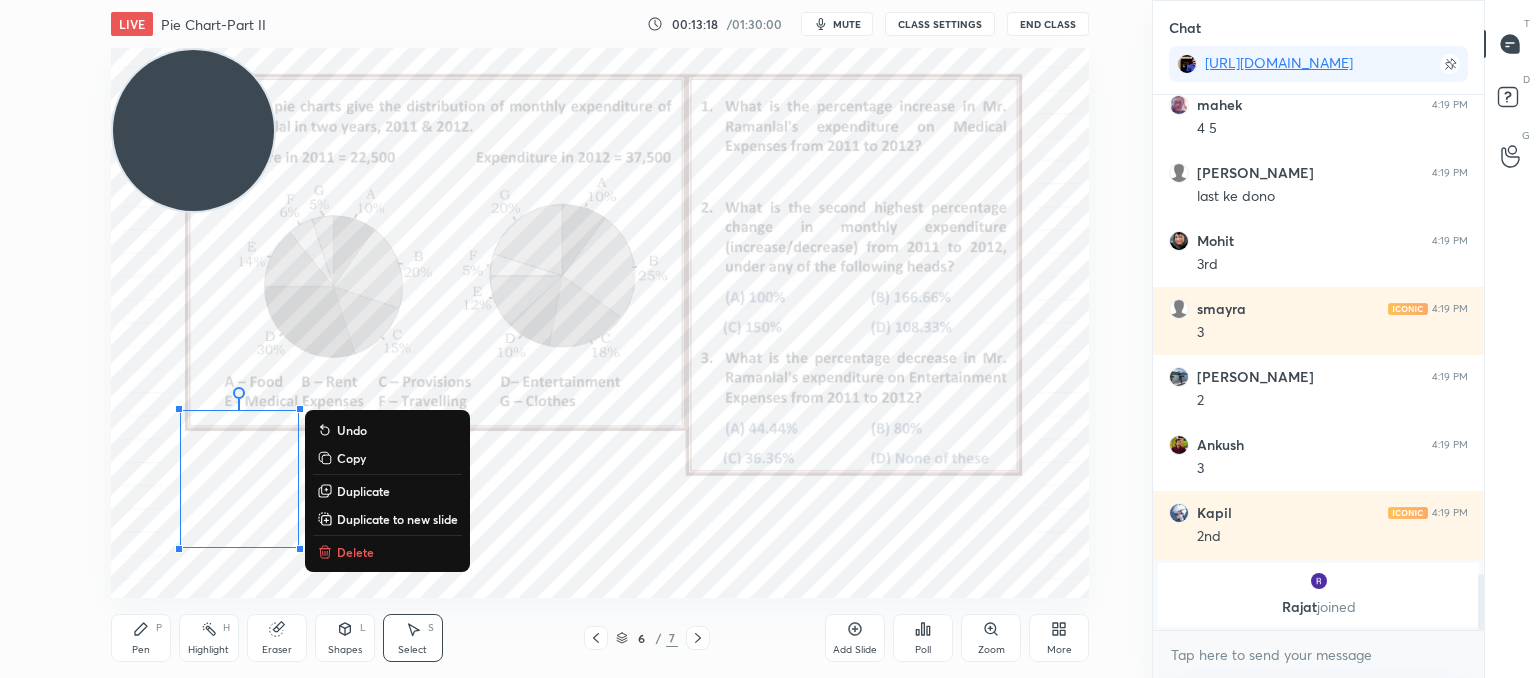 click on "LIVE Pie Chart-Part II 00:13:18 /  01:30:00 mute CLASS SETTINGS End Class 0 ° Undo Copy Duplicate Duplicate to new slide Delete Setting up your live class Poll for   secs No correct answer Start poll Back Pie Chart-Part II • L8 of Booster Course on Data Interpretation for CAT & OMETs 2025 [PERSON_NAME] Pen P Highlight H Eraser Shapes L Select S 6 / 7 Add Slide Poll Zoom More" at bounding box center (600, 339) 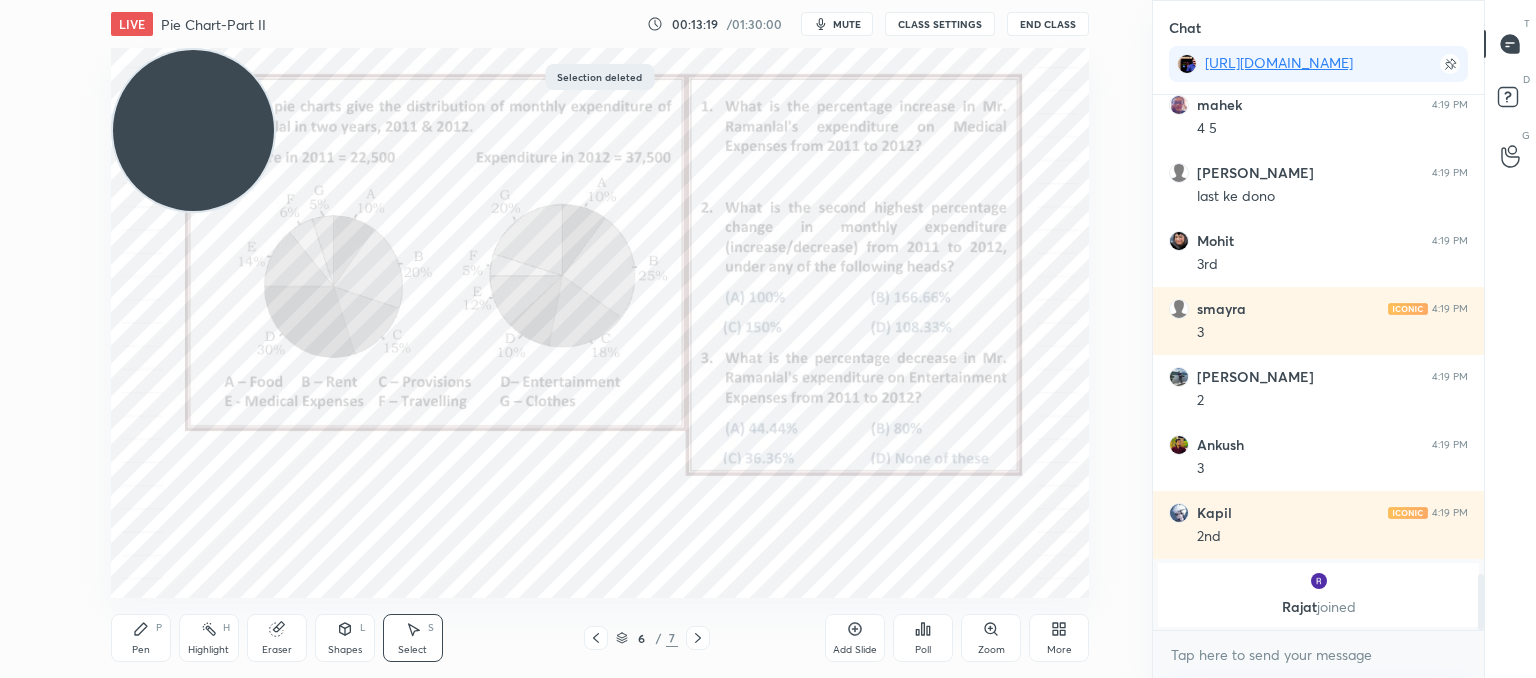 click on "Shapes L" at bounding box center (345, 638) 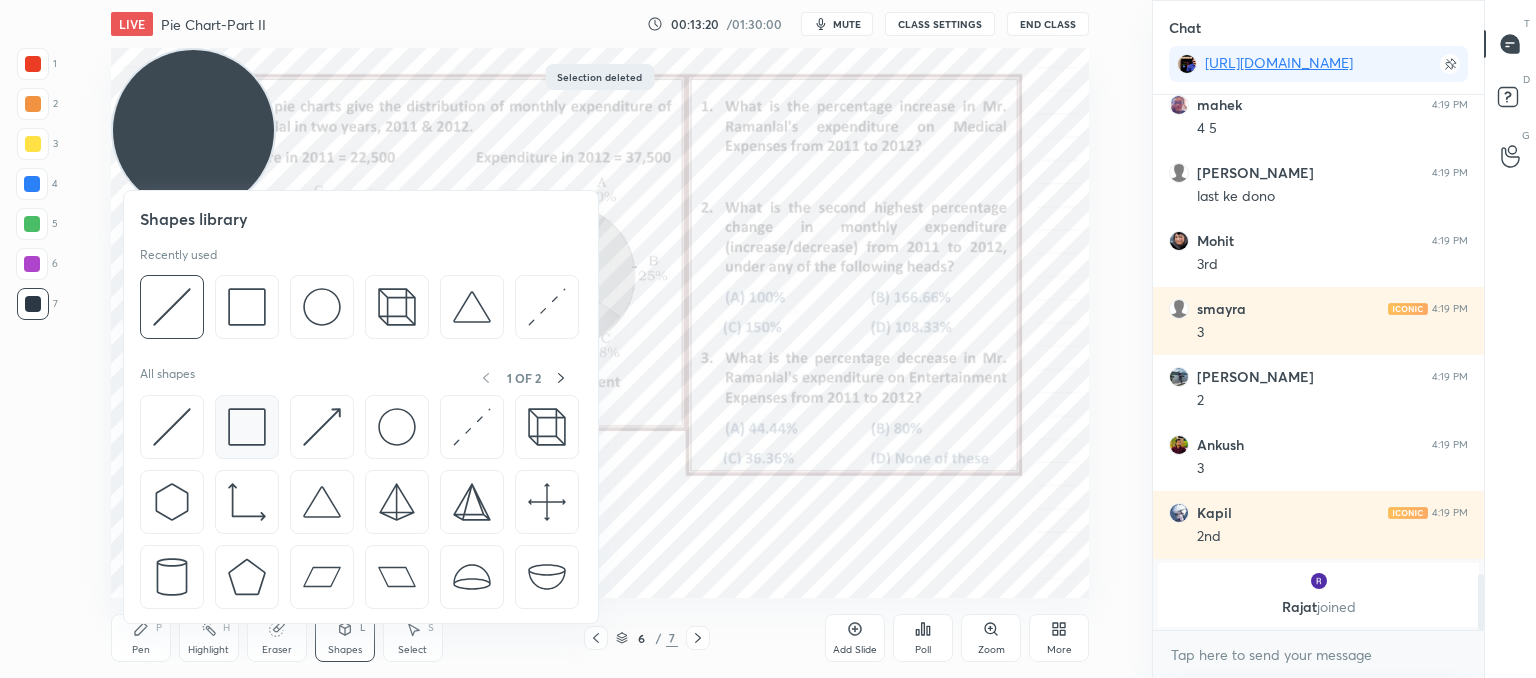 click at bounding box center (247, 427) 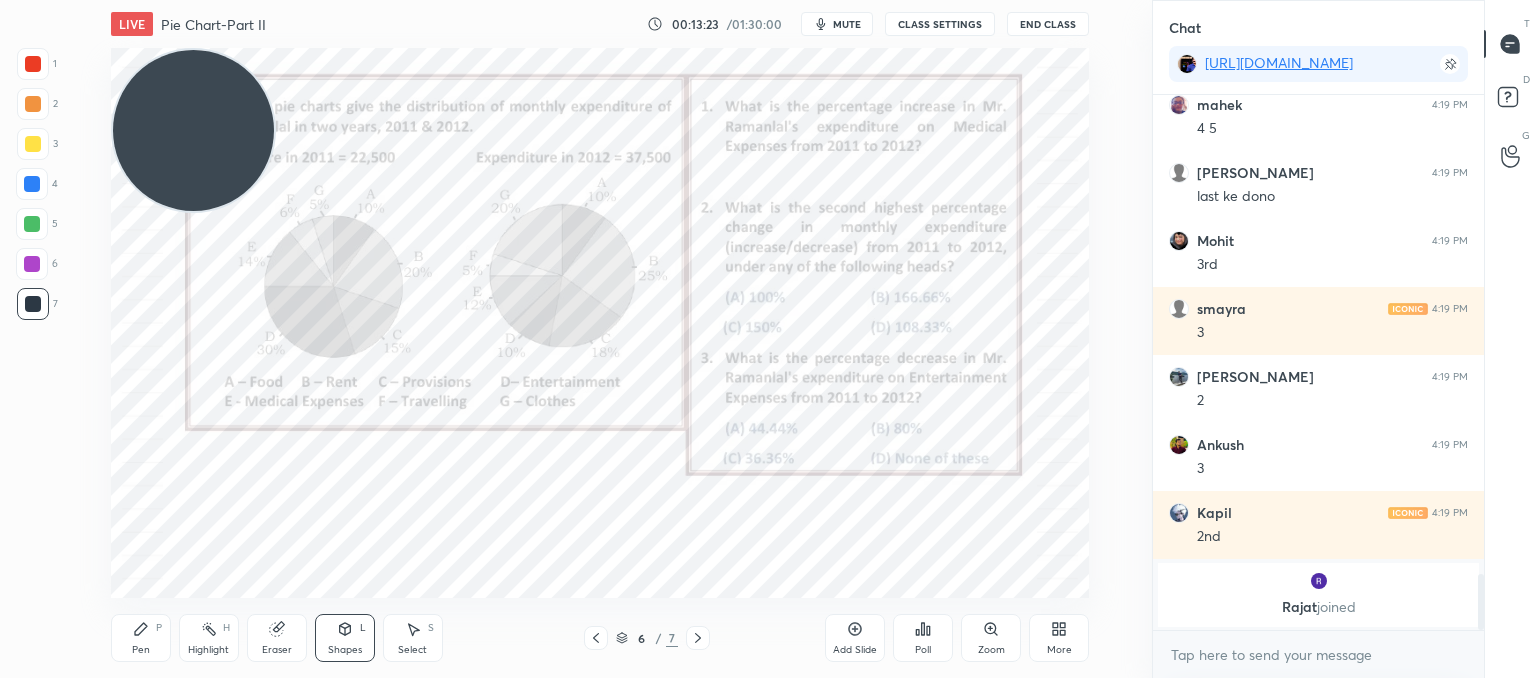 click on "Shapes L" at bounding box center [345, 638] 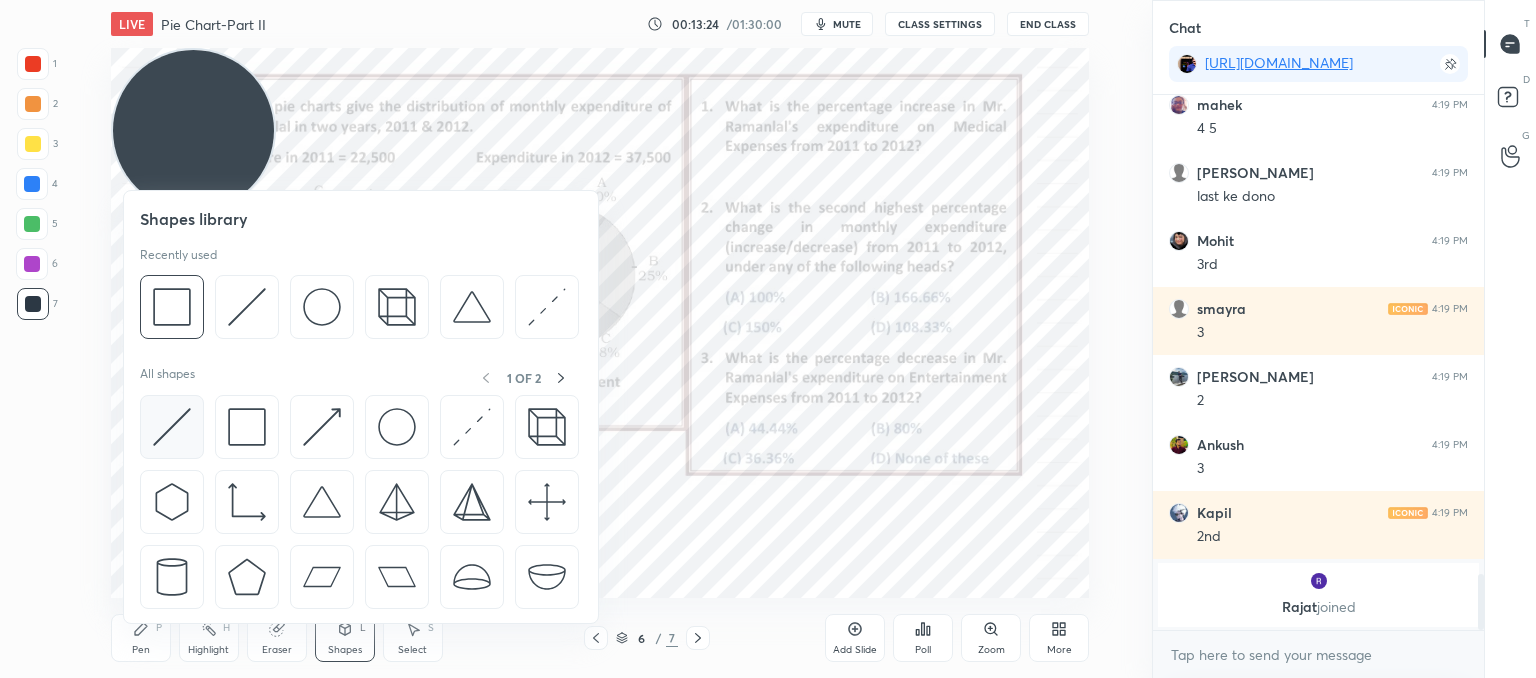 click at bounding box center (172, 427) 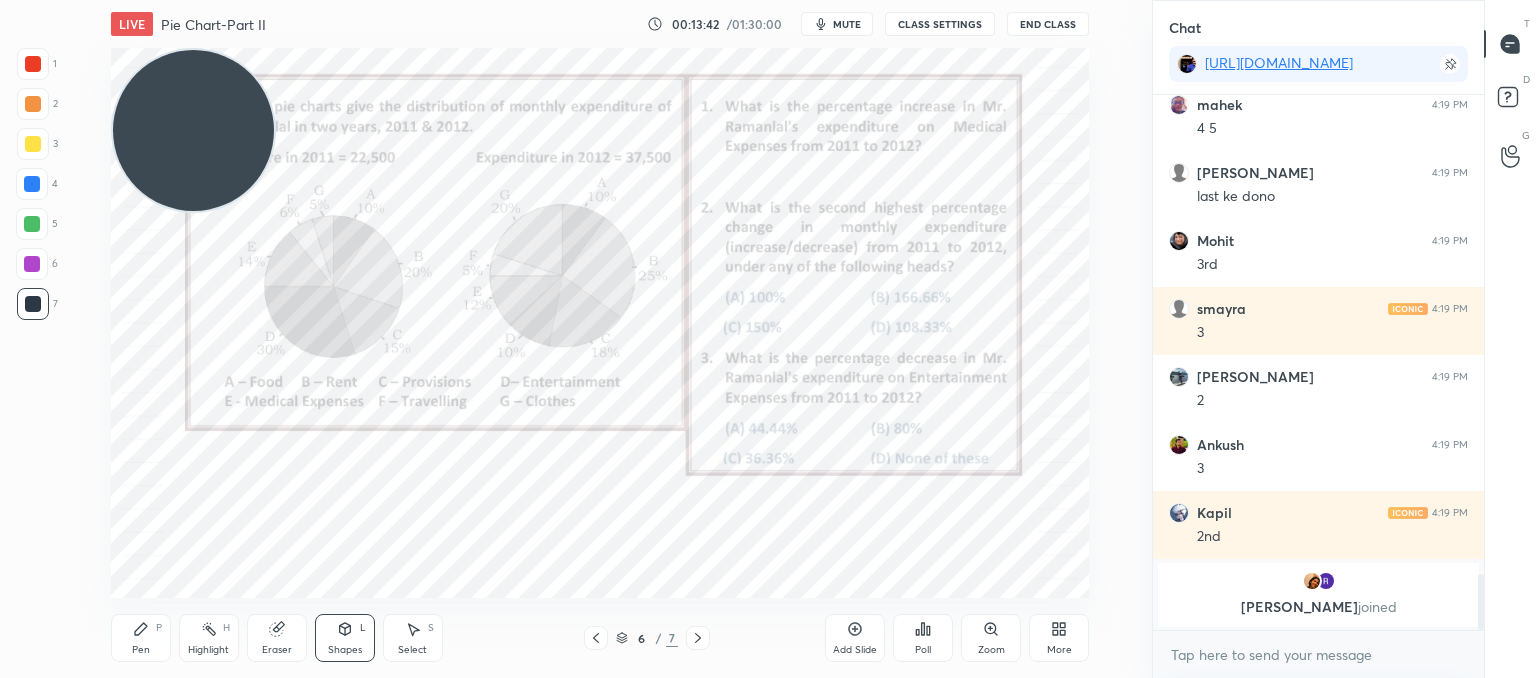 click on "Pen P" at bounding box center (141, 638) 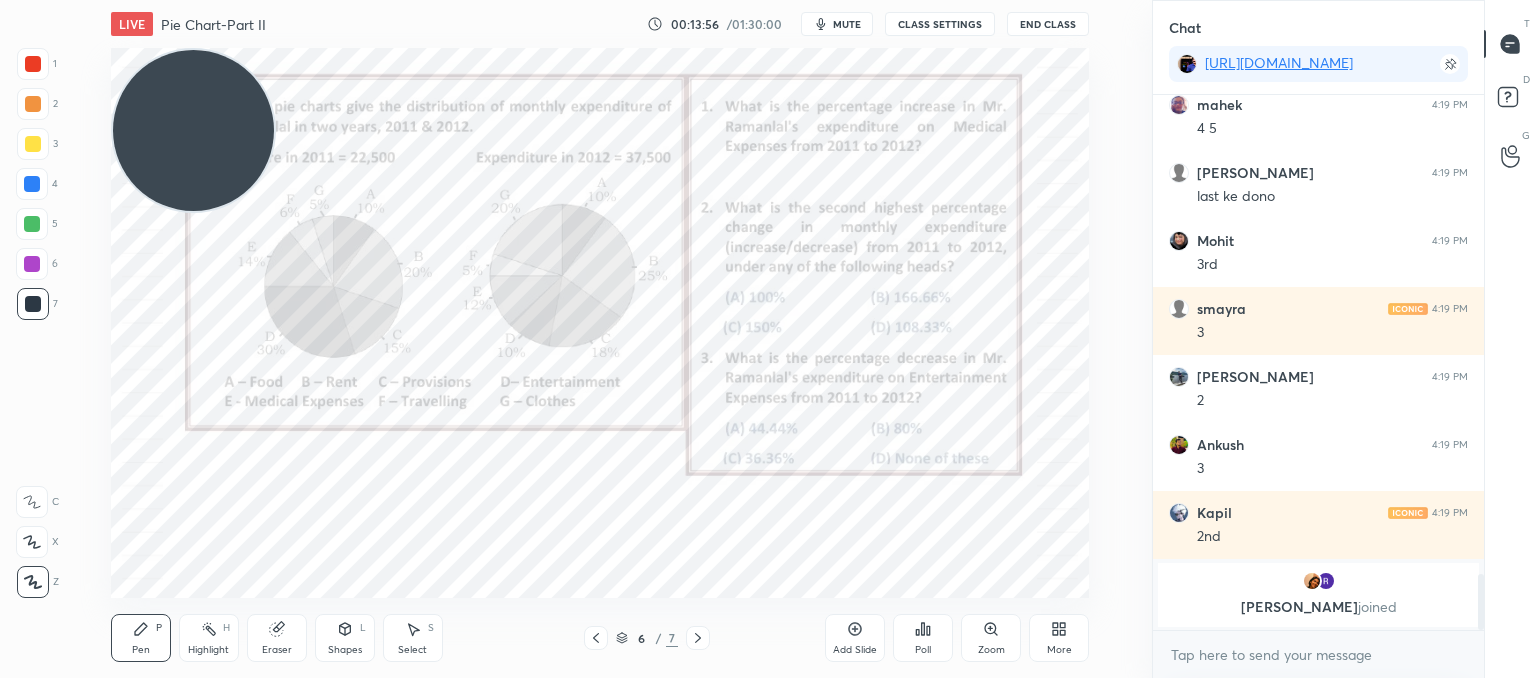 drag, startPoint x: 281, startPoint y: 643, endPoint x: 284, endPoint y: 633, distance: 10.440307 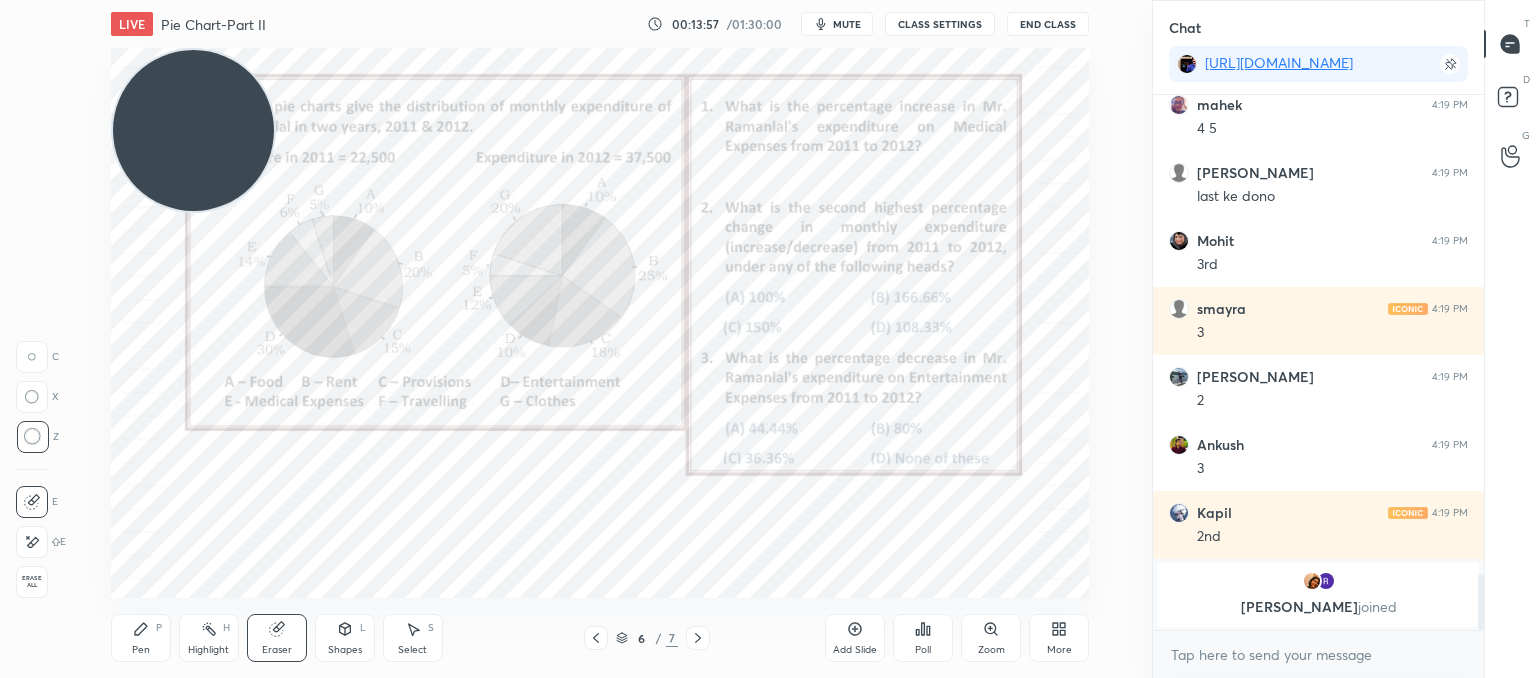 click on "Pen P" at bounding box center [141, 638] 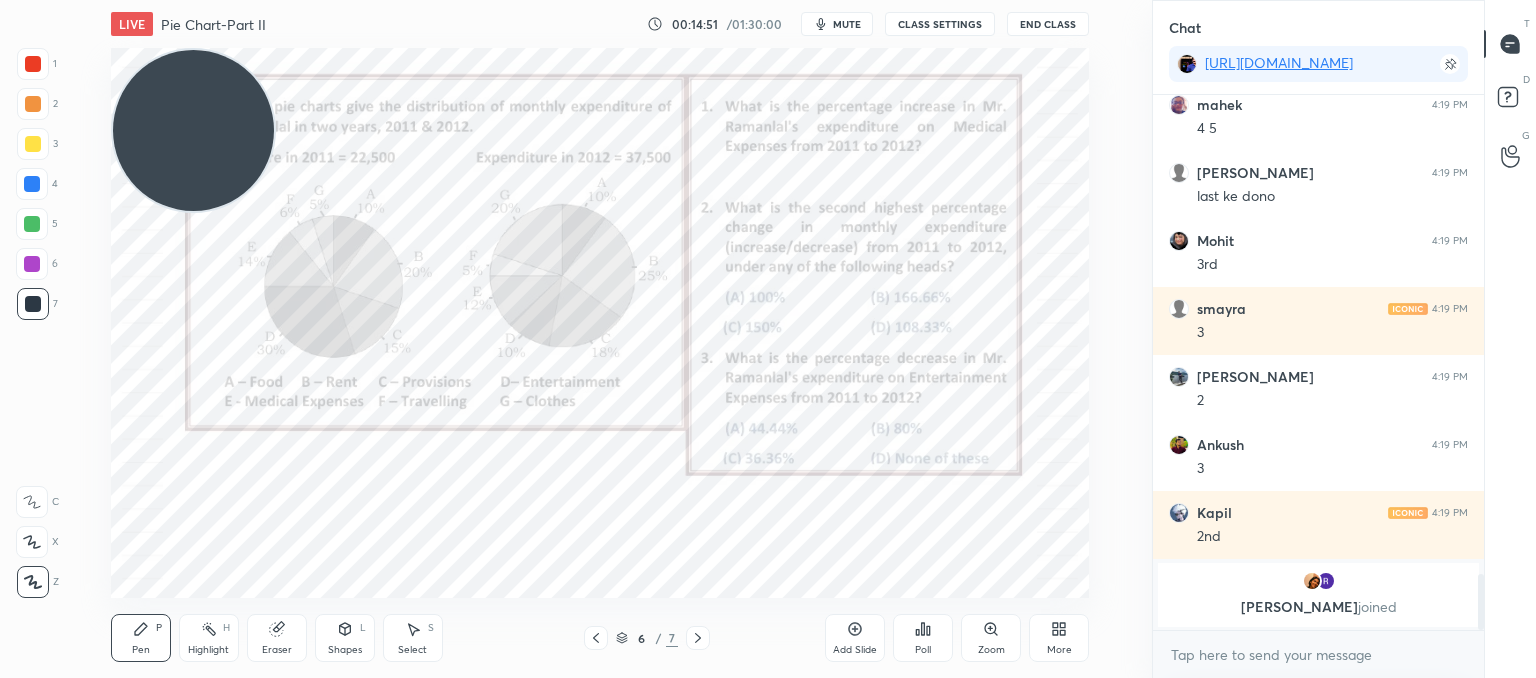 click on "LIVE Pie Chart-Part II 00:14:51 /  01:30:00 mute CLASS SETTINGS End Class Setting up your live class Poll for   secs No correct answer Start poll Back Pie Chart-Part II • L8 of Booster Course on Data Interpretation for CAT & OMETs 2025 [PERSON_NAME] Pen P Highlight H Eraser Shapes L Select S 6 / 7 Add Slide Poll Zoom More" at bounding box center (600, 339) 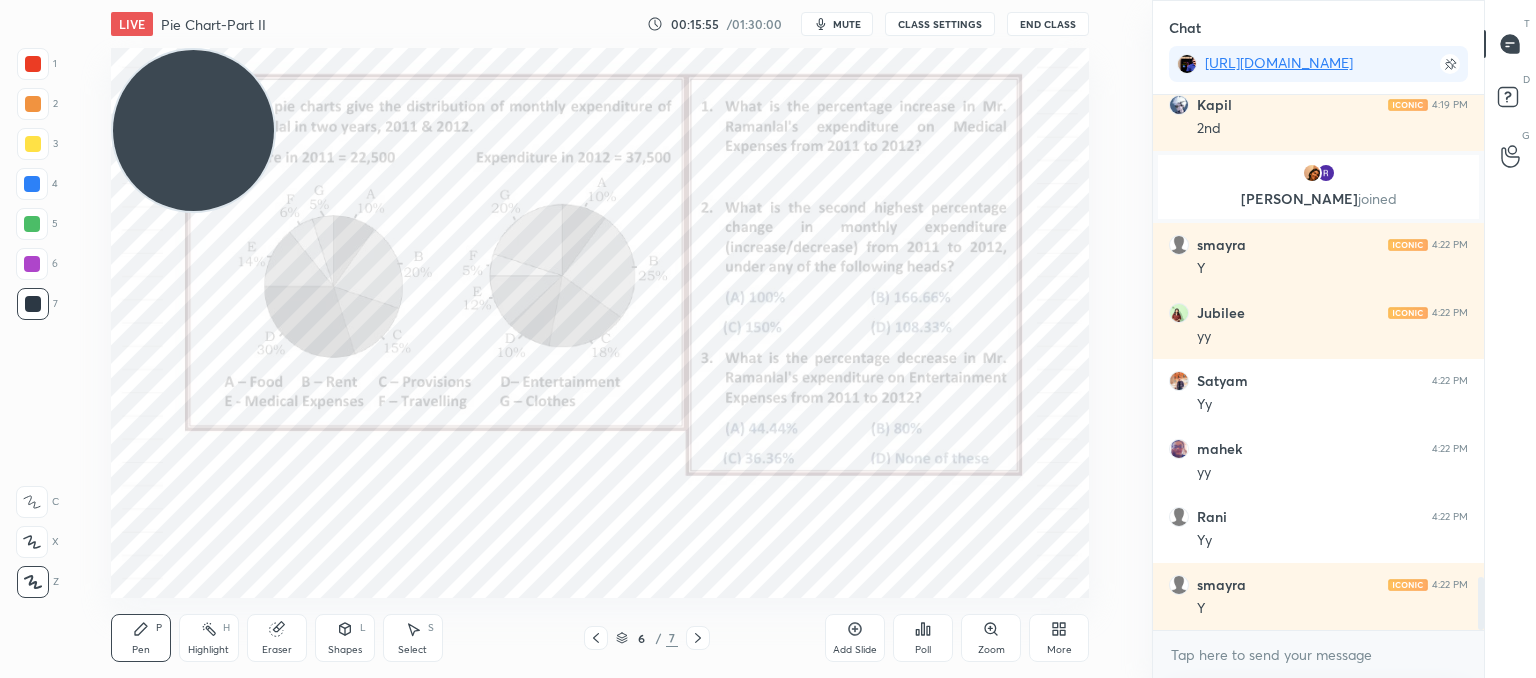 scroll, scrollTop: 4936, scrollLeft: 0, axis: vertical 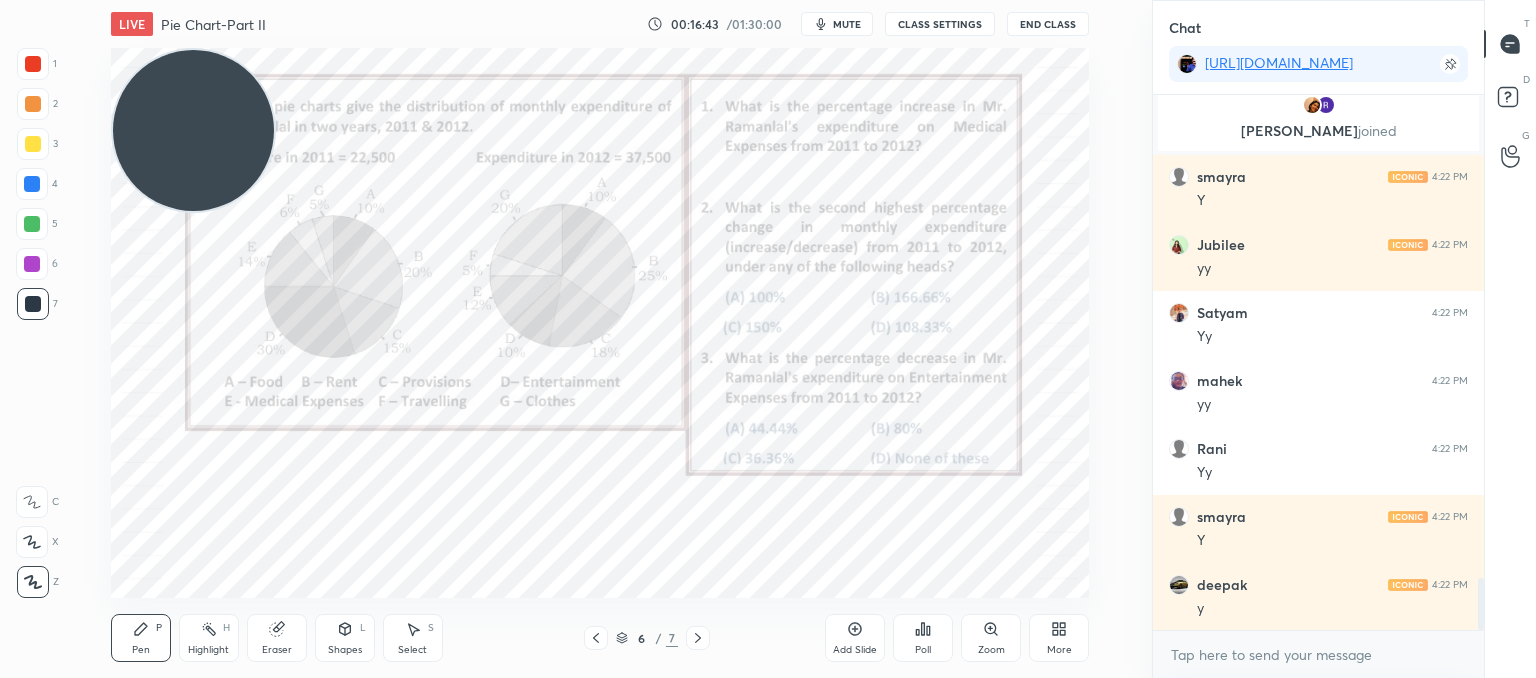 click 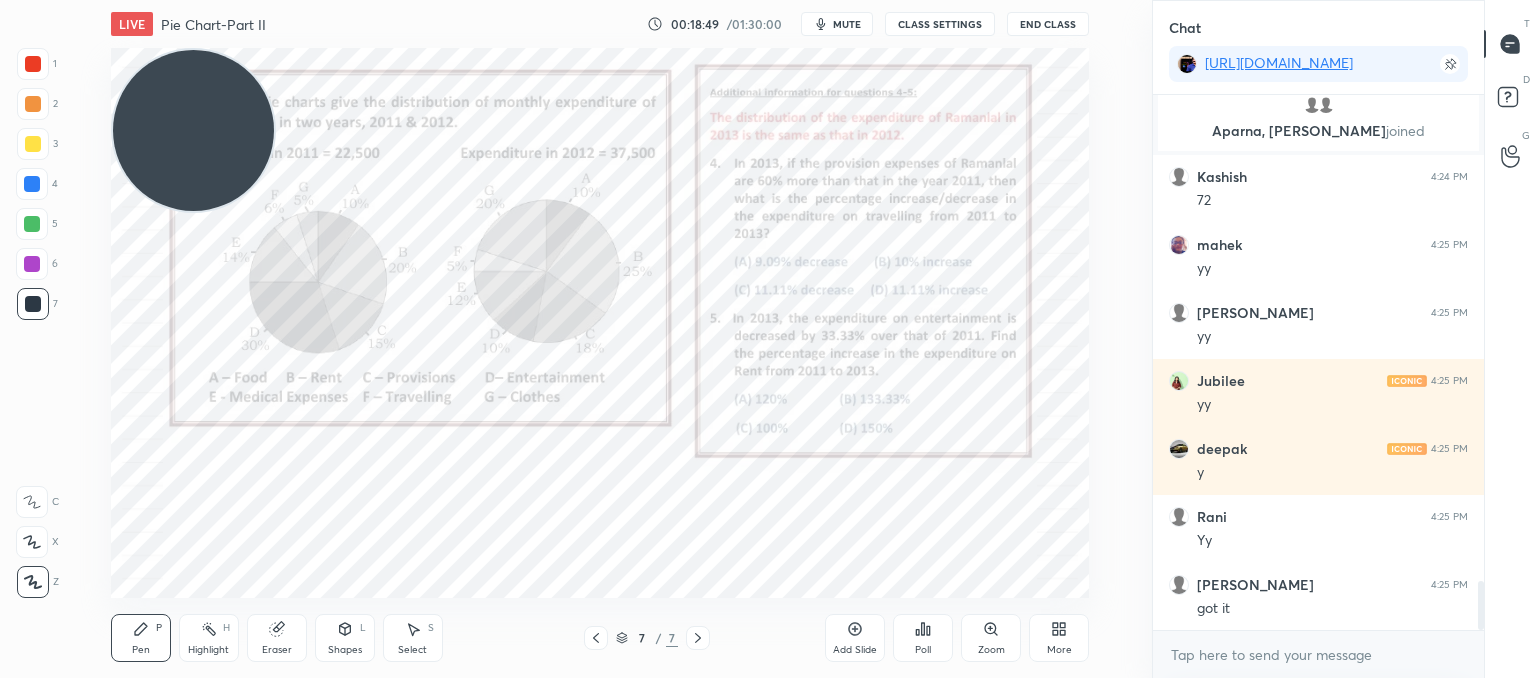 scroll, scrollTop: 5380, scrollLeft: 0, axis: vertical 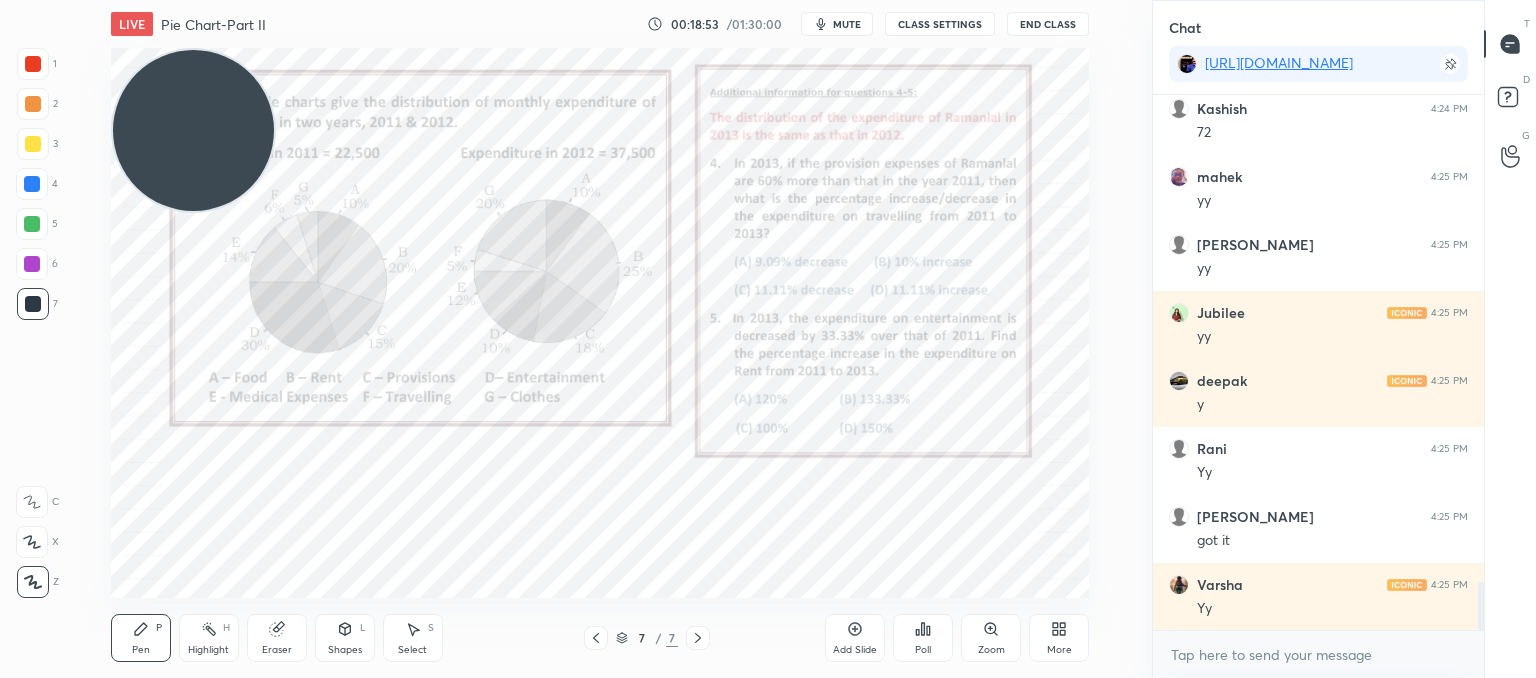 click 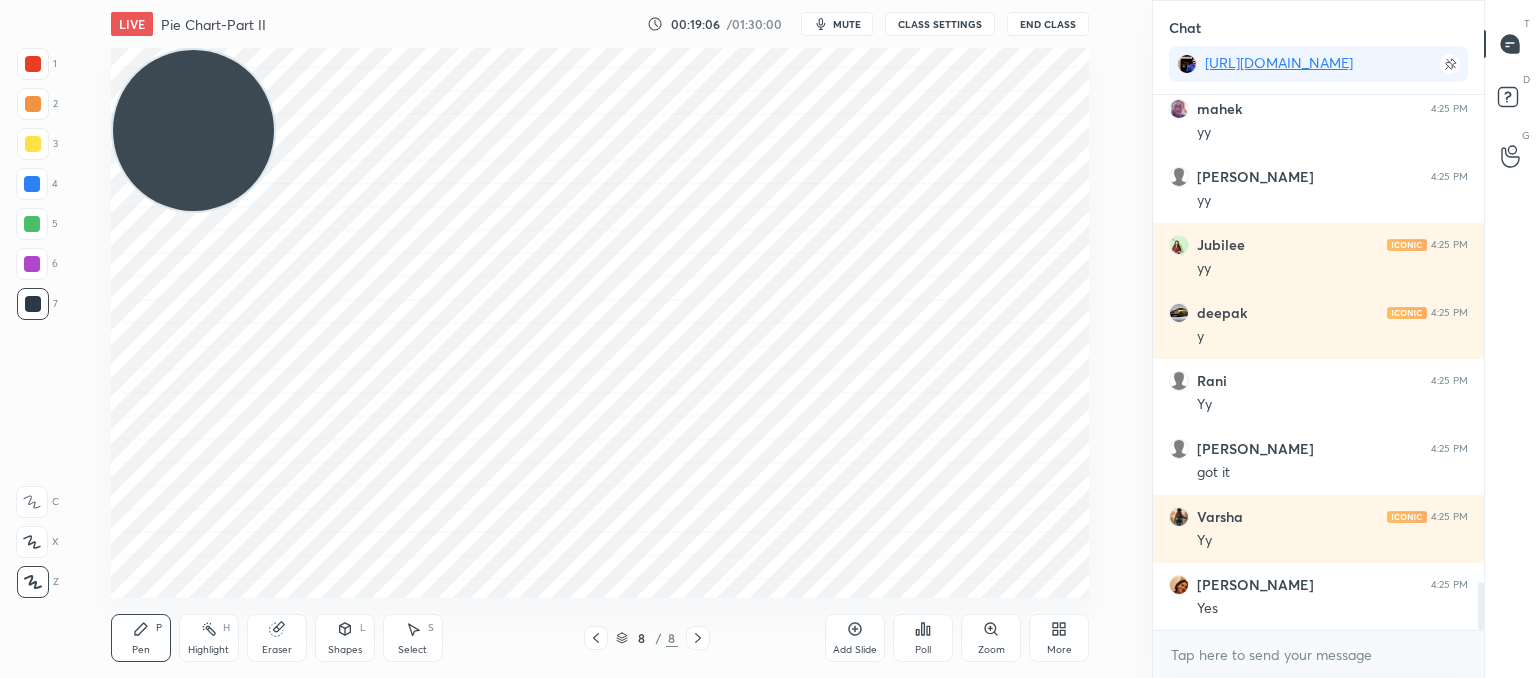 click 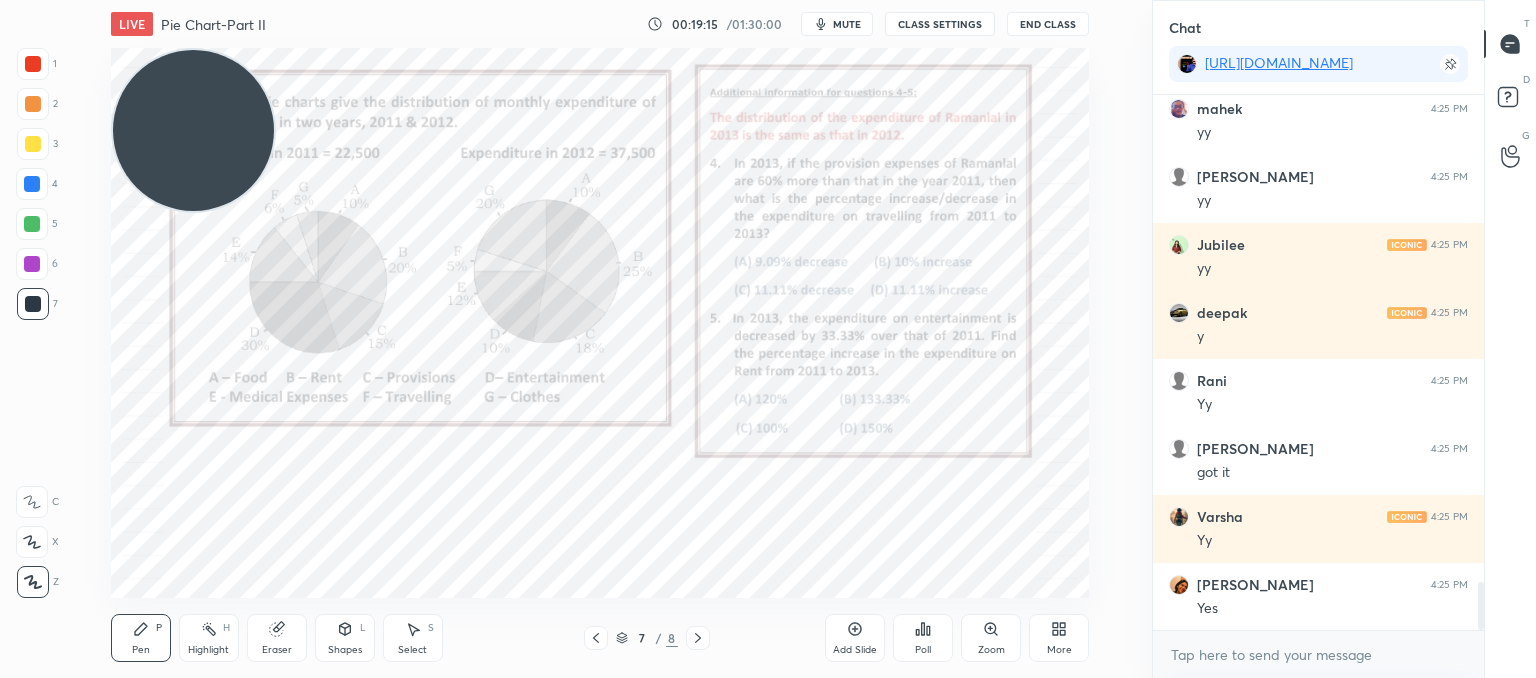 click at bounding box center (698, 638) 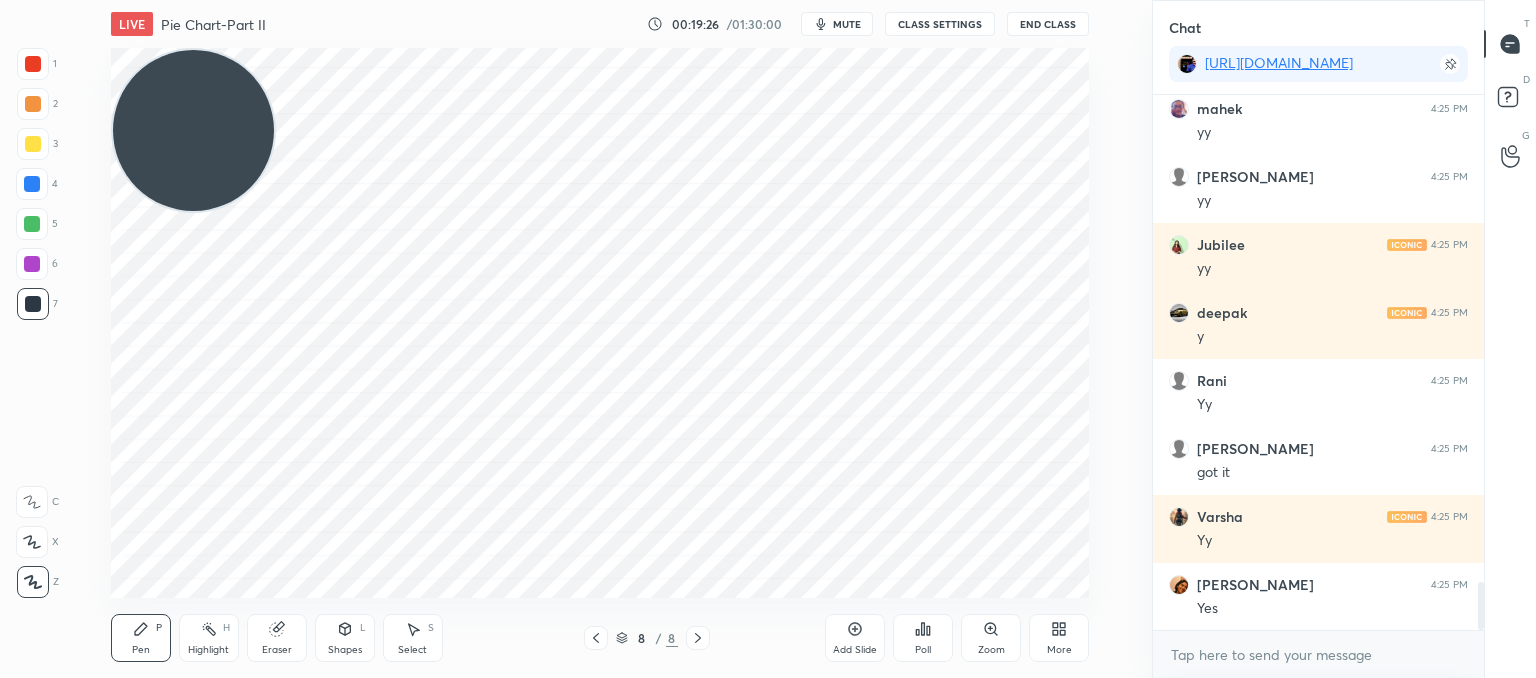 click 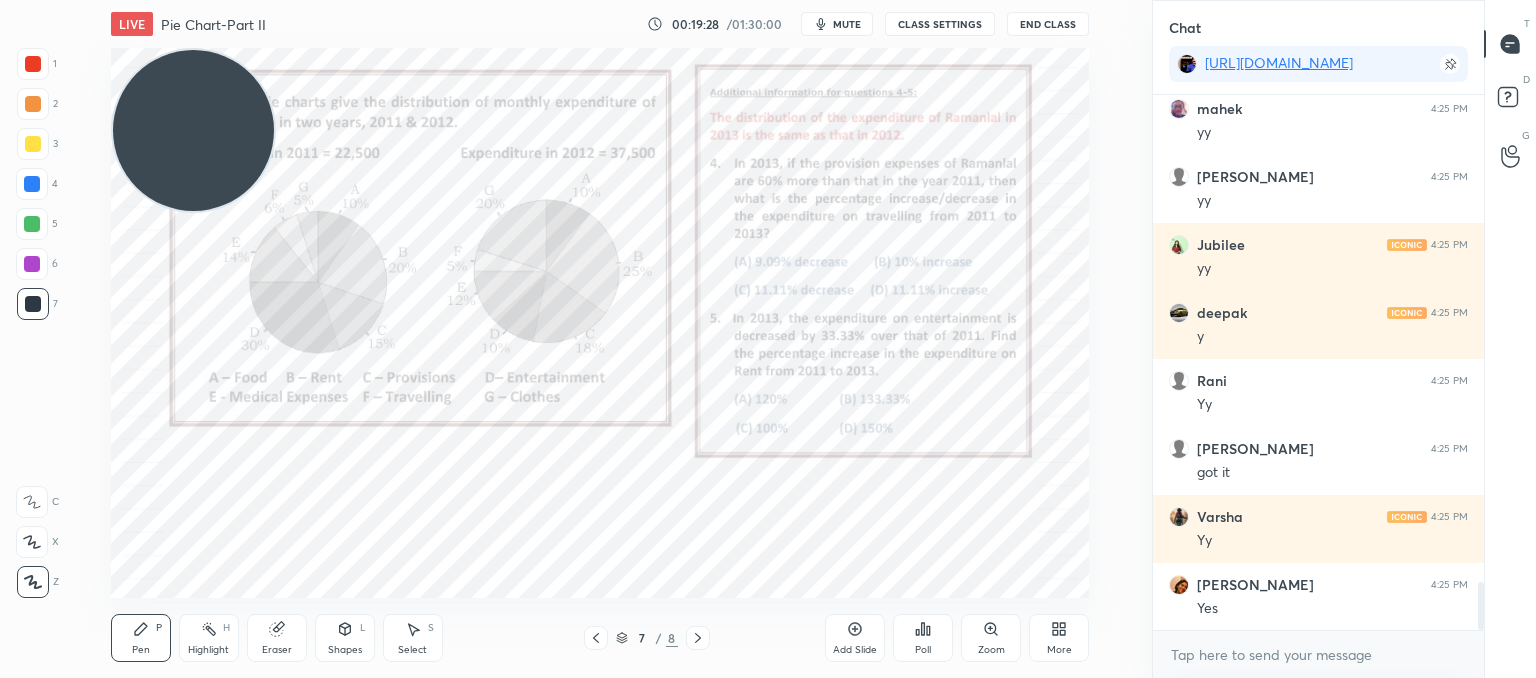 drag, startPoint x: 696, startPoint y: 635, endPoint x: 698, endPoint y: 602, distance: 33.06055 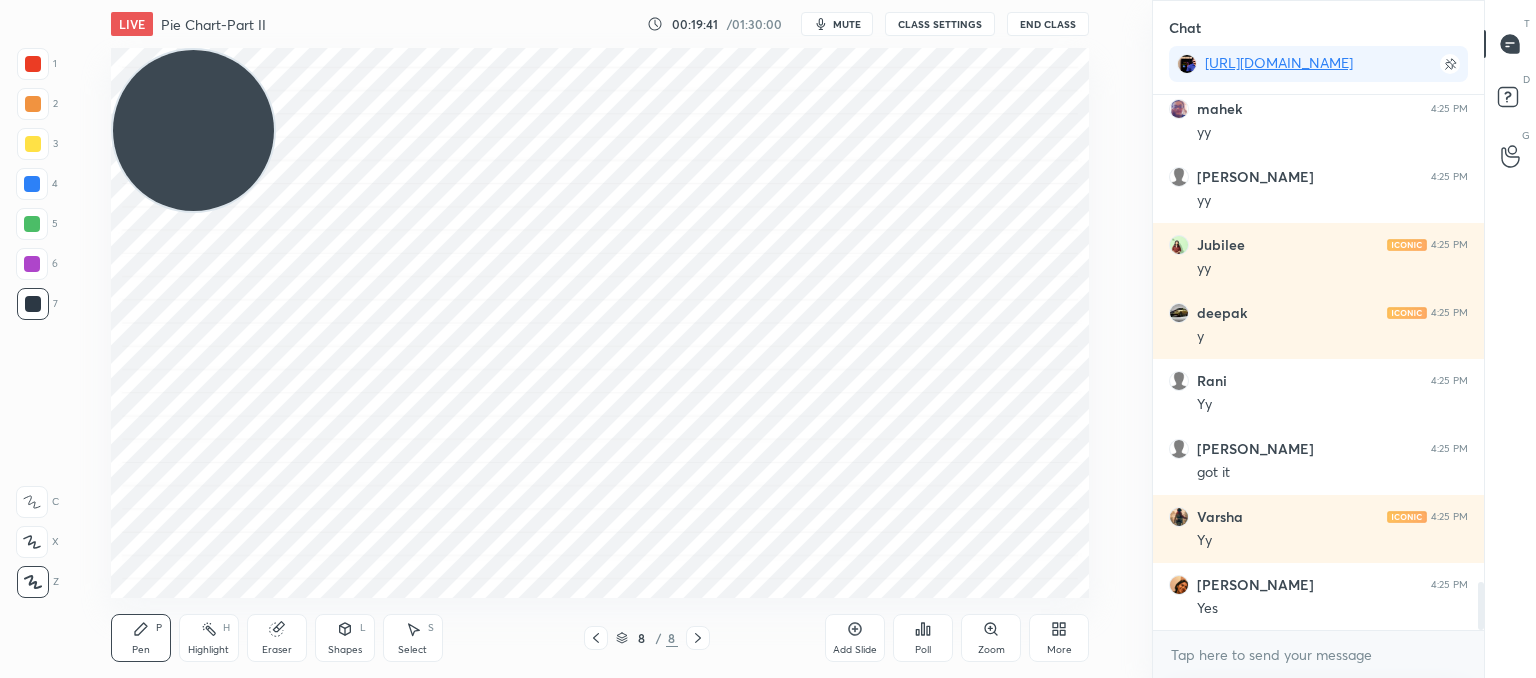 click 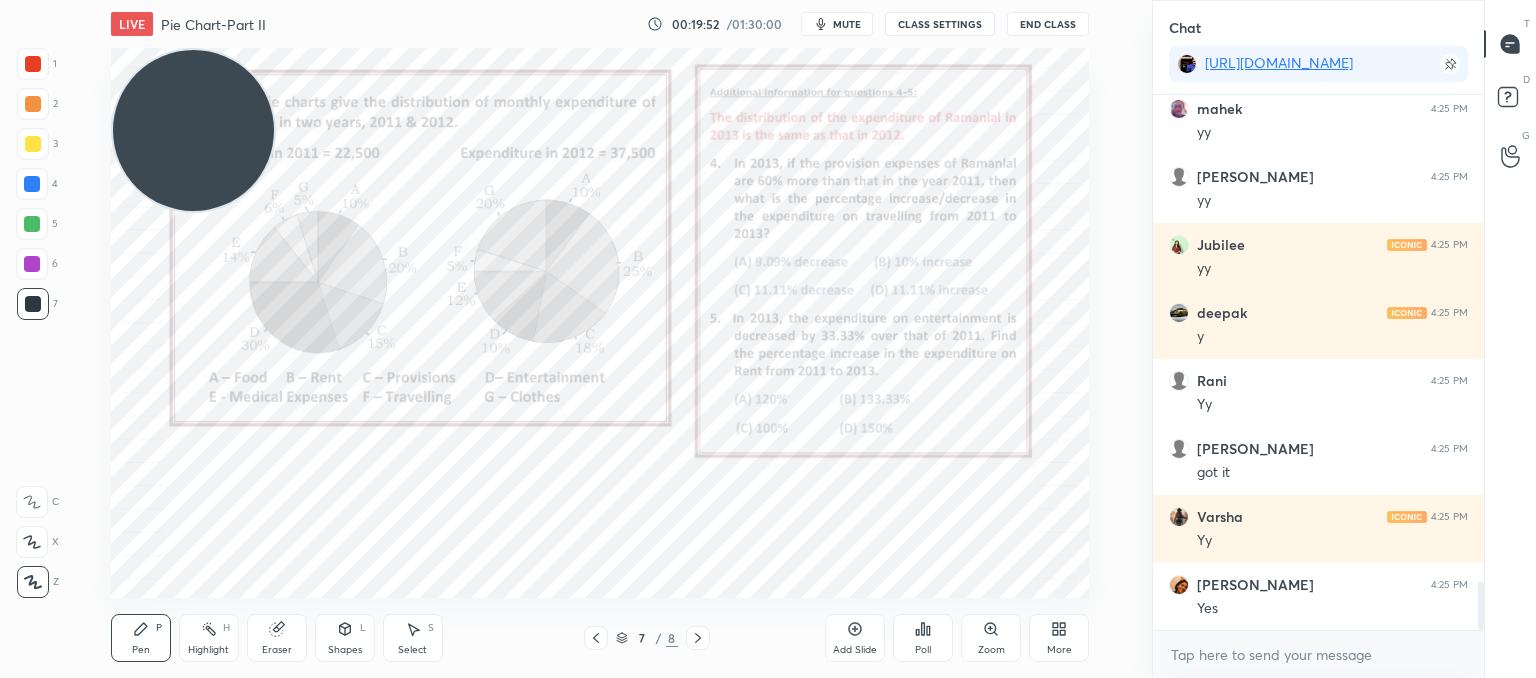 click 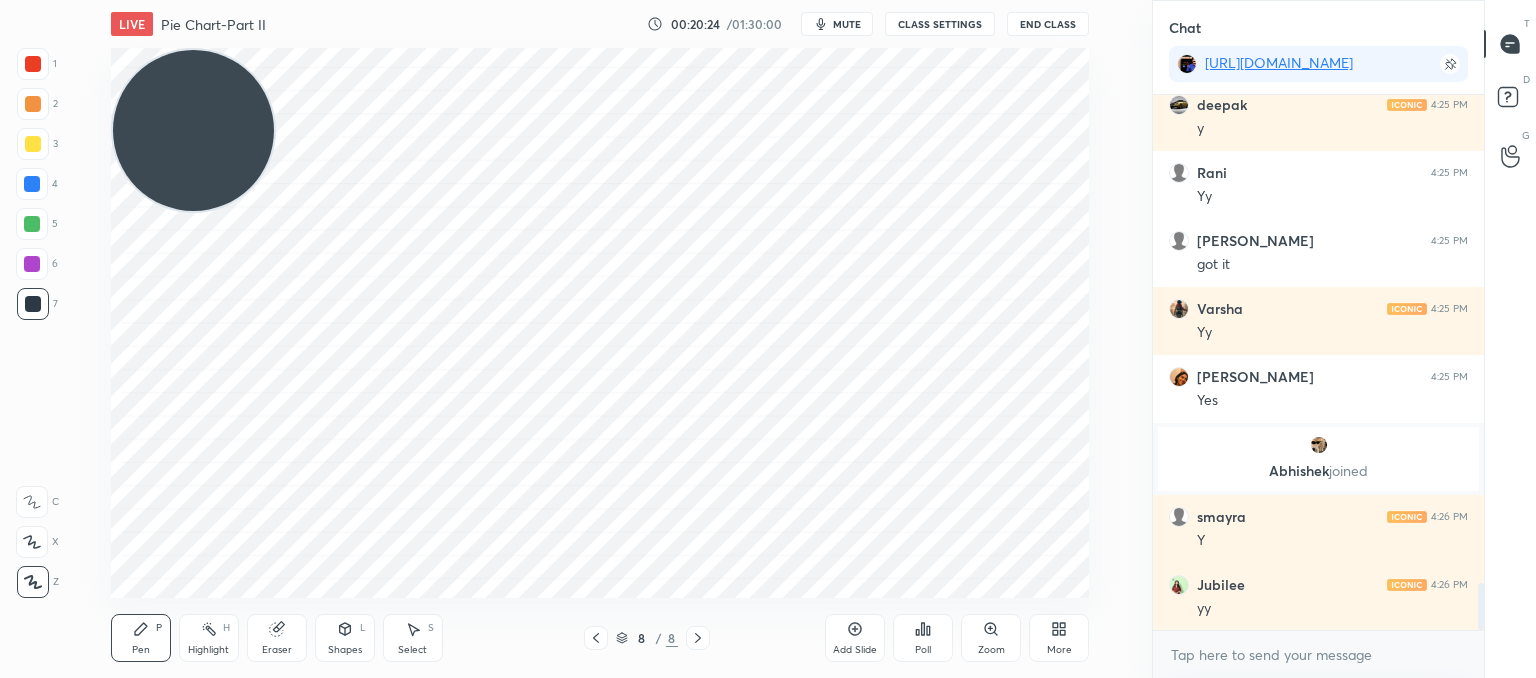 scroll, scrollTop: 5540, scrollLeft: 0, axis: vertical 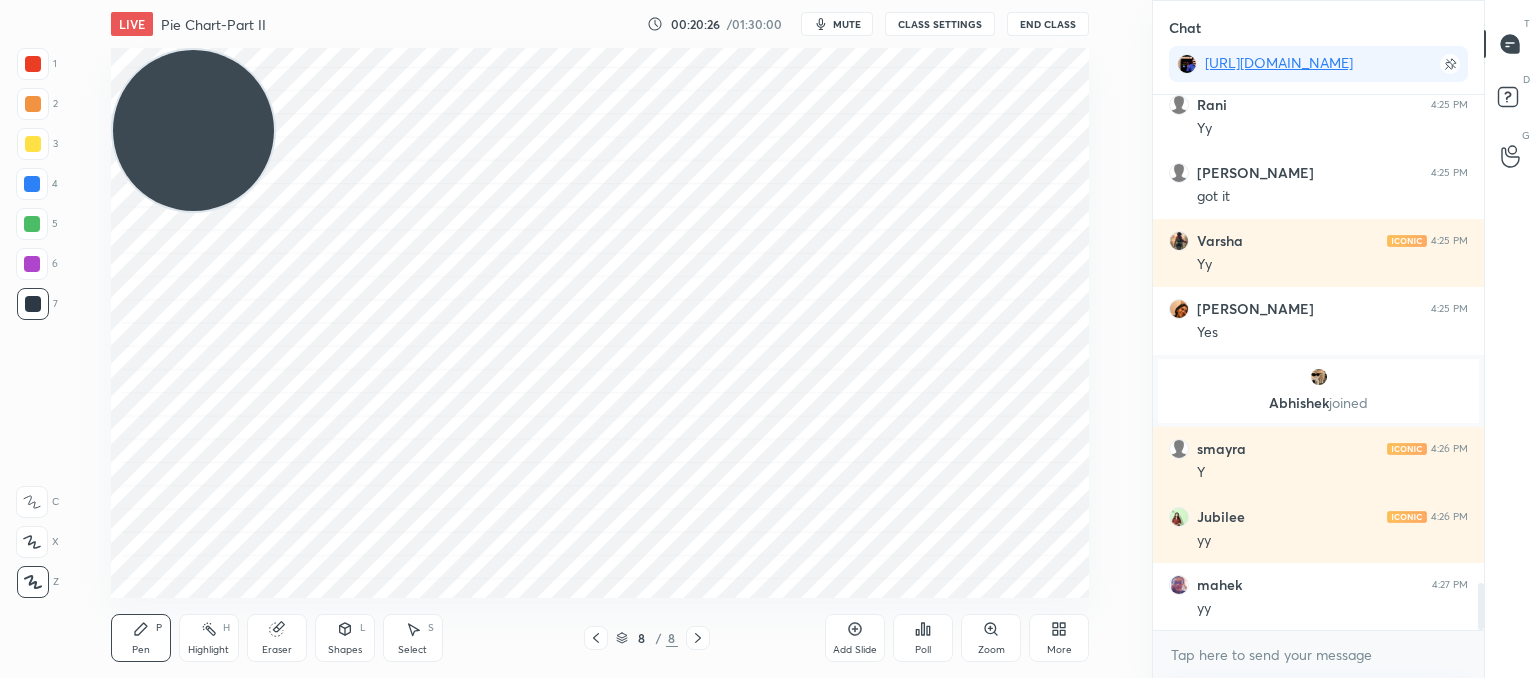 click 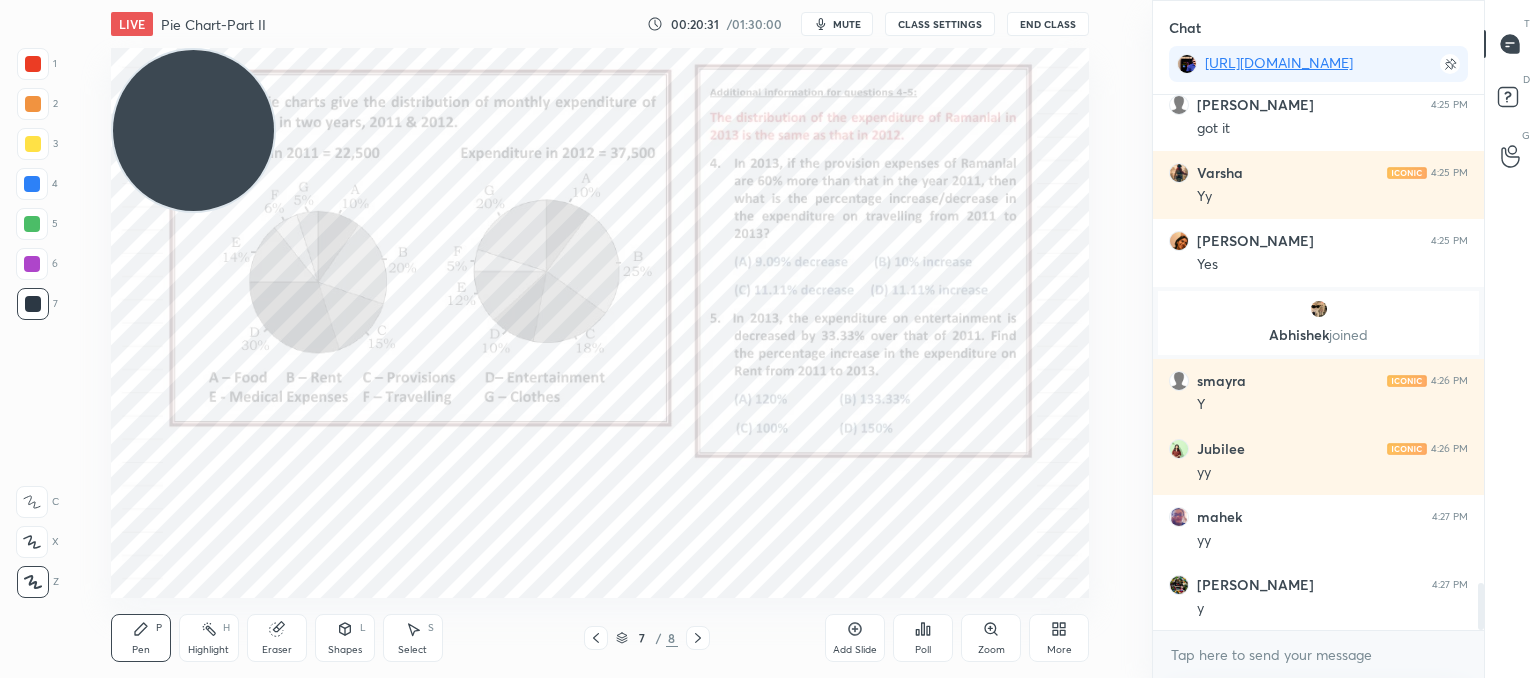 scroll, scrollTop: 5676, scrollLeft: 0, axis: vertical 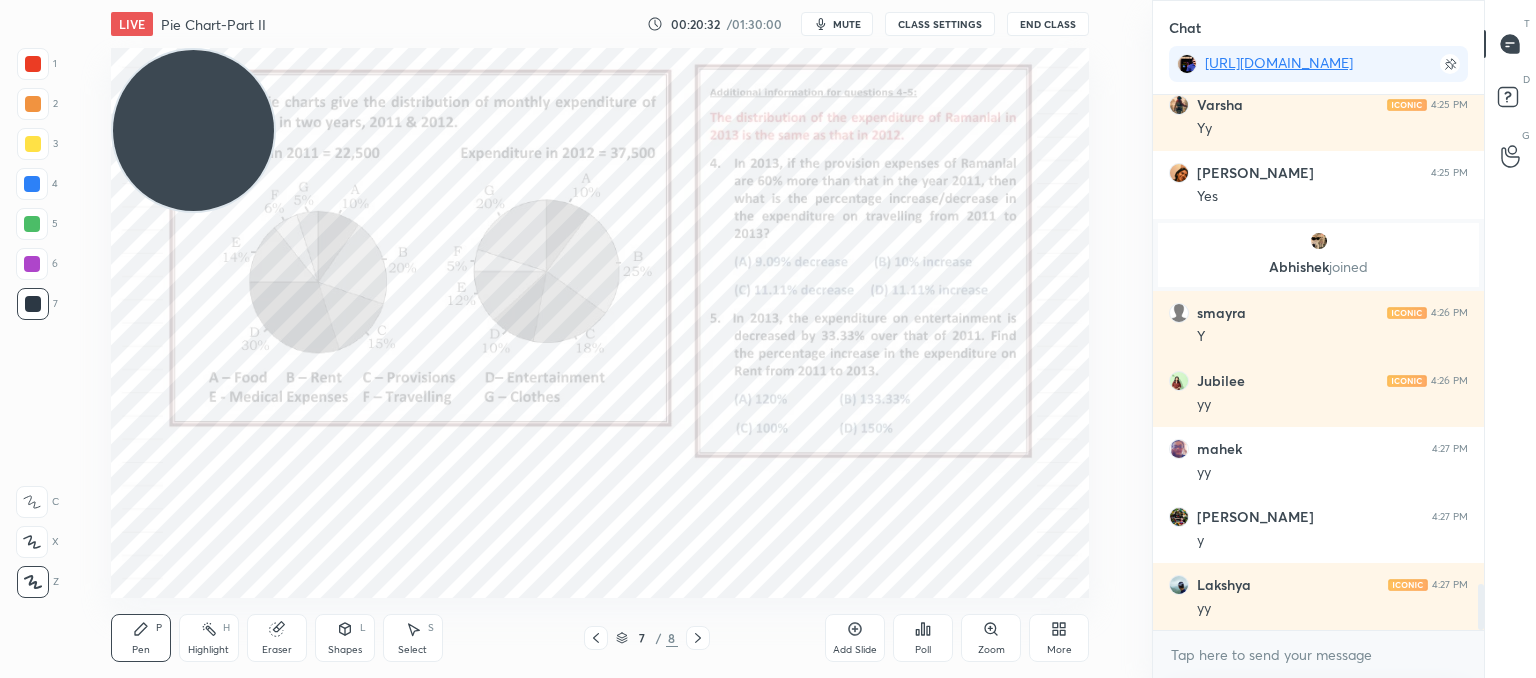 click 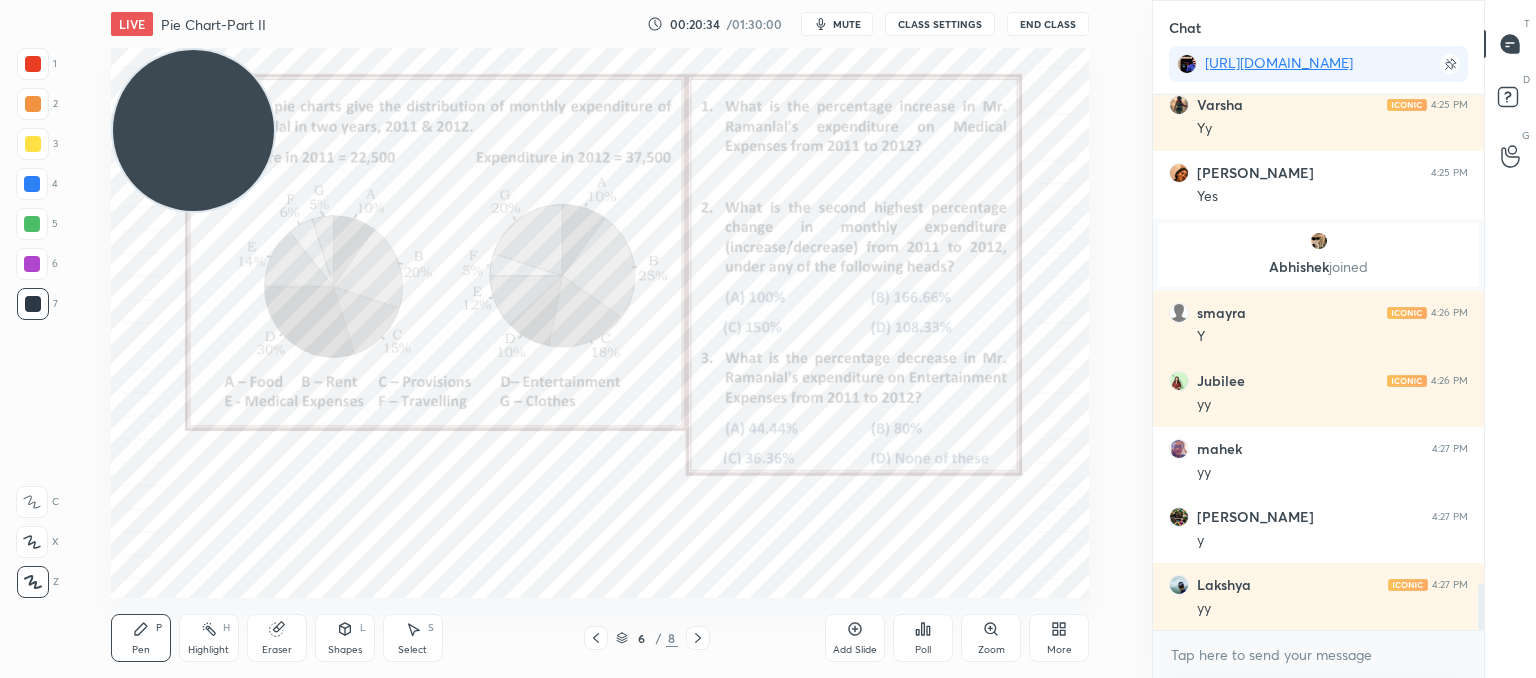 click 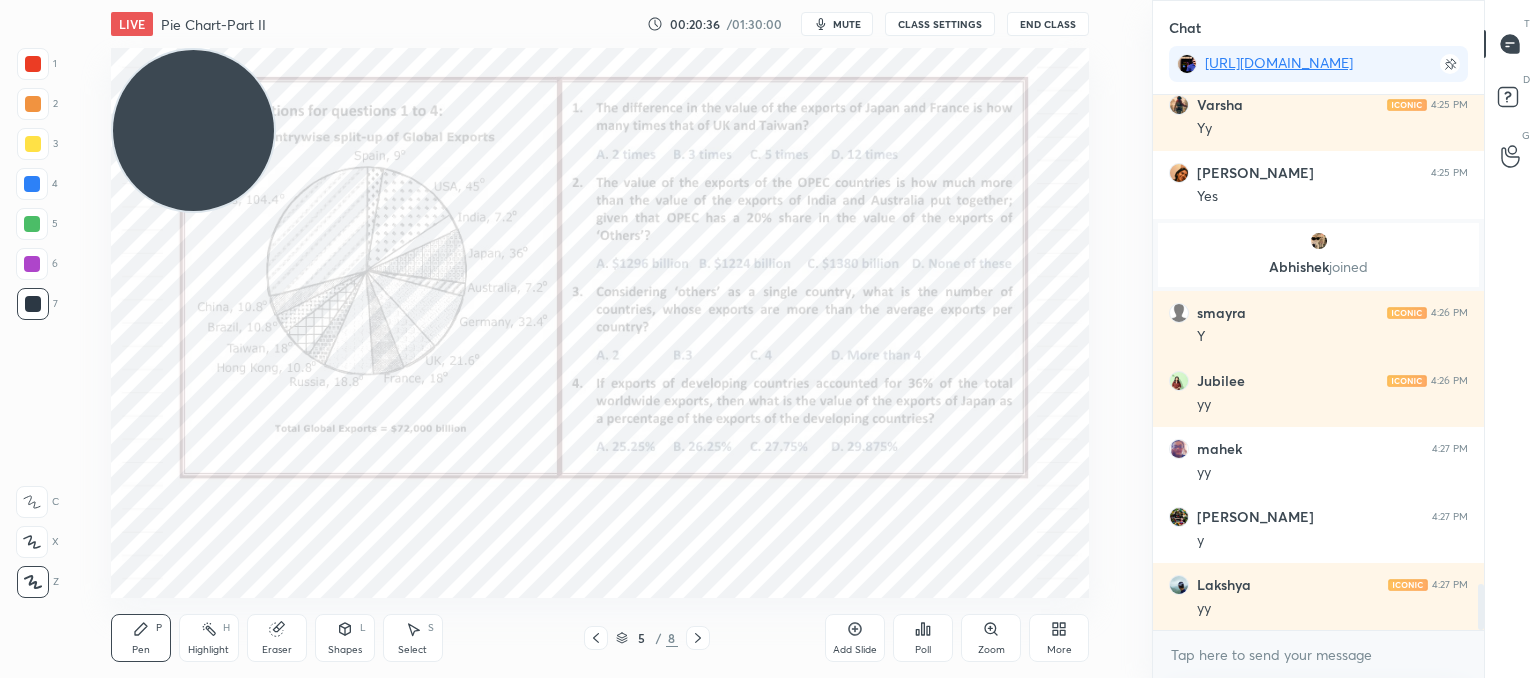 click 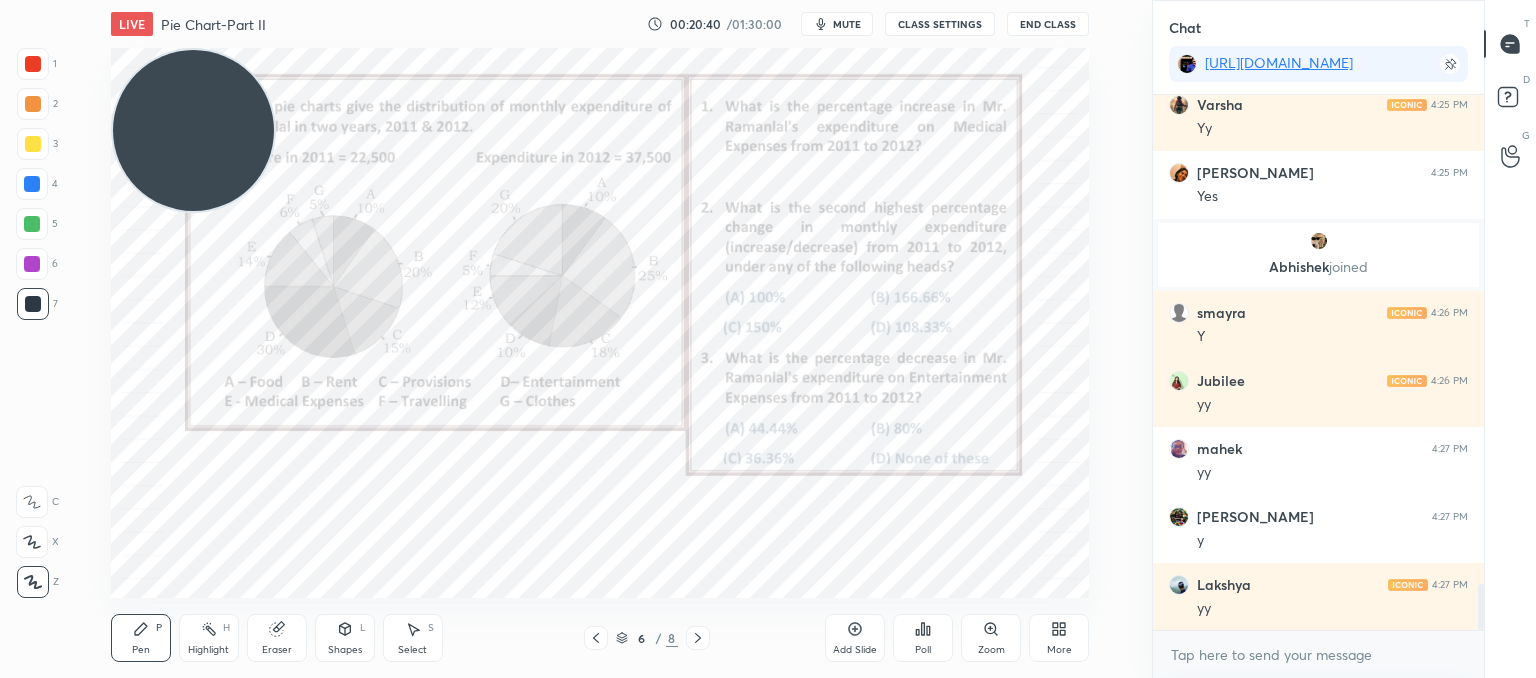 click 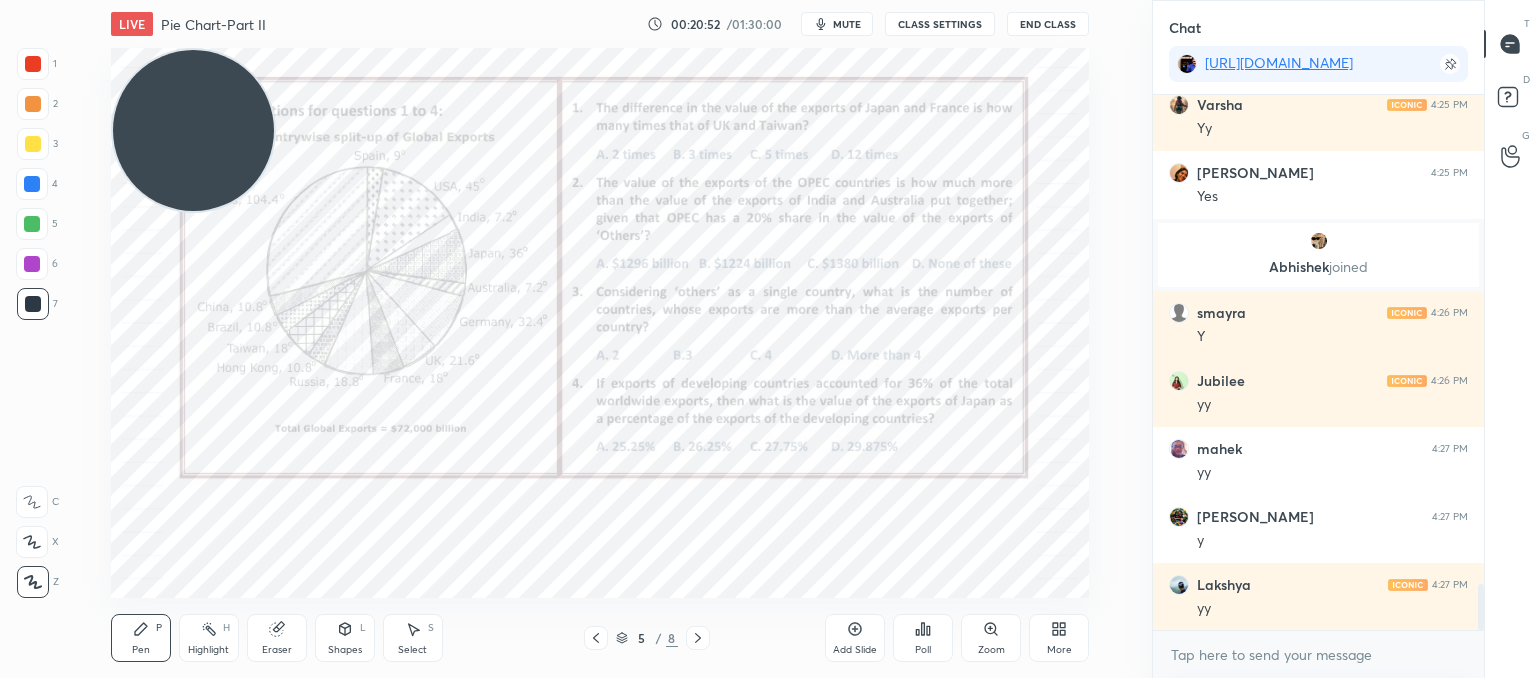 click 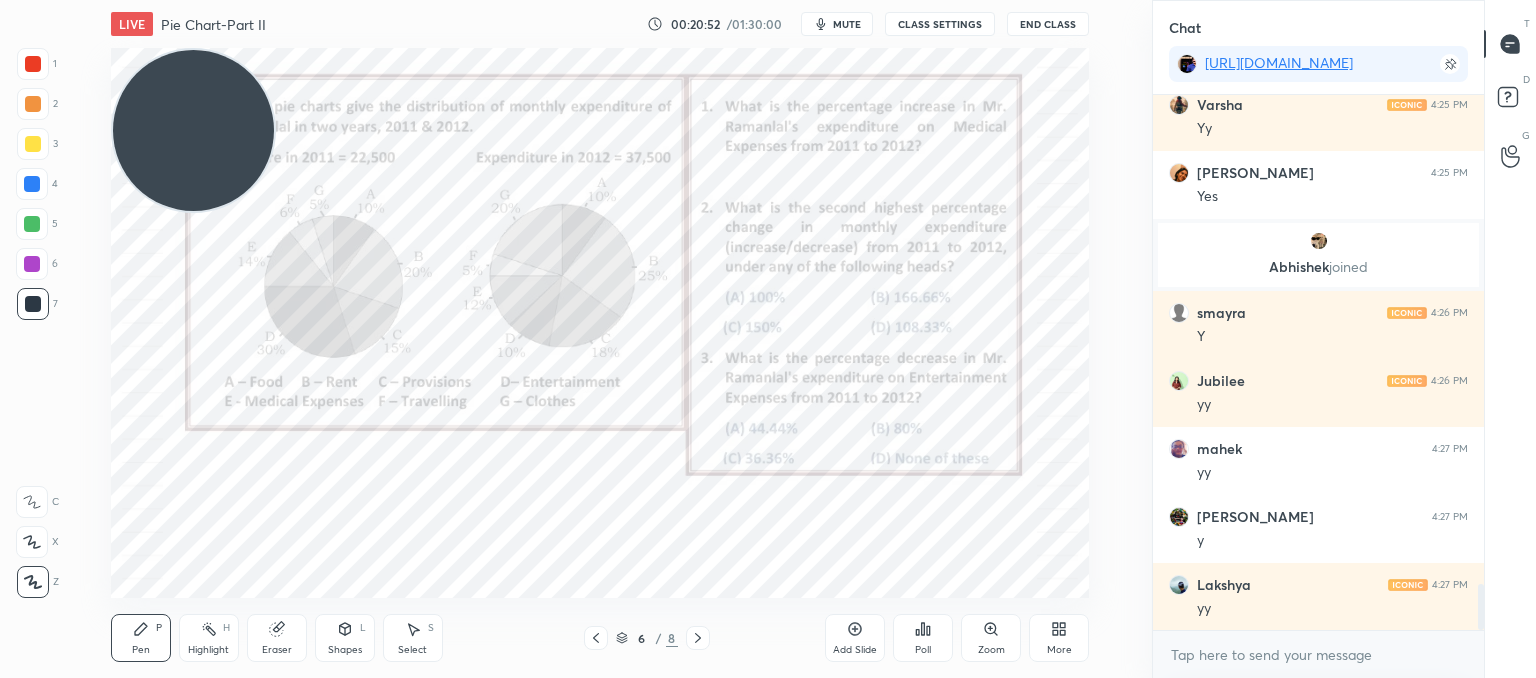 click 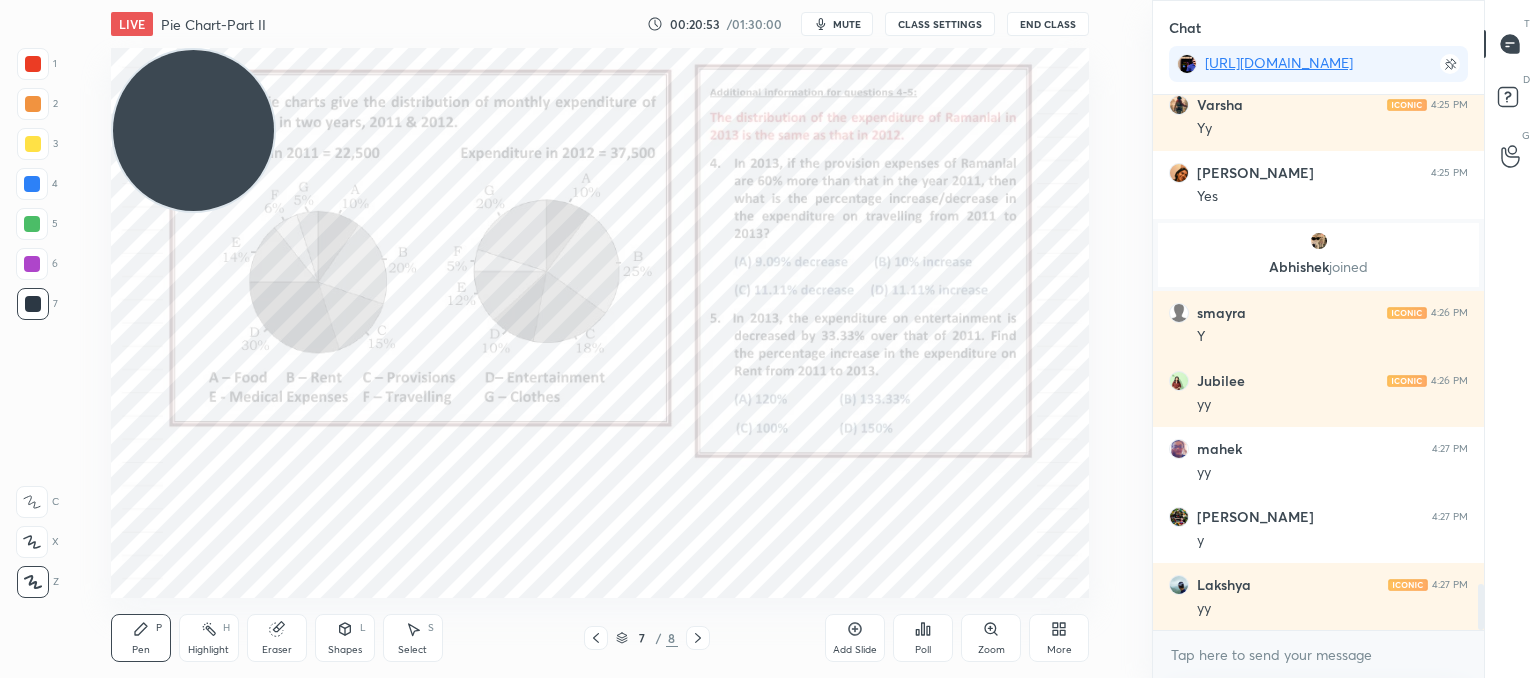 click 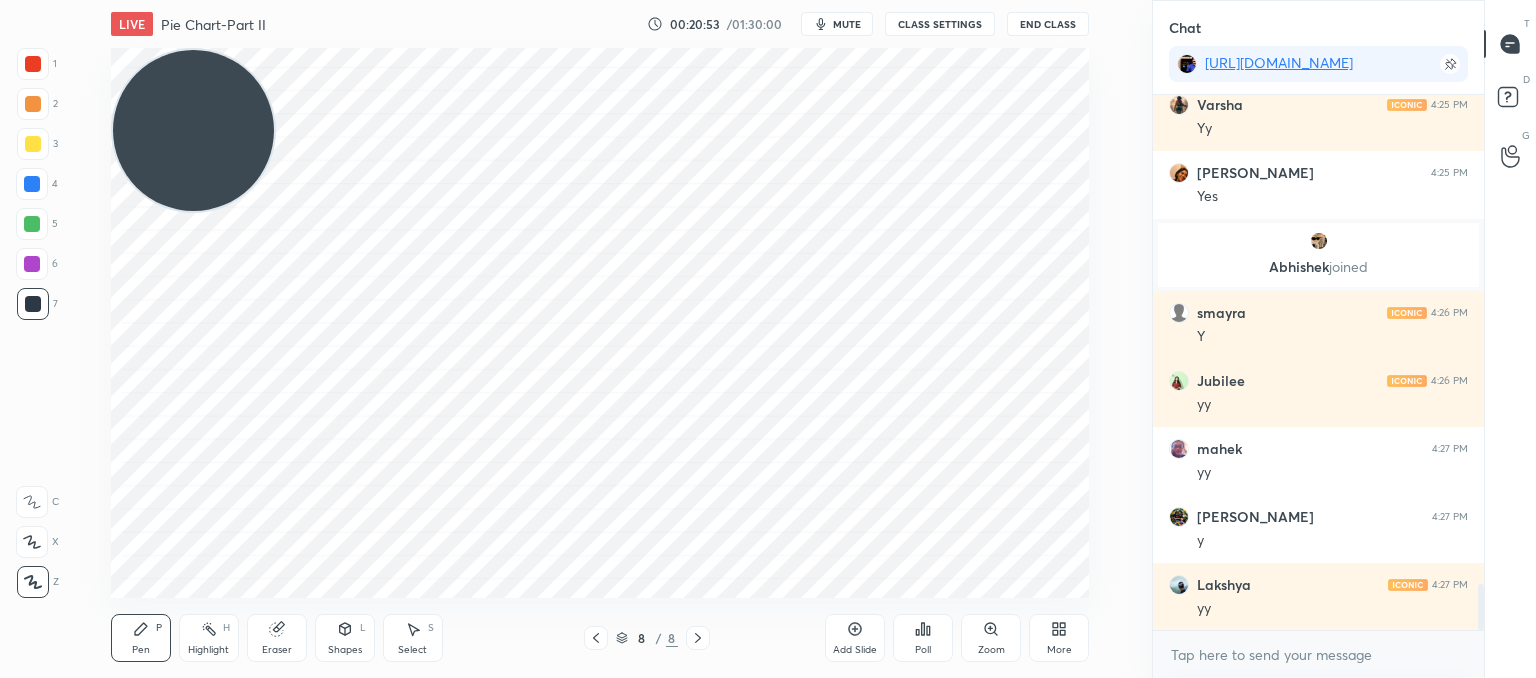 click 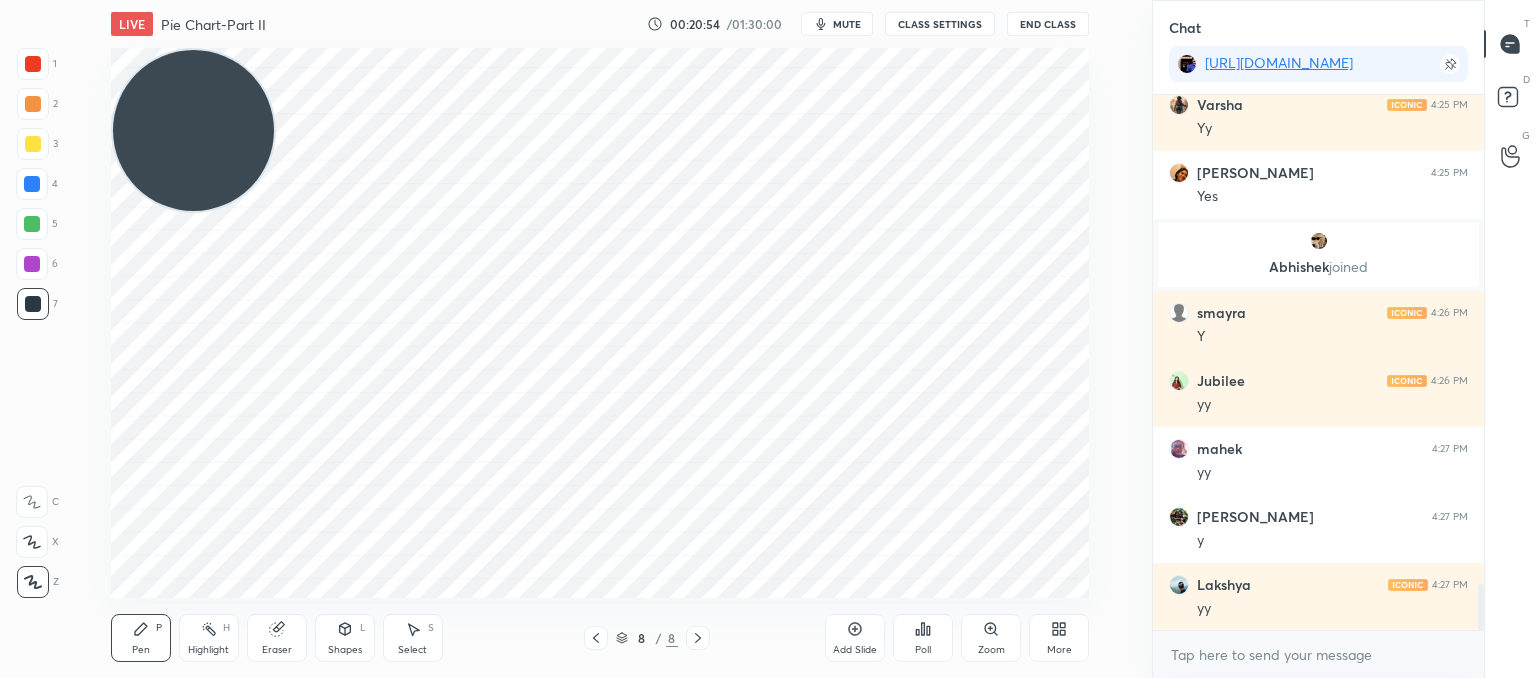 click 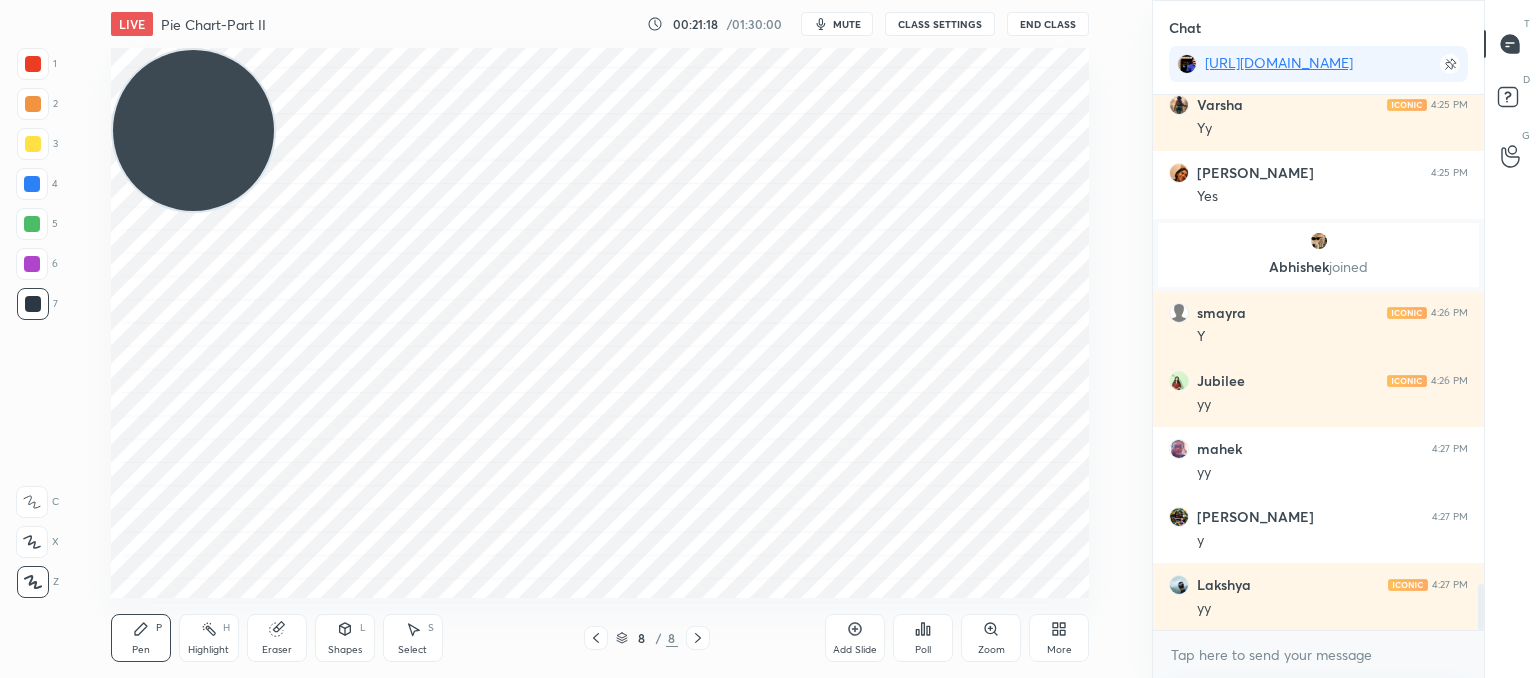 click on "More" at bounding box center (1059, 638) 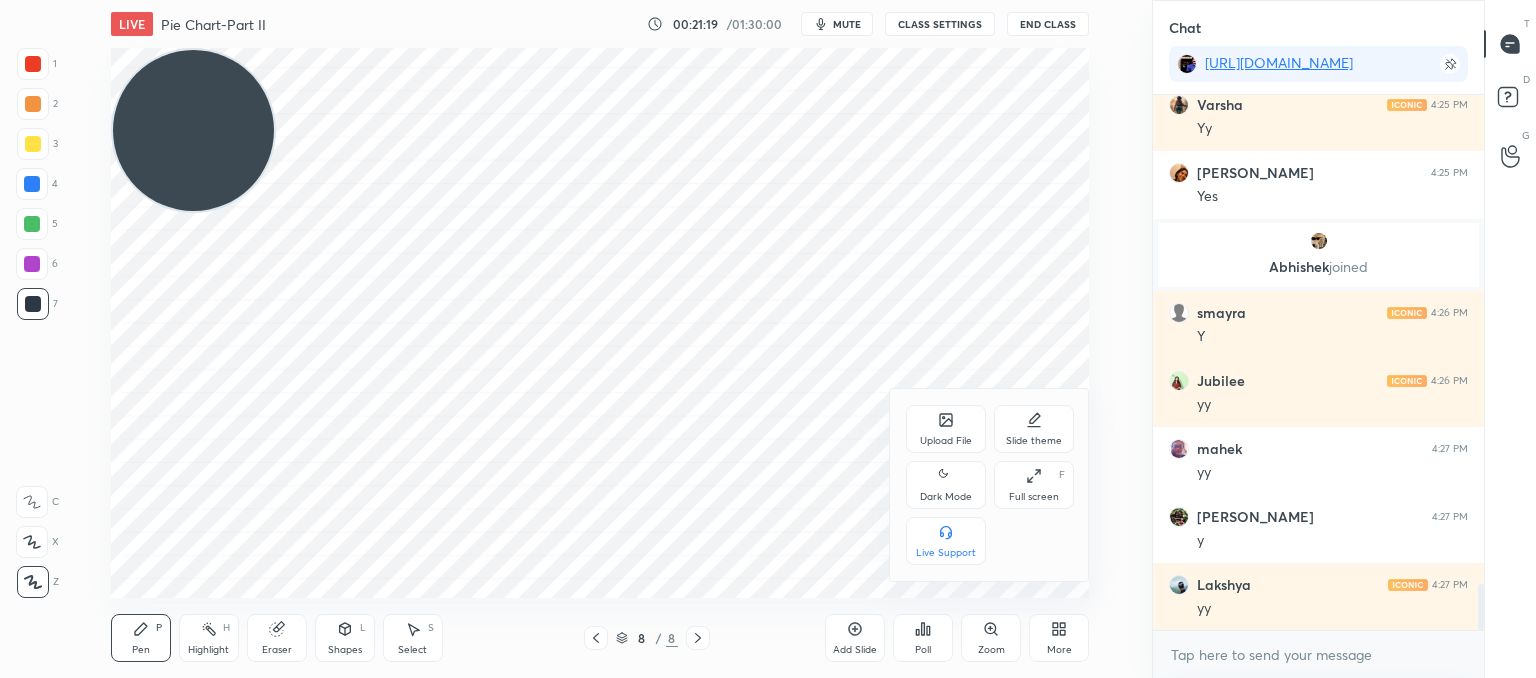 click on "Upload File" at bounding box center (946, 441) 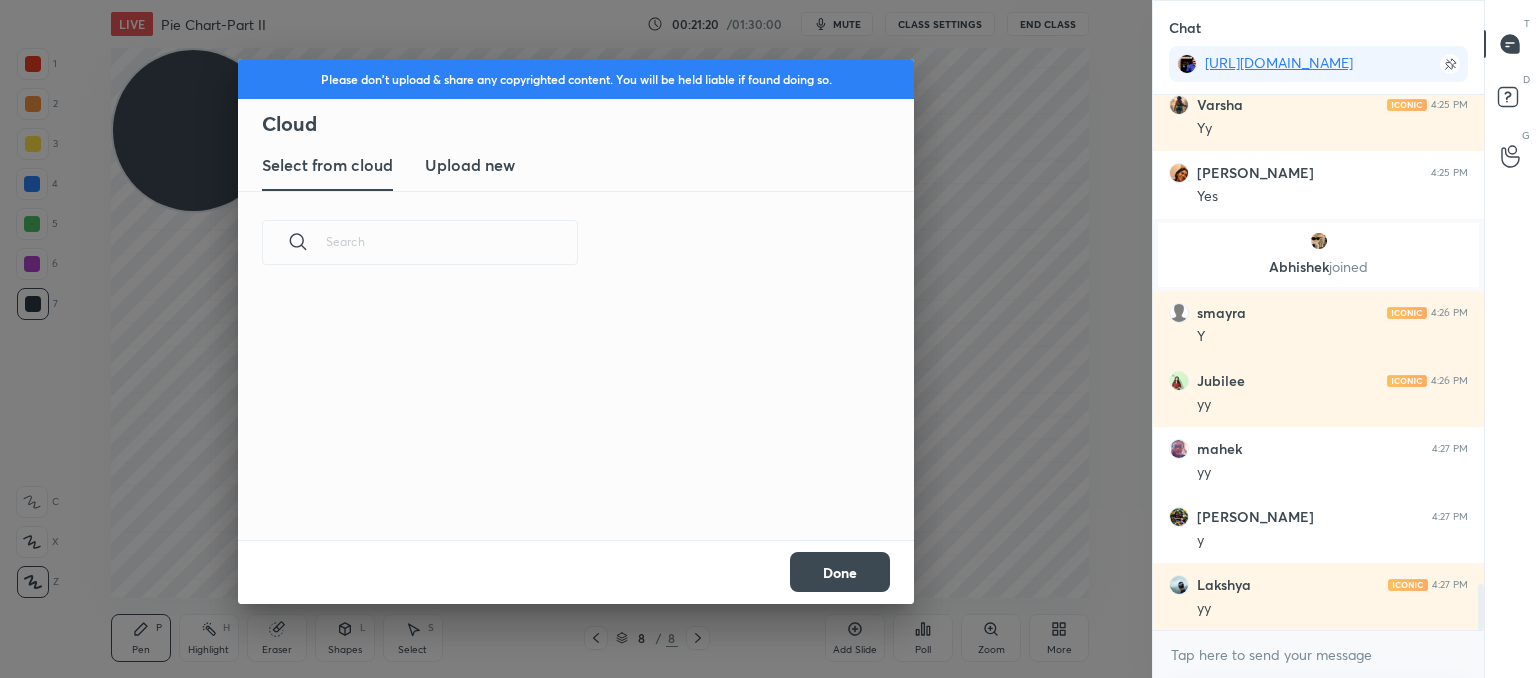 scroll, scrollTop: 5, scrollLeft: 10, axis: both 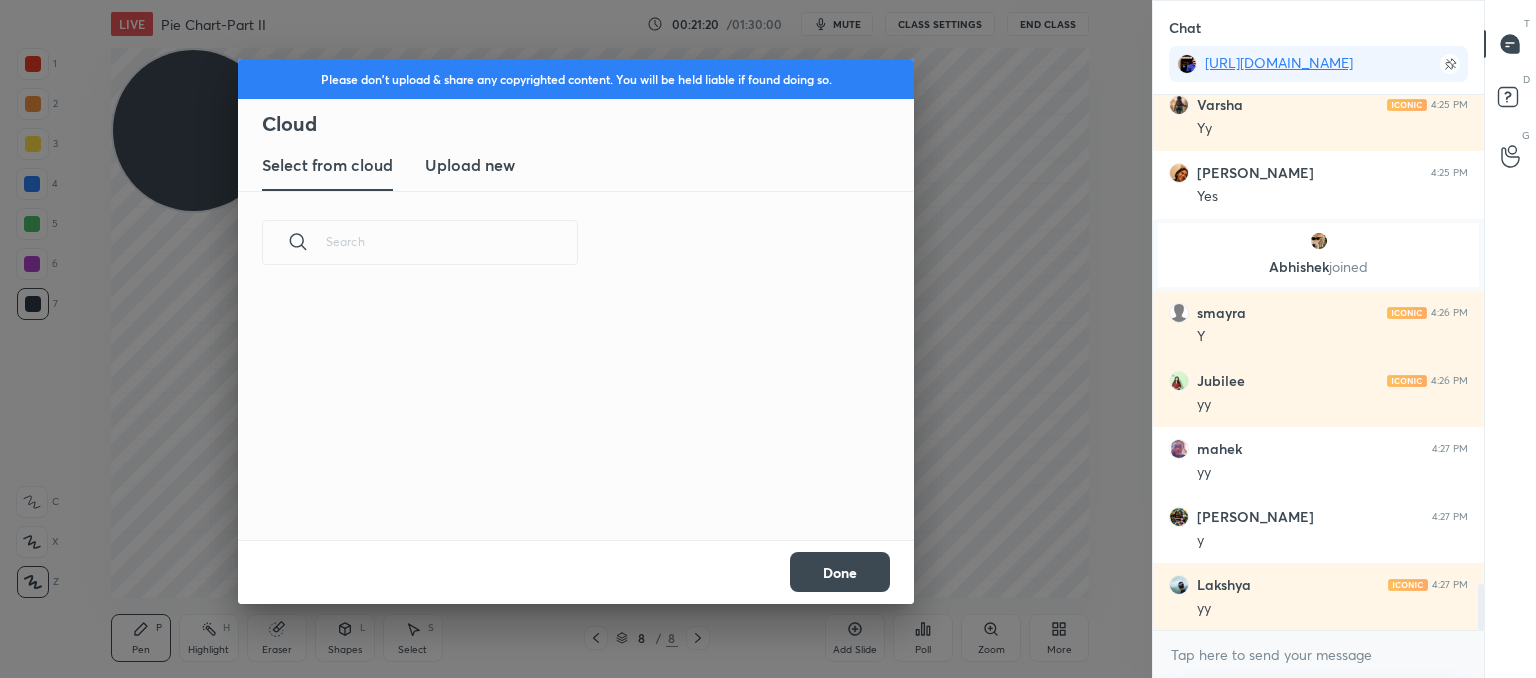 click on "Upload new" at bounding box center [470, 165] 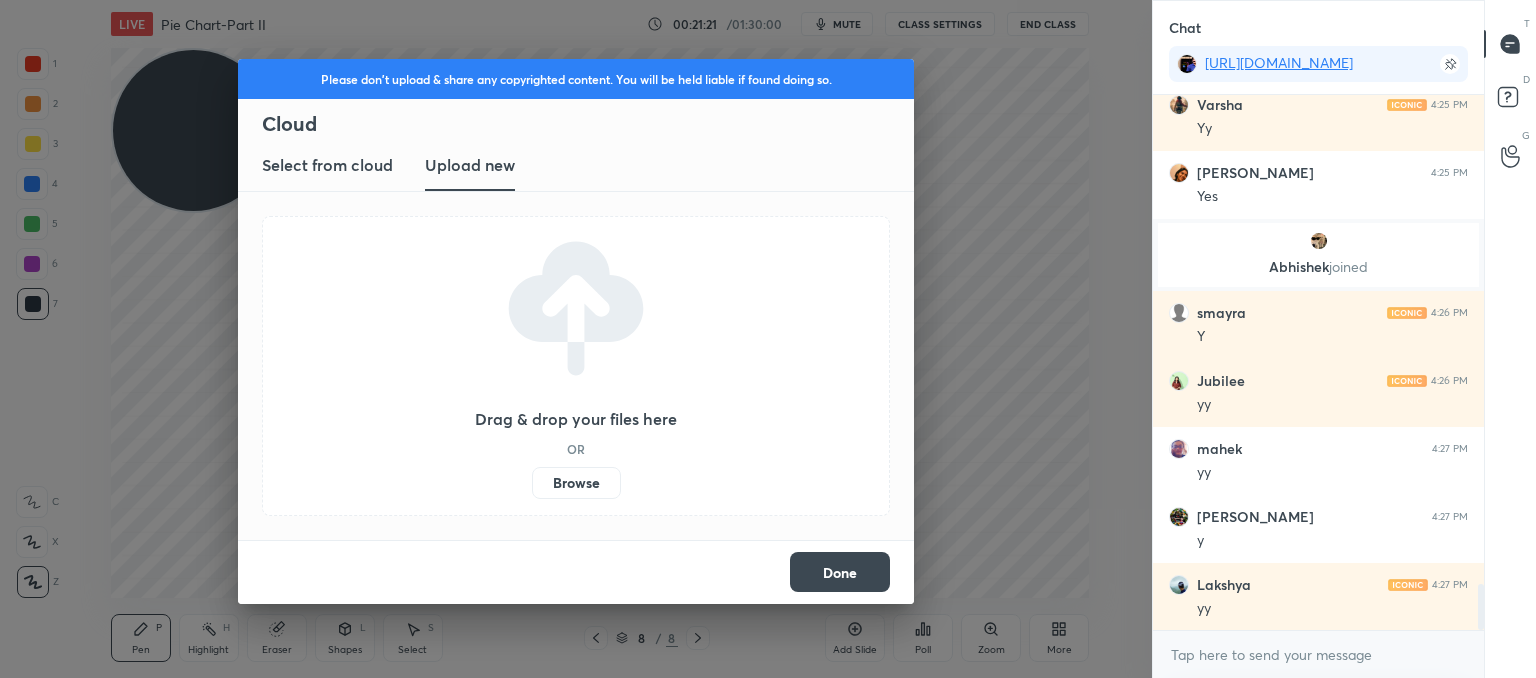 click on "Browse" at bounding box center [576, 483] 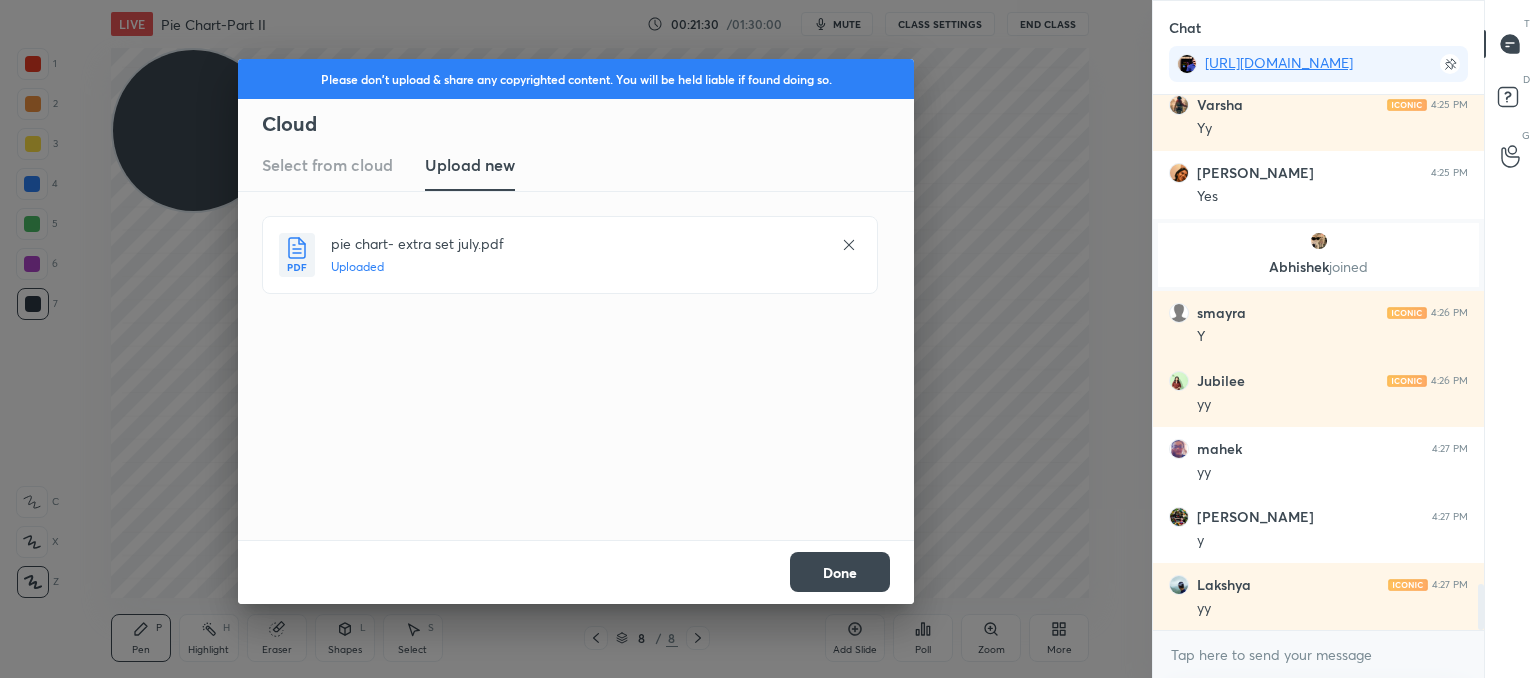 click on "Done" at bounding box center [840, 572] 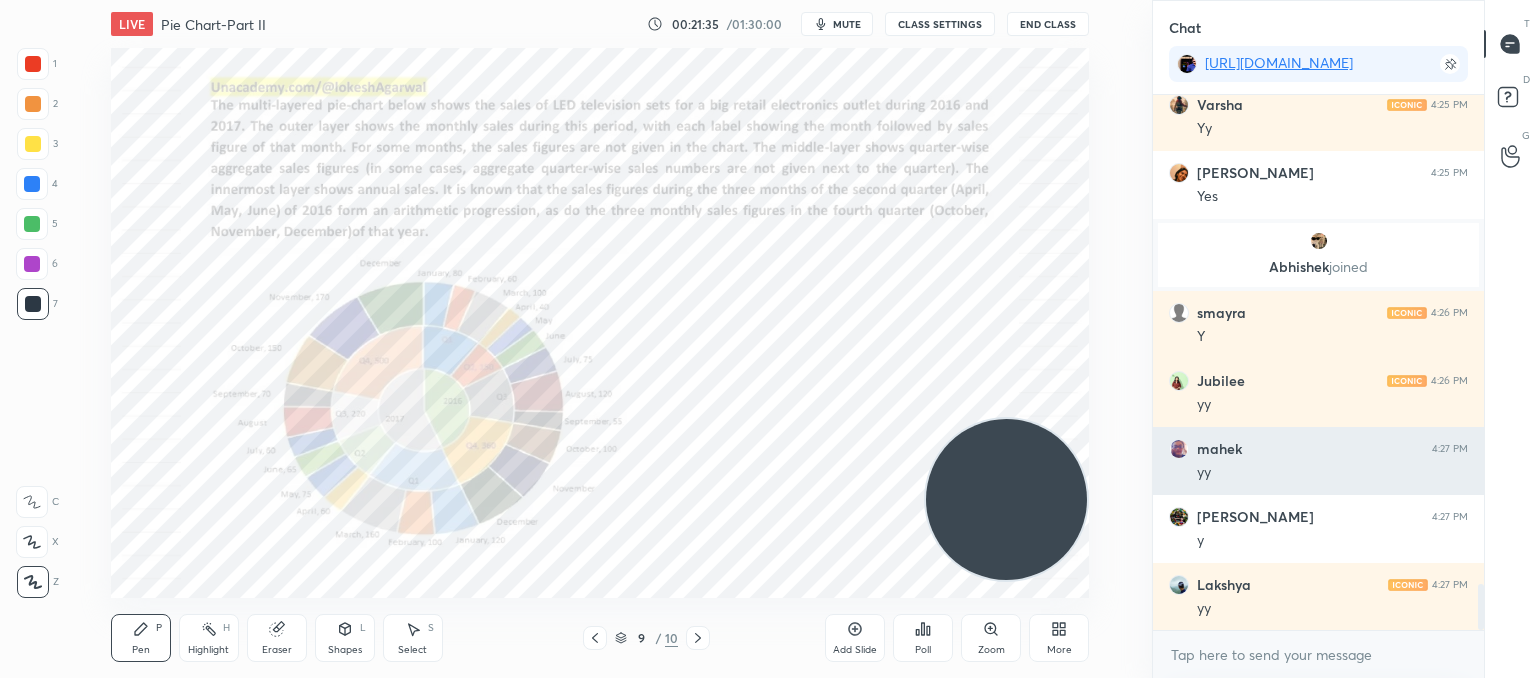 drag, startPoint x: 214, startPoint y: 121, endPoint x: 1156, endPoint y: 492, distance: 1012.4253 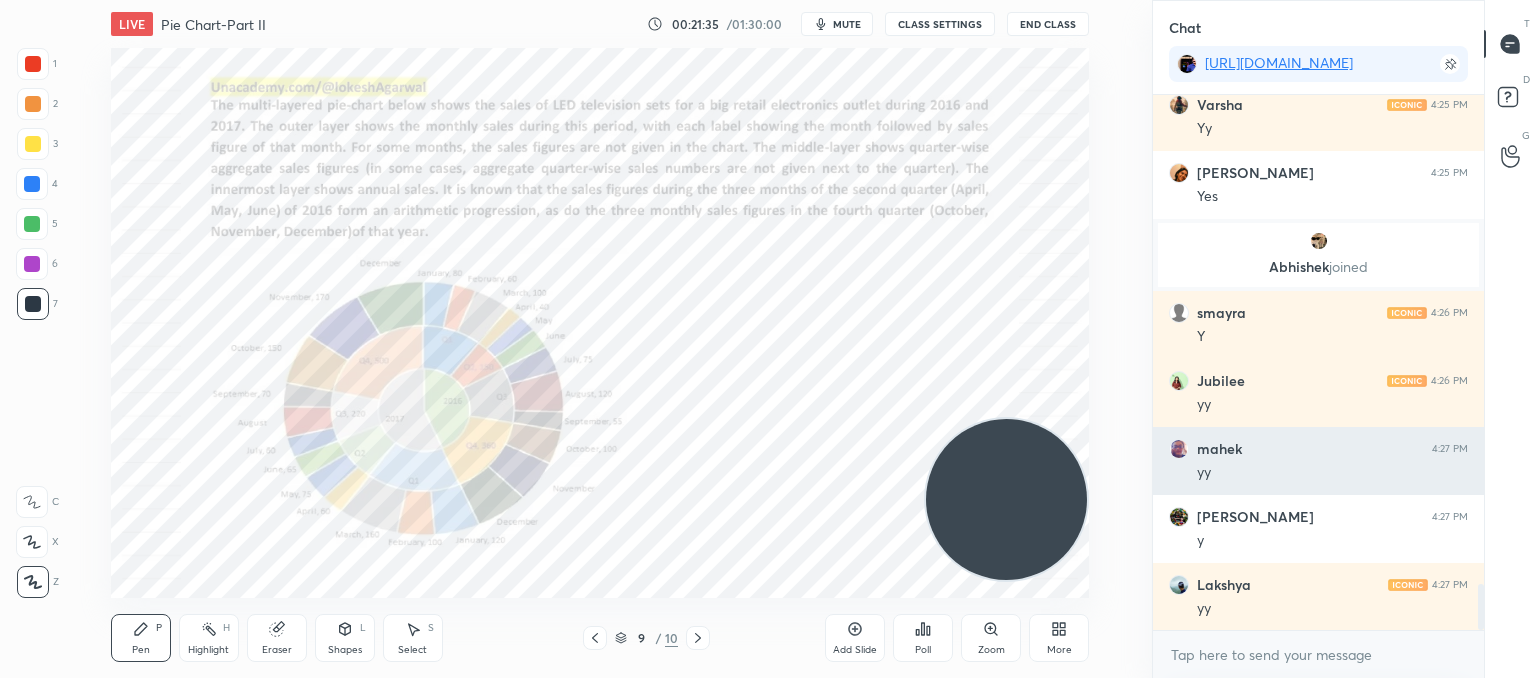 click on "1 2 3 4 5 6 7 C X Z C X Z E E Erase all   H H LIVE Pie Chart-Part II 00:21:35 /  01:30:00 mute CLASS SETTINGS End Class Setting up your live class Poll for   secs No correct answer Start poll Back Pie Chart-Part II • L8 of Booster Course on Data Interpretation for CAT & OMETs 2025 [PERSON_NAME] Pen P Highlight H Eraser Shapes L Select S 9 / 10 Add Slide Poll Zoom More Chat [URL][DOMAIN_NAME] [PERSON_NAME] 4:25 PM got it [PERSON_NAME] 4:25 PM Yy [PERSON_NAME] 4:25 PM Yes [PERSON_NAME]  joined smayra 4:26 PM Y Jubilee 4:26 PM yy [PERSON_NAME] 4:27 PM [PERSON_NAME] 4:27 PM y [PERSON_NAME] 4:27 PM yy JUMP TO LATEST Enable hand raising Enable raise hand to speak to learners. Once enabled, chat will be turned off temporarily. Enable x   introducing Raise a hand with a doubt Now learners can raise their hand along with a doubt  How it works? Doubts asked by learners will show up here NEW DOUBTS ASKED No one has raised a hand yet Can't raise hand Looks like educator just invited you to speak. Please wait before you can raise your hand again." at bounding box center [768, 339] 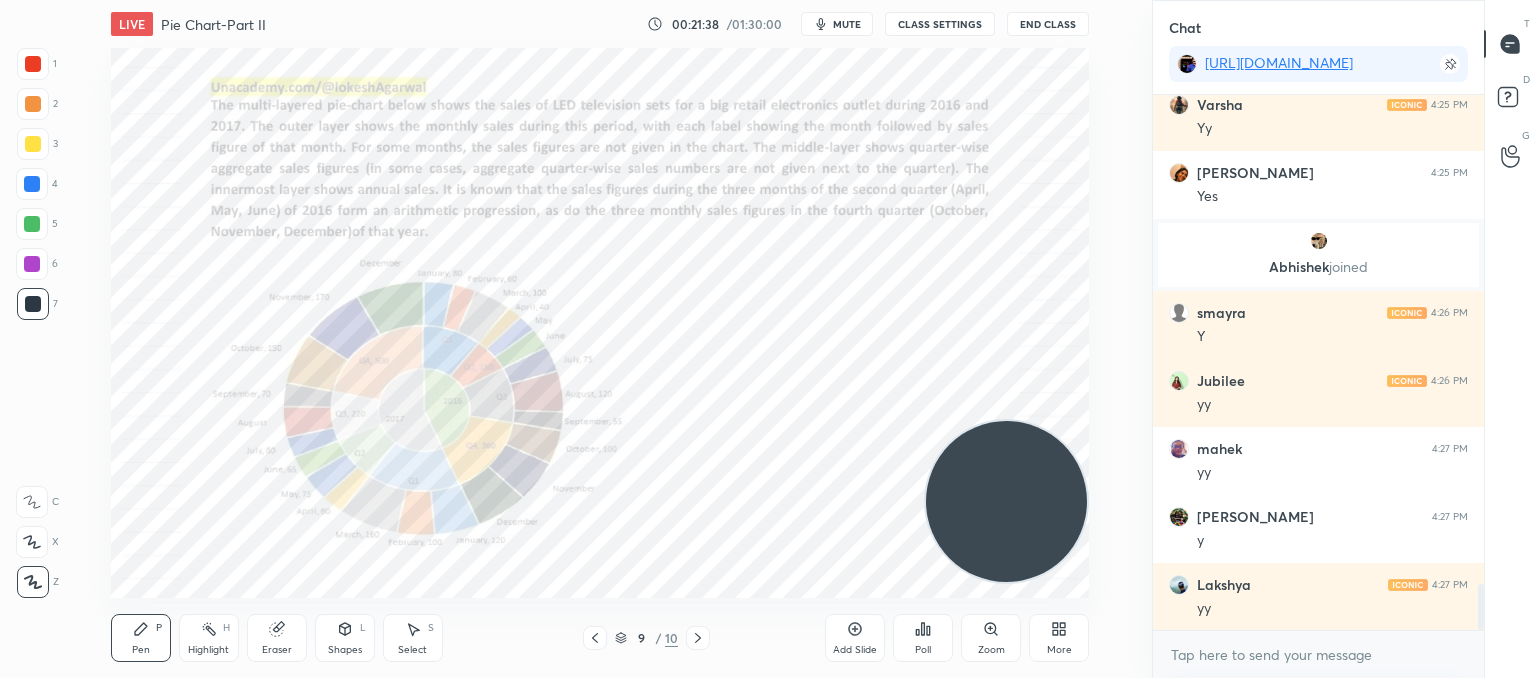 click 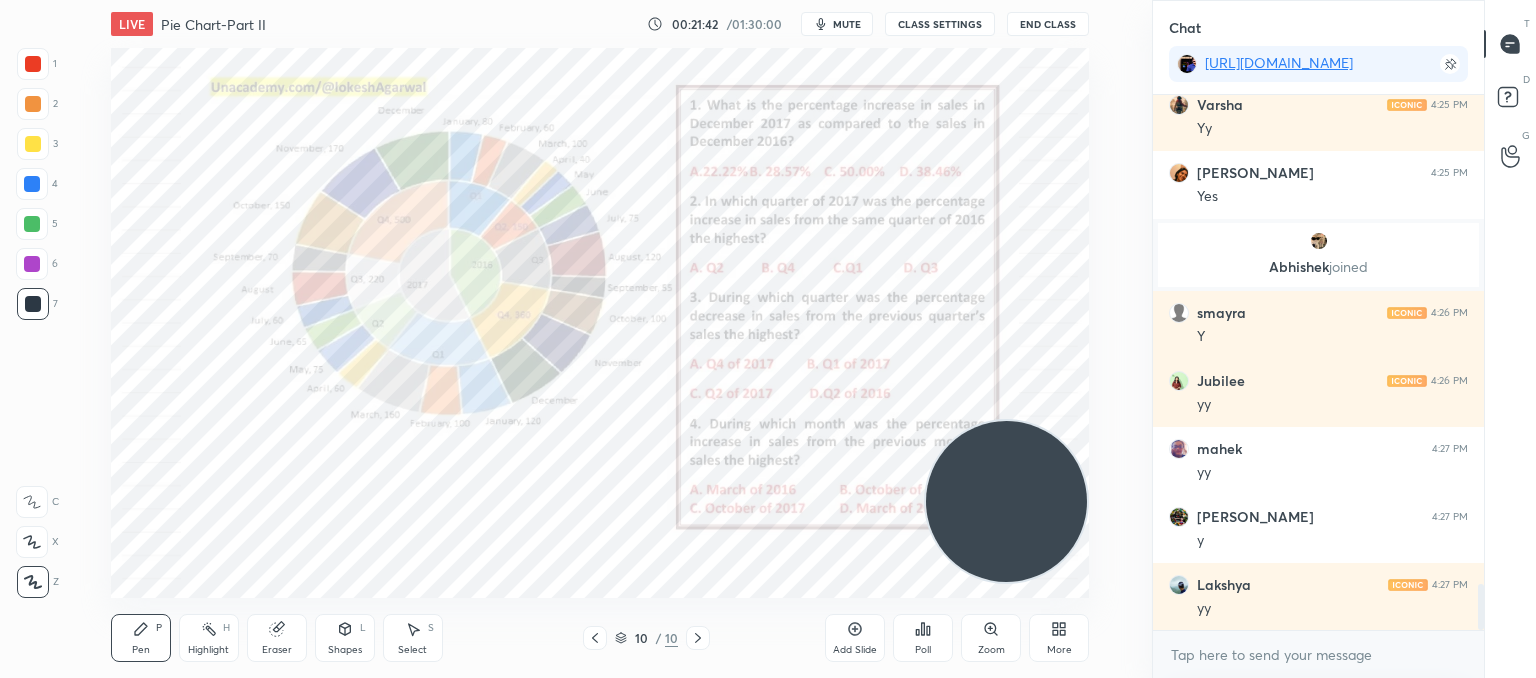 click on "Zoom" at bounding box center [991, 638] 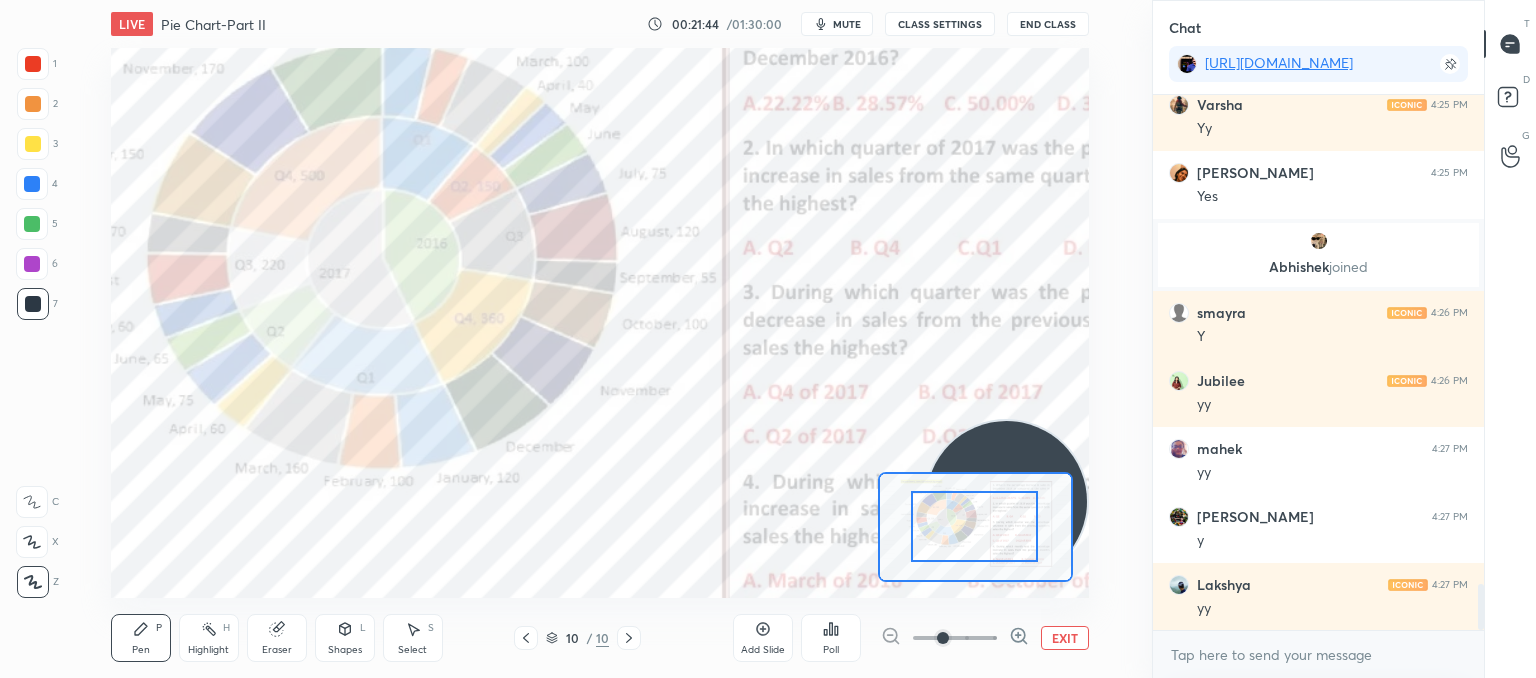 drag, startPoint x: 1016, startPoint y: 548, endPoint x: 960, endPoint y: 528, distance: 59.464275 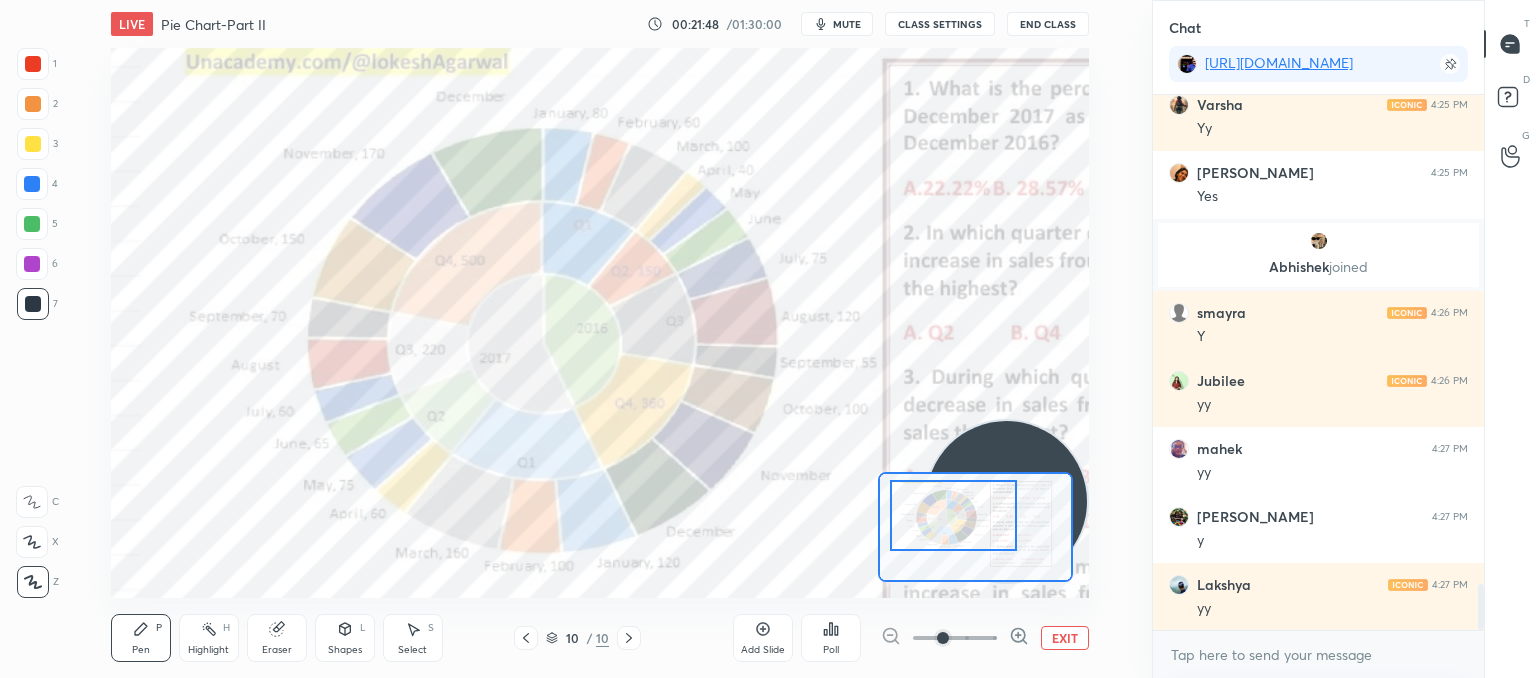 drag, startPoint x: 1007, startPoint y: 547, endPoint x: 986, endPoint y: 536, distance: 23.70654 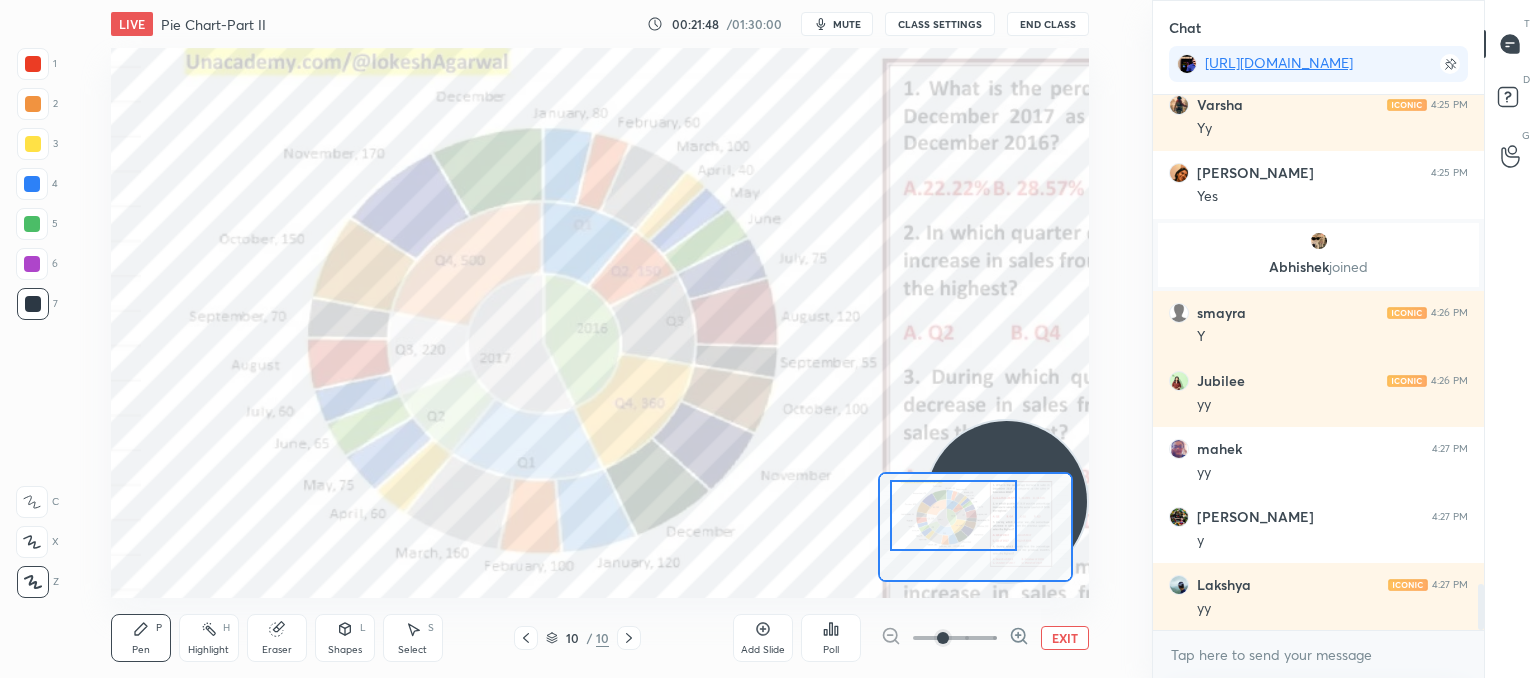 click at bounding box center (954, 515) 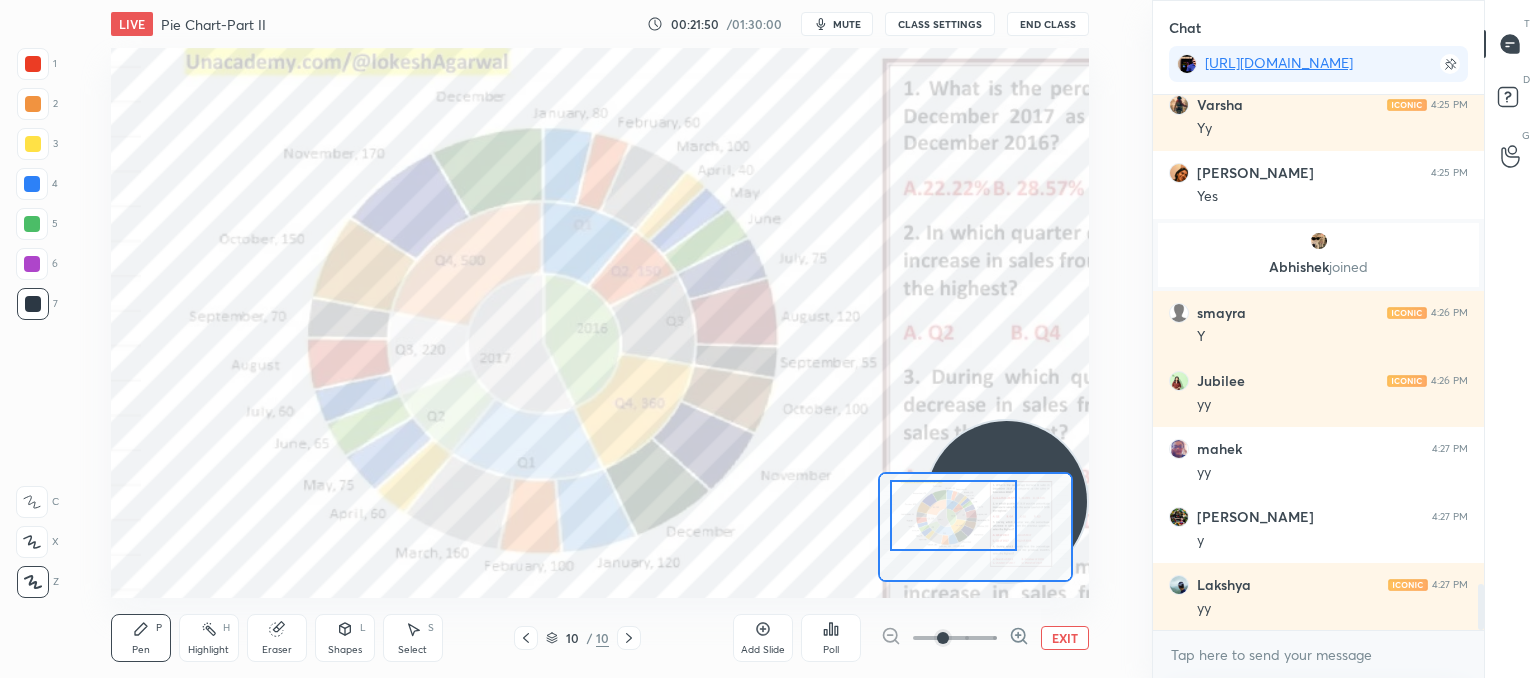 click 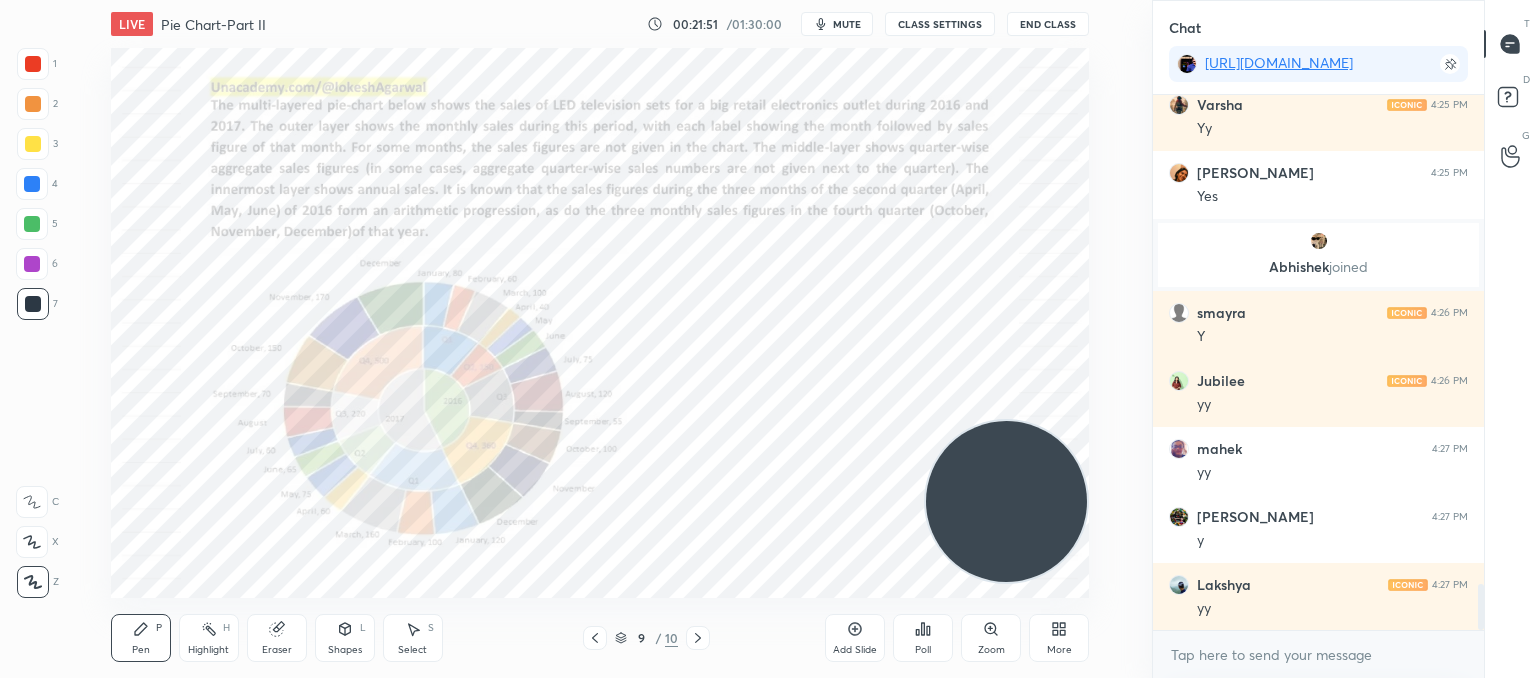 scroll, scrollTop: 5744, scrollLeft: 0, axis: vertical 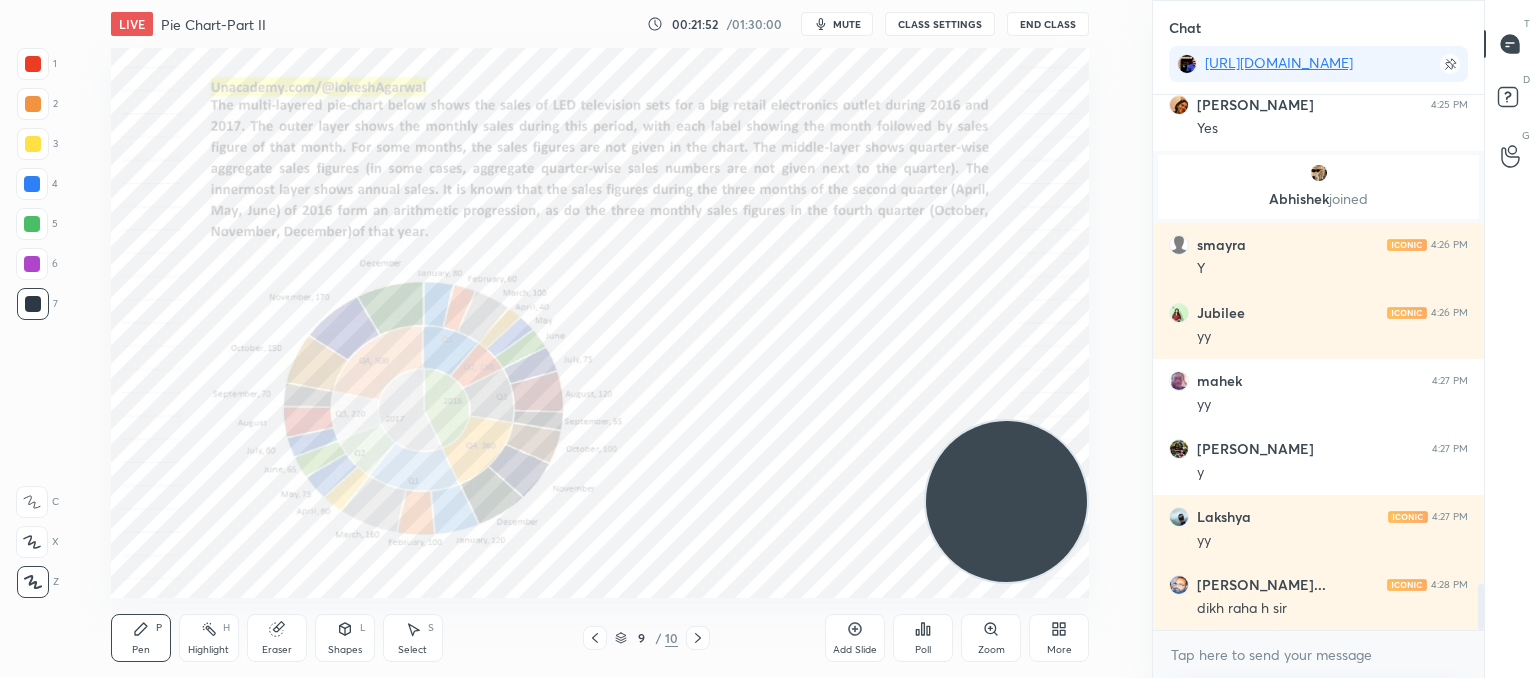click on "Zoom" at bounding box center (991, 638) 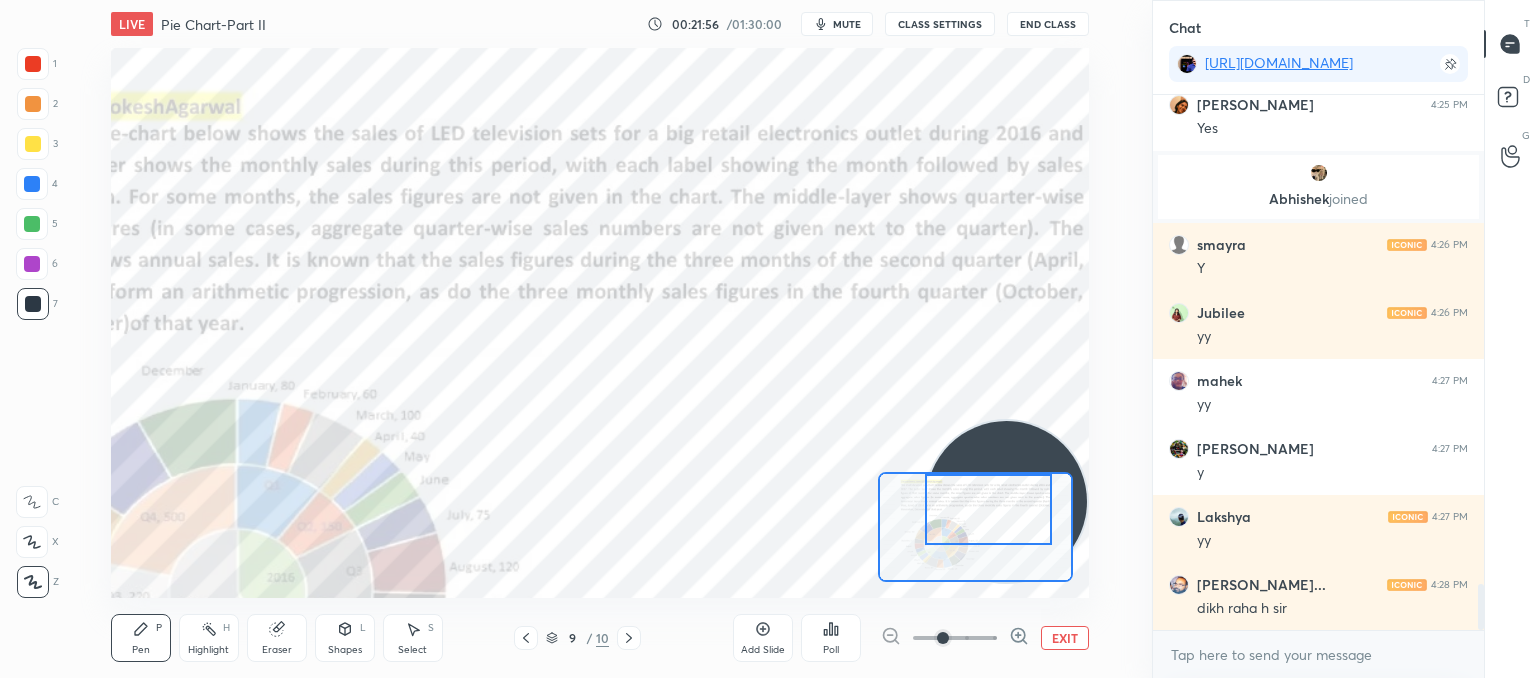 click at bounding box center (989, 509) 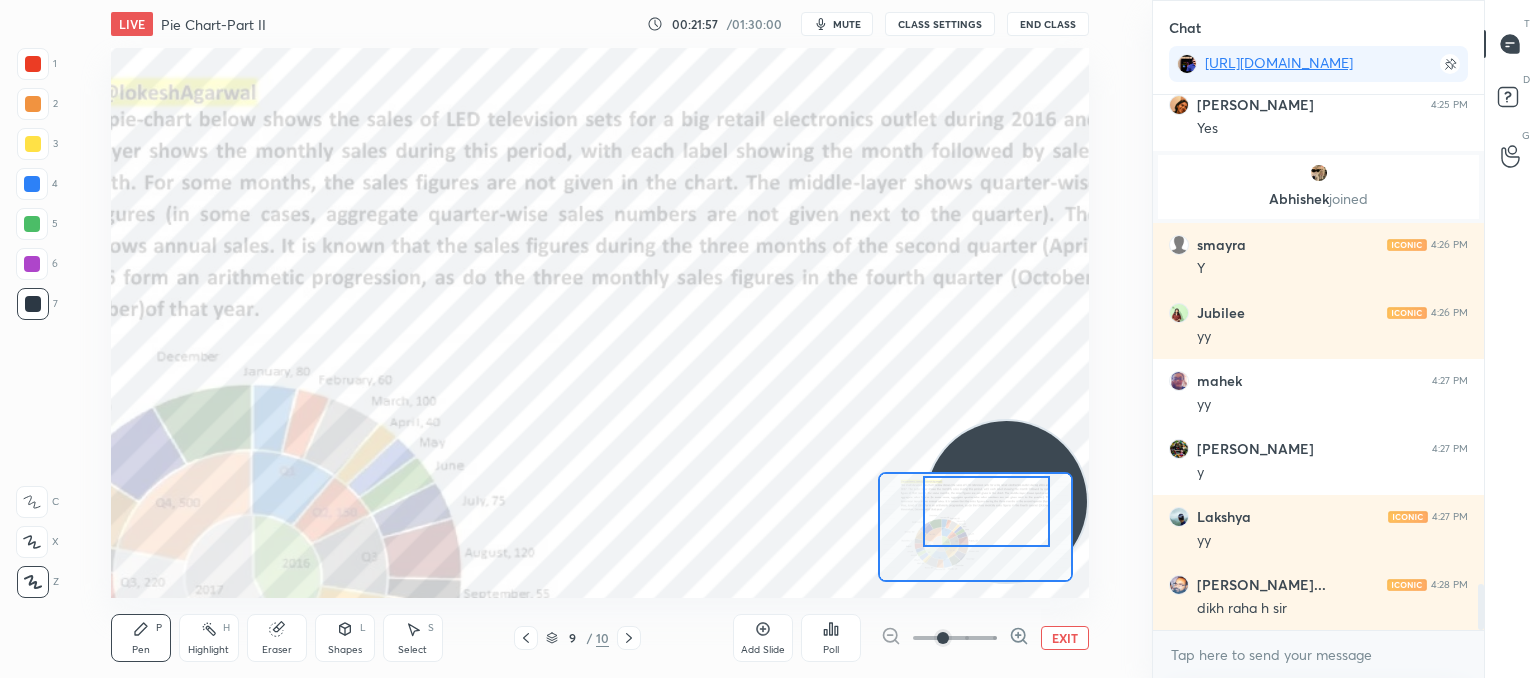 click on "EXIT" at bounding box center [1065, 638] 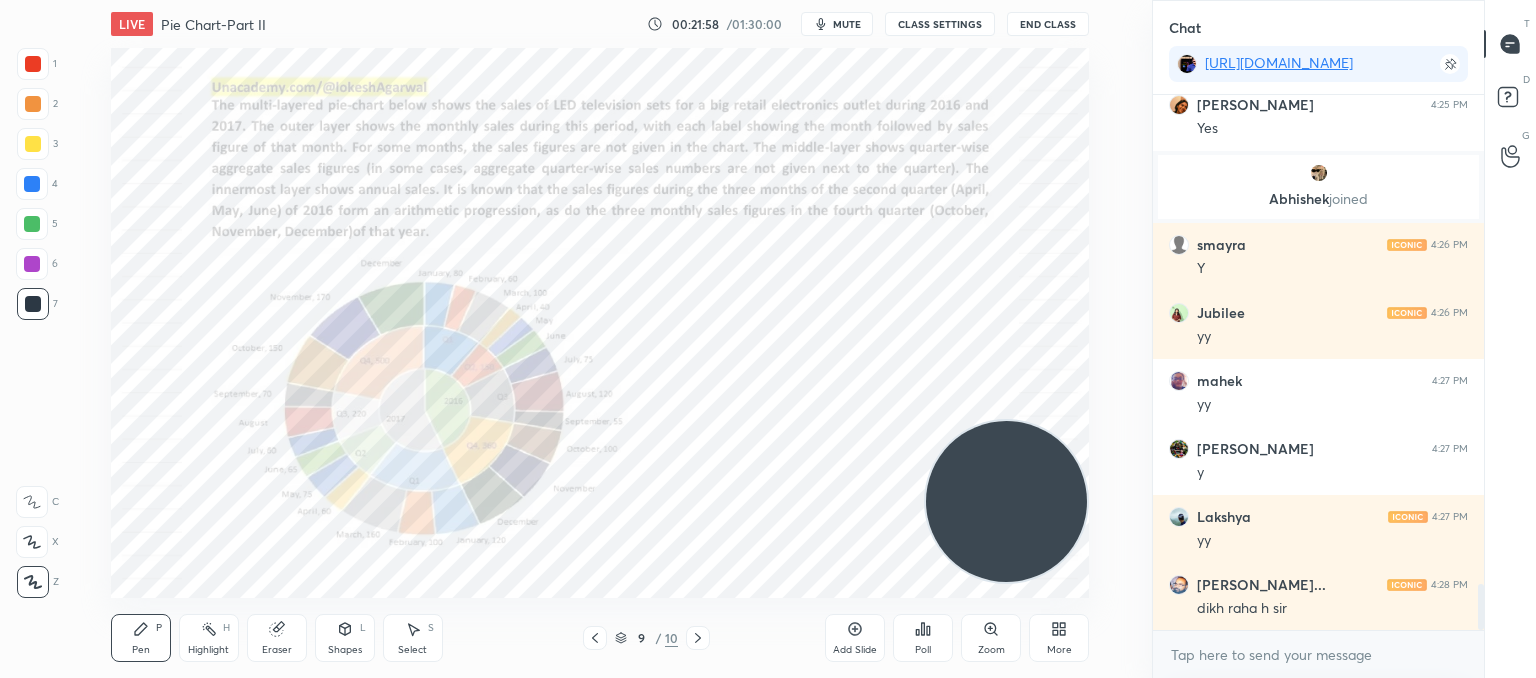 scroll, scrollTop: 5812, scrollLeft: 0, axis: vertical 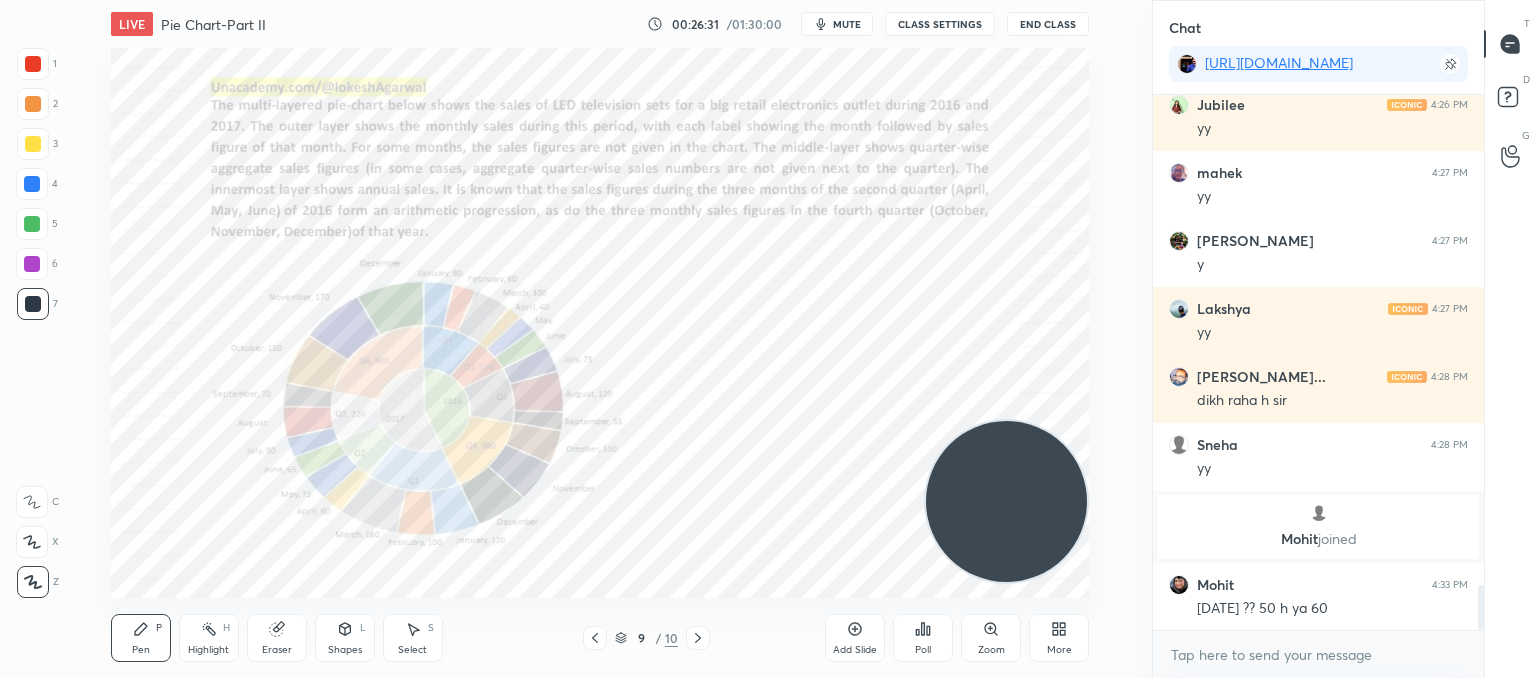 click 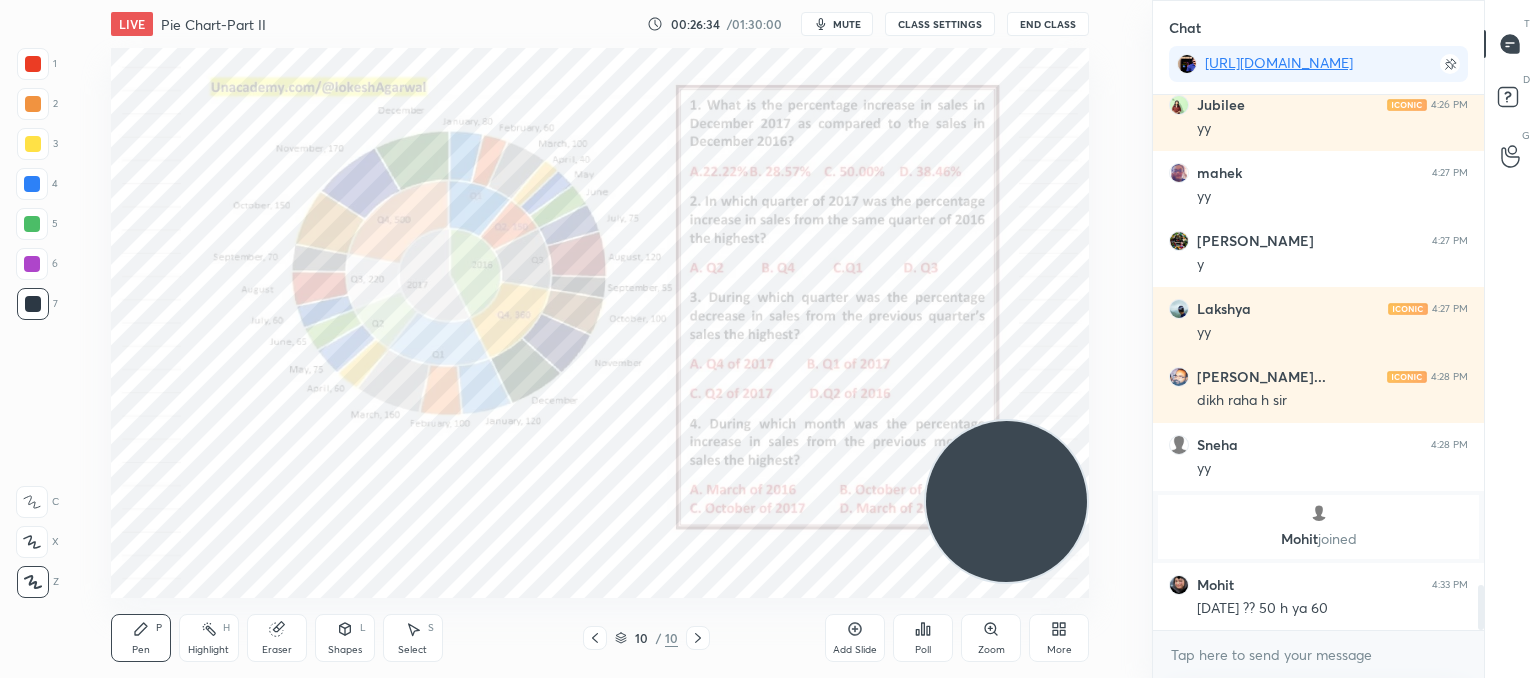 scroll, scrollTop: 5876, scrollLeft: 0, axis: vertical 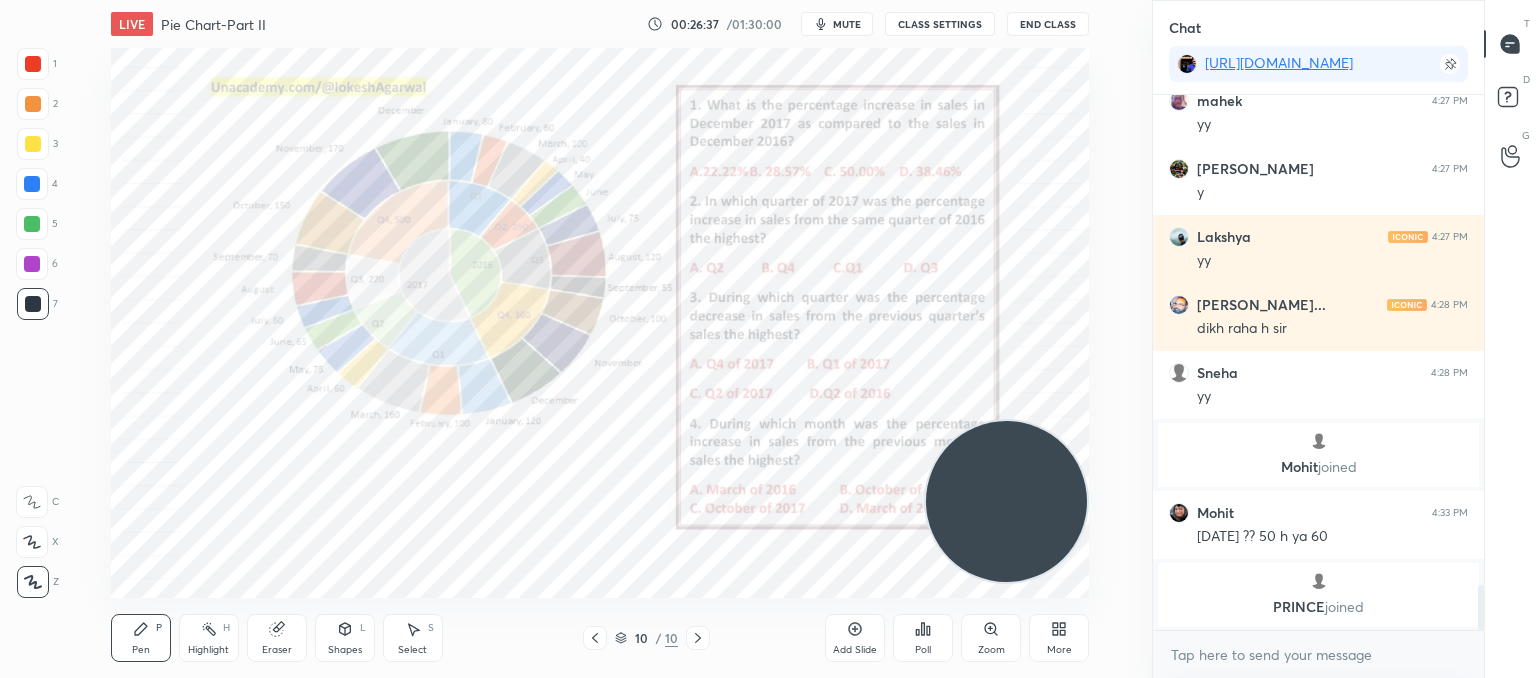 click 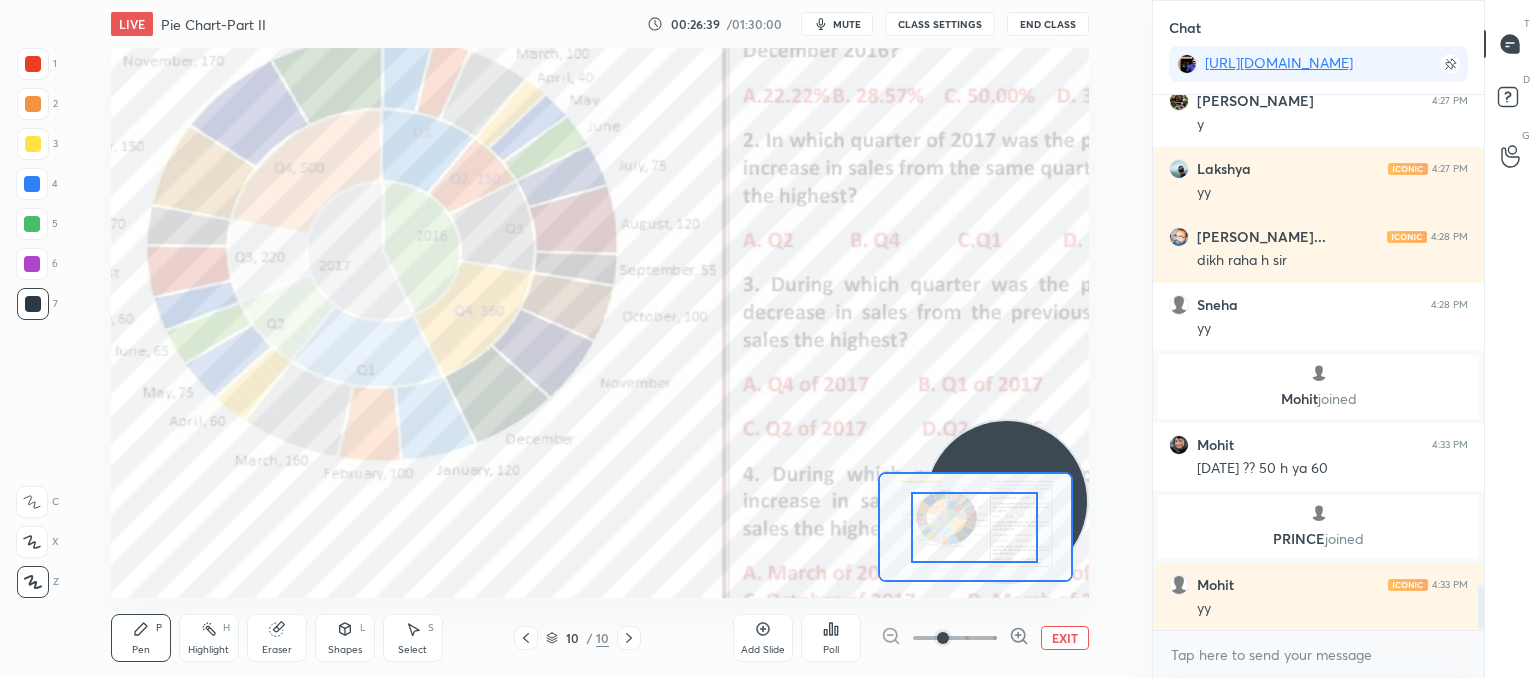 drag, startPoint x: 973, startPoint y: 526, endPoint x: 948, endPoint y: 512, distance: 28.653097 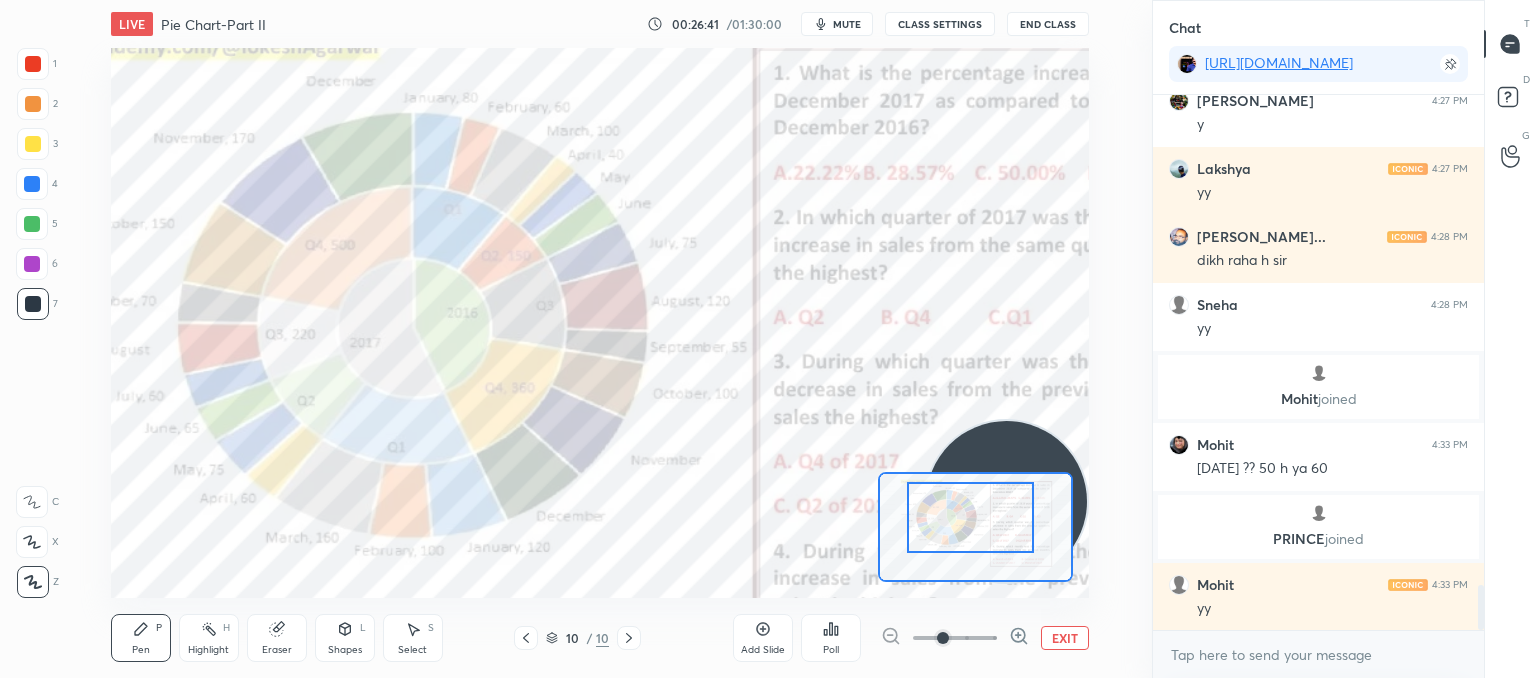 drag, startPoint x: 967, startPoint y: 535, endPoint x: 963, endPoint y: 525, distance: 10.770329 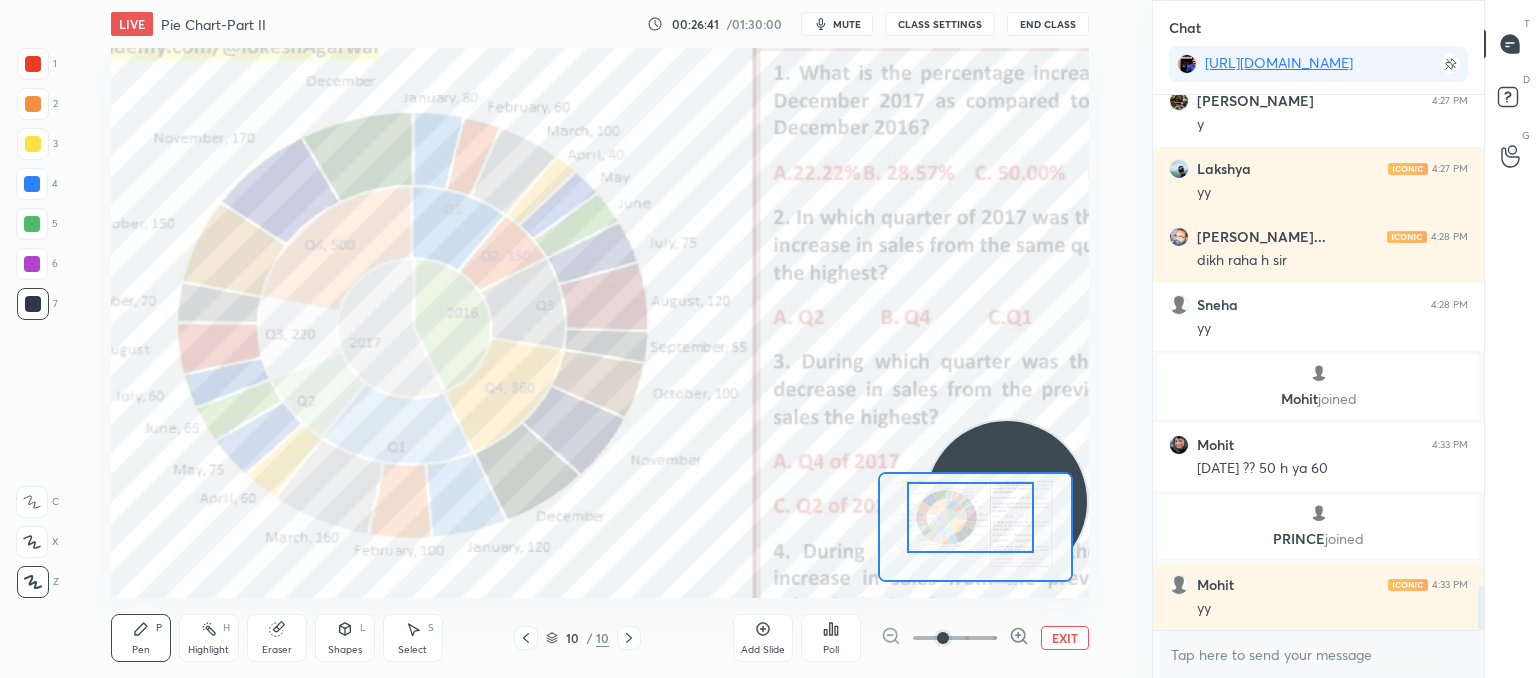 click at bounding box center (971, 517) 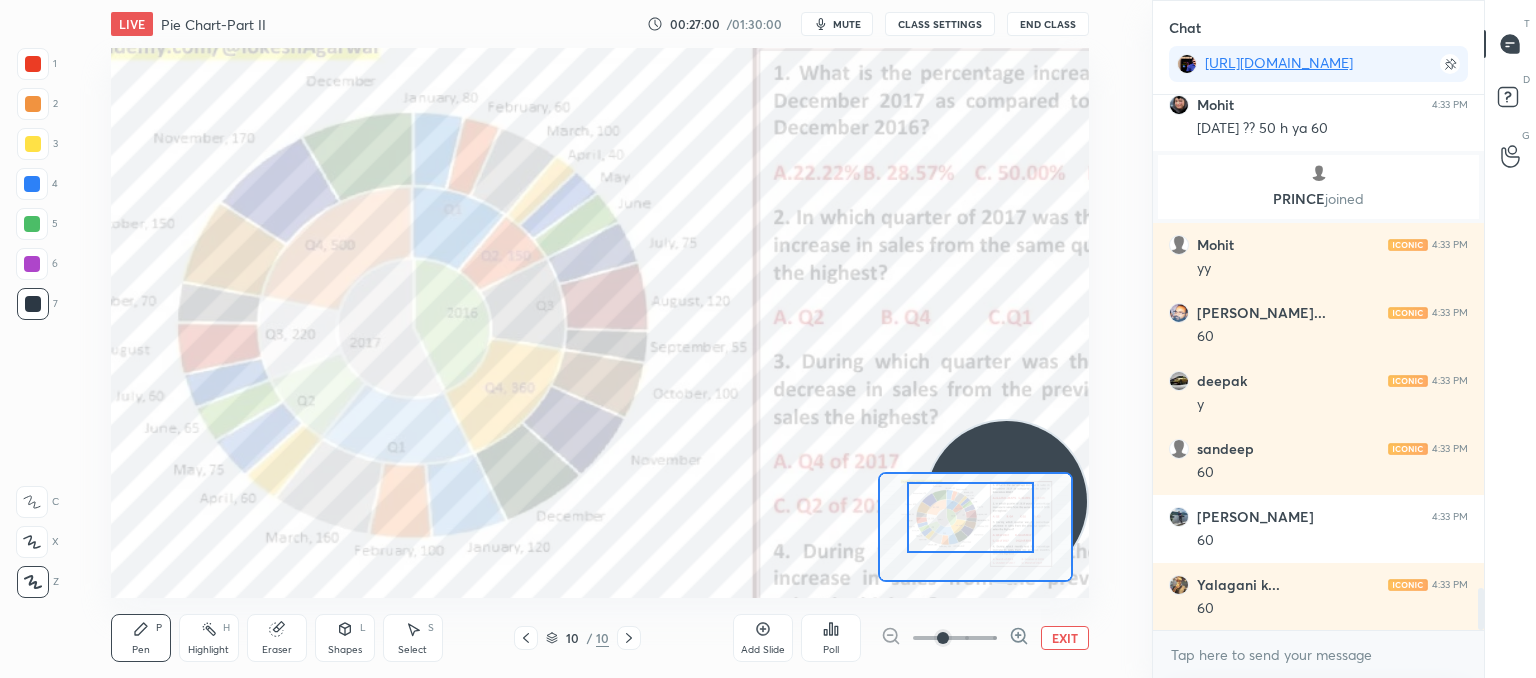 scroll, scrollTop: 6312, scrollLeft: 0, axis: vertical 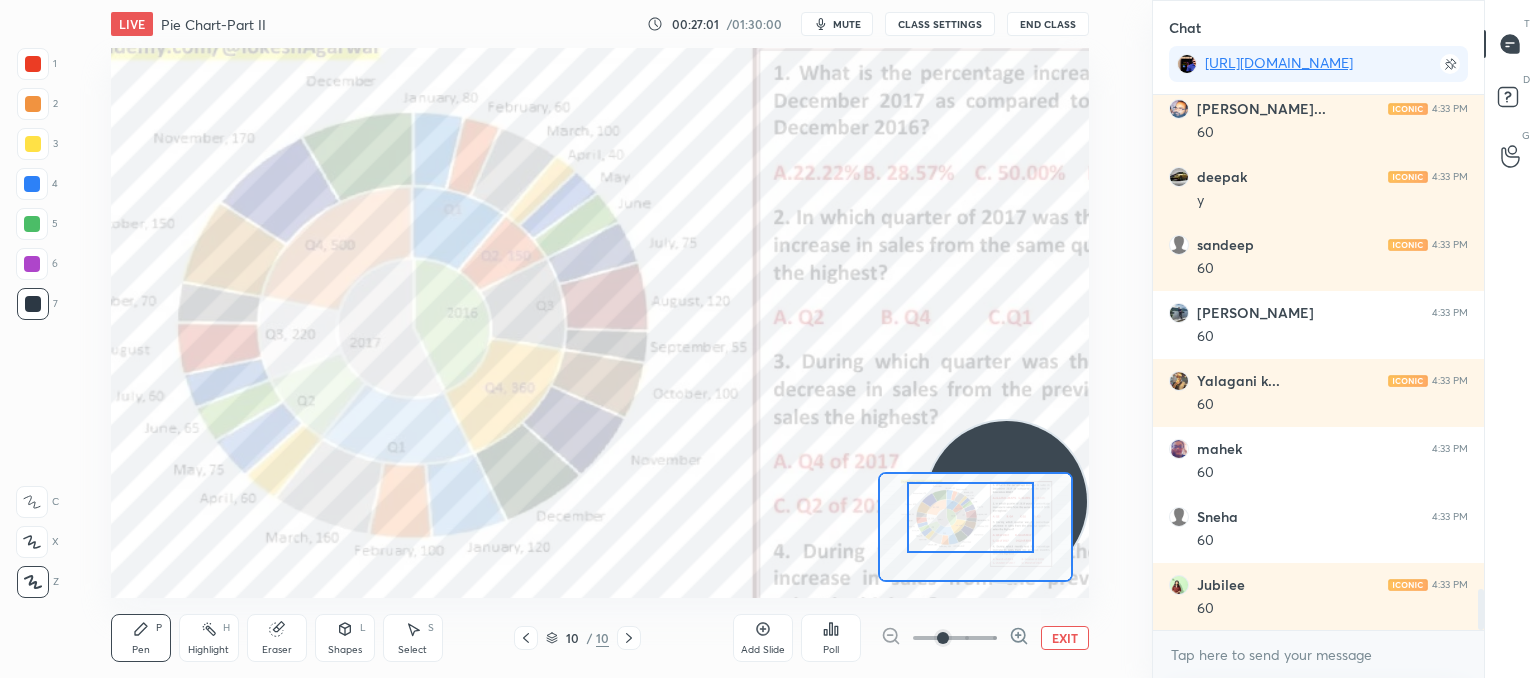 click 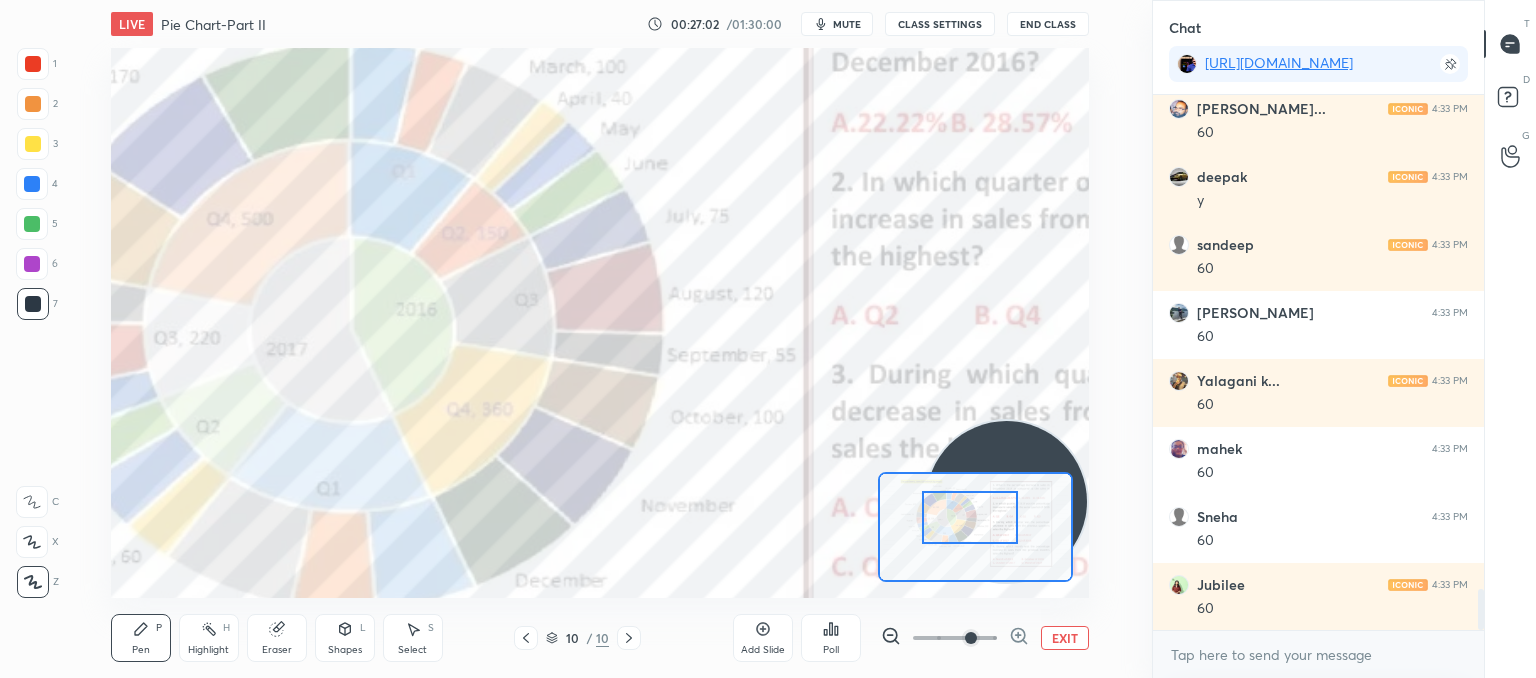scroll, scrollTop: 6516, scrollLeft: 0, axis: vertical 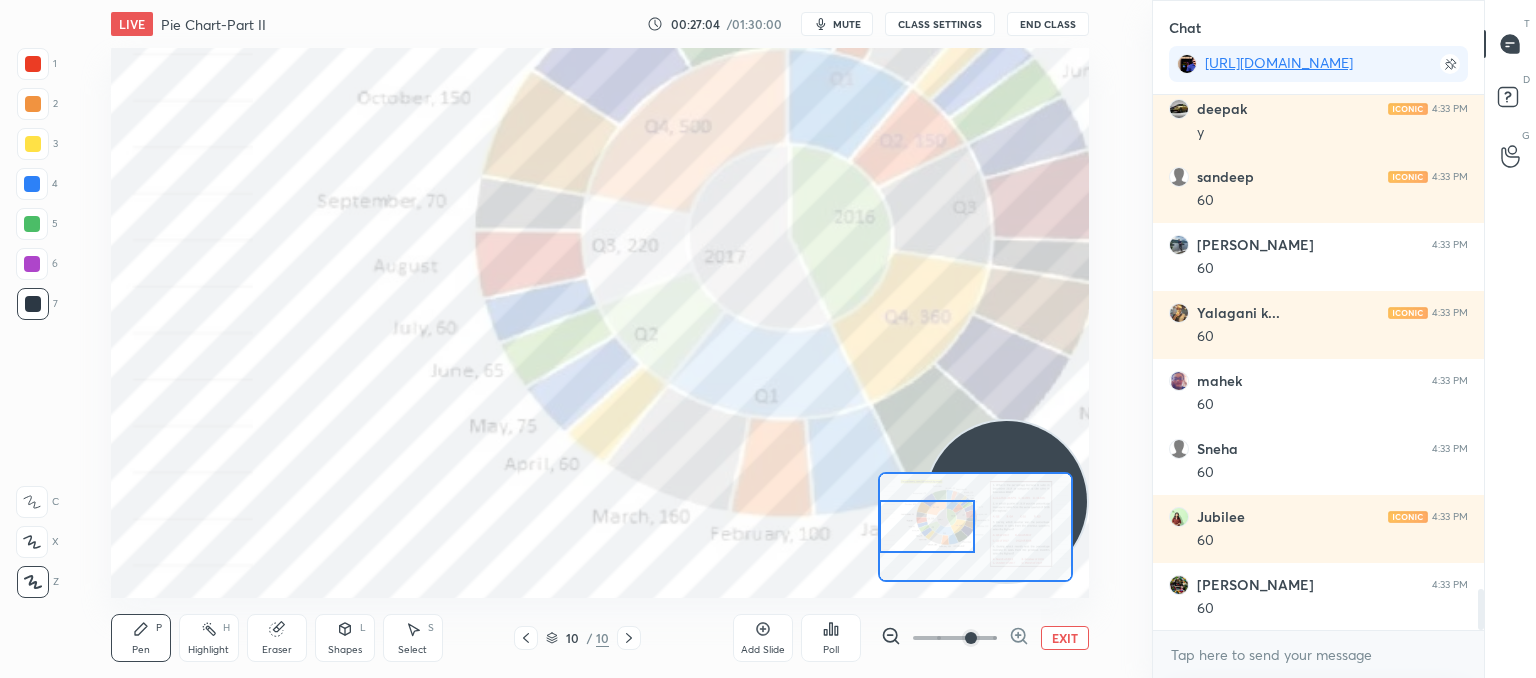 drag, startPoint x: 997, startPoint y: 519, endPoint x: 946, endPoint y: 528, distance: 51.78803 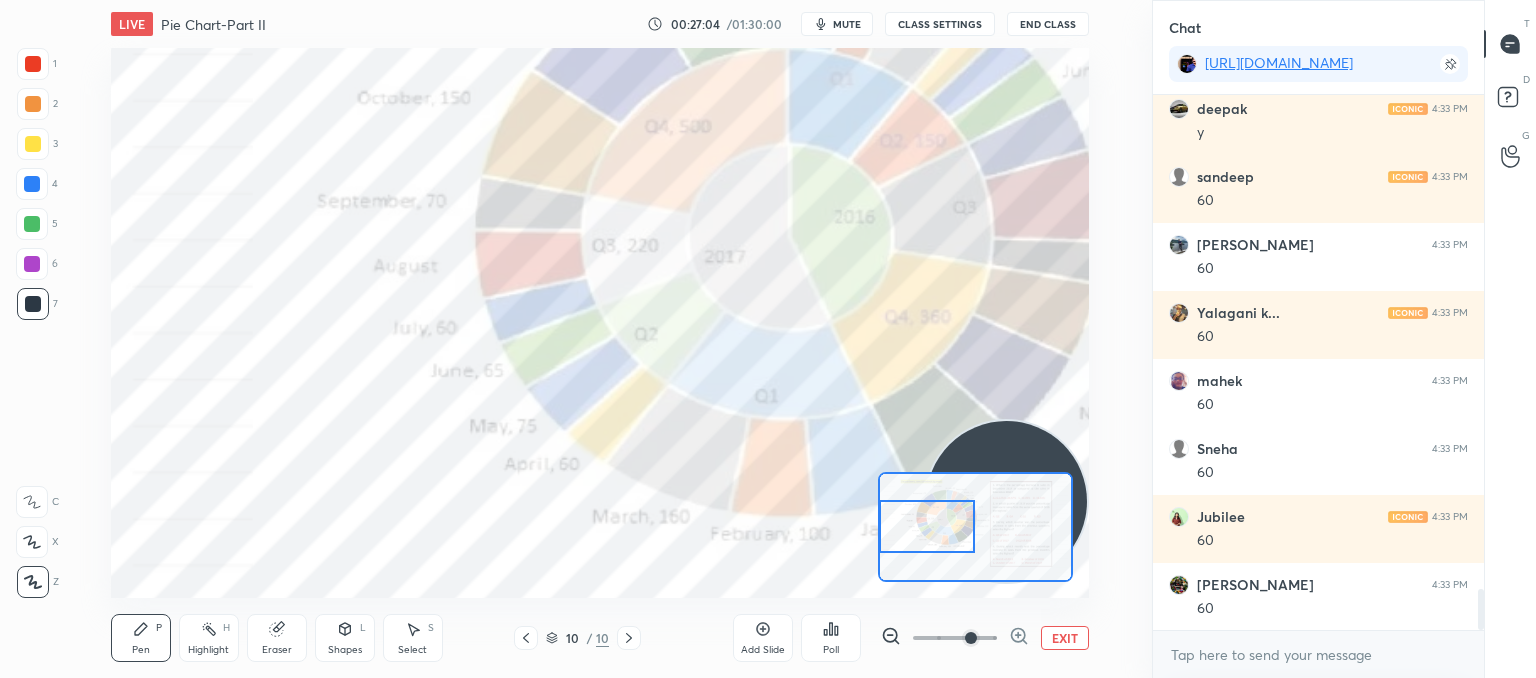click at bounding box center (927, 526) 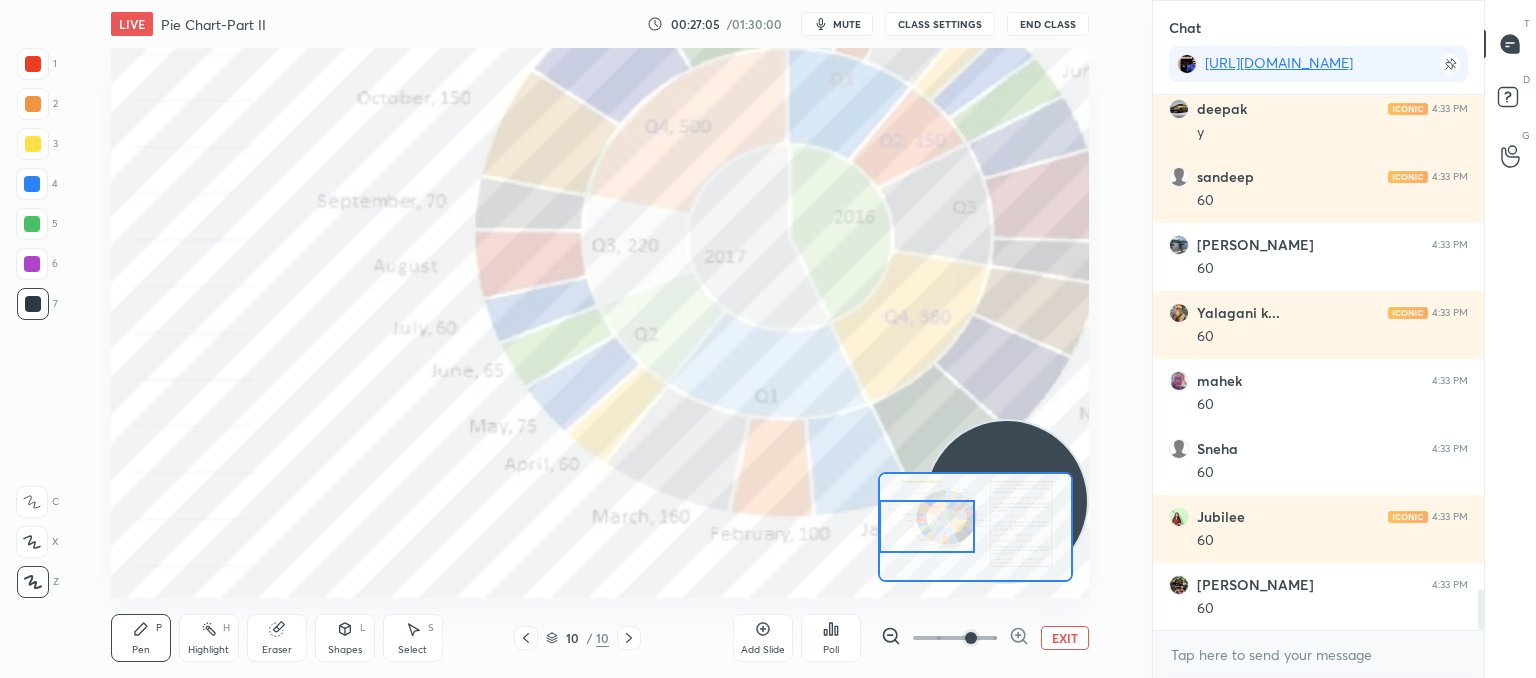 click on "EXIT" at bounding box center [1065, 638] 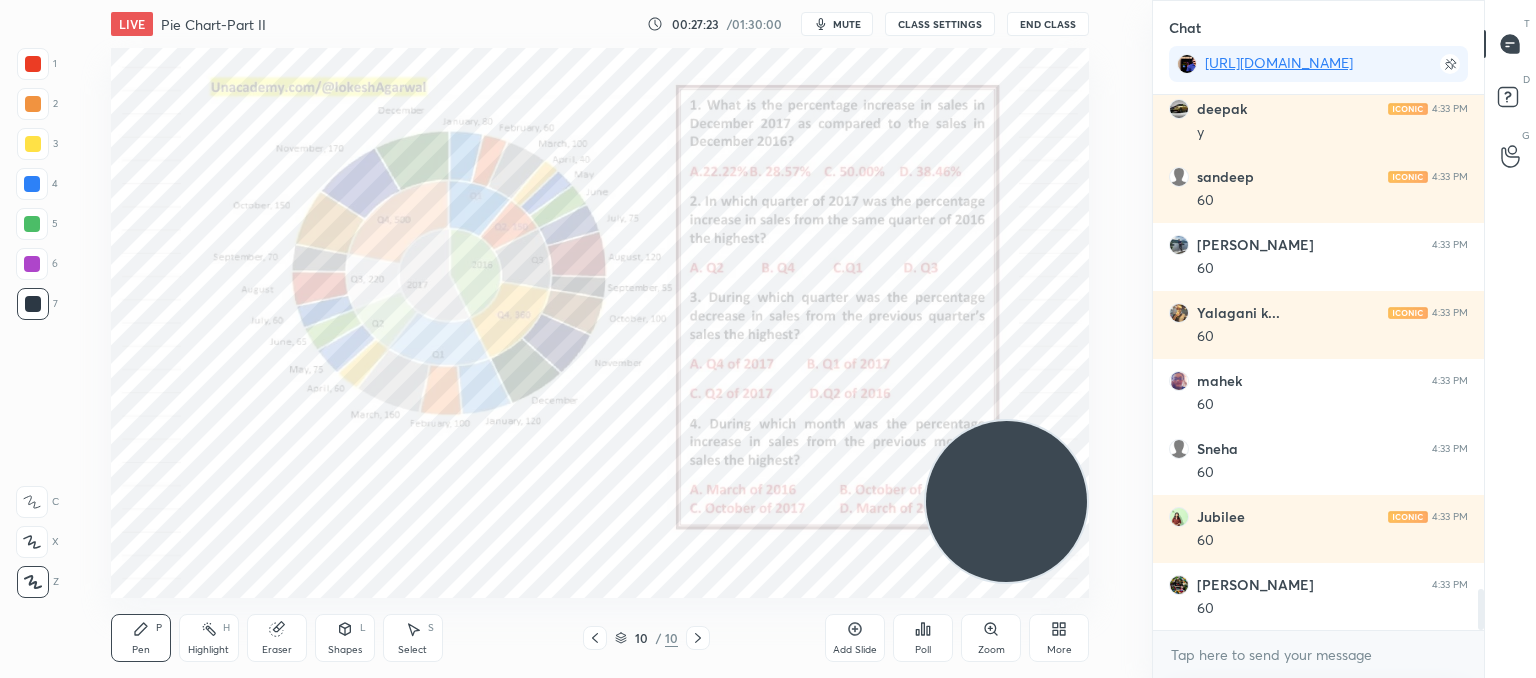 click on "Pen P Highlight H Eraser Shapes L Select S 10 / 10 Add Slide Poll Zoom More" at bounding box center [600, 638] 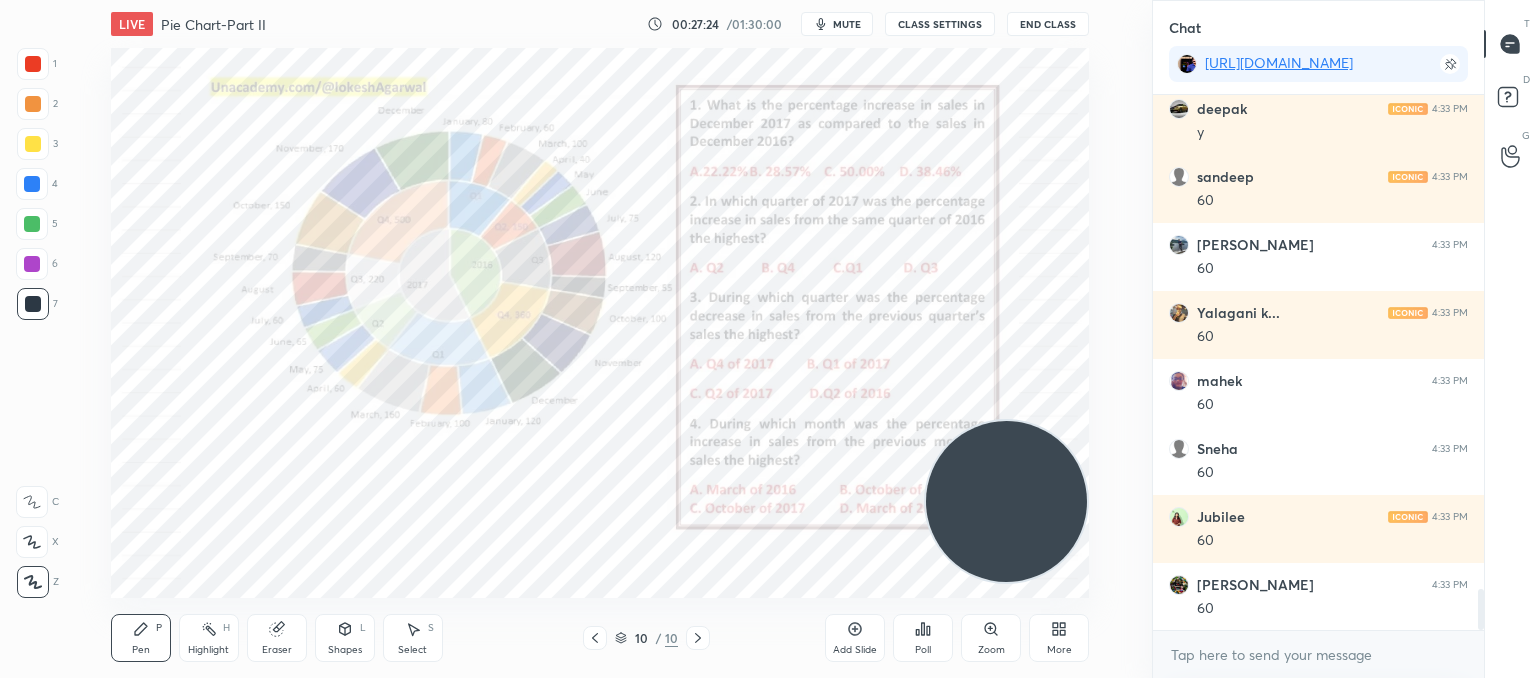 click 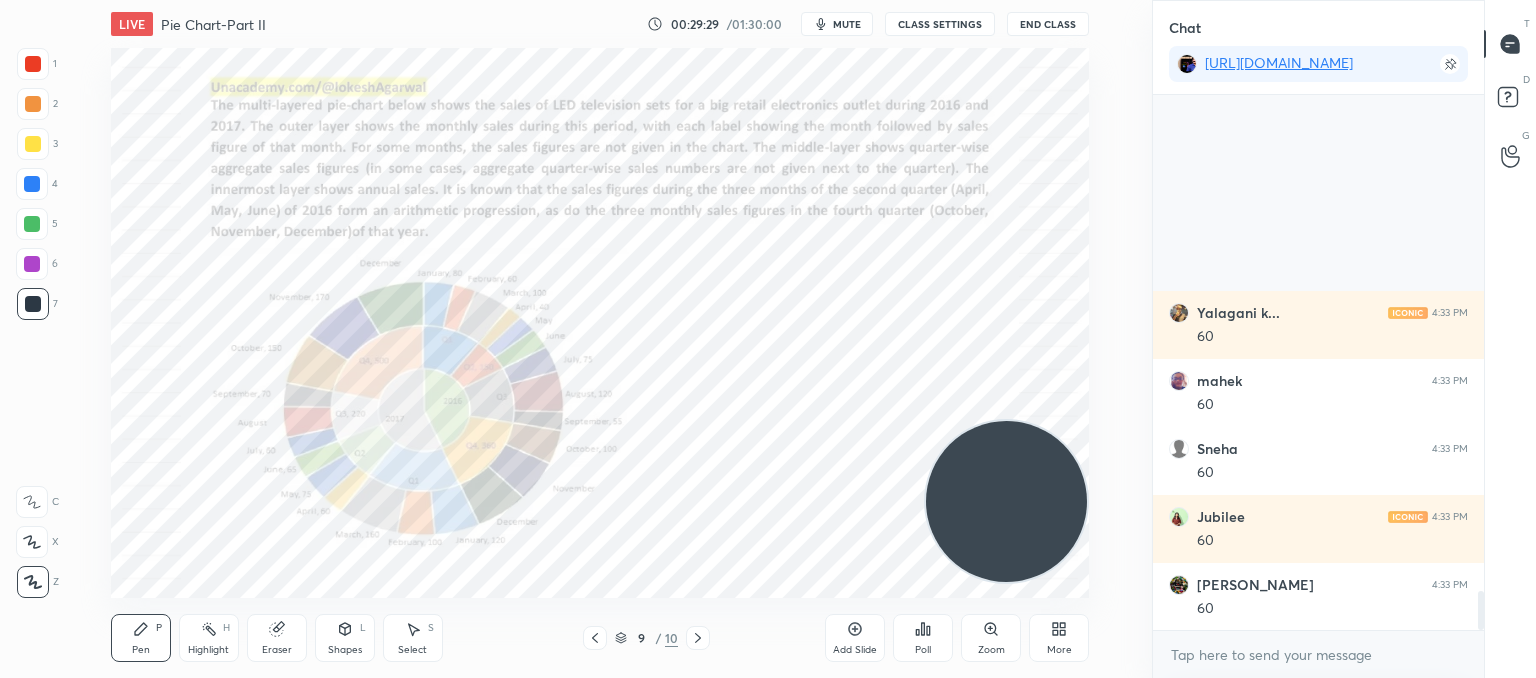 scroll, scrollTop: 6788, scrollLeft: 0, axis: vertical 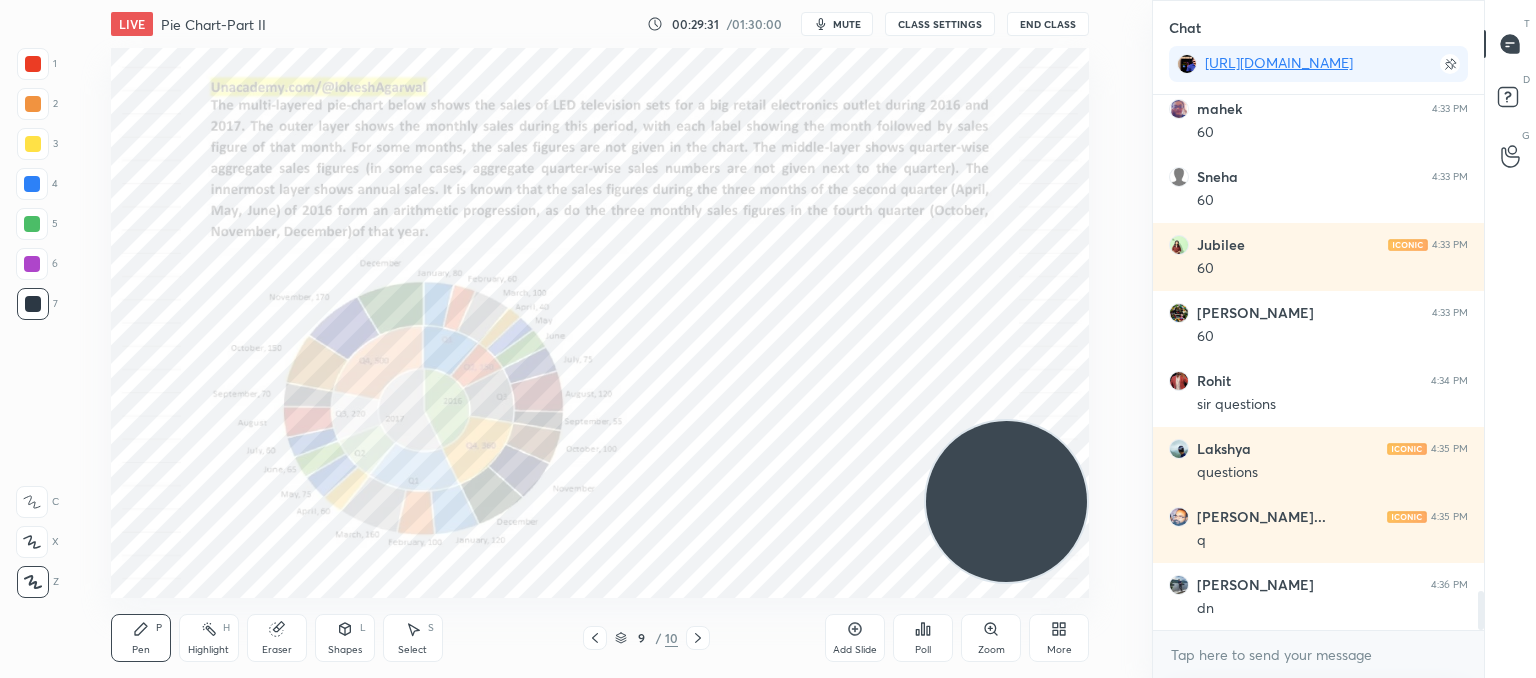 click at bounding box center (698, 638) 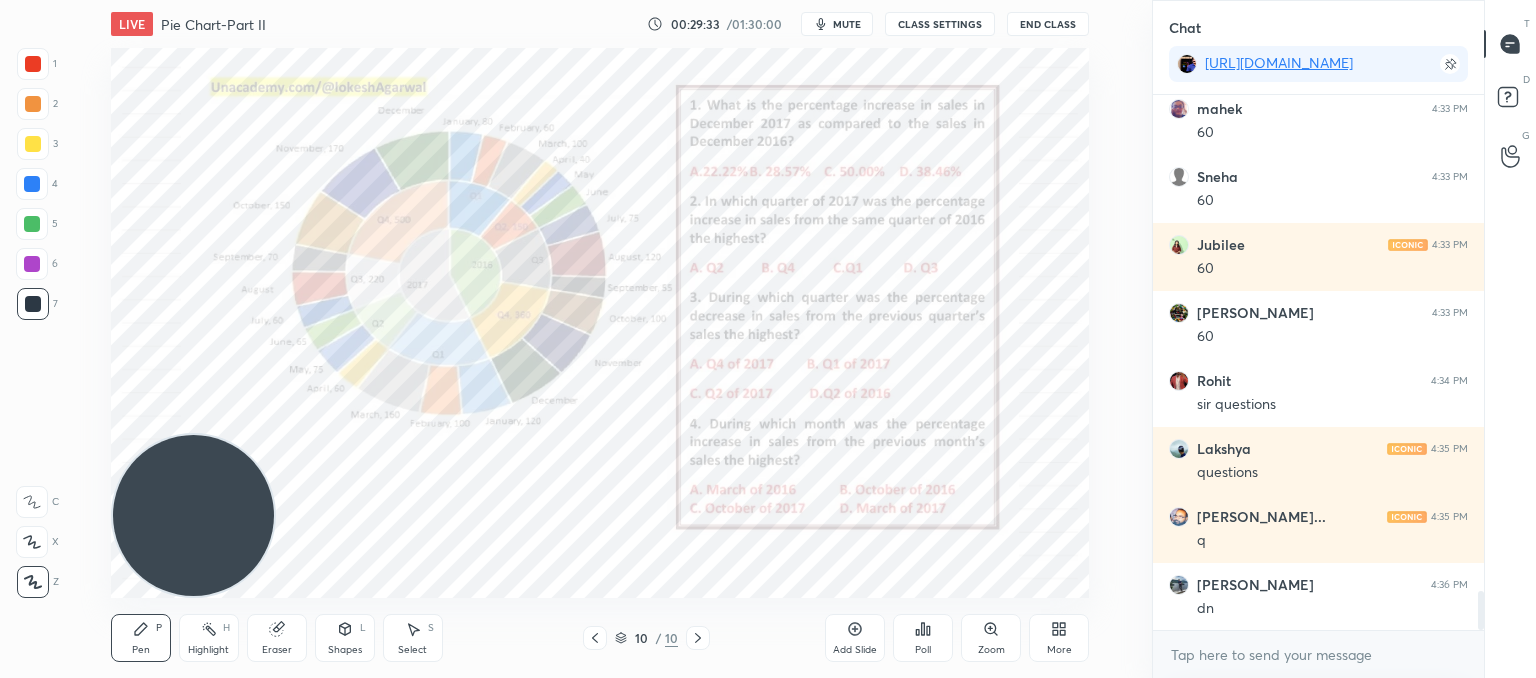 drag, startPoint x: 1023, startPoint y: 516, endPoint x: 0, endPoint y: 538, distance: 1023.2365 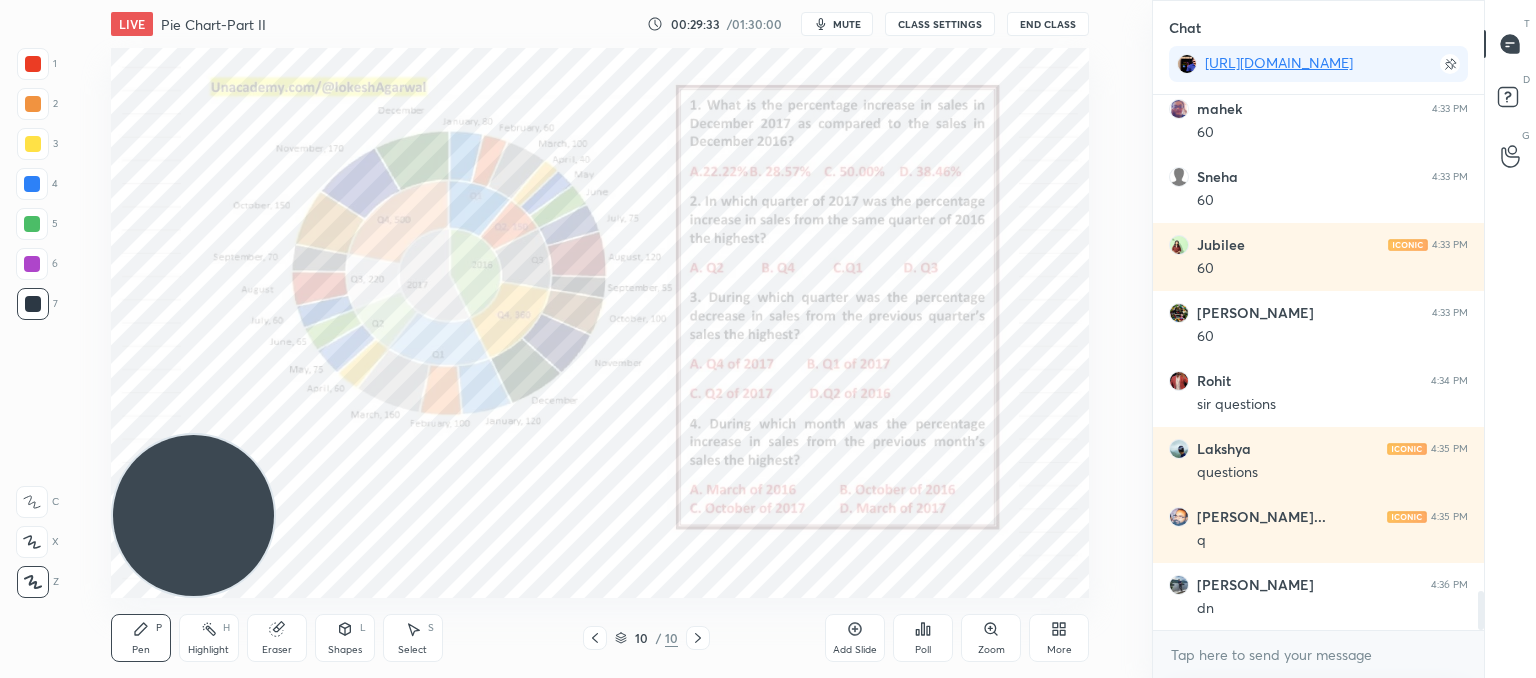 click on "1 2 3 4 5 6 7 C X Z C X Z E E Erase all   H H LIVE Pie Chart-Part II 00:29:33 /  01:30:00 mute CLASS SETTINGS End Class Setting up your live class Poll for   secs No correct answer Start poll Back Pie Chart-Part II • L8 of Booster Course on Data Interpretation for CAT & OMETs 2025 [PERSON_NAME] Pen P Highlight H Eraser Shapes L Select S 10 / 10 Add Slide Poll Zoom More" at bounding box center (568, 339) 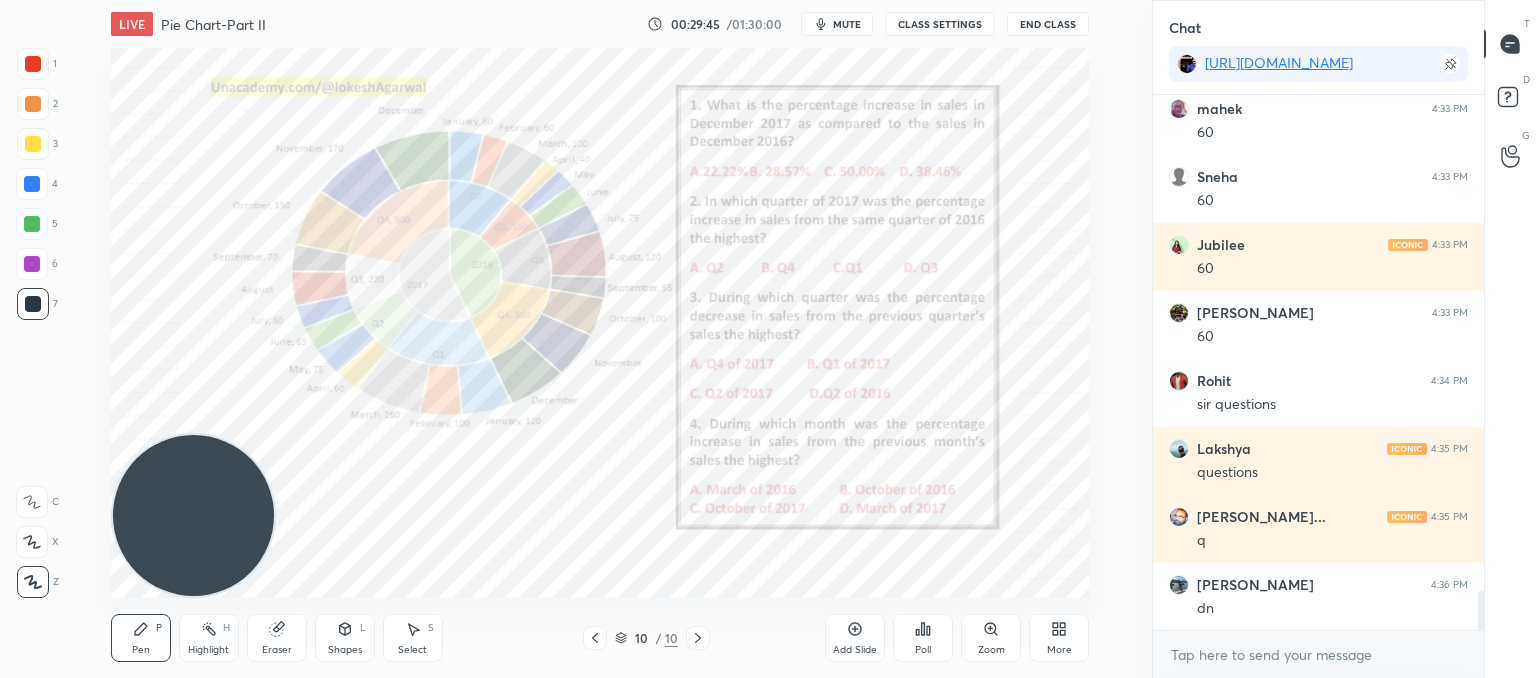 click on "mute" at bounding box center [847, 24] 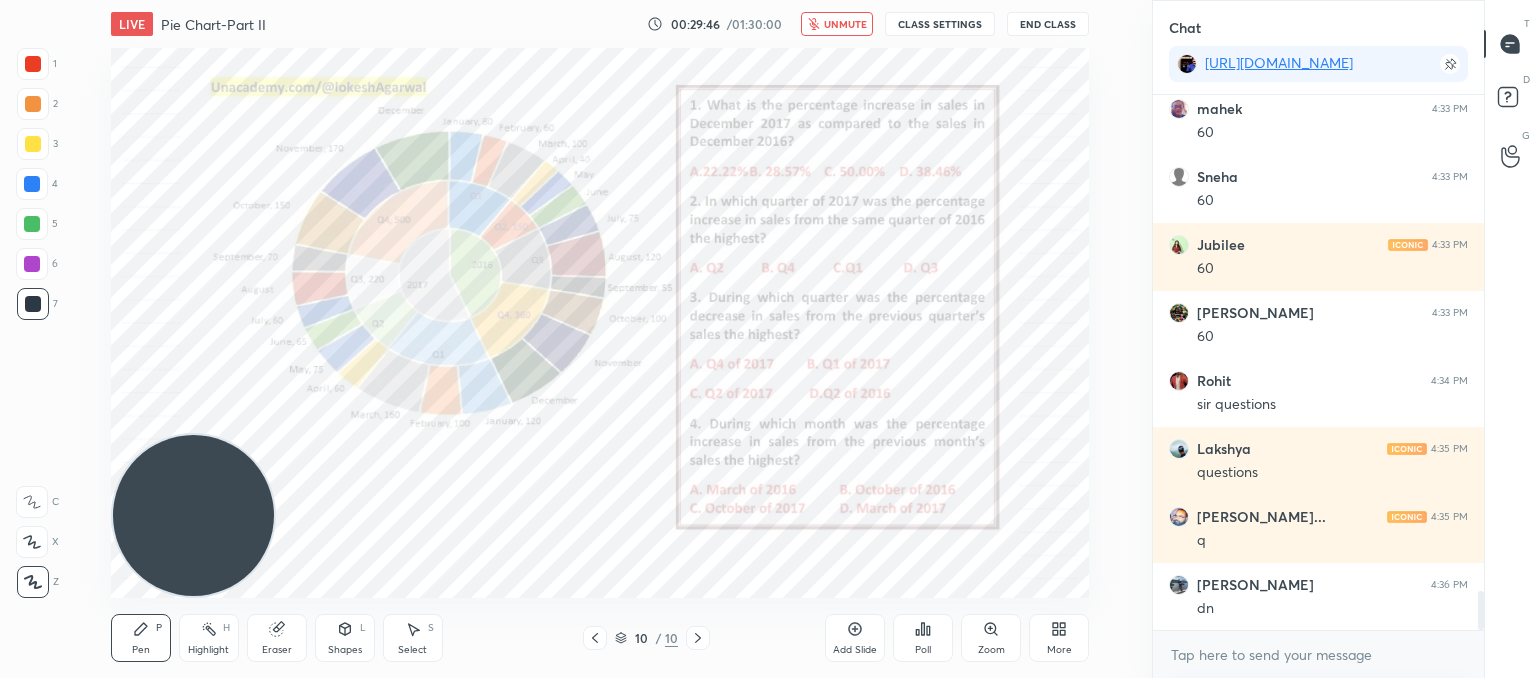click on "CLASS SETTINGS" at bounding box center (940, 24) 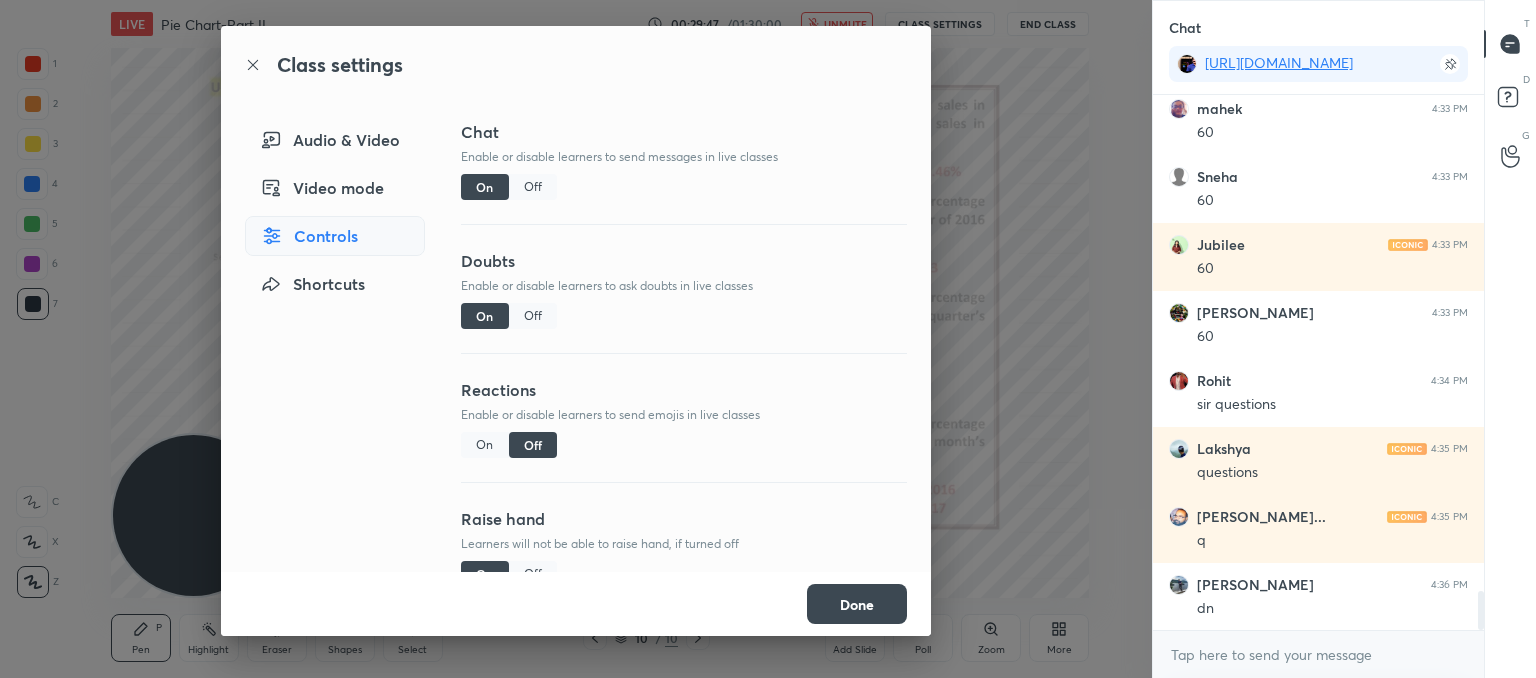 click on "Audio & Video" at bounding box center (335, 140) 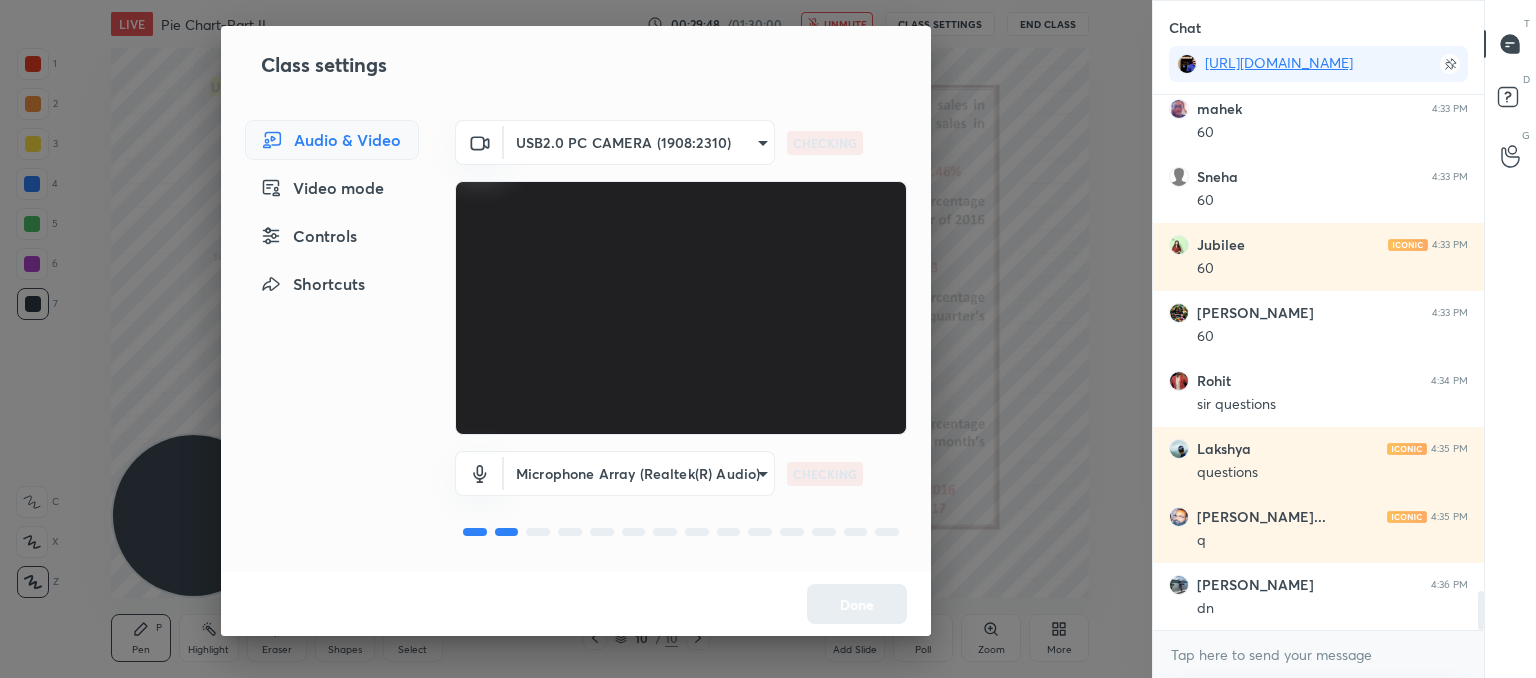 click on "1 2 3 4 5 6 7 C X Z C X Z E E Erase all   H H LIVE Pie Chart-Part II 00:29:48 /  01:30:00 unmute CLASS SETTINGS End Class Setting up your live class Poll for   secs No correct answer Start poll Back Pie Chart-Part II • L8 of Booster Course on Data Interpretation for CAT & OMETs 2025 [PERSON_NAME] Pen P Highlight H Eraser Shapes L Select S 10 / 10 Add Slide Poll Zoom More Chat [URL][DOMAIN_NAME] Yalagani k... 4:33 PM 60 [PERSON_NAME] 4:33 PM 60 Sneha 4:33 PM 60 Jubilee 4:33 PM 60 [PERSON_NAME] 4:33 PM 60 Rohit 4:34 PM sir questions Lakshya 4:35 PM questions [PERSON_NAME]... 4:35 PM q [PERSON_NAME] 4:36 PM dn JUMP TO LATEST Enable hand raising Enable raise hand to speak to learners. Once enabled, chat will be turned off temporarily. Enable x   introducing Raise a hand with a doubt Now learners can raise their hand along with a doubt  How it works? Doubts asked by learners will show up here NEW DOUBTS ASKED No one has raised a hand yet Can't raise hand Got it T Messages (T) D Doubts (D) G Raise Hand (G) Report an issue" at bounding box center [768, 339] 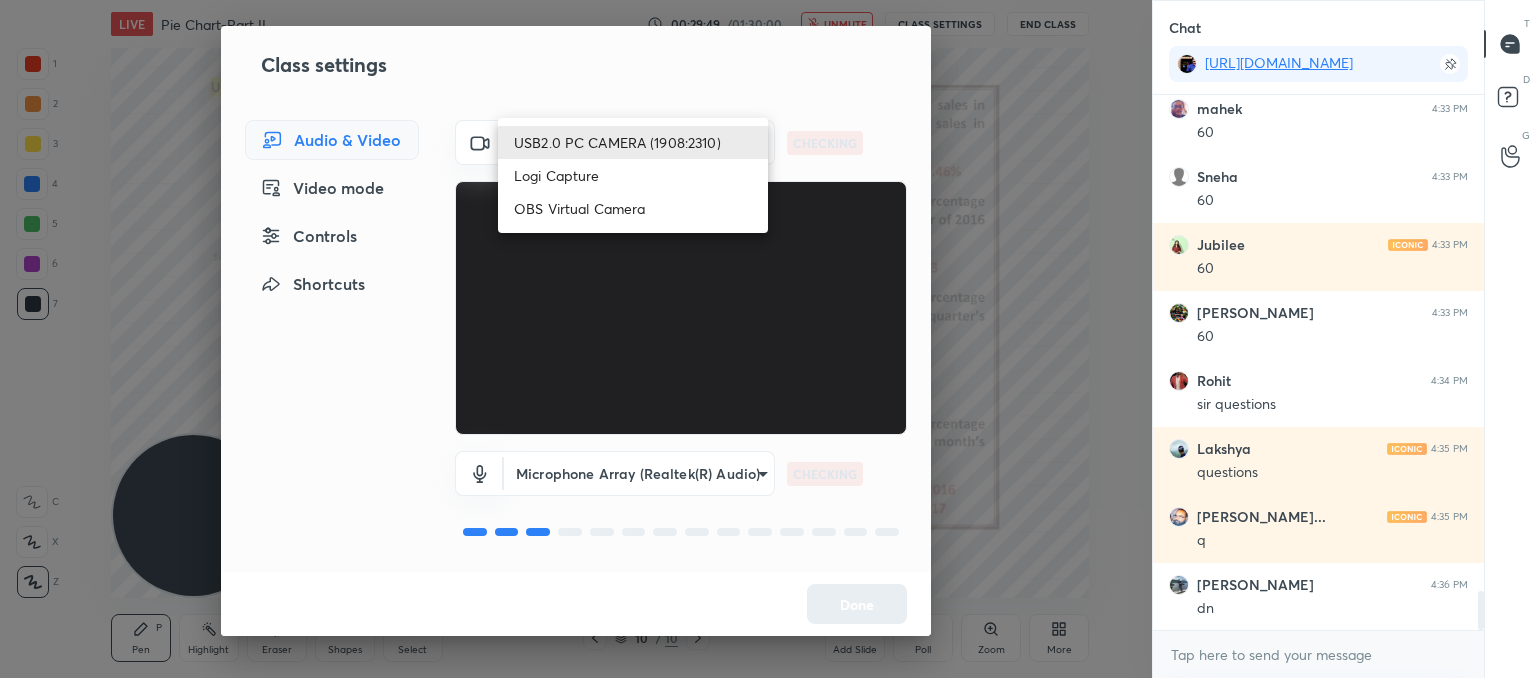 click on "Logi Capture" at bounding box center (633, 175) 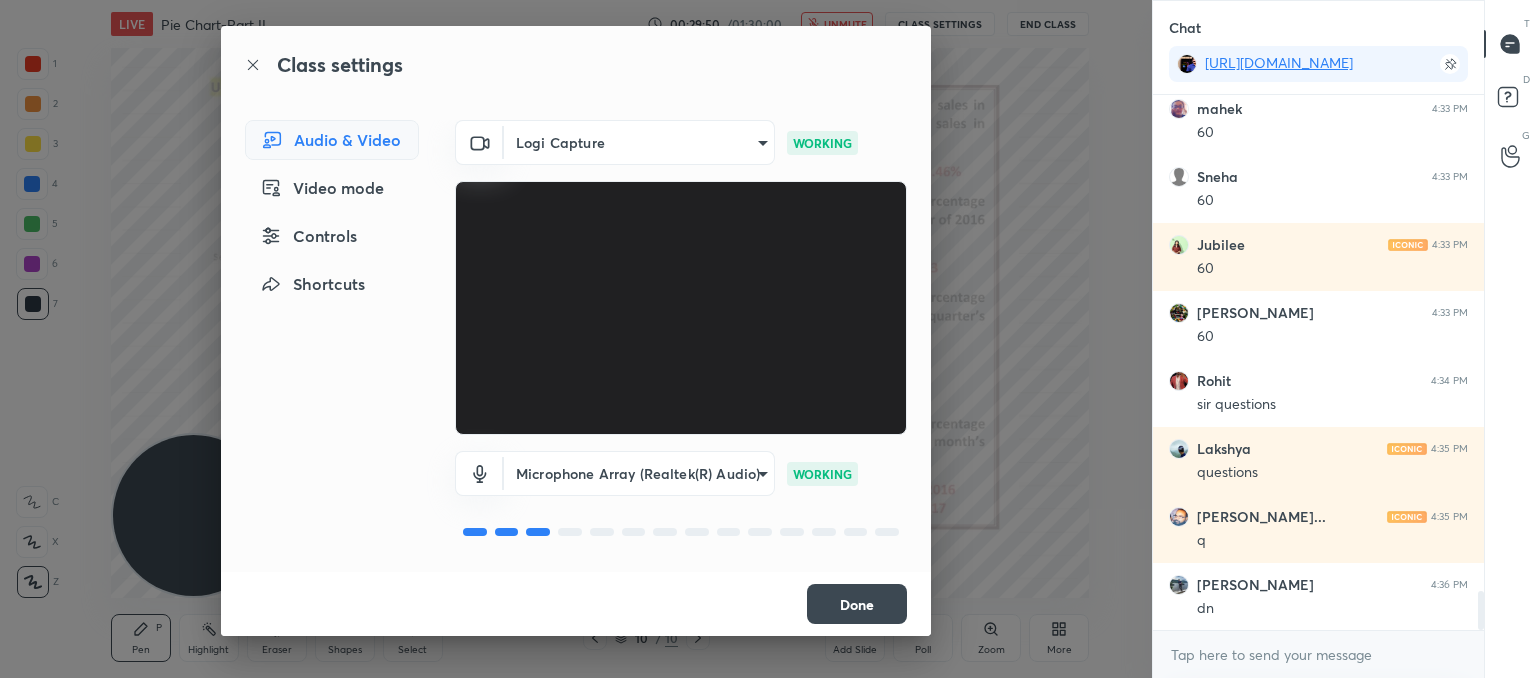 click on "Done" at bounding box center (857, 604) 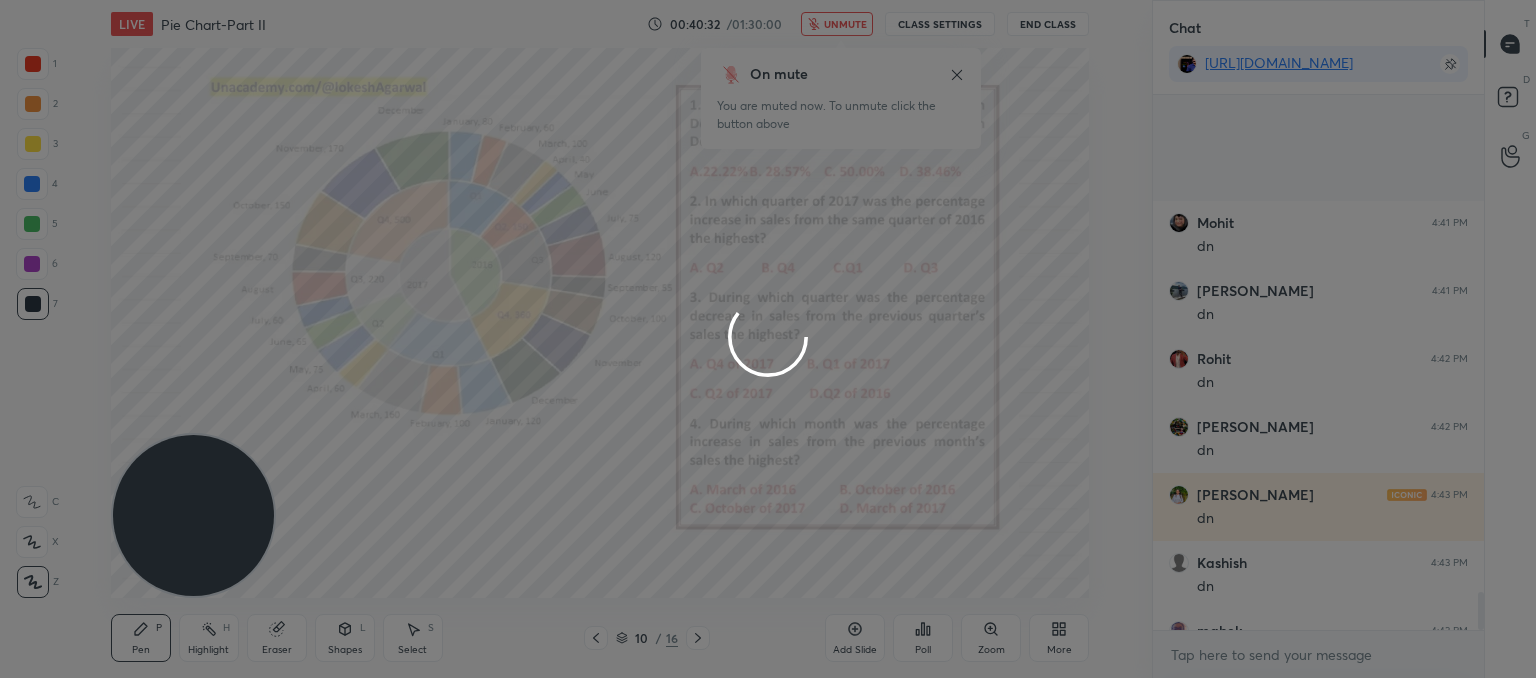 scroll, scrollTop: 6974, scrollLeft: 0, axis: vertical 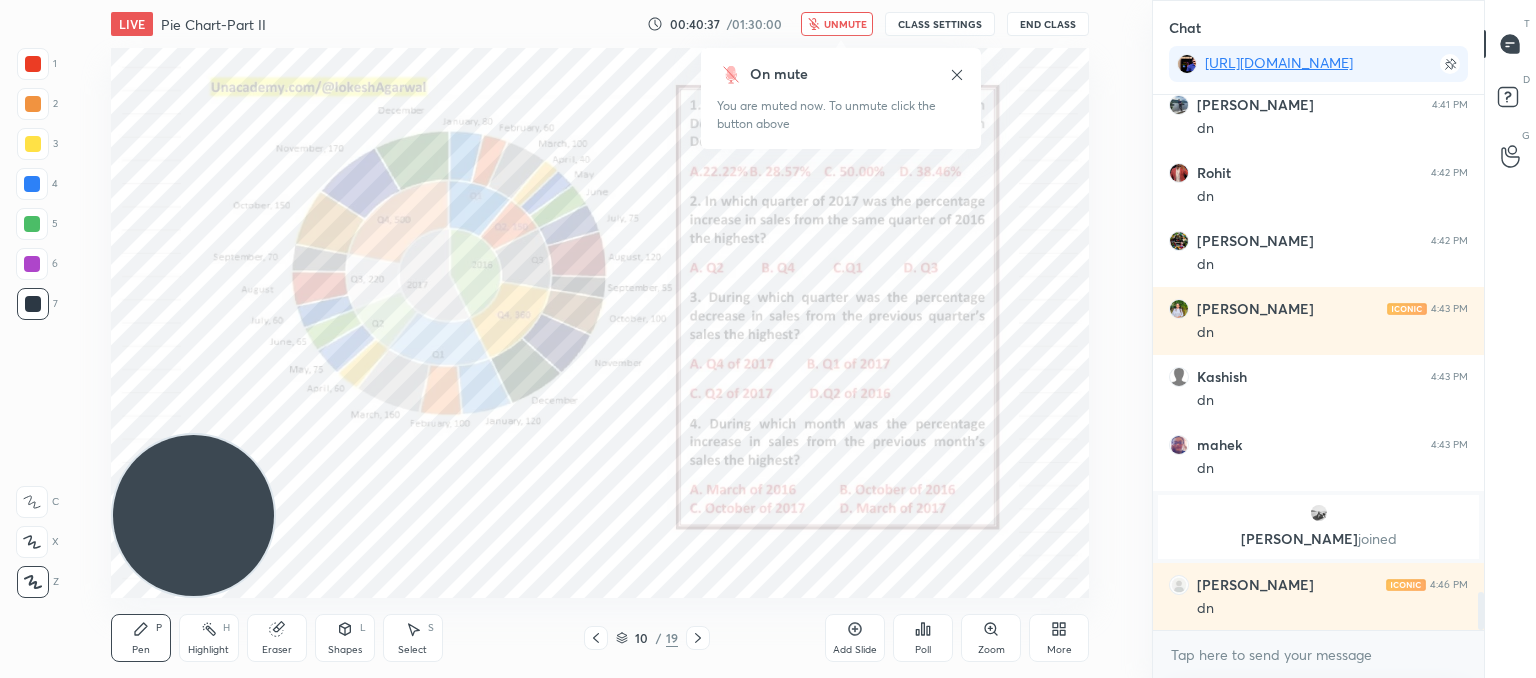 click on "unmute" at bounding box center (837, 24) 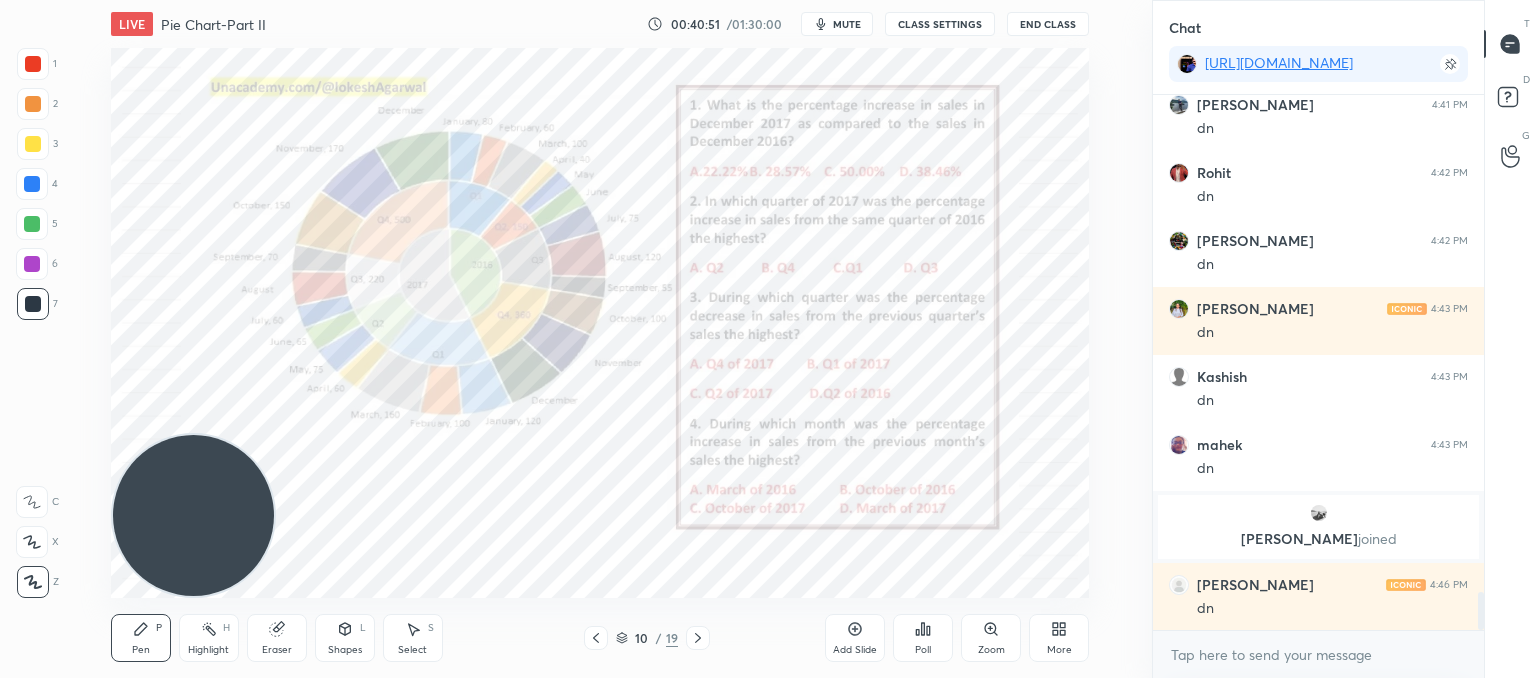 click on "Poll" at bounding box center [923, 638] 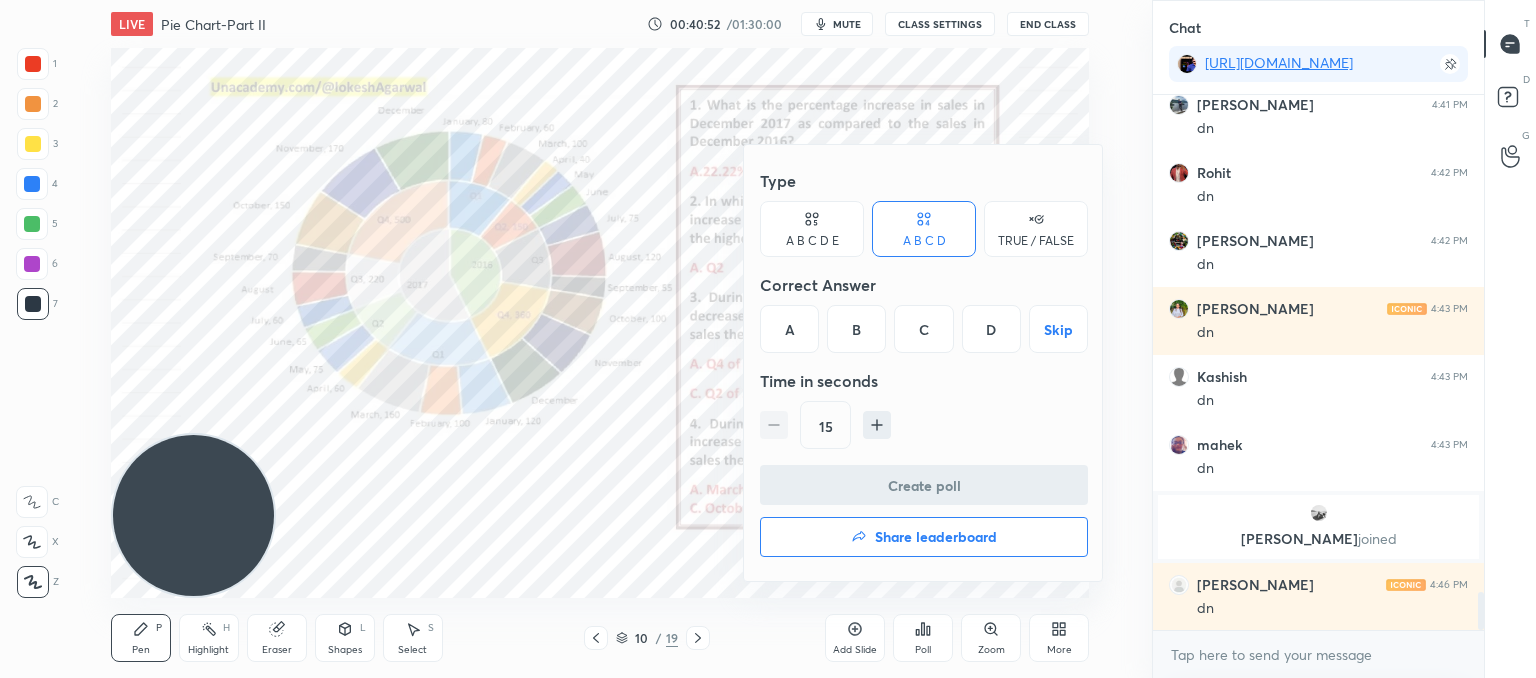 click on "B" at bounding box center (856, 329) 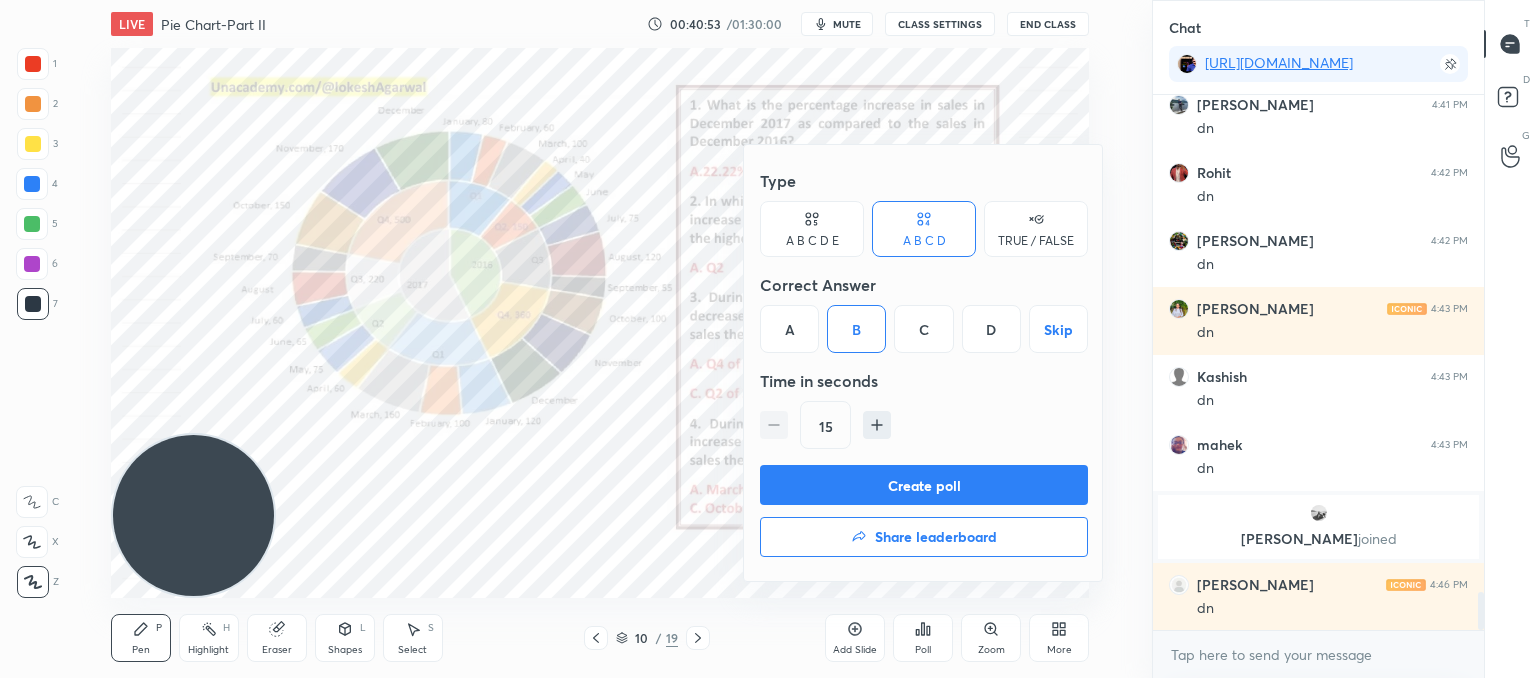 click 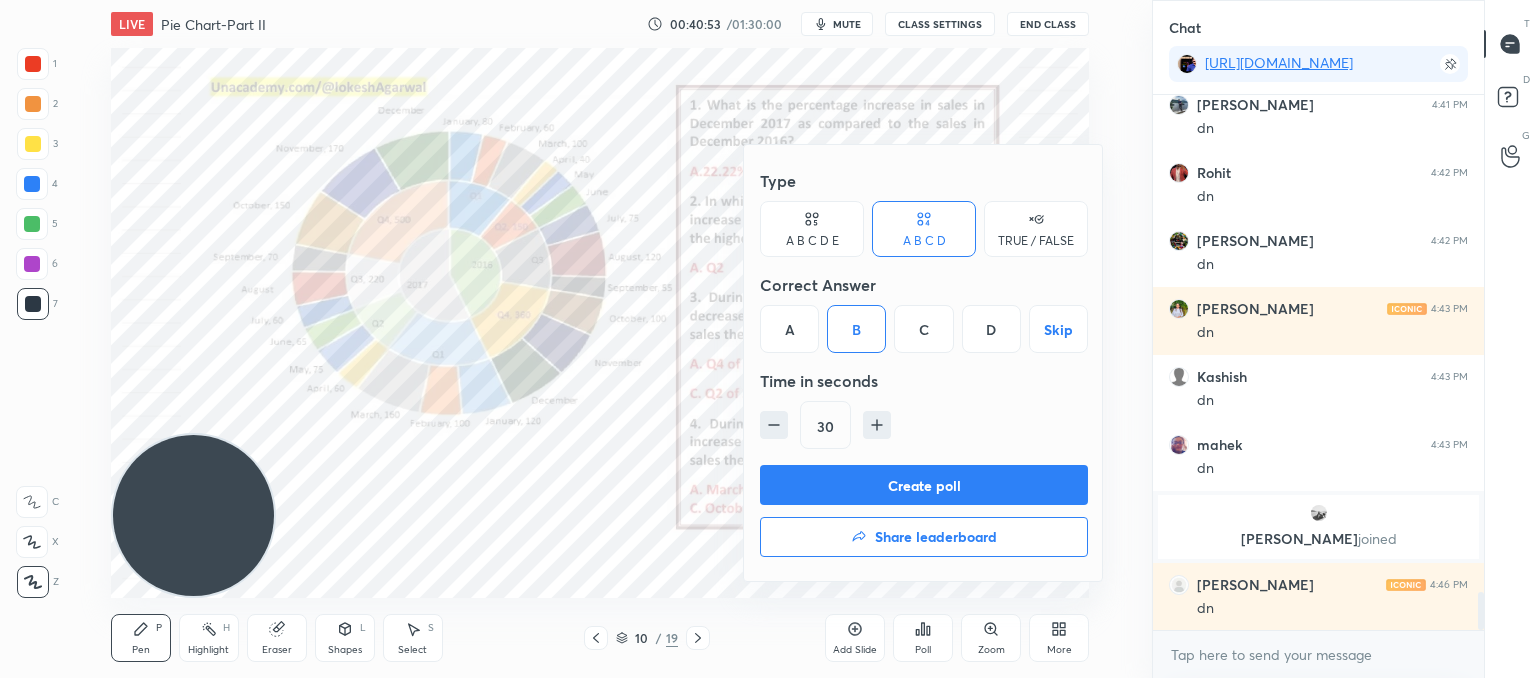 click on "Create poll" at bounding box center [924, 485] 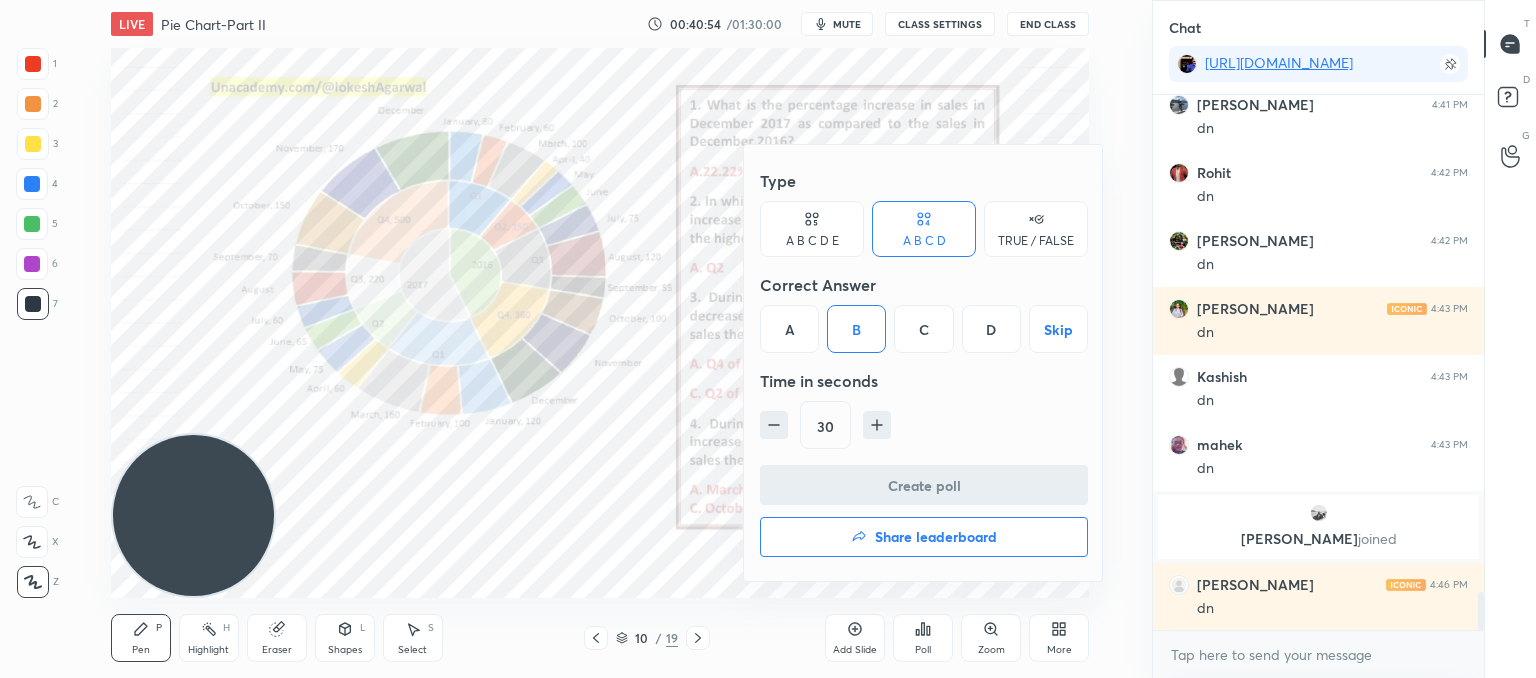 type on "x" 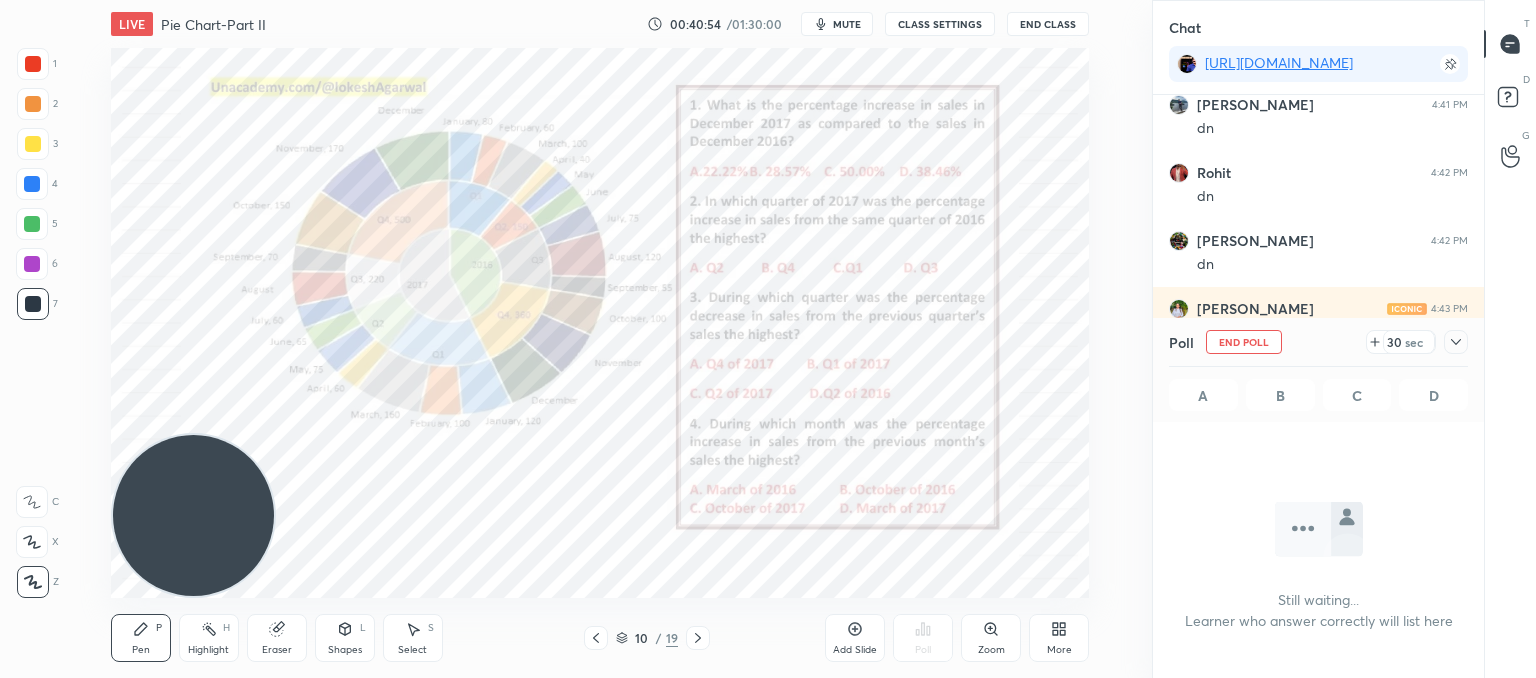 click on "Type A B C D E A B C D TRUE / FALSE Correct Answer A B C D Skip Time in seconds 30 Create poll" at bounding box center (768, 339) 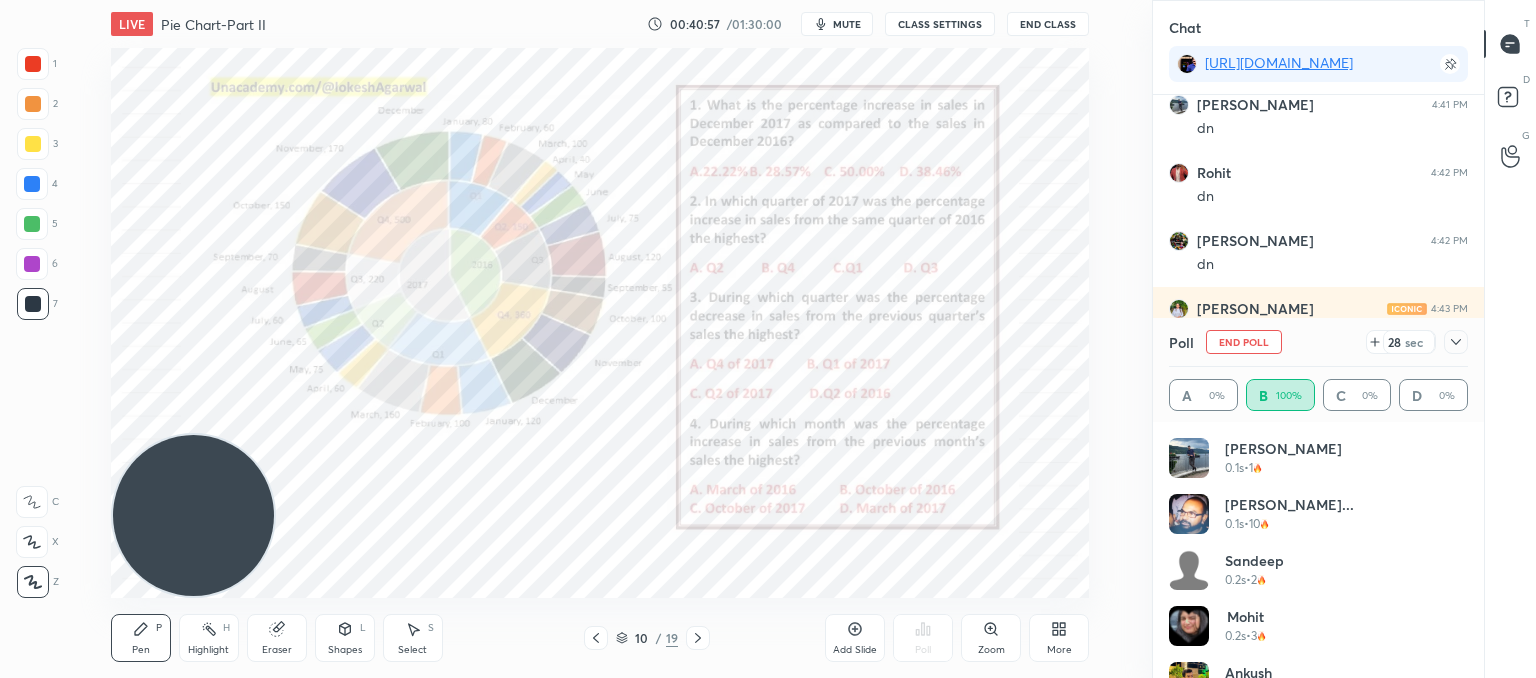 scroll, scrollTop: 6, scrollLeft: 6, axis: both 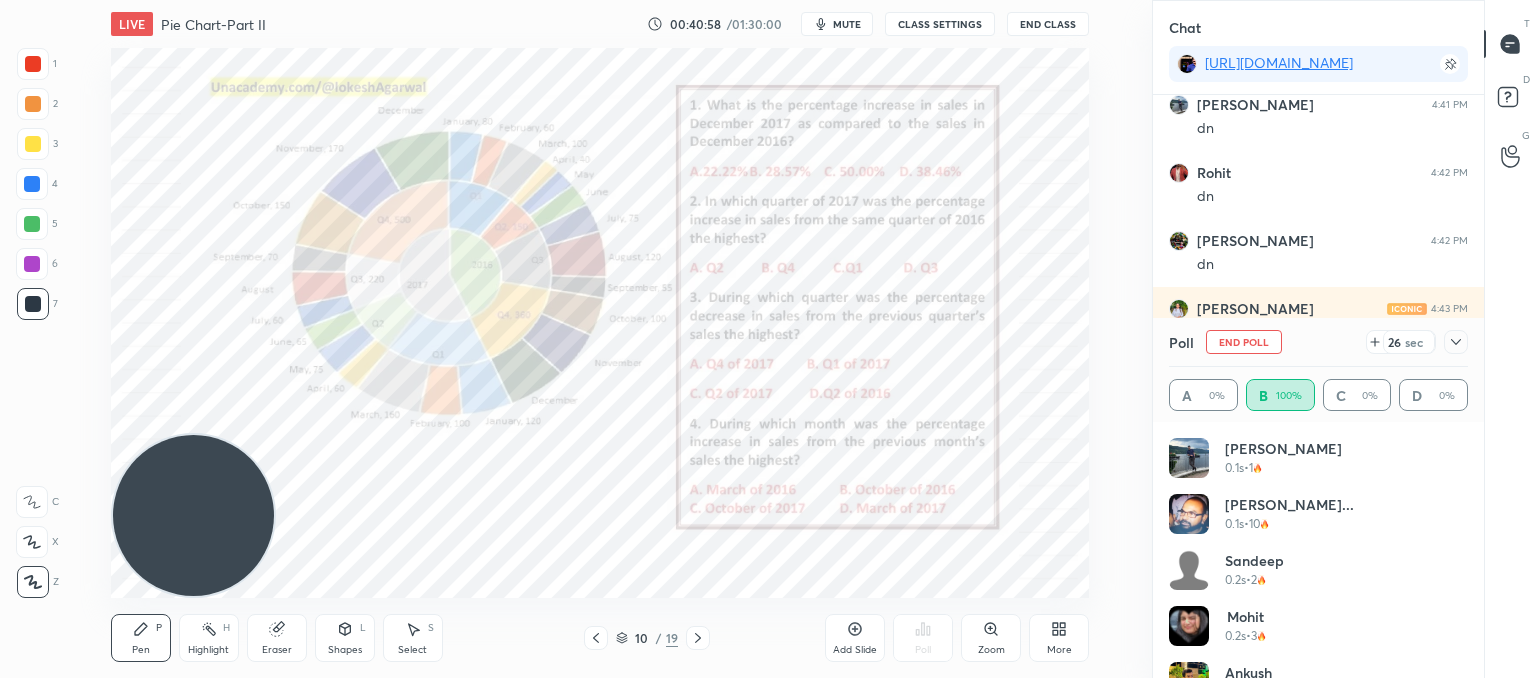 click on "CLASS SETTINGS" at bounding box center [940, 24] 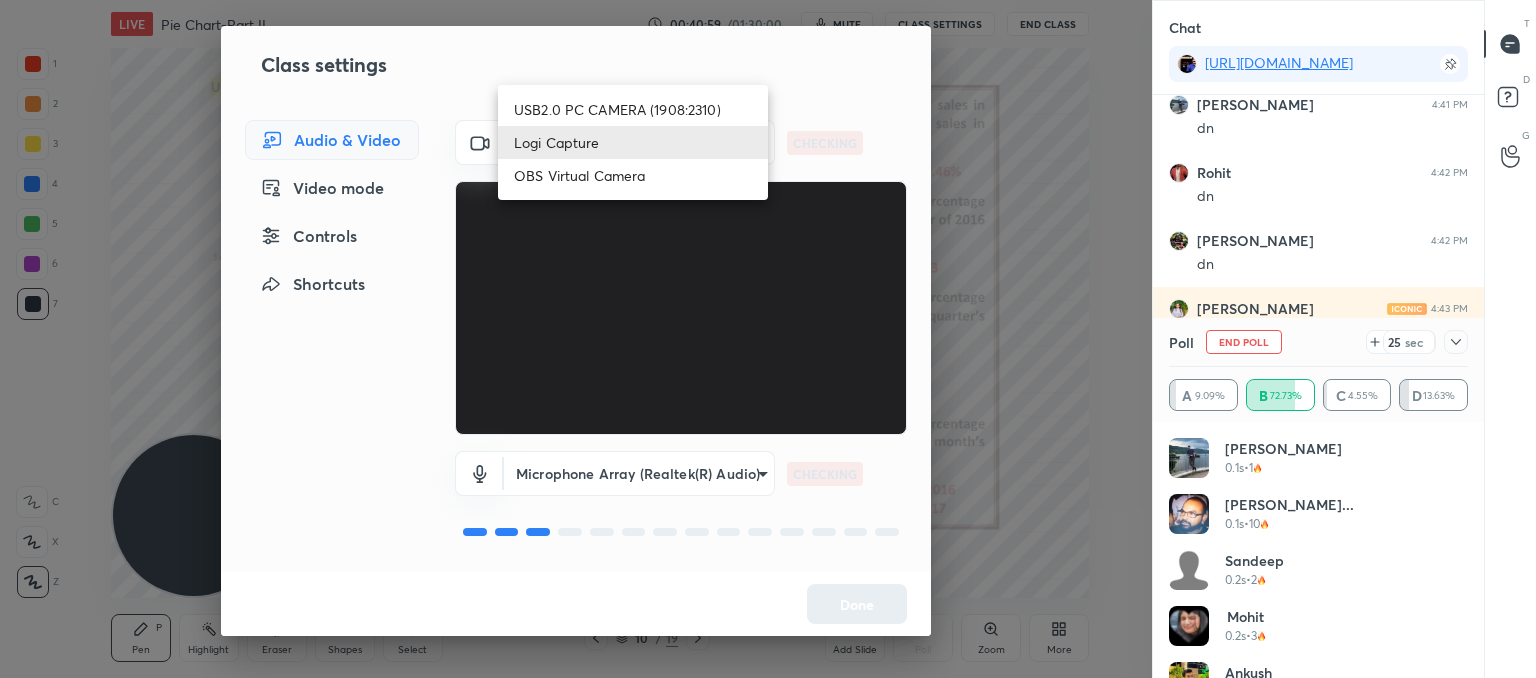 click on "1 2 3 4 5 6 7 C X Z C X Z E E Erase all   H H LIVE Pie Chart-Part II 00:40:59 /  01:30:00 mute CLASS SETTINGS End Class Setting up your live class Poll for   secs No correct answer Start poll Back Pie Chart-Part II • L8 of Booster Course on Data Interpretation for CAT & OMETs 2025 [PERSON_NAME] Pen P Highlight H Eraser Shapes L Select S 10 / 19 Add Slide Poll Zoom More Chat [URL][DOMAIN_NAME] Mohit 4:41 PM dn Dhruv 4:41 PM dn Rohit 4:42 PM [PERSON_NAME] 4:42 PM dn [PERSON_NAME] 4:43 PM dn [PERSON_NAME] 4:43 PM [PERSON_NAME] 4:43 PM dn [PERSON_NAME]  joined [PERSON_NAME] 4:46 PM dn JUMP TO LATEST Enable hand raising Enable raise hand to speak to learners. Once enabled, chat will be turned off temporarily. Enable x   introducing Raise a hand with a doubt Now learners can raise their hand along with a doubt  How it works? Doubts asked by learners will show up here NEW DOUBTS ASKED No one has raised a hand yet Can't raise hand Looks like educator just invited you to speak. Please wait before you can raise your hand again. Got it" at bounding box center (768, 339) 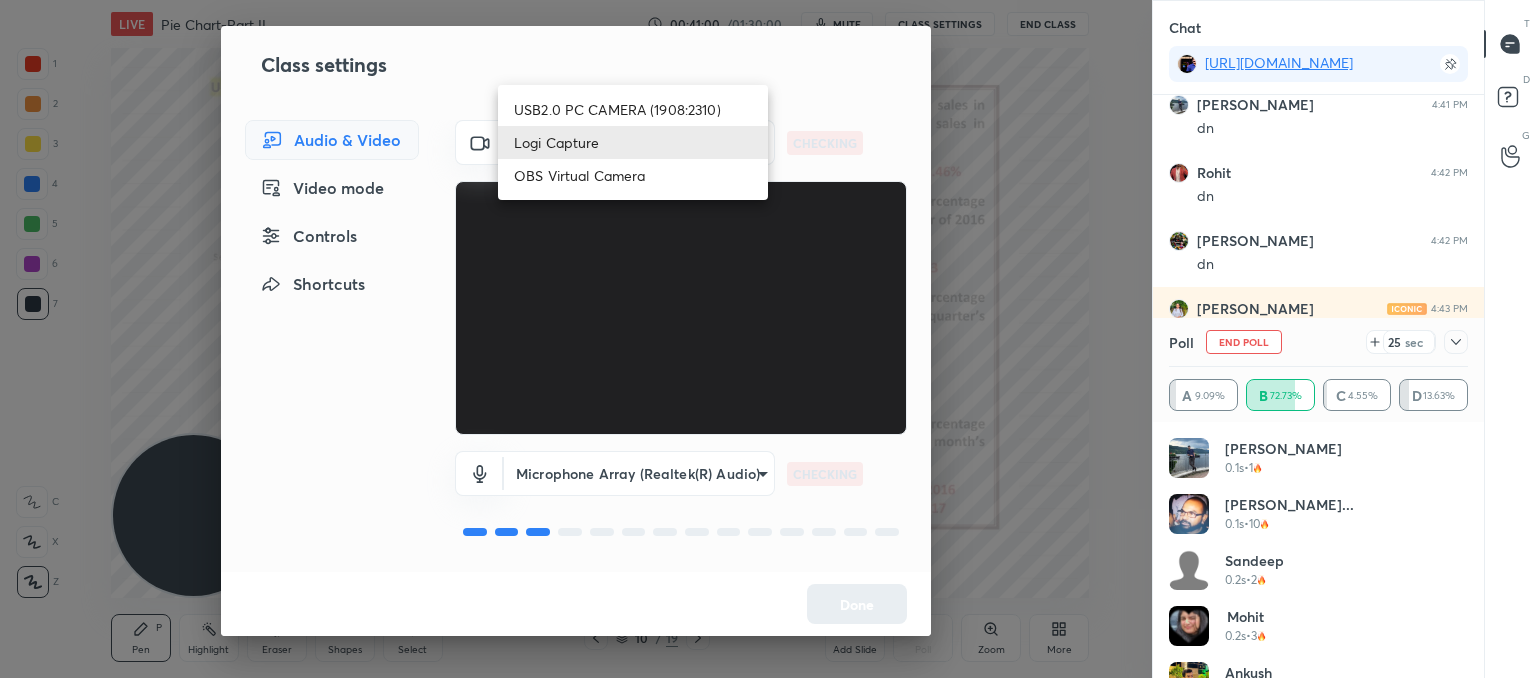 click on "USB2.0 PC CAMERA (1908:2310)" at bounding box center [633, 109] 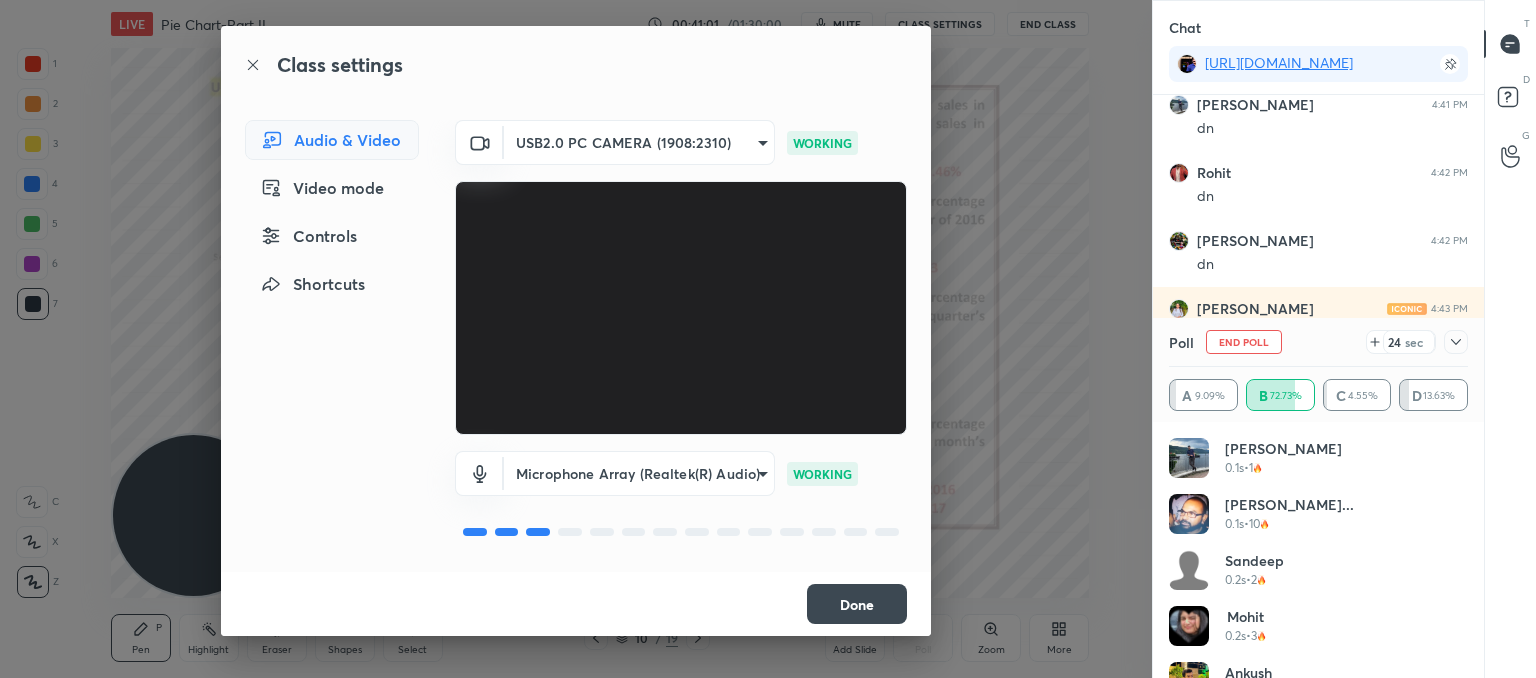 click on "Done" at bounding box center [857, 604] 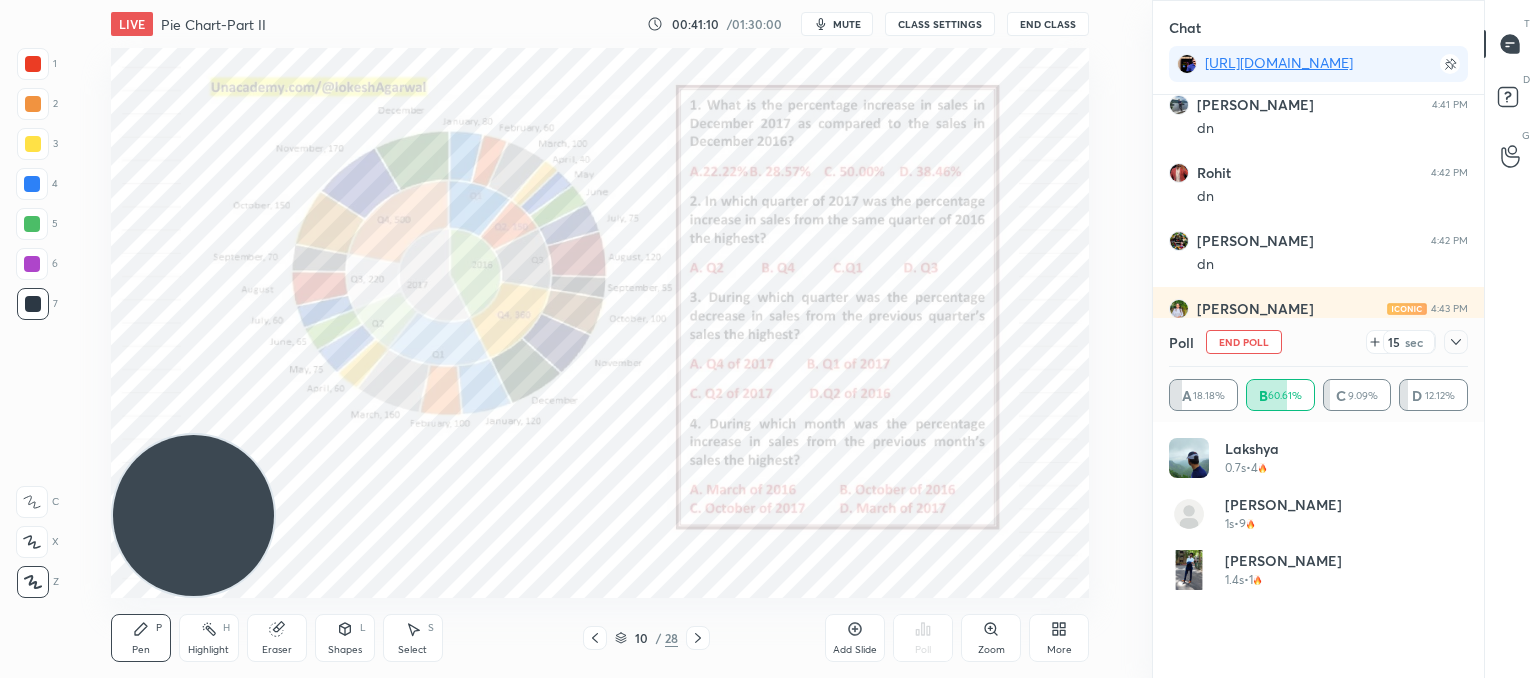 scroll, scrollTop: 0, scrollLeft: 0, axis: both 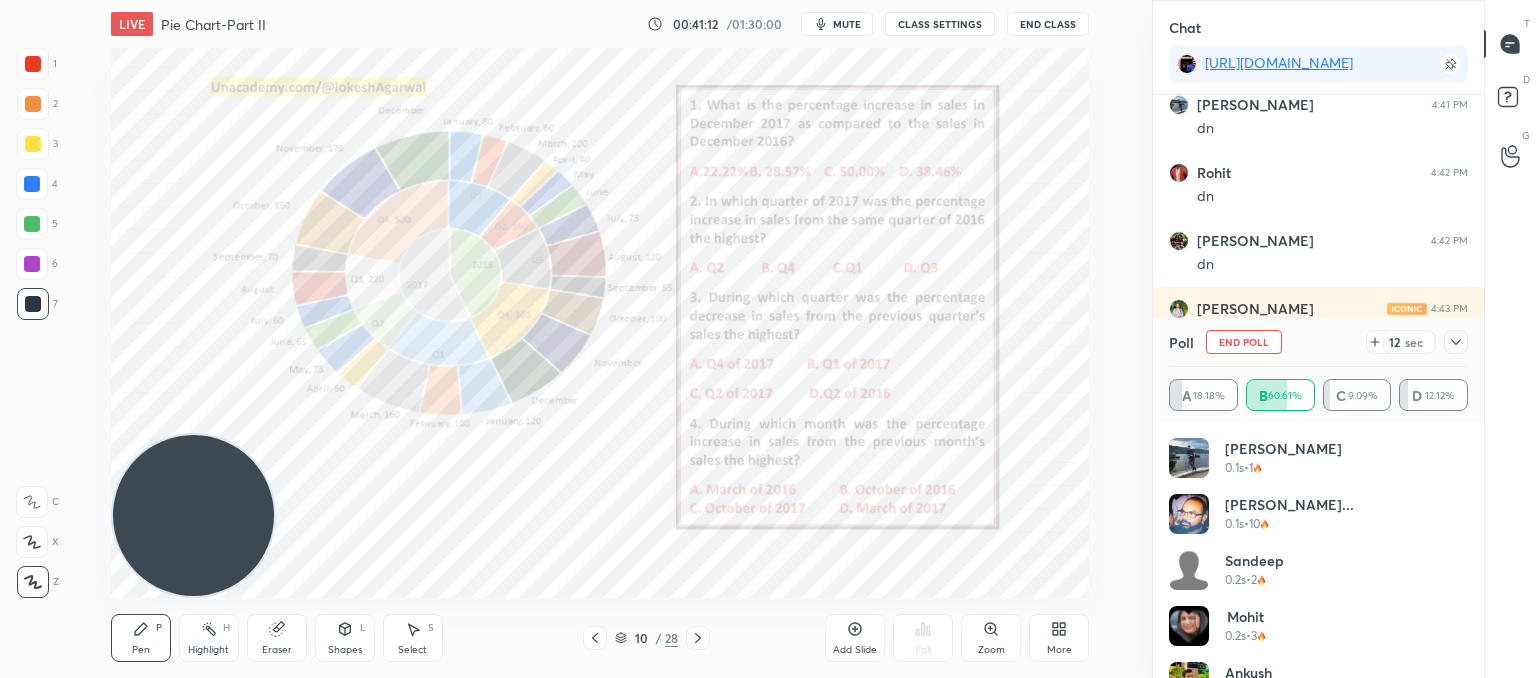 click 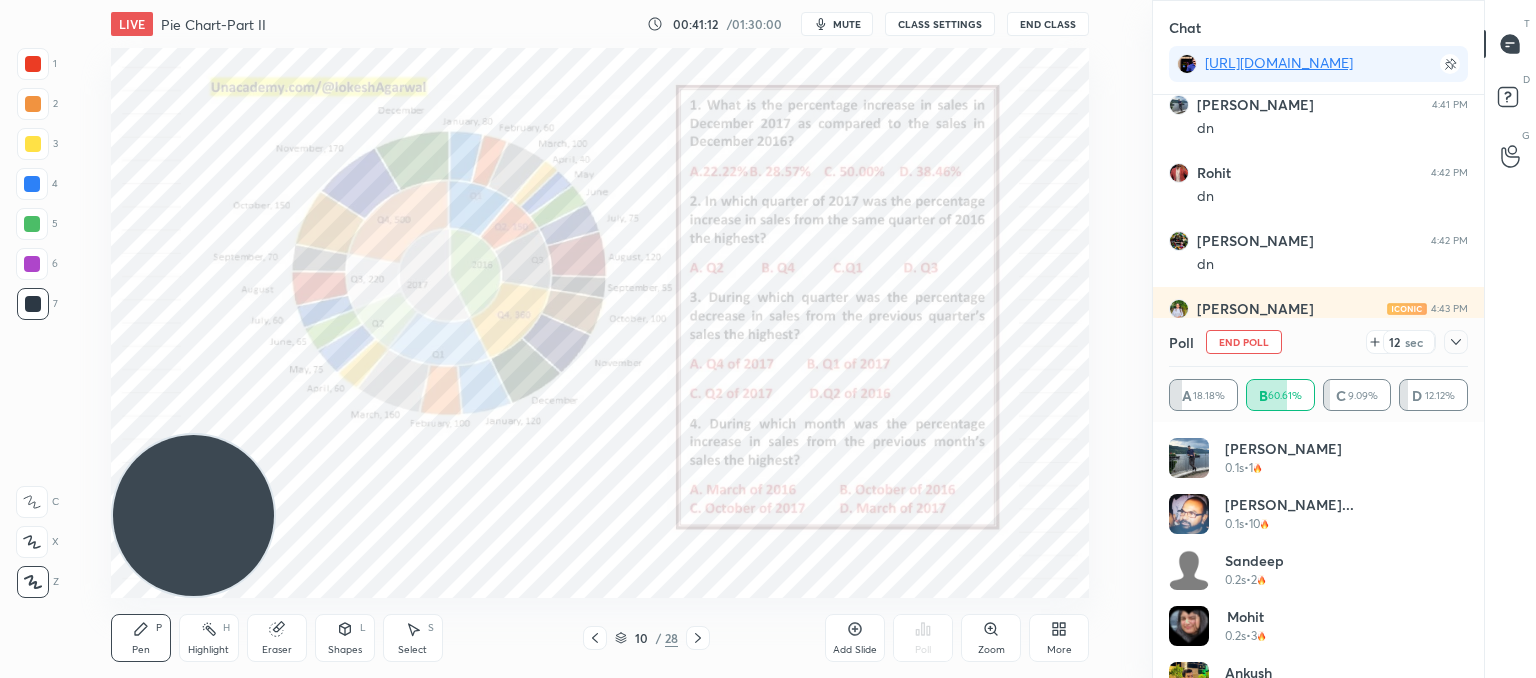 scroll, scrollTop: 154, scrollLeft: 293, axis: both 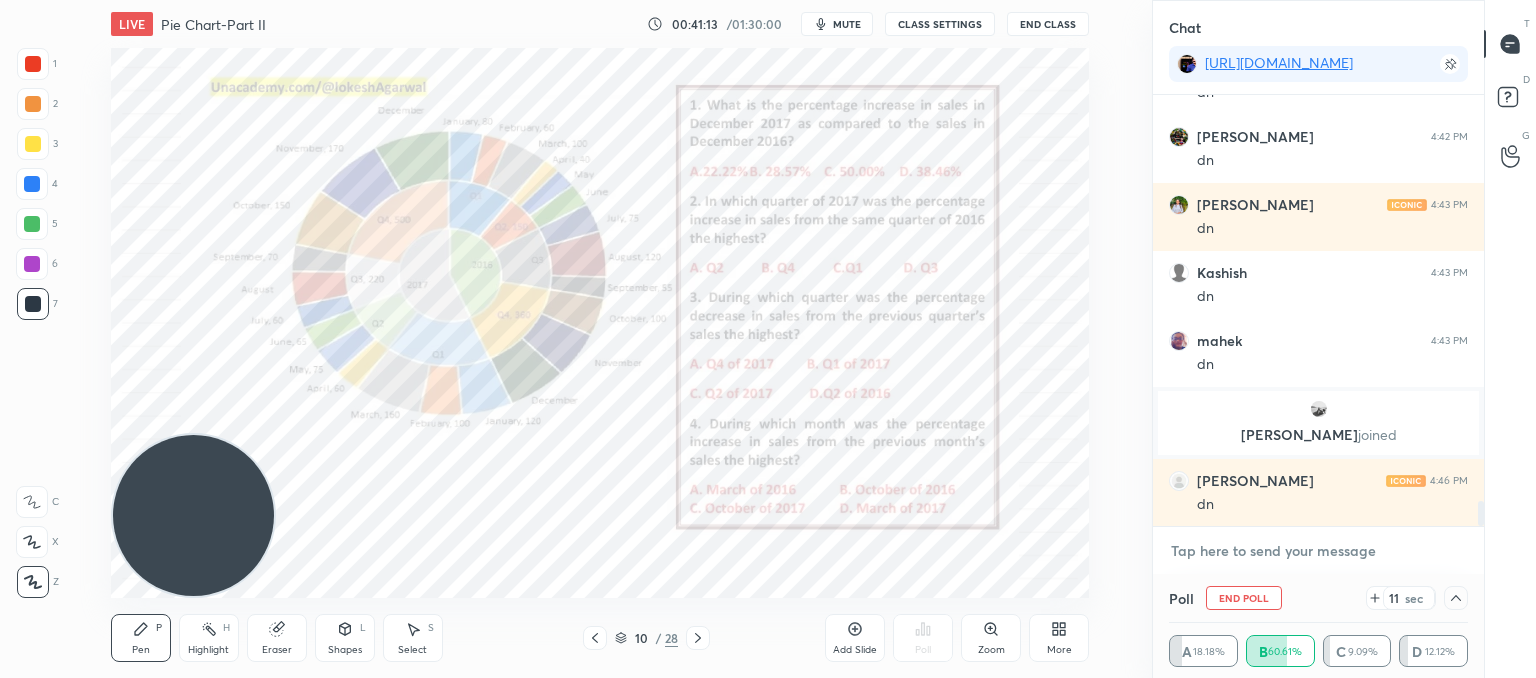 click at bounding box center (1318, 551) 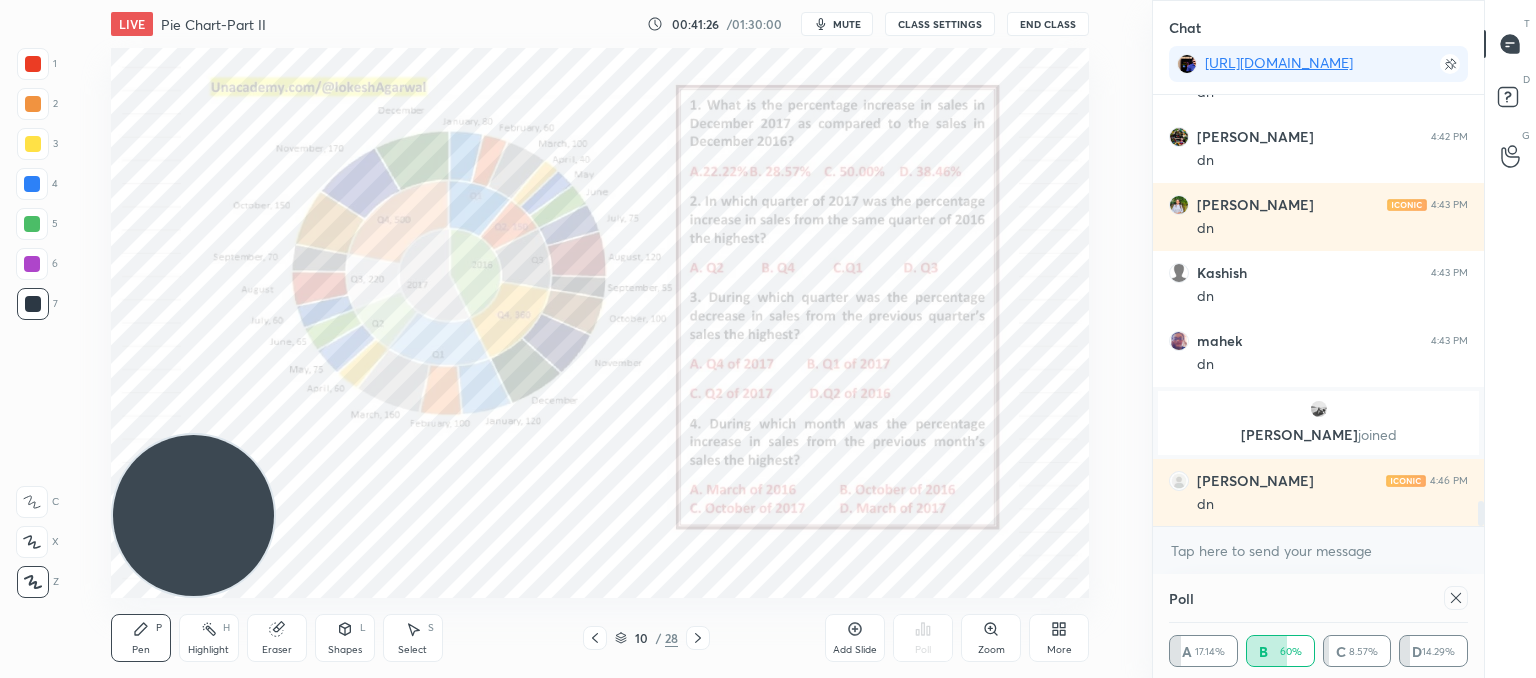 click 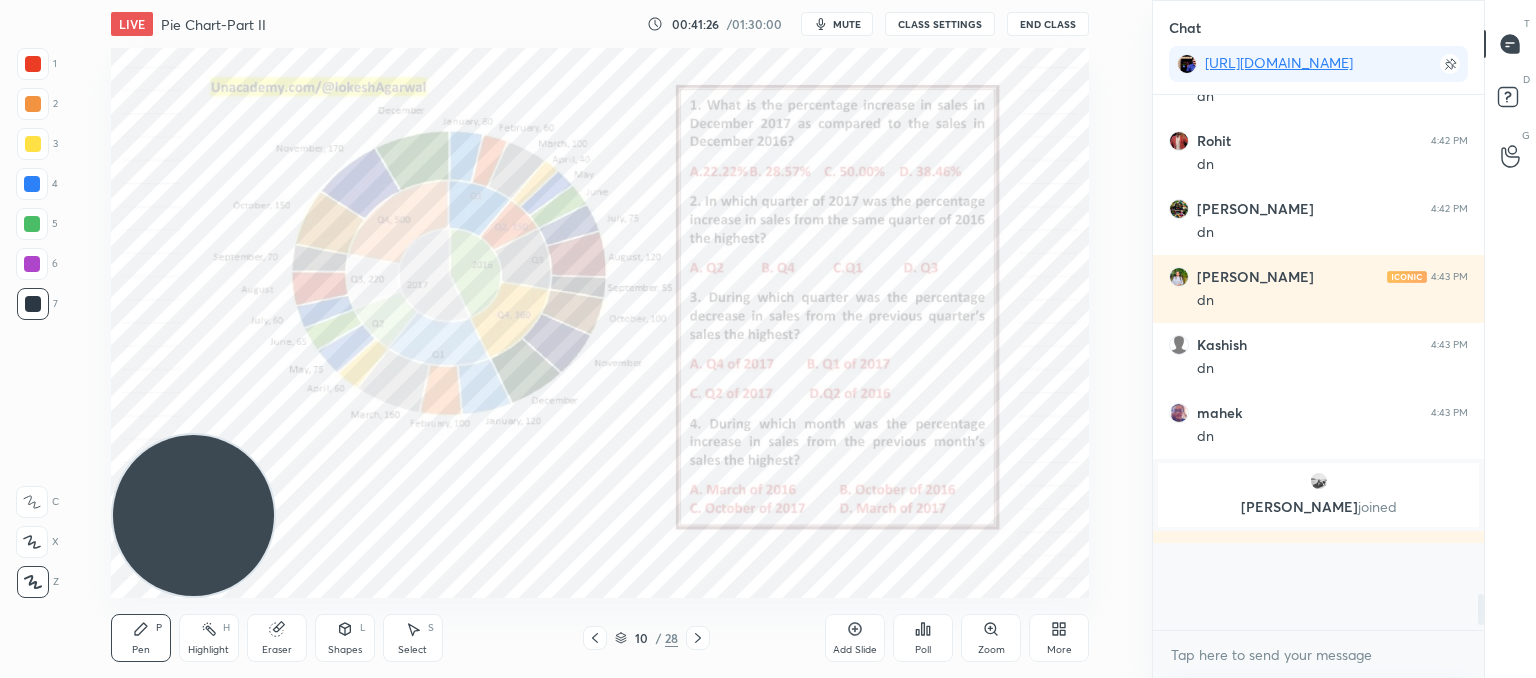 scroll, scrollTop: 520, scrollLeft: 325, axis: both 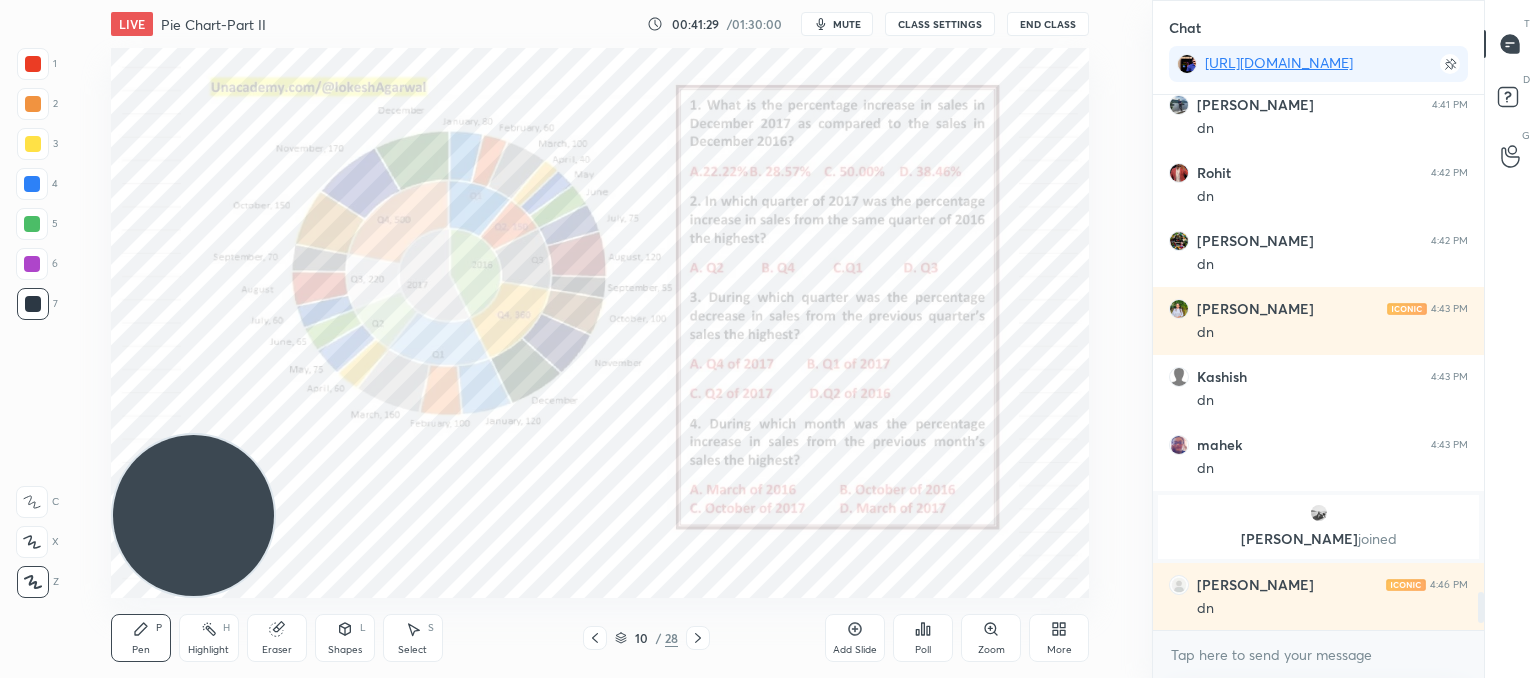 click on "Poll" at bounding box center (923, 638) 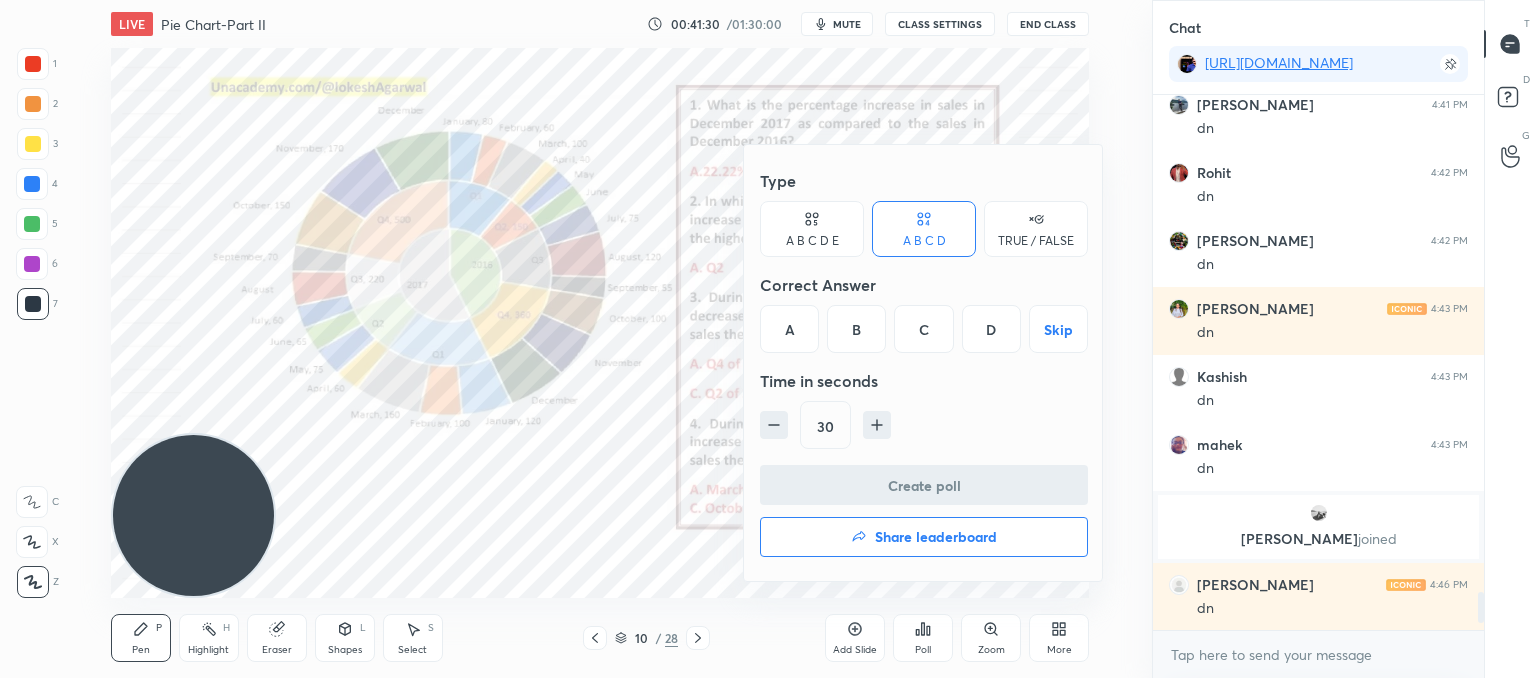 click on "C" at bounding box center (923, 329) 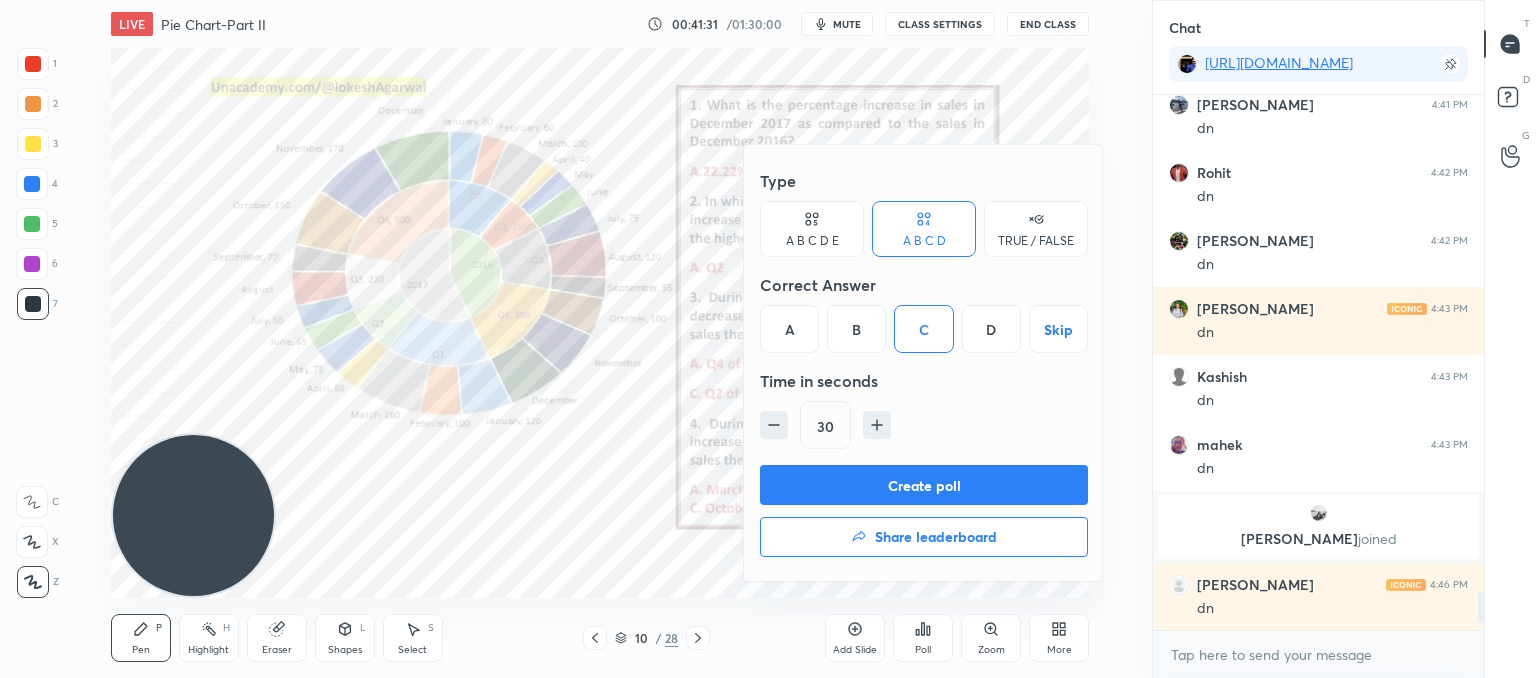 click on "Create poll" at bounding box center [924, 485] 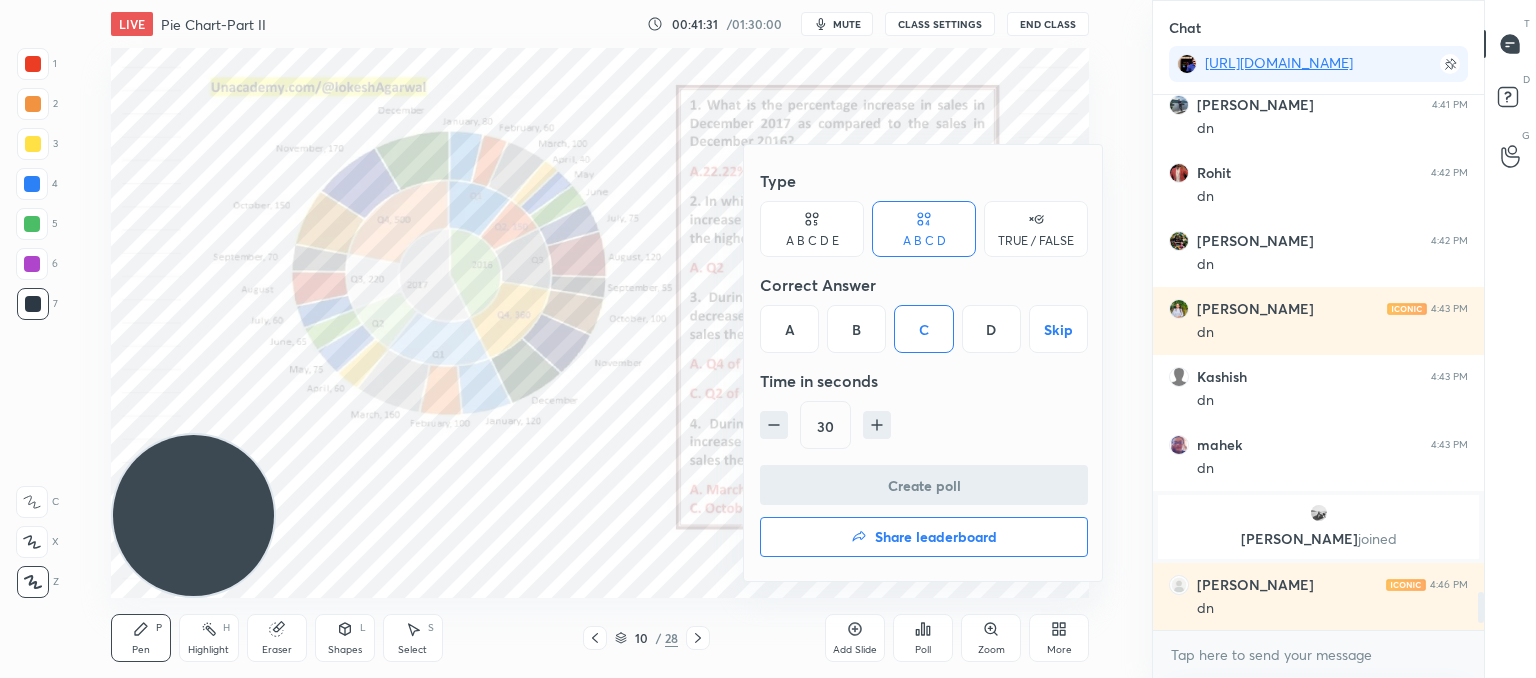 scroll, scrollTop: 496, scrollLeft: 325, axis: both 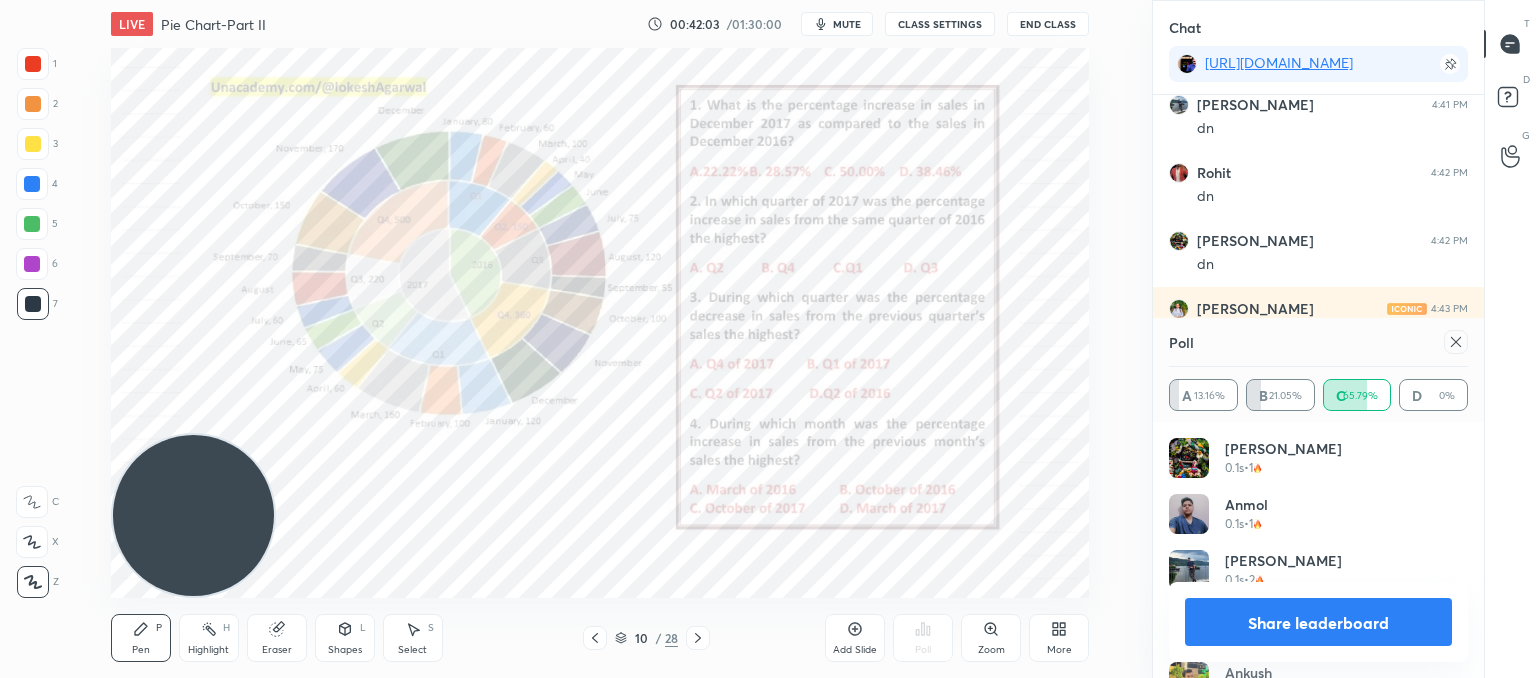 drag, startPoint x: 1451, startPoint y: 342, endPoint x: 1435, endPoint y: 348, distance: 17.088007 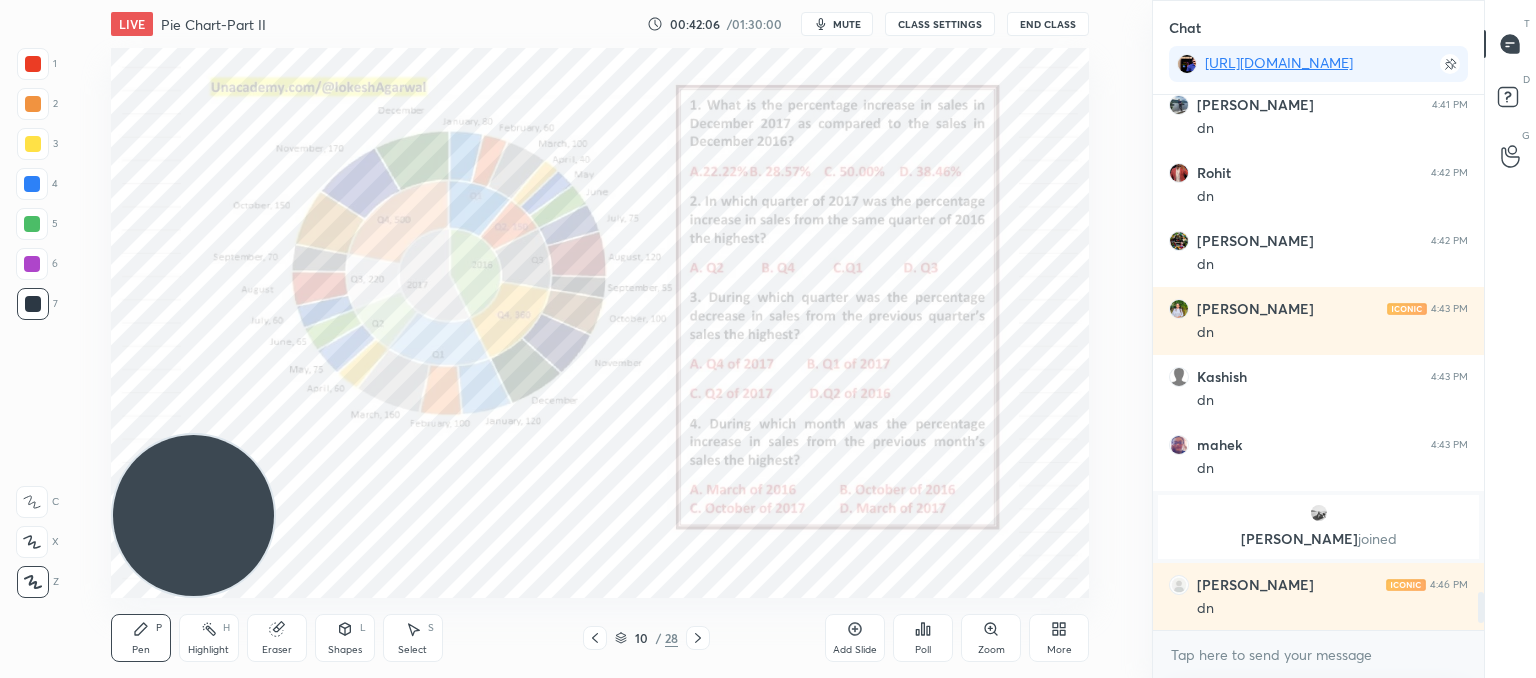 click on "Poll" at bounding box center [923, 638] 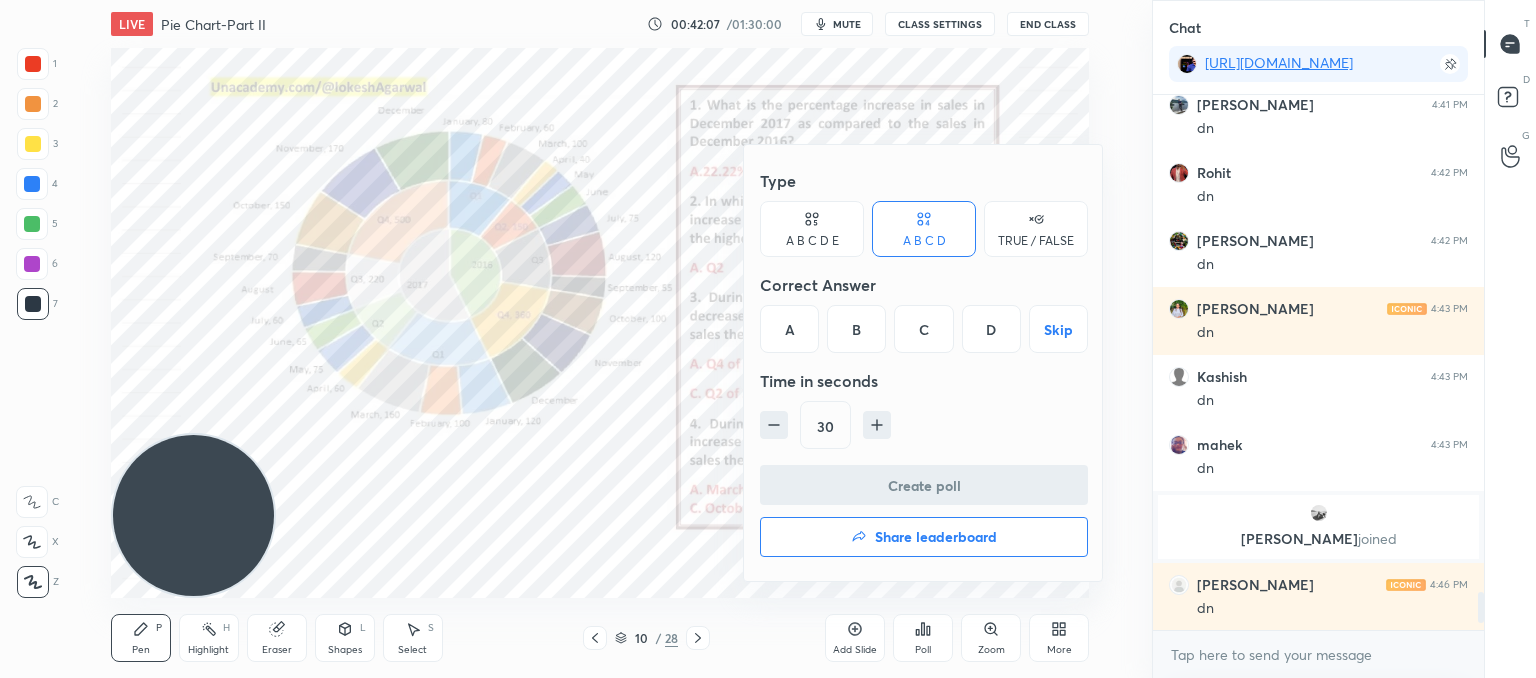 click on "C" at bounding box center [923, 329] 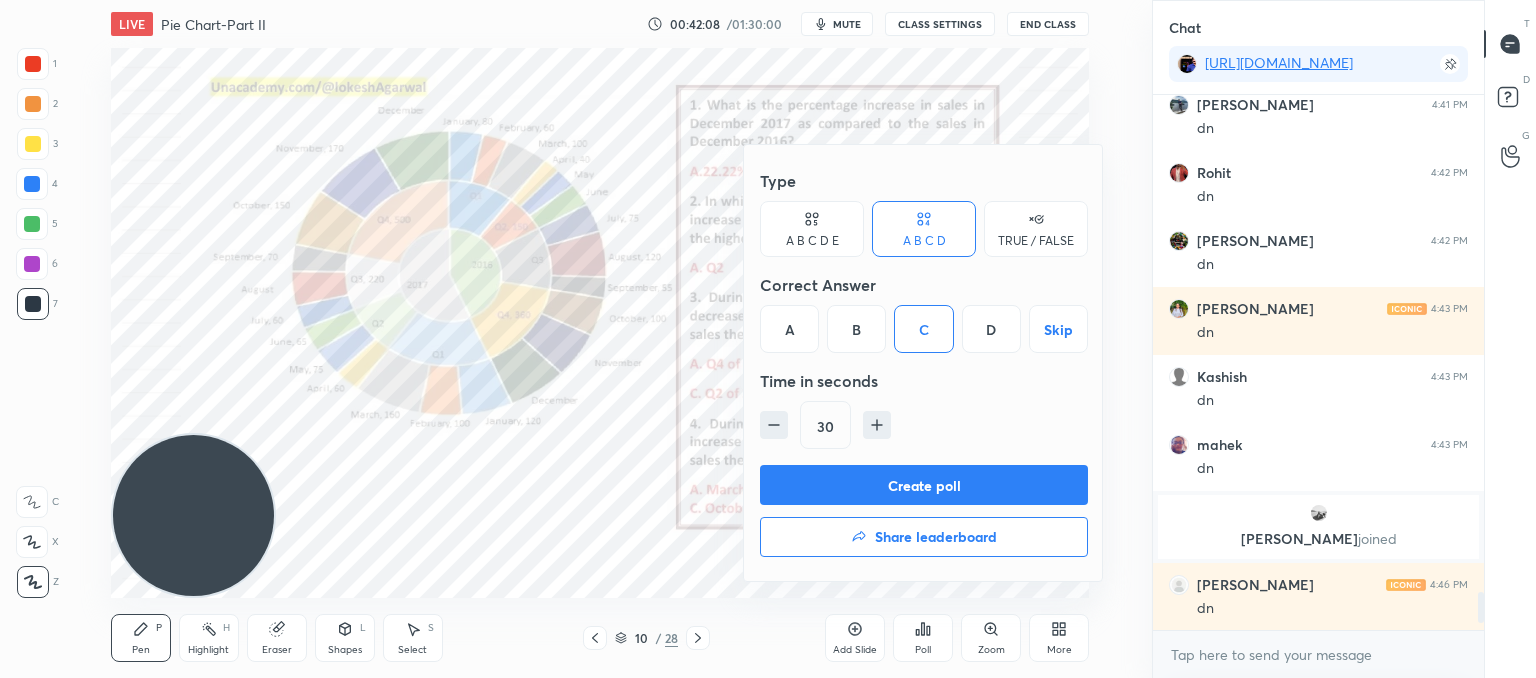 click on "Create poll" at bounding box center (924, 485) 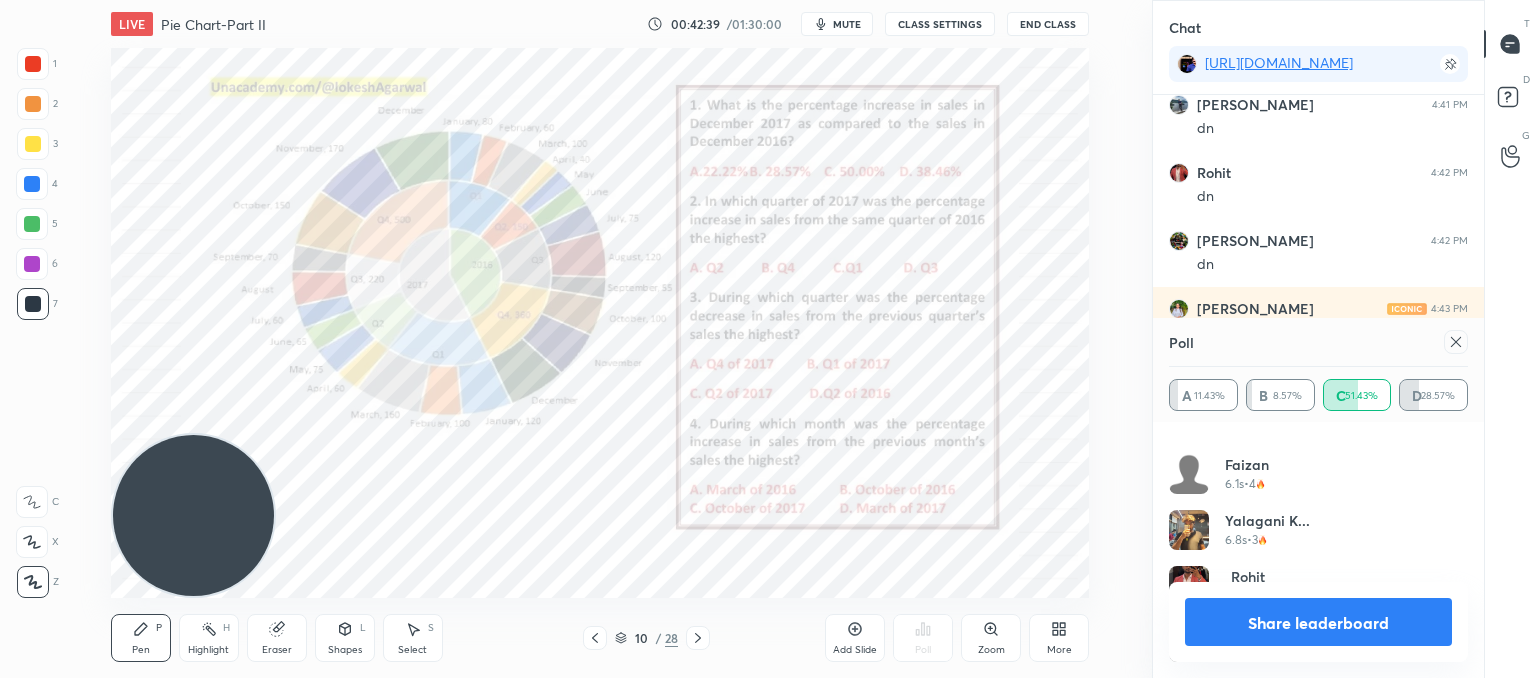 click at bounding box center (1456, 342) 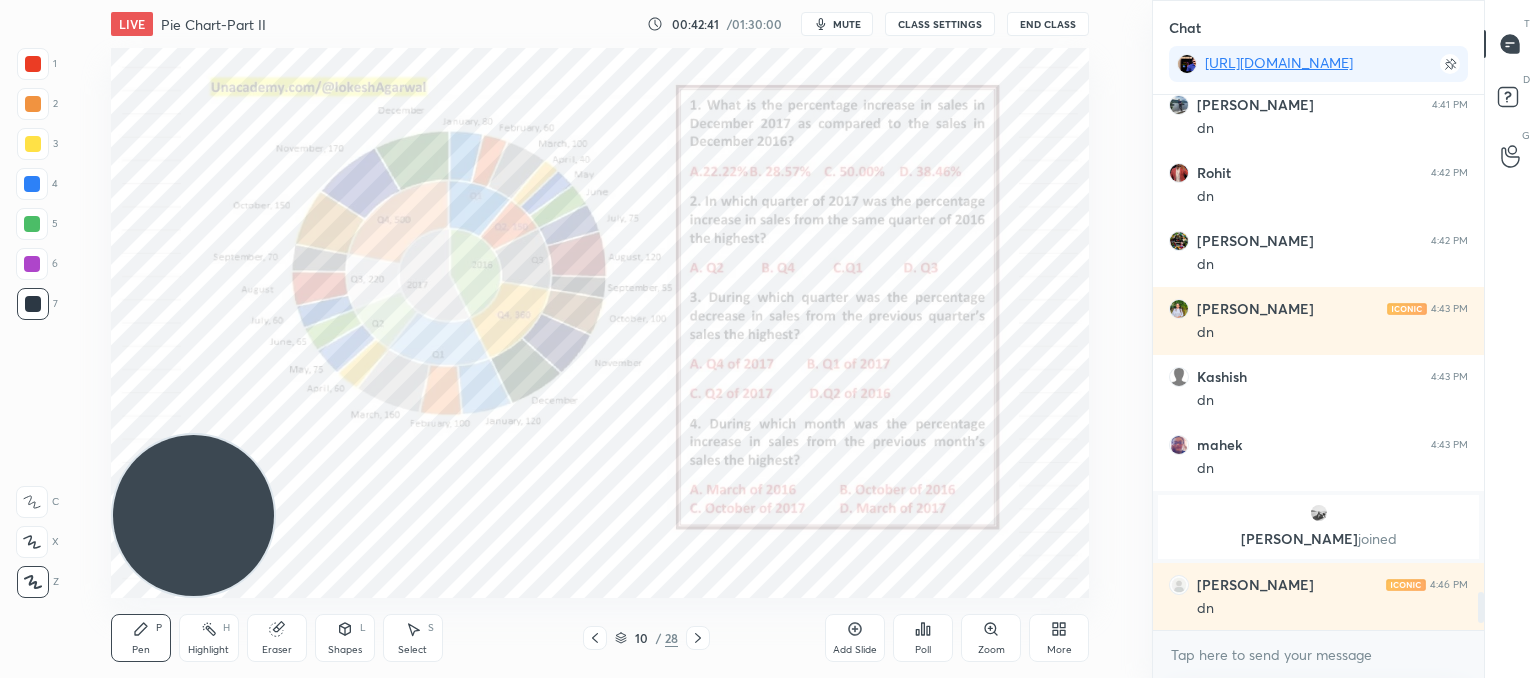 click 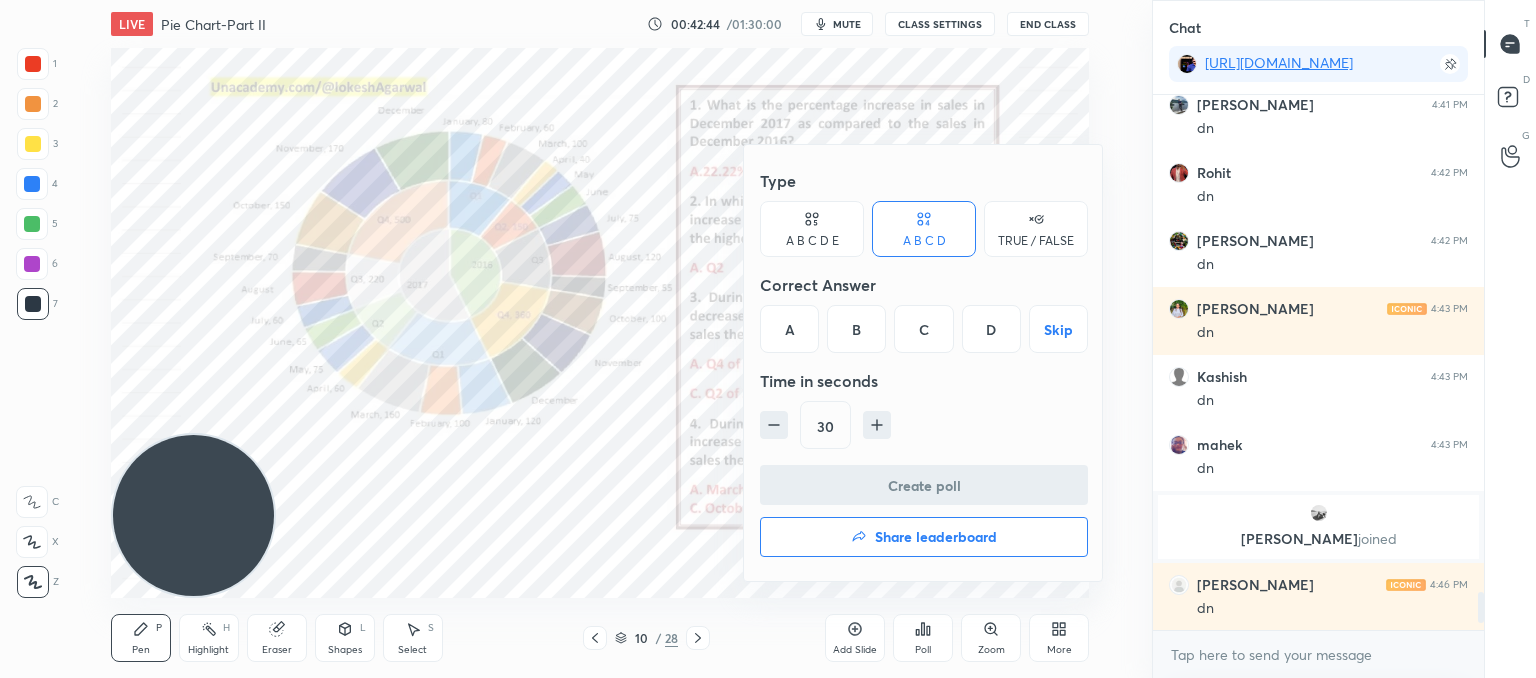 click on "C" at bounding box center (923, 329) 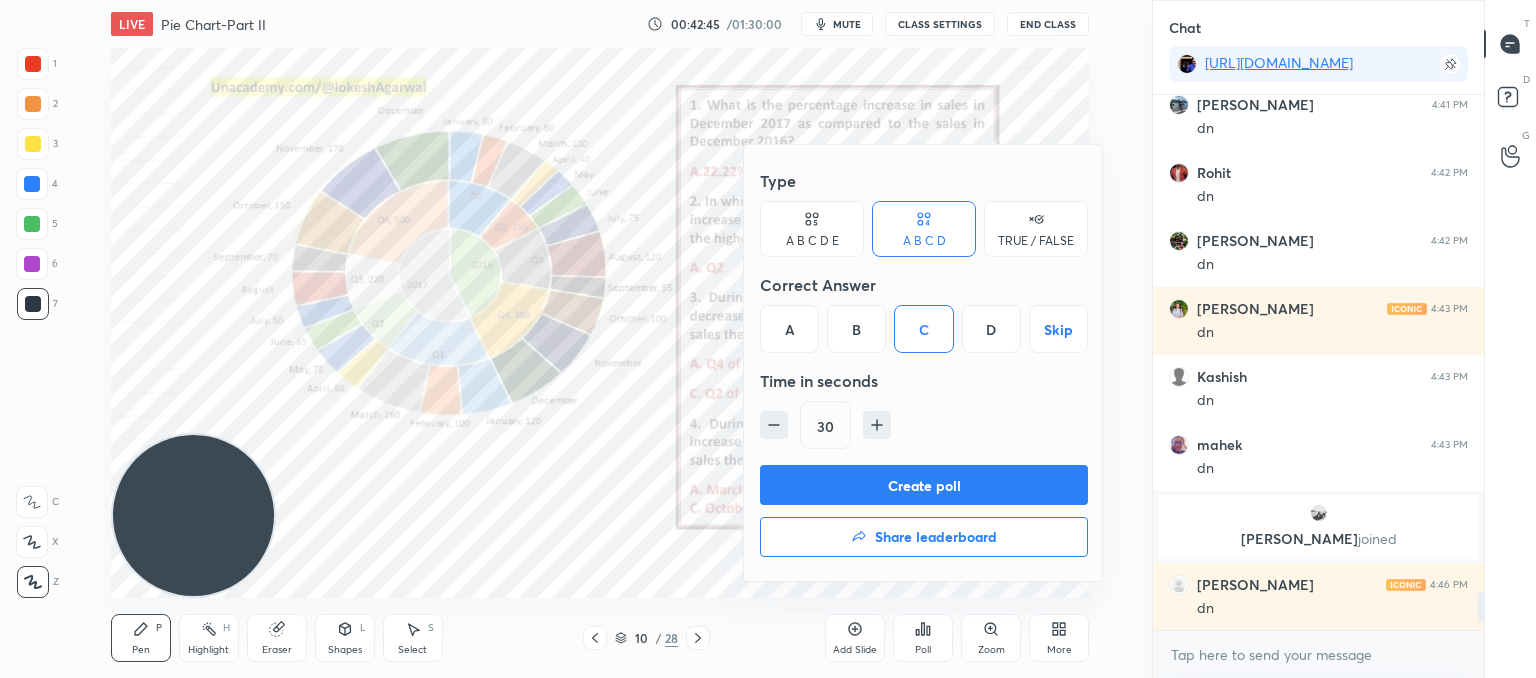 click on "Create poll" at bounding box center [924, 485] 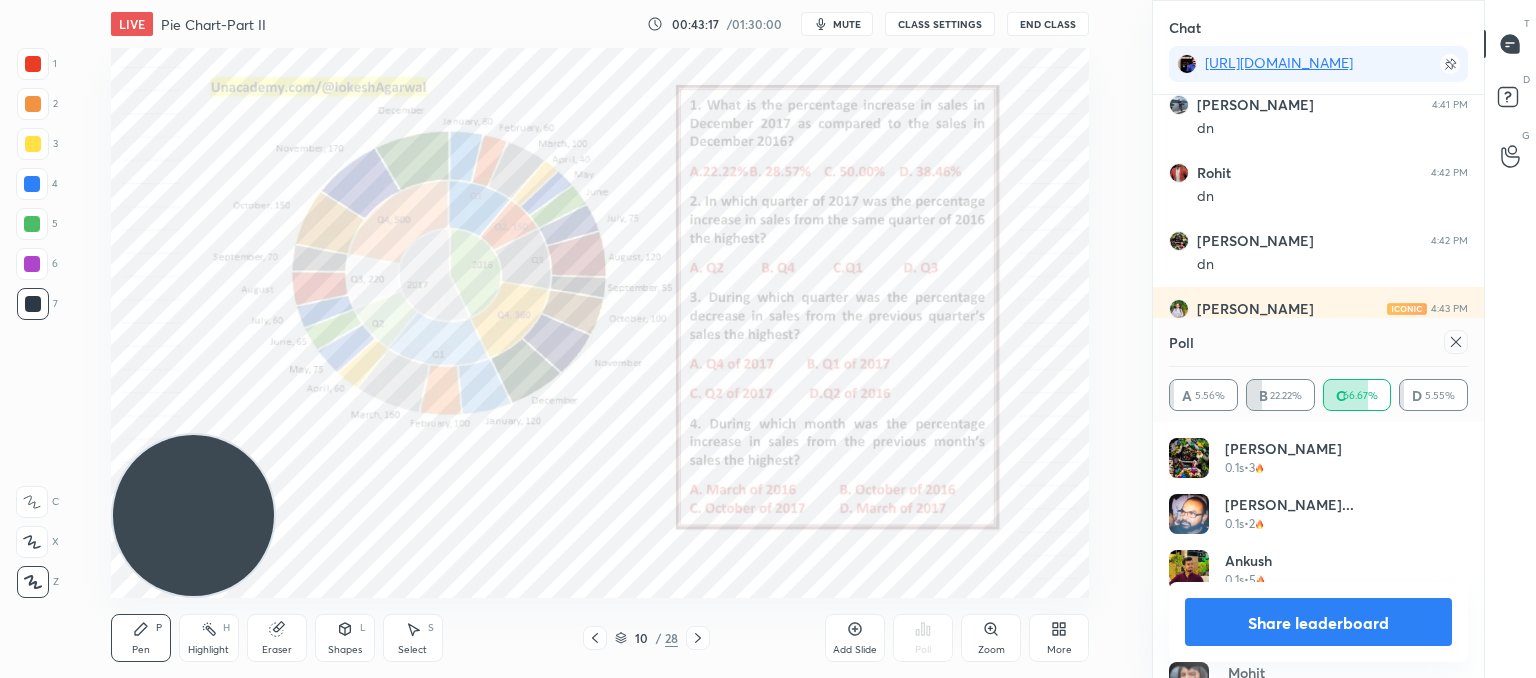 click 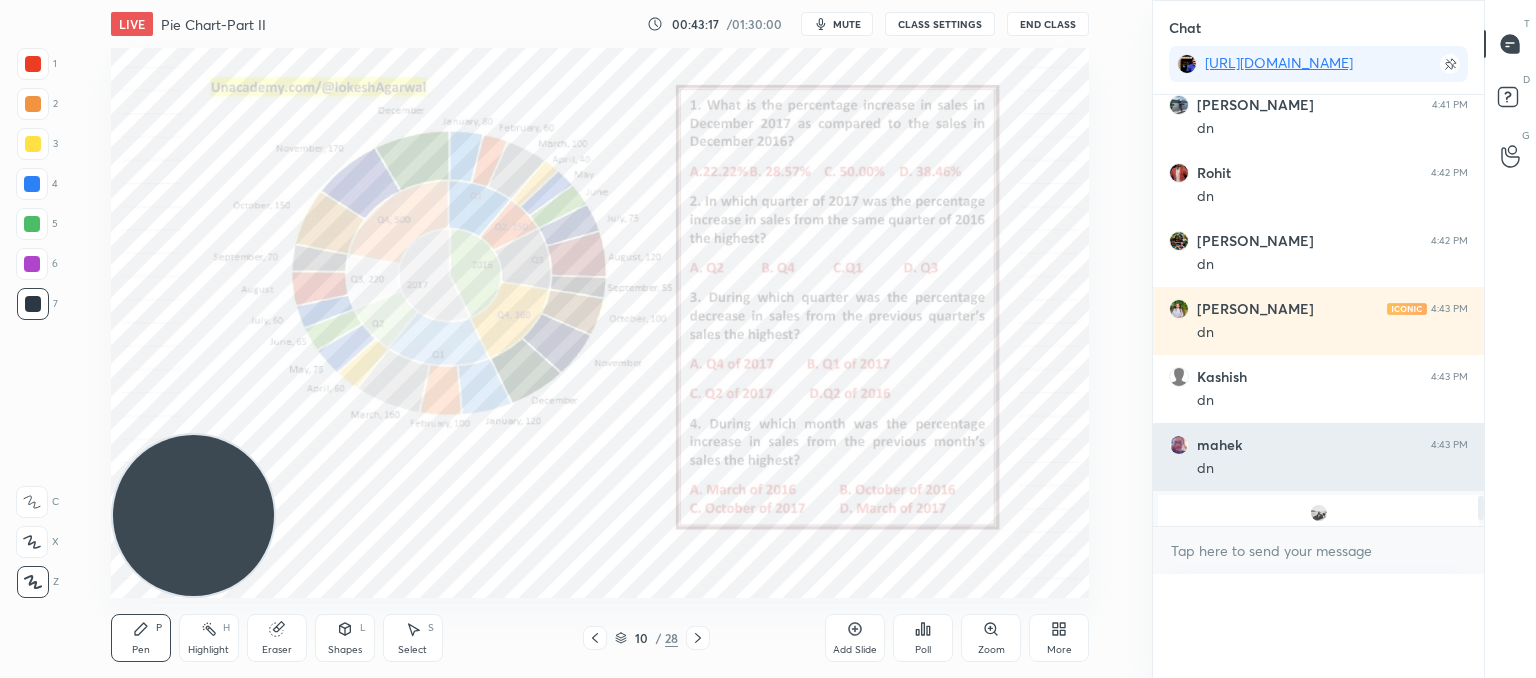 scroll, scrollTop: 151, scrollLeft: 293, axis: both 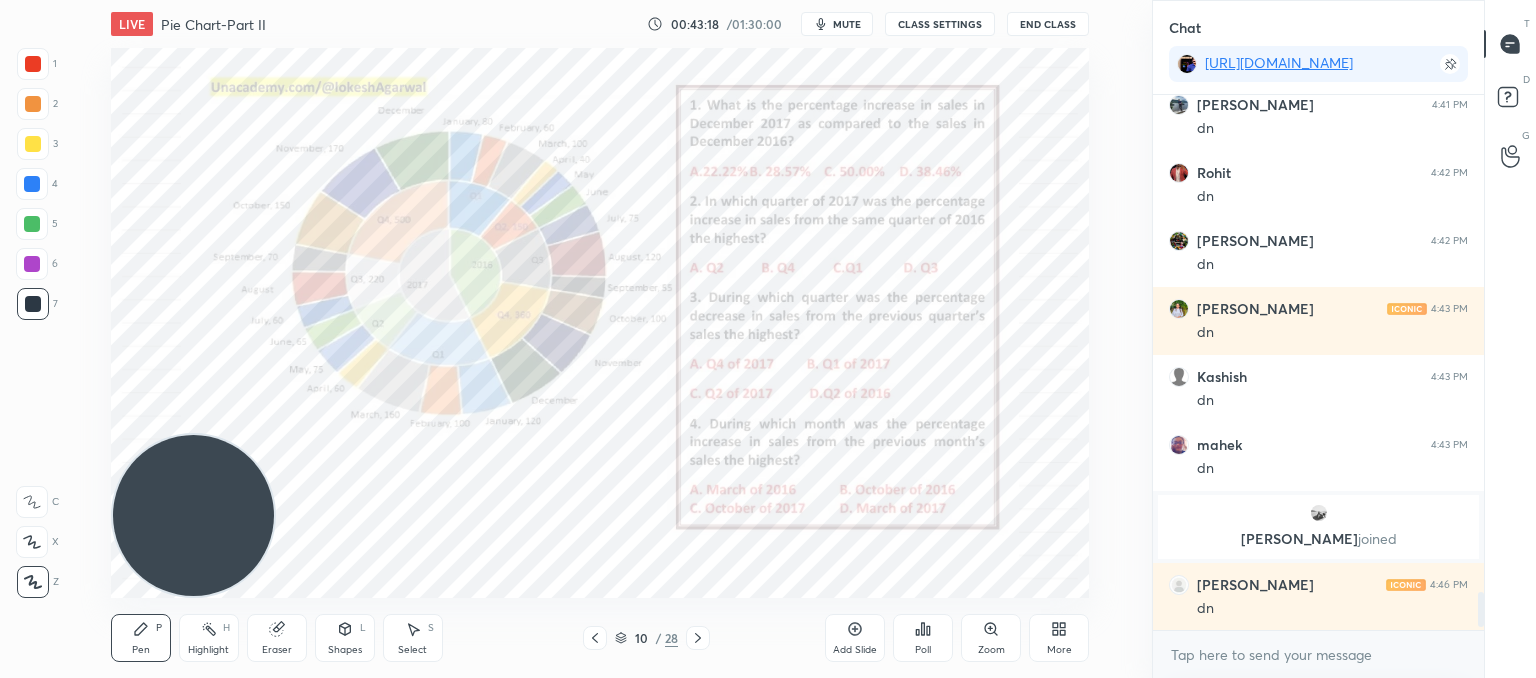 click on "x" at bounding box center (1318, 654) 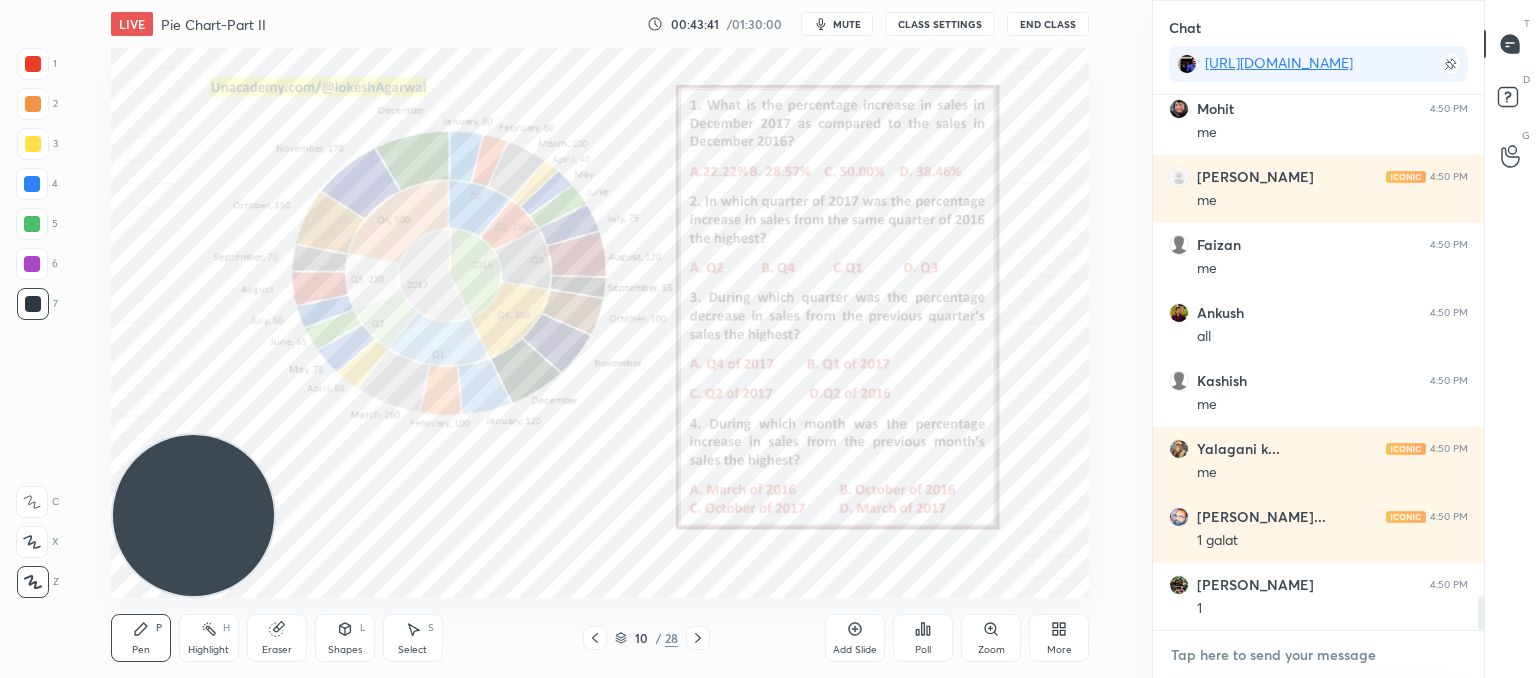 click at bounding box center [1318, 655] 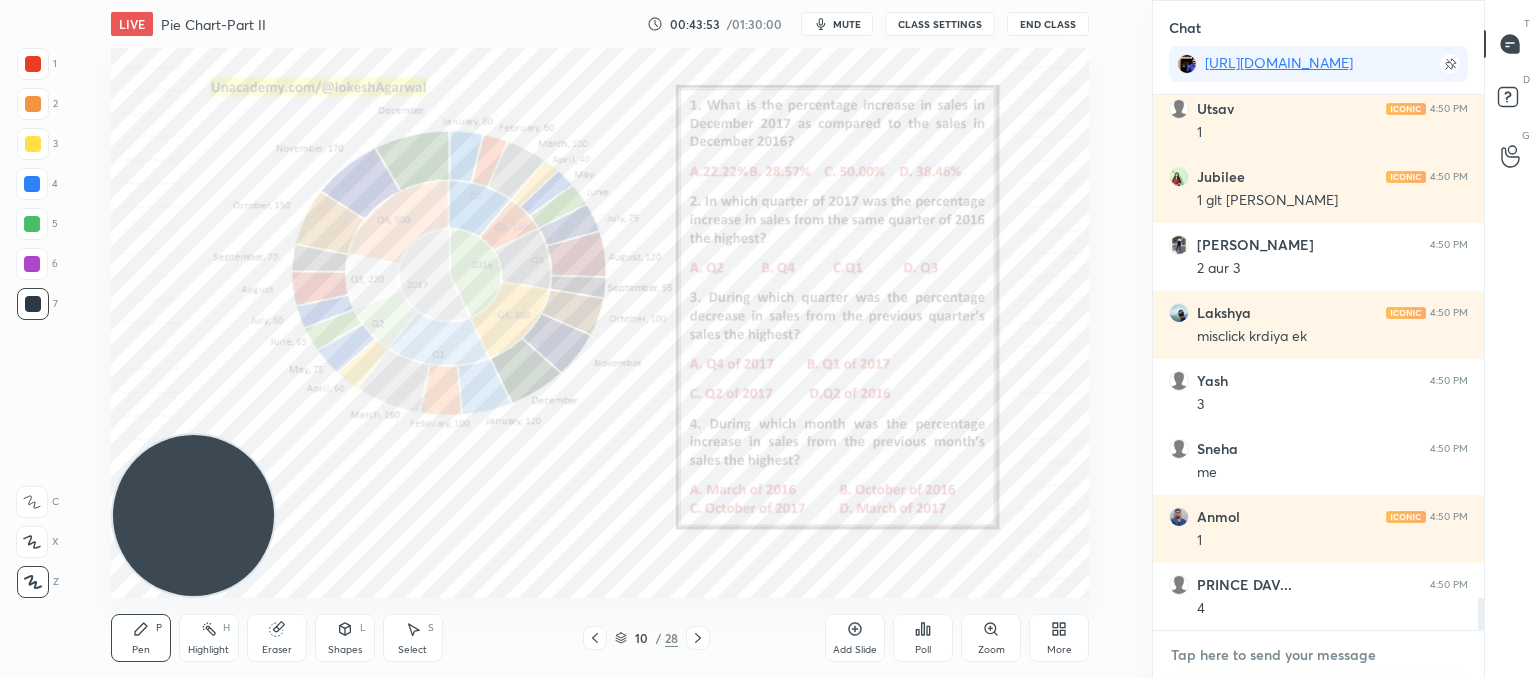 scroll, scrollTop: 8542, scrollLeft: 0, axis: vertical 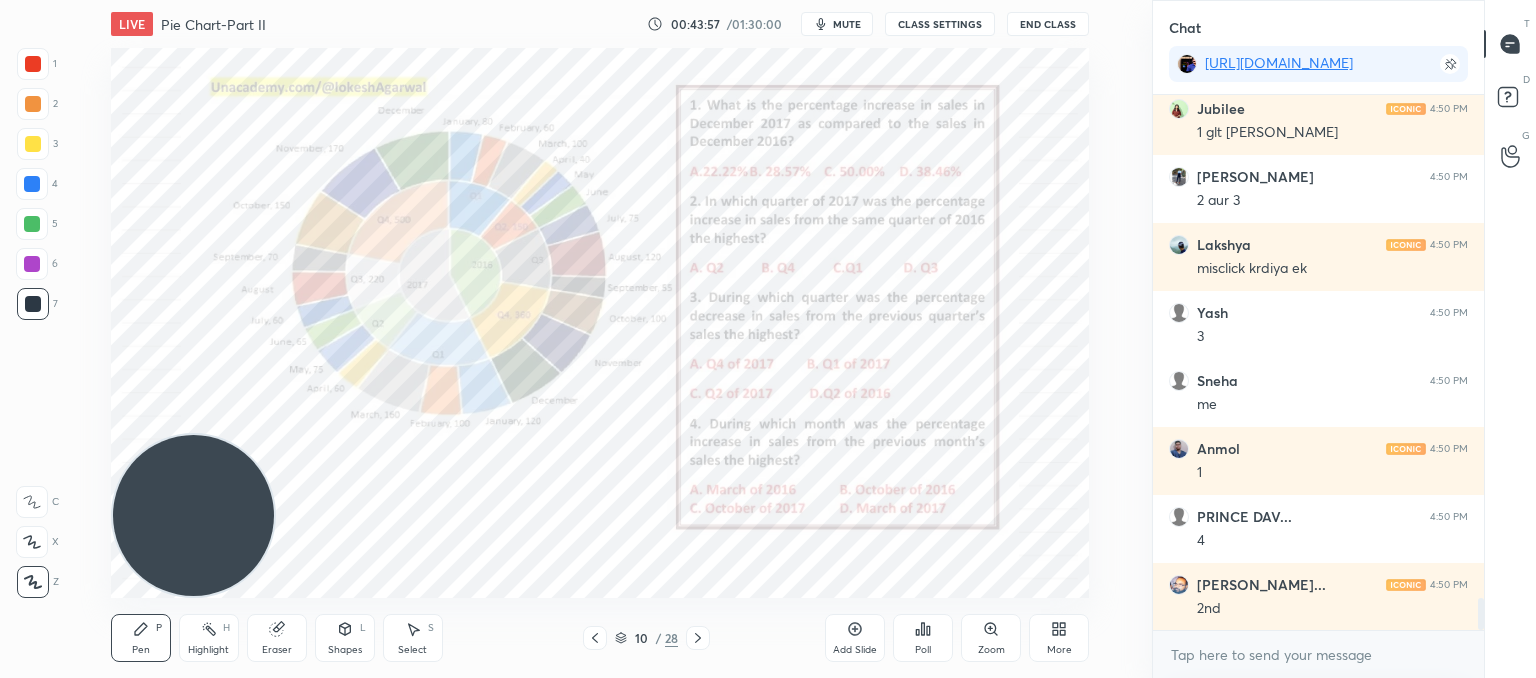 type on "x" 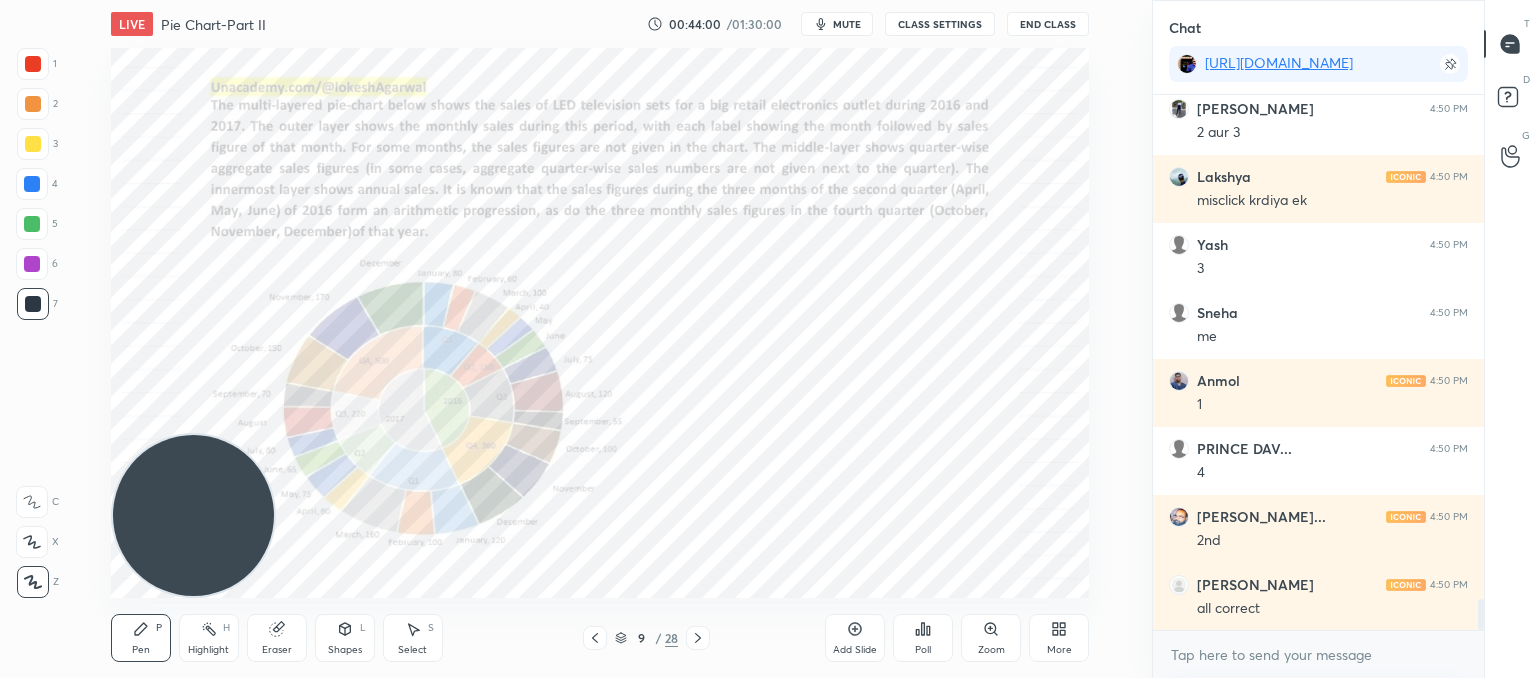 click on "Zoom" at bounding box center (991, 638) 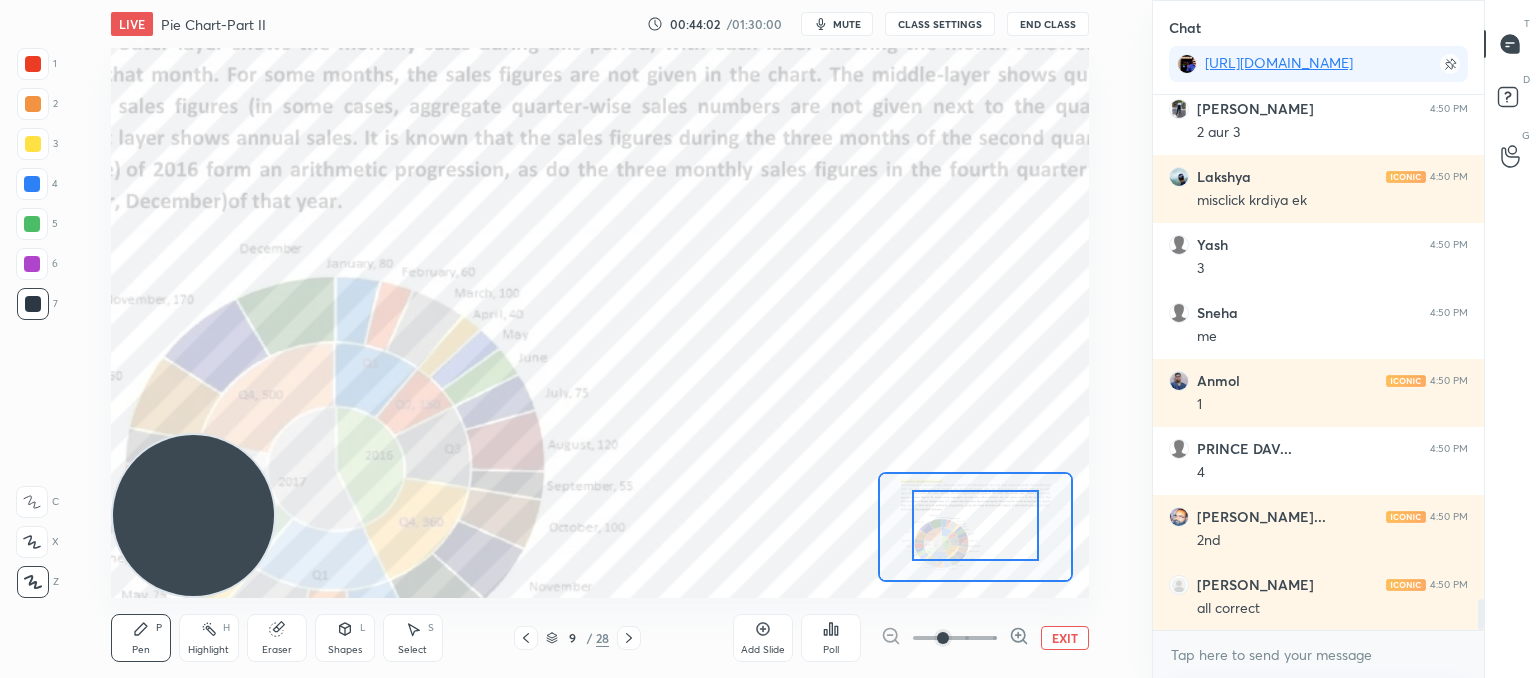 drag, startPoint x: 997, startPoint y: 525, endPoint x: 981, endPoint y: 537, distance: 20 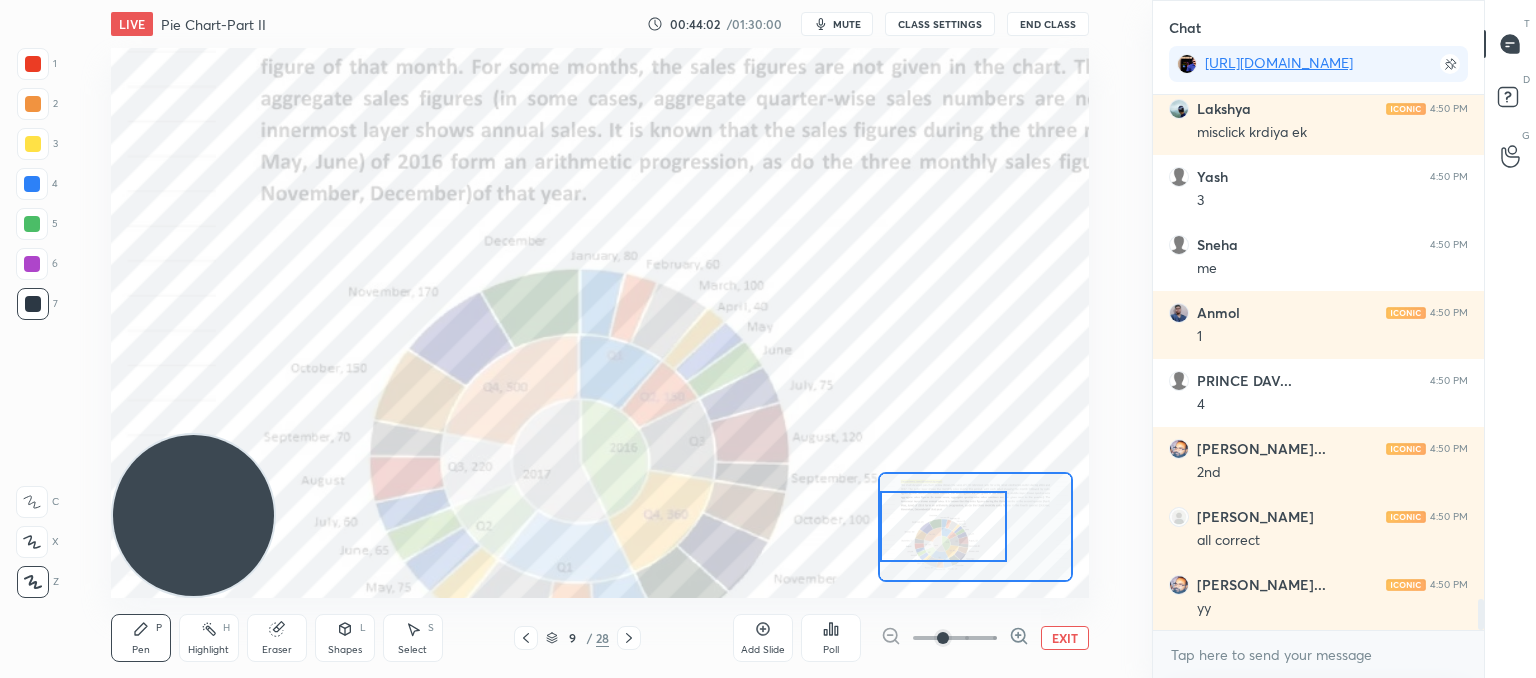 drag, startPoint x: 1000, startPoint y: 535, endPoint x: 968, endPoint y: 537, distance: 32.06244 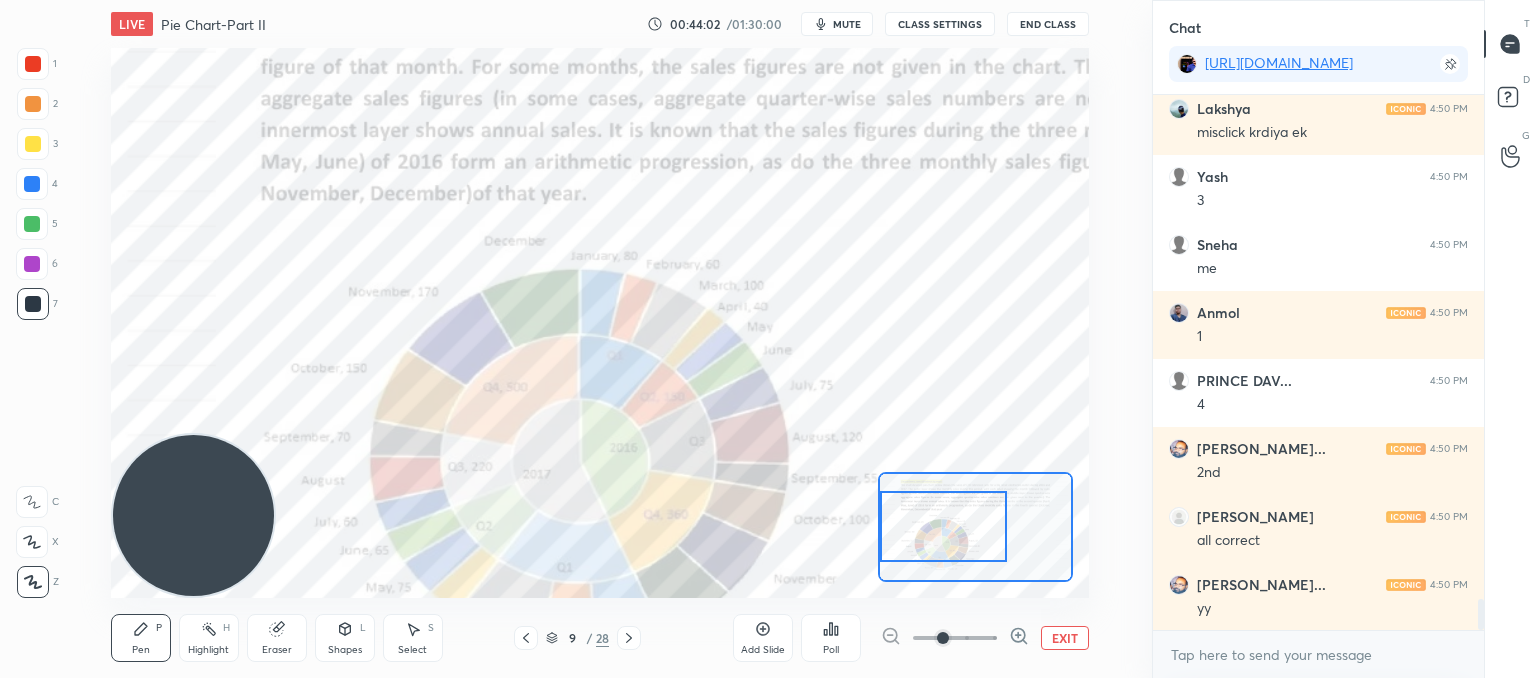 click at bounding box center (944, 526) 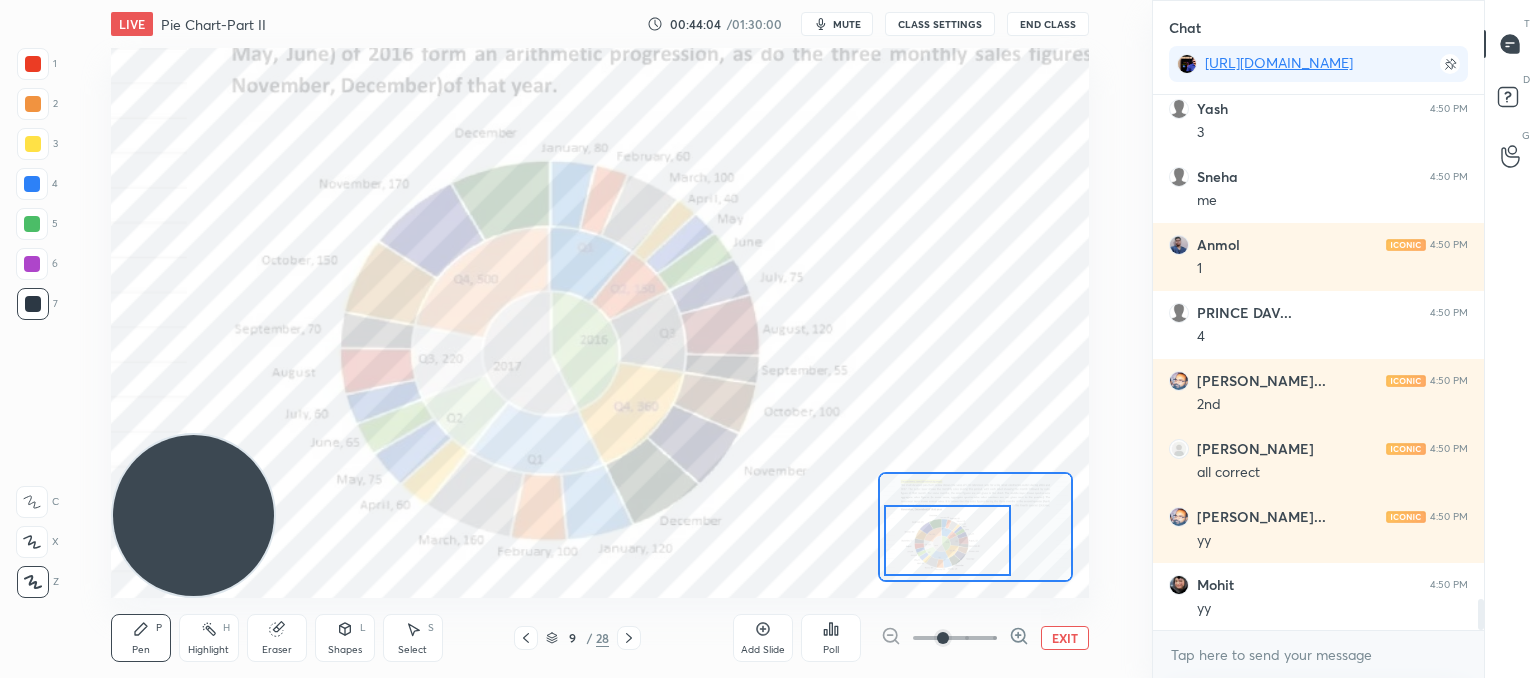 drag, startPoint x: 972, startPoint y: 538, endPoint x: 976, endPoint y: 552, distance: 14.56022 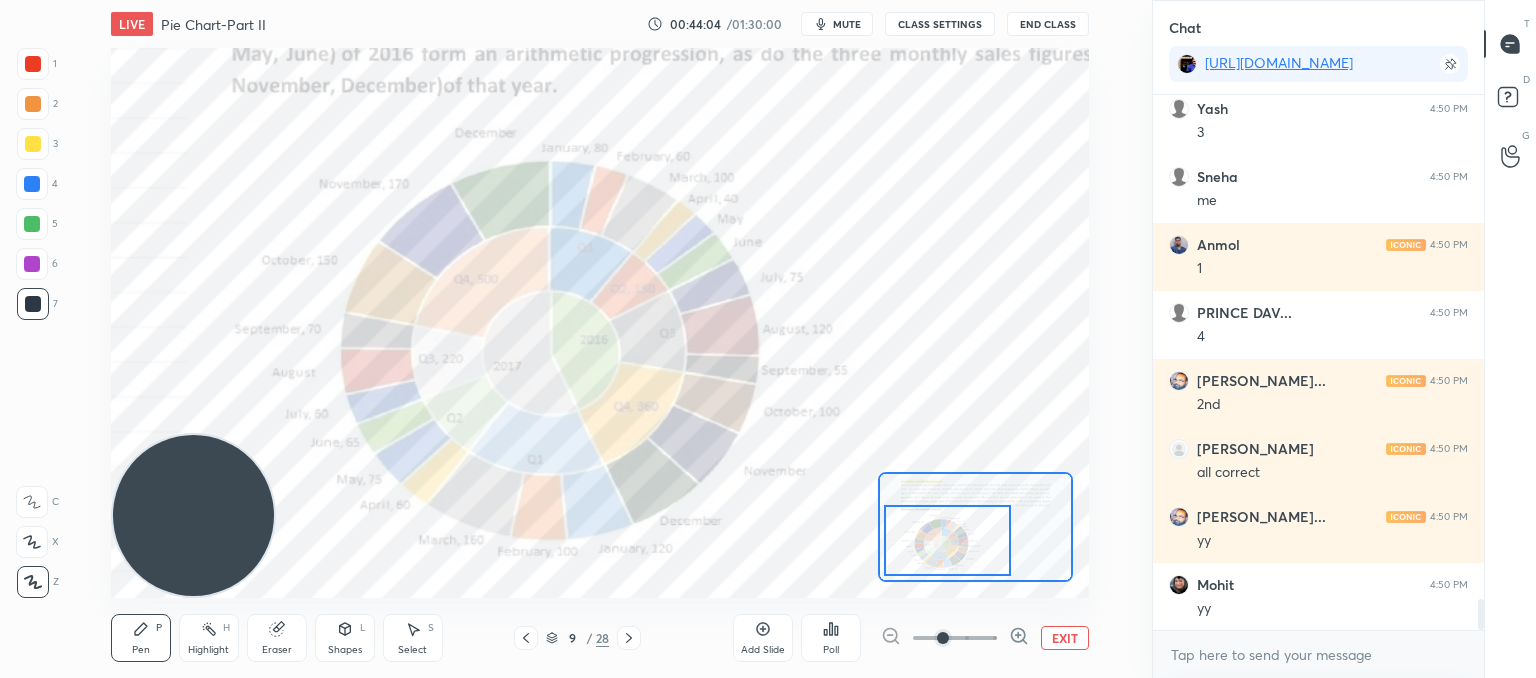 click at bounding box center [948, 540] 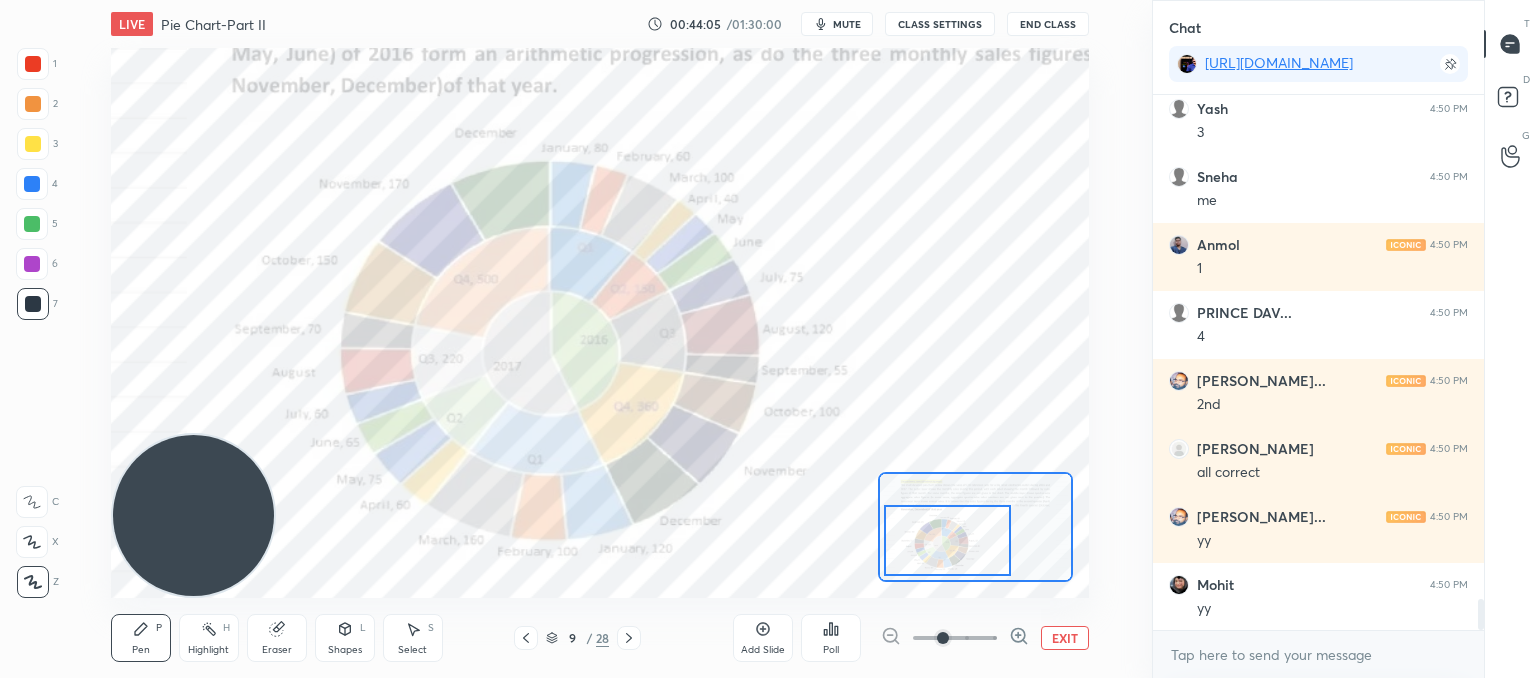 drag, startPoint x: 135, startPoint y: 638, endPoint x: 161, endPoint y: 611, distance: 37.48333 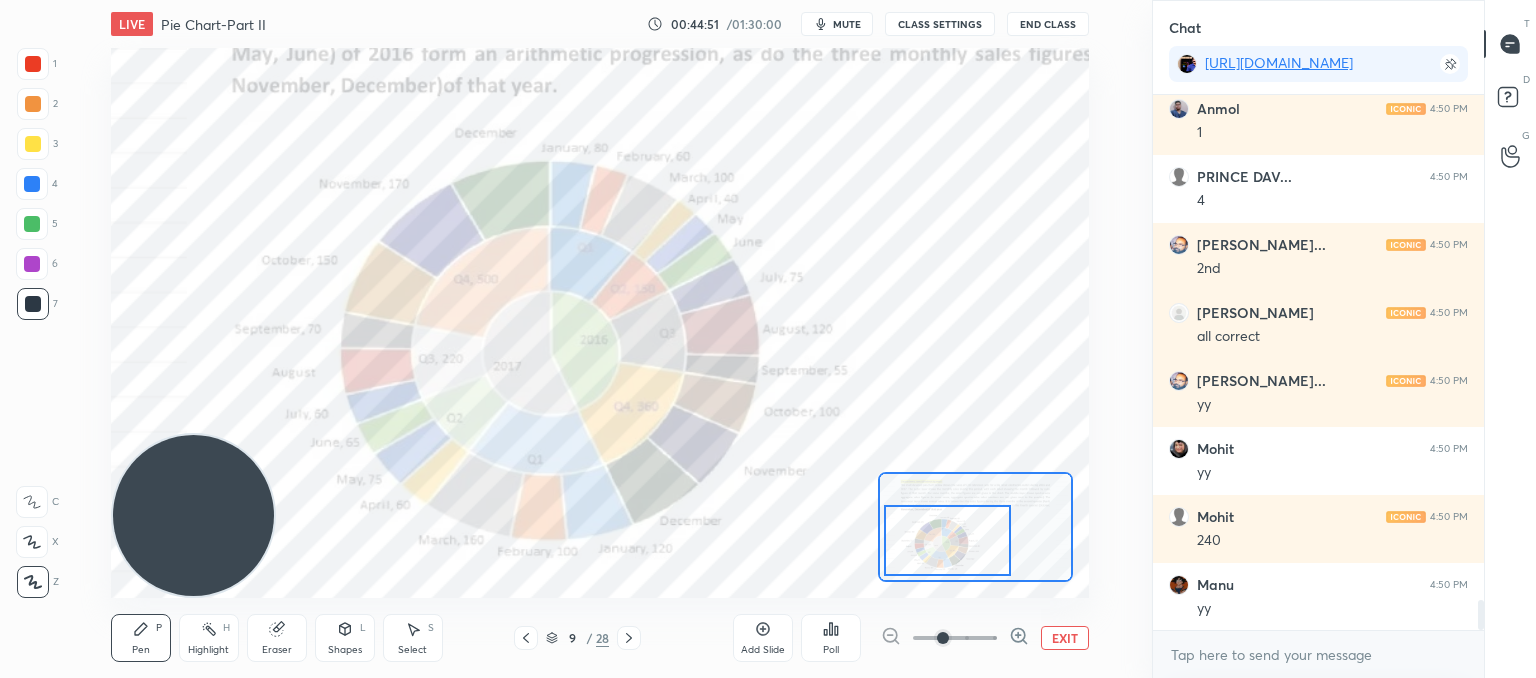 scroll, scrollTop: 8950, scrollLeft: 0, axis: vertical 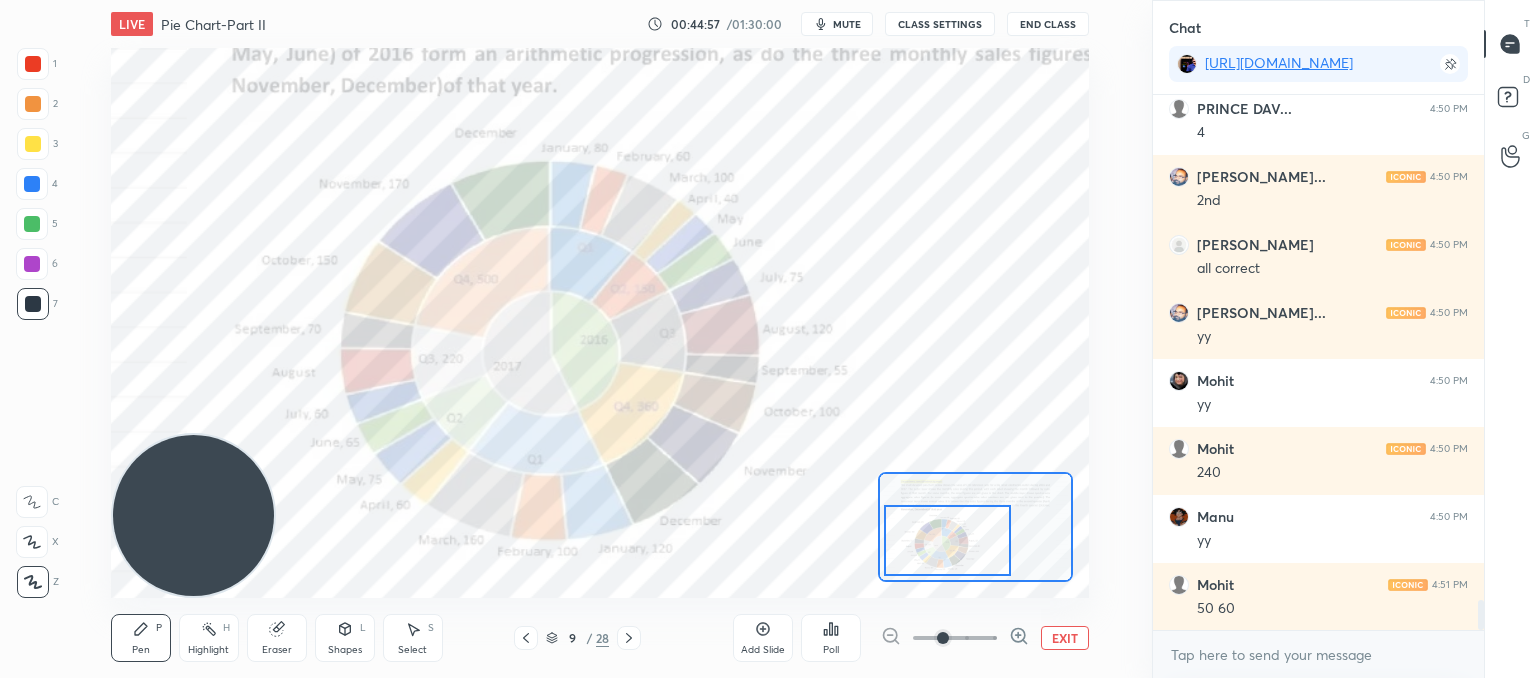 click on "Eraser" at bounding box center [277, 638] 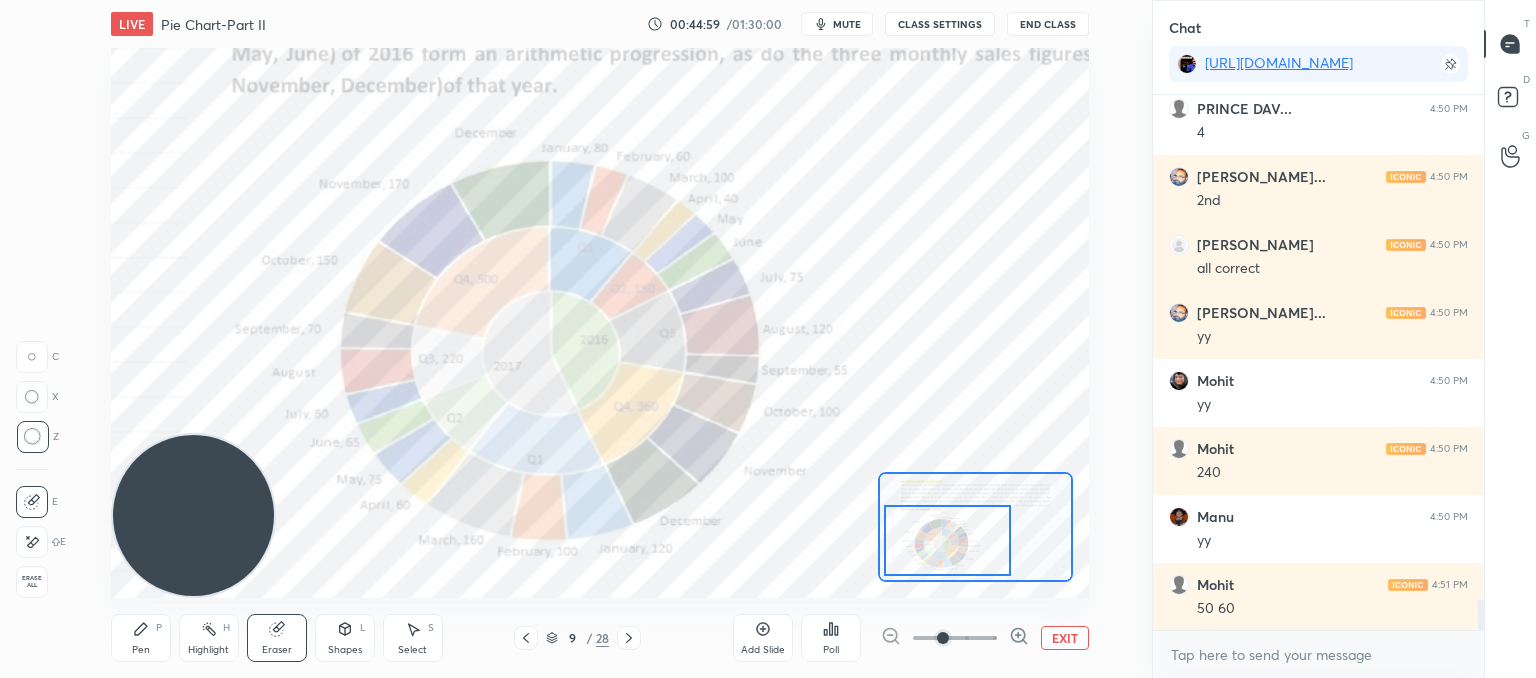 click on "Pen P" at bounding box center (141, 638) 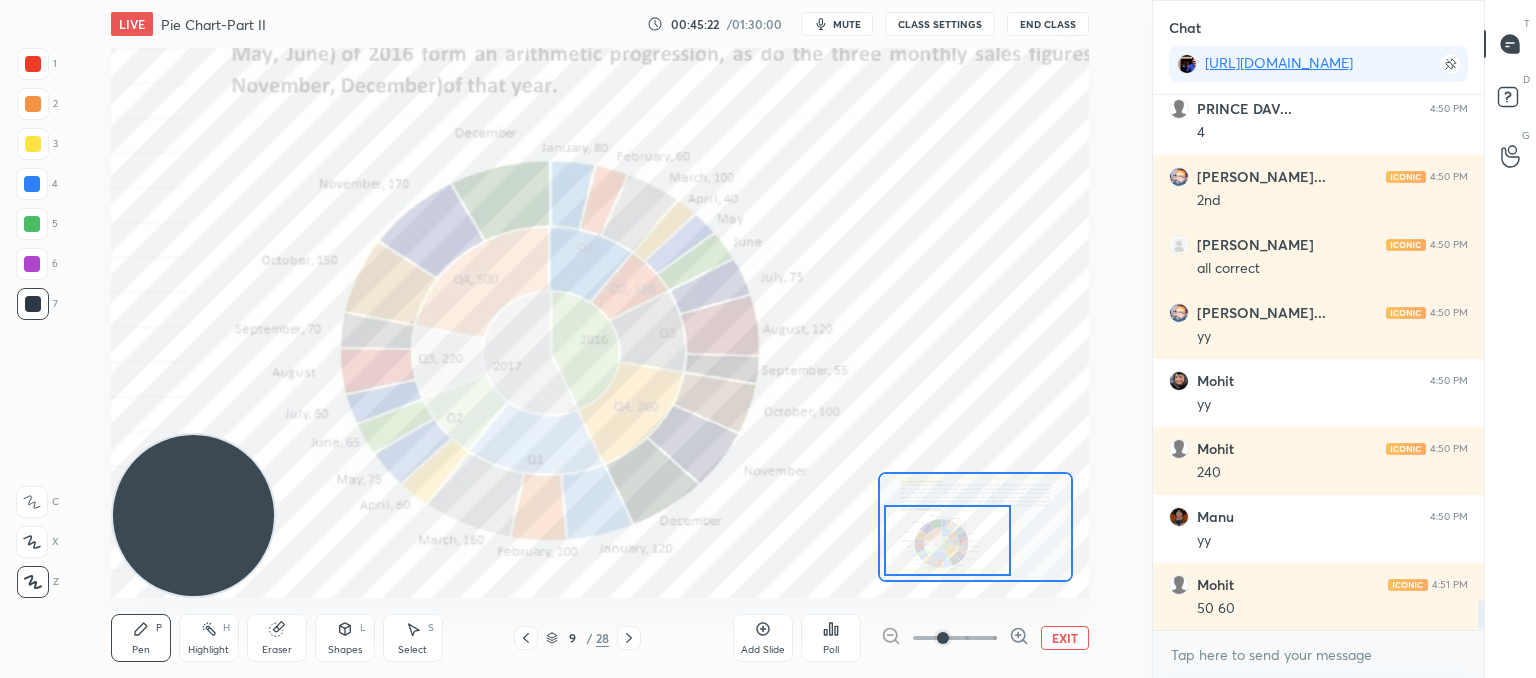 click 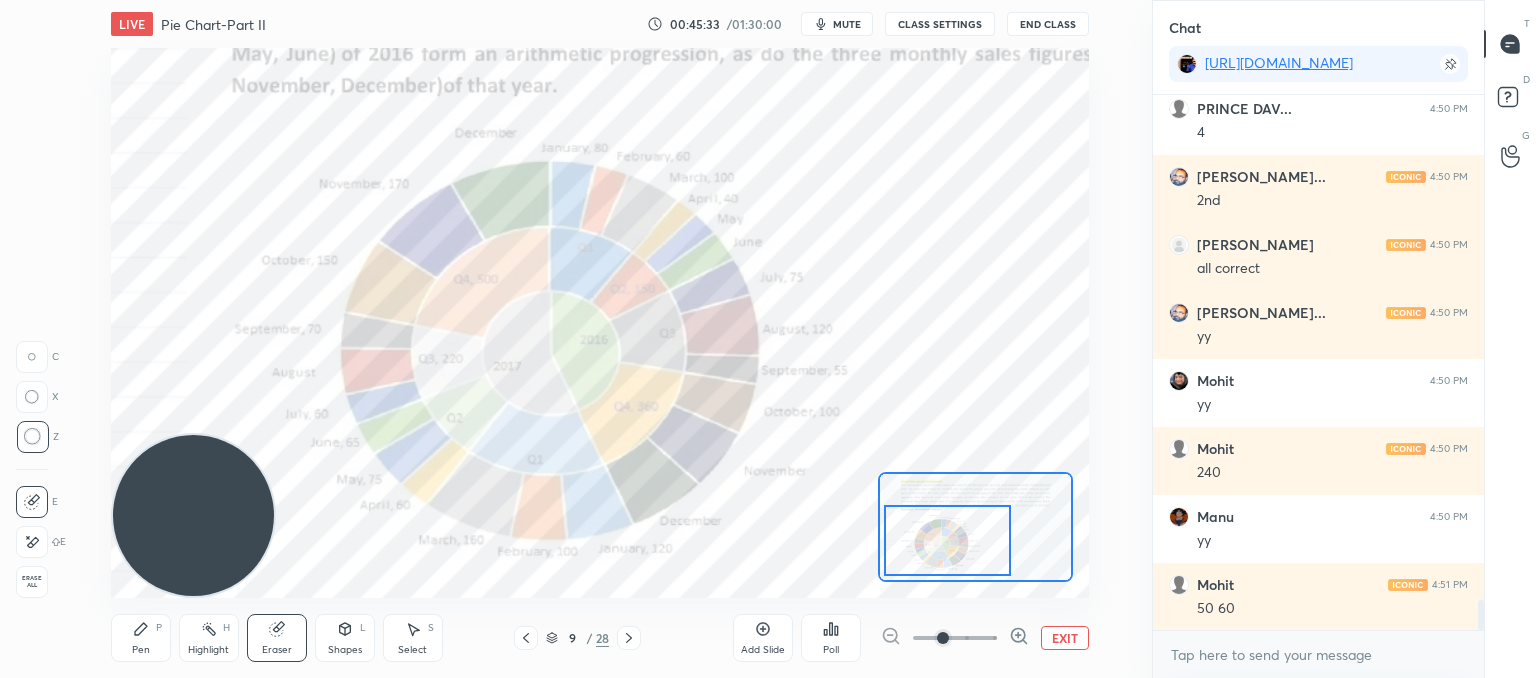click 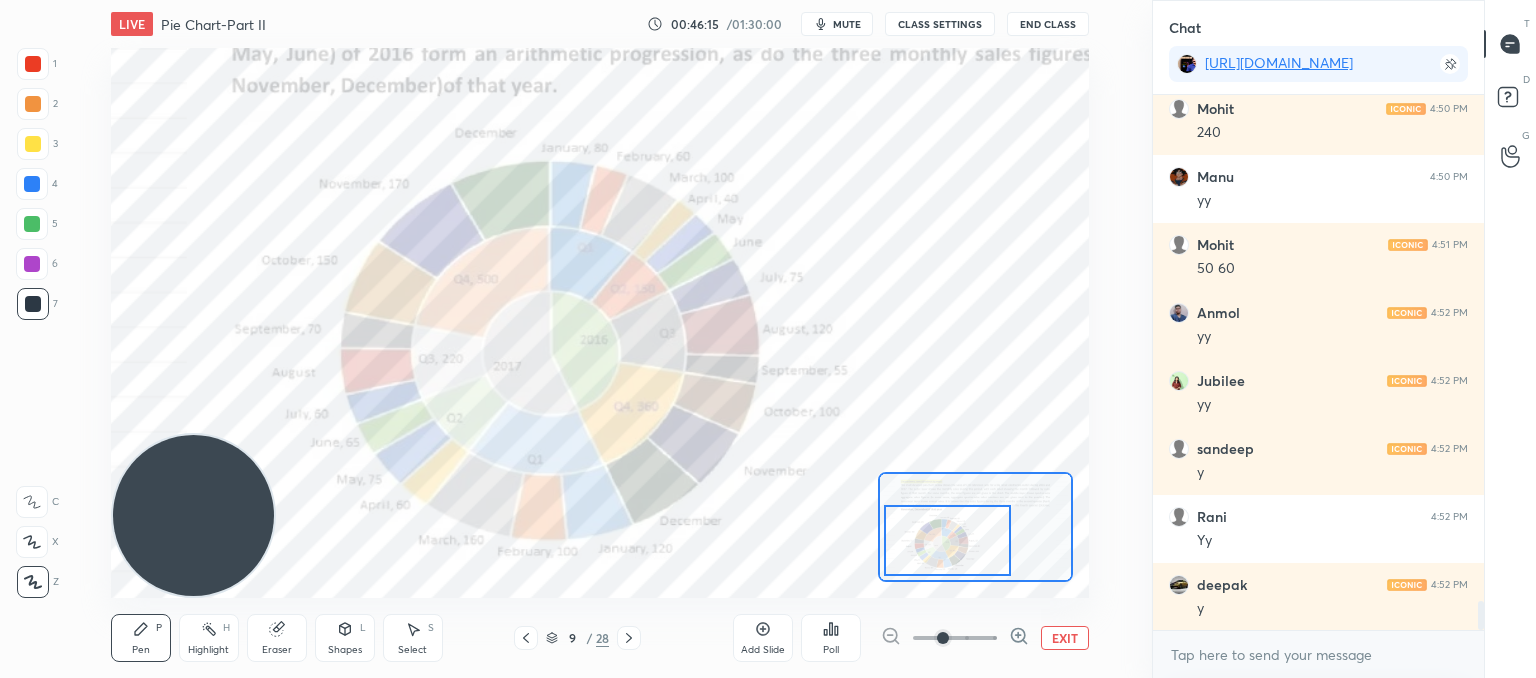 scroll, scrollTop: 9358, scrollLeft: 0, axis: vertical 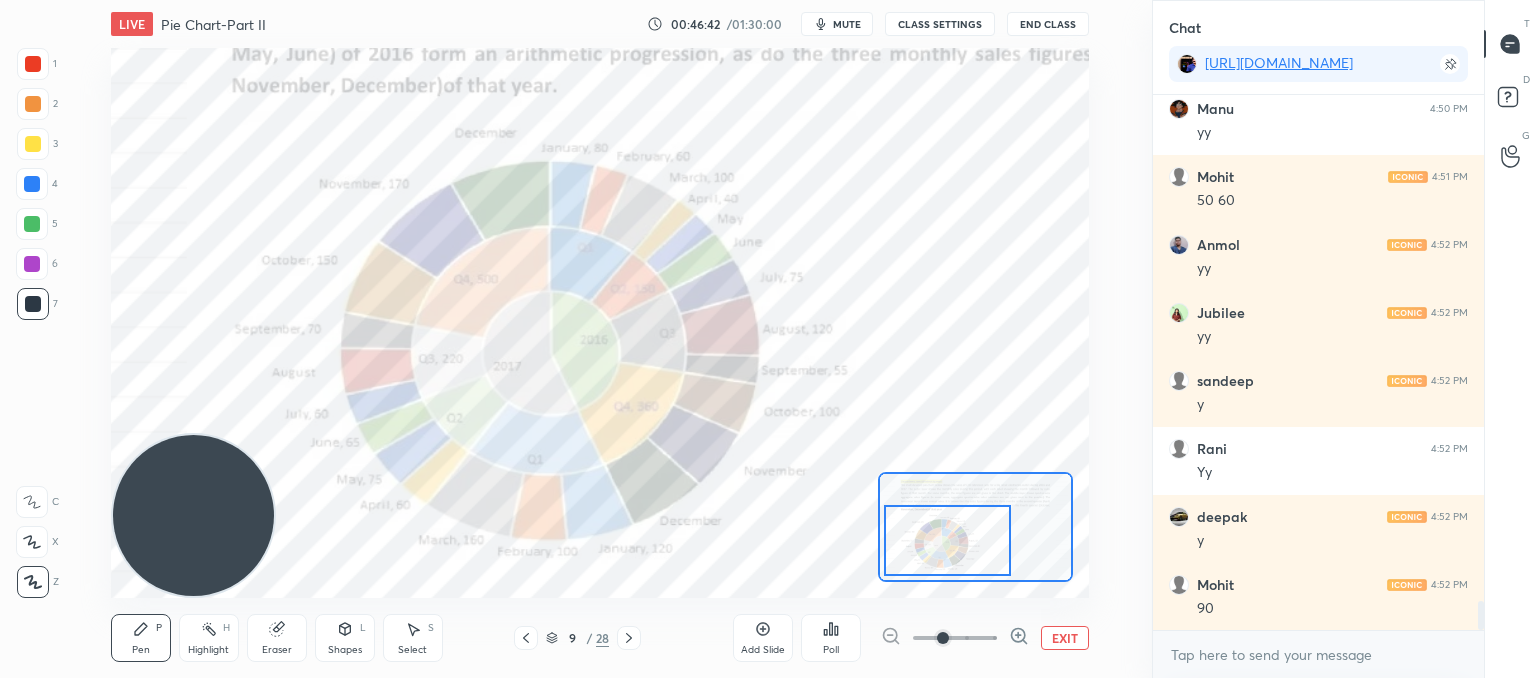 click 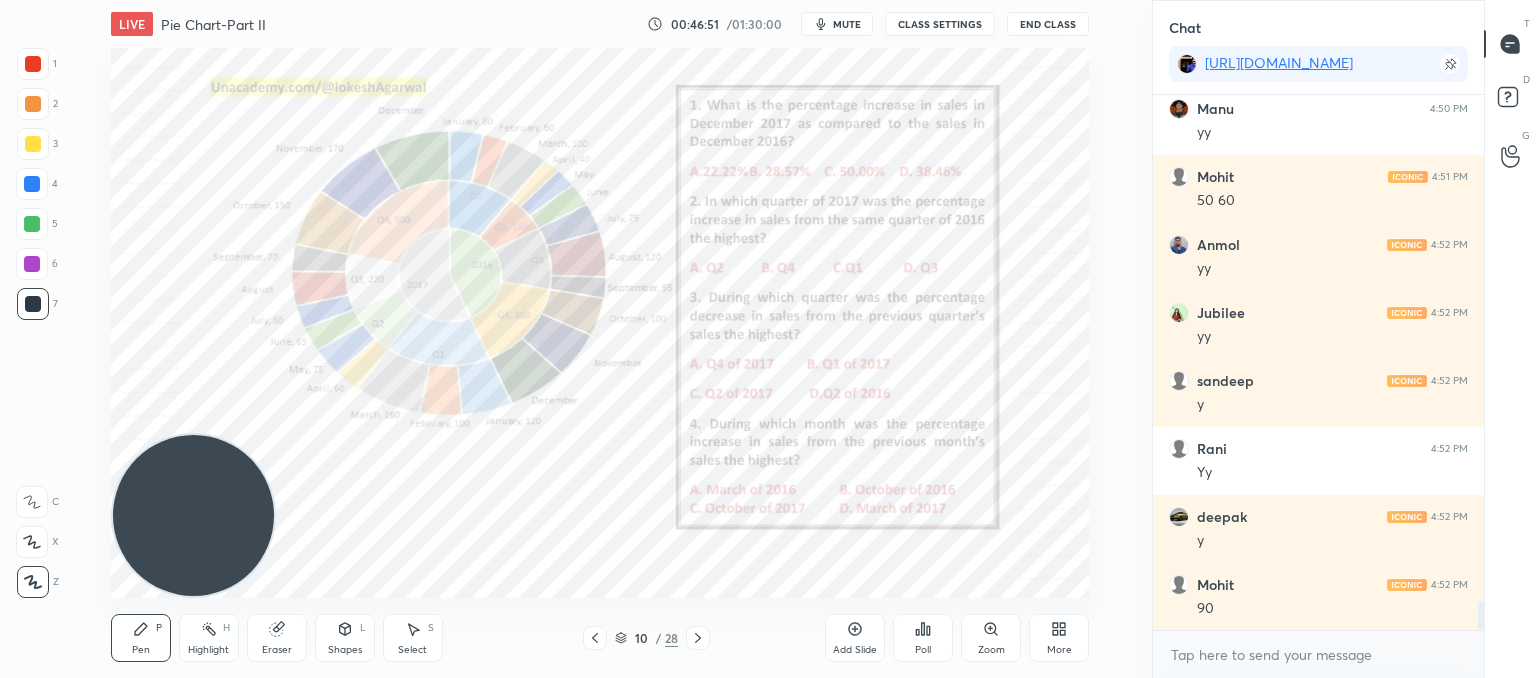 scroll, scrollTop: 9426, scrollLeft: 0, axis: vertical 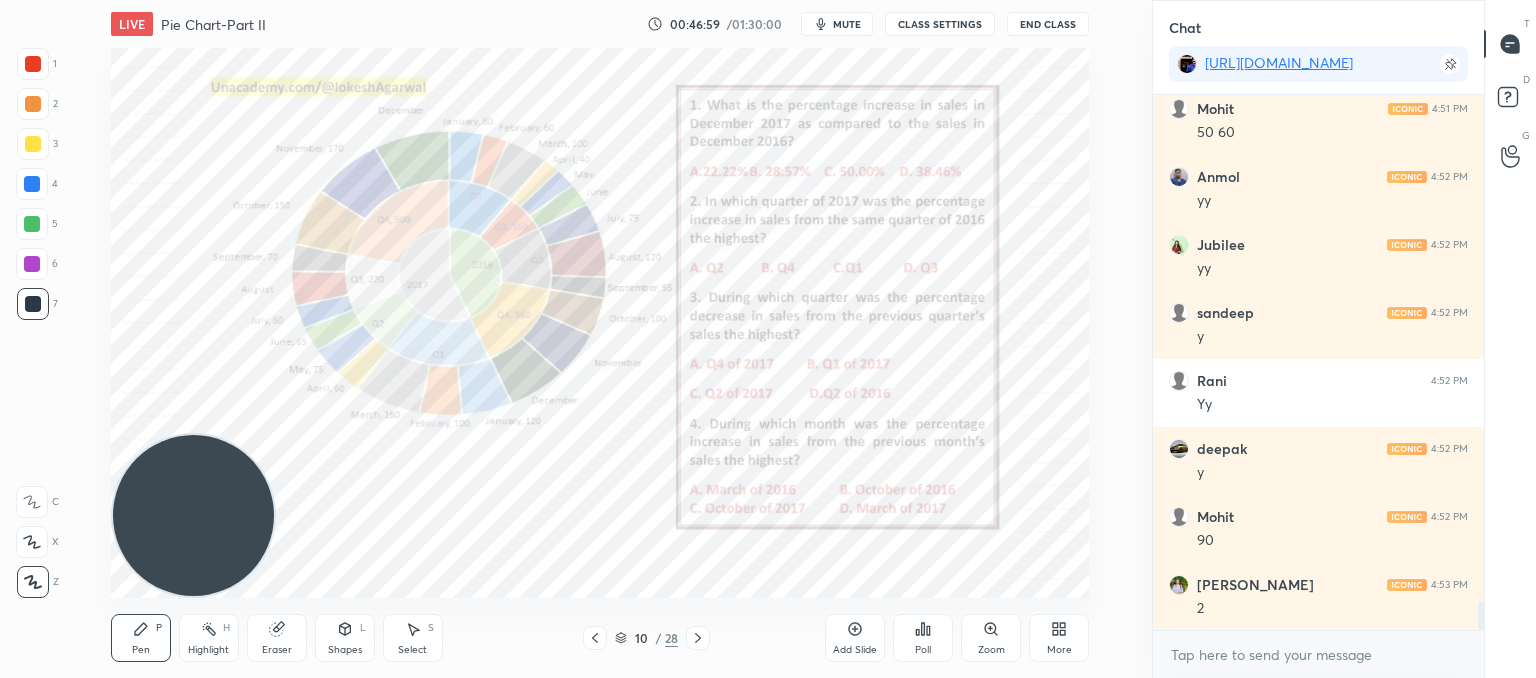 click 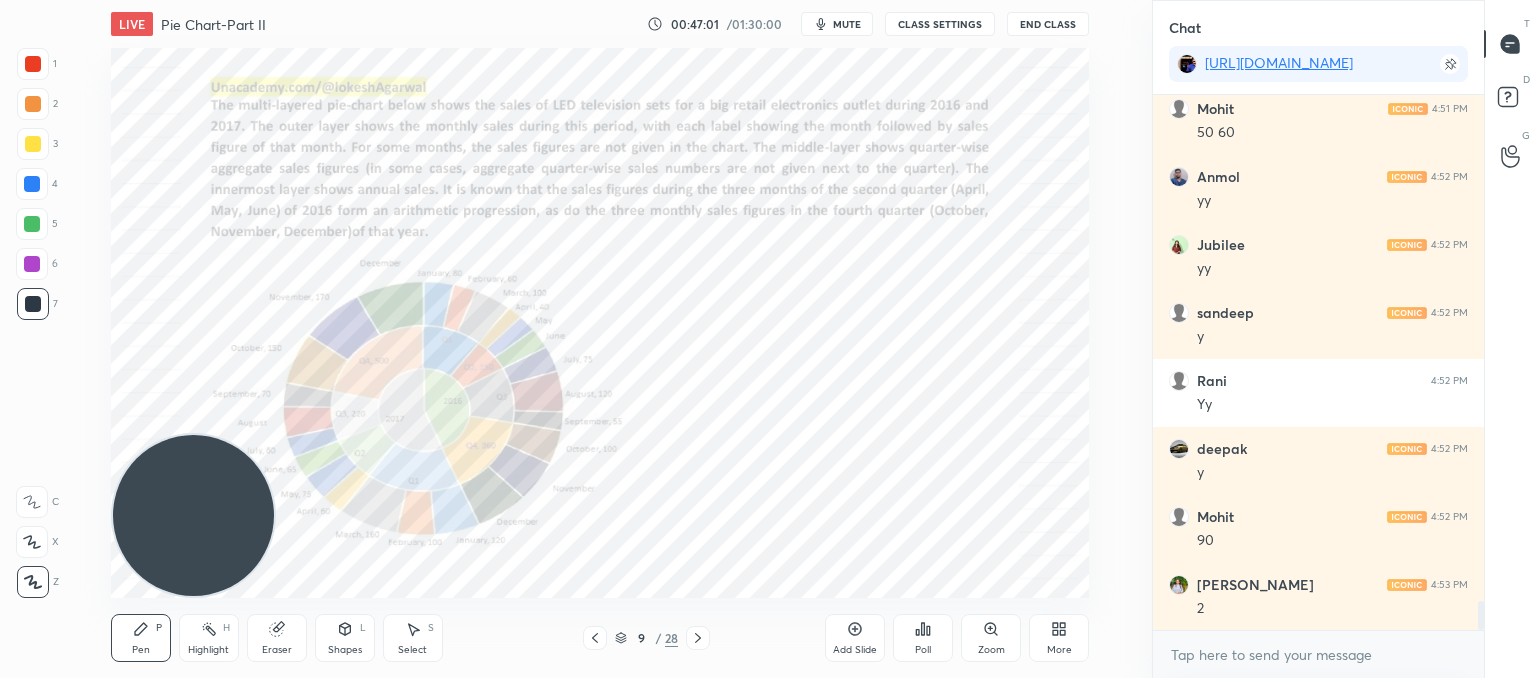 click at bounding box center [698, 638] 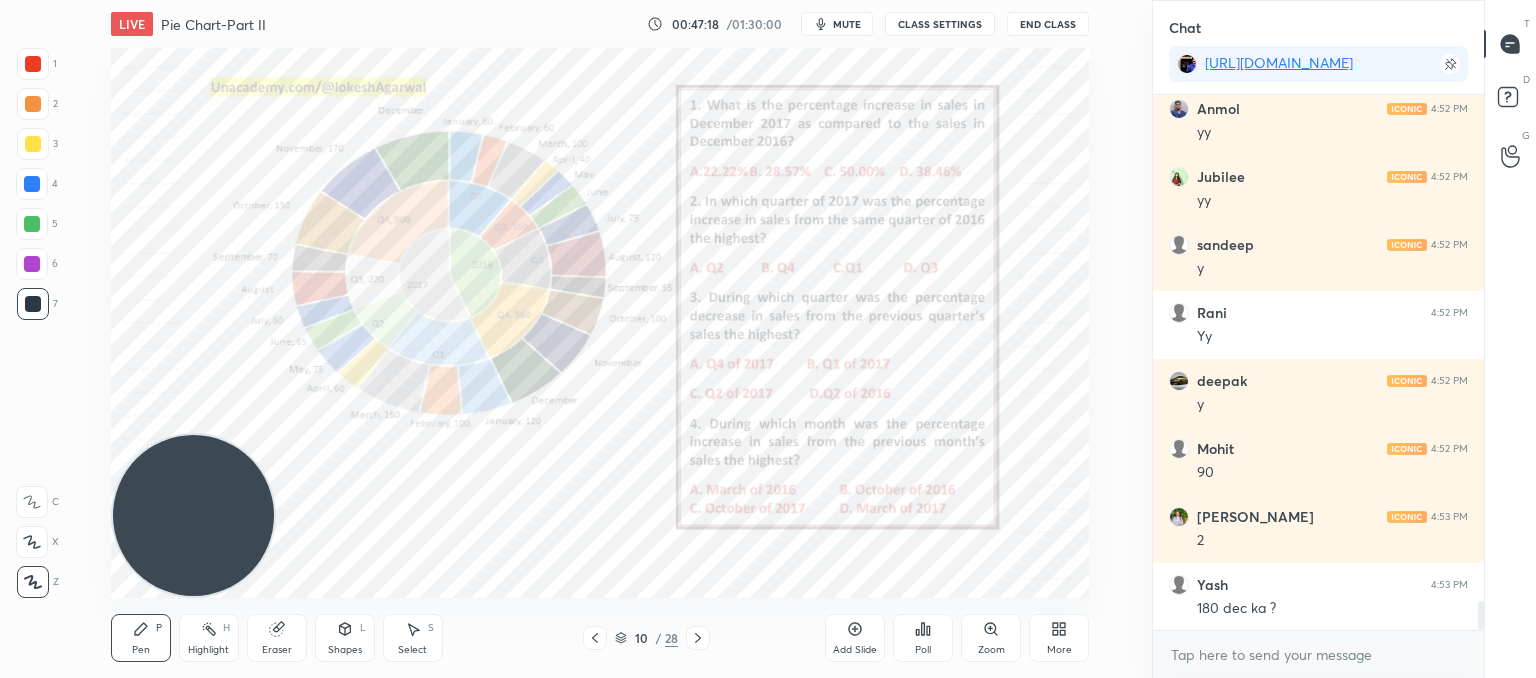 scroll, scrollTop: 9562, scrollLeft: 0, axis: vertical 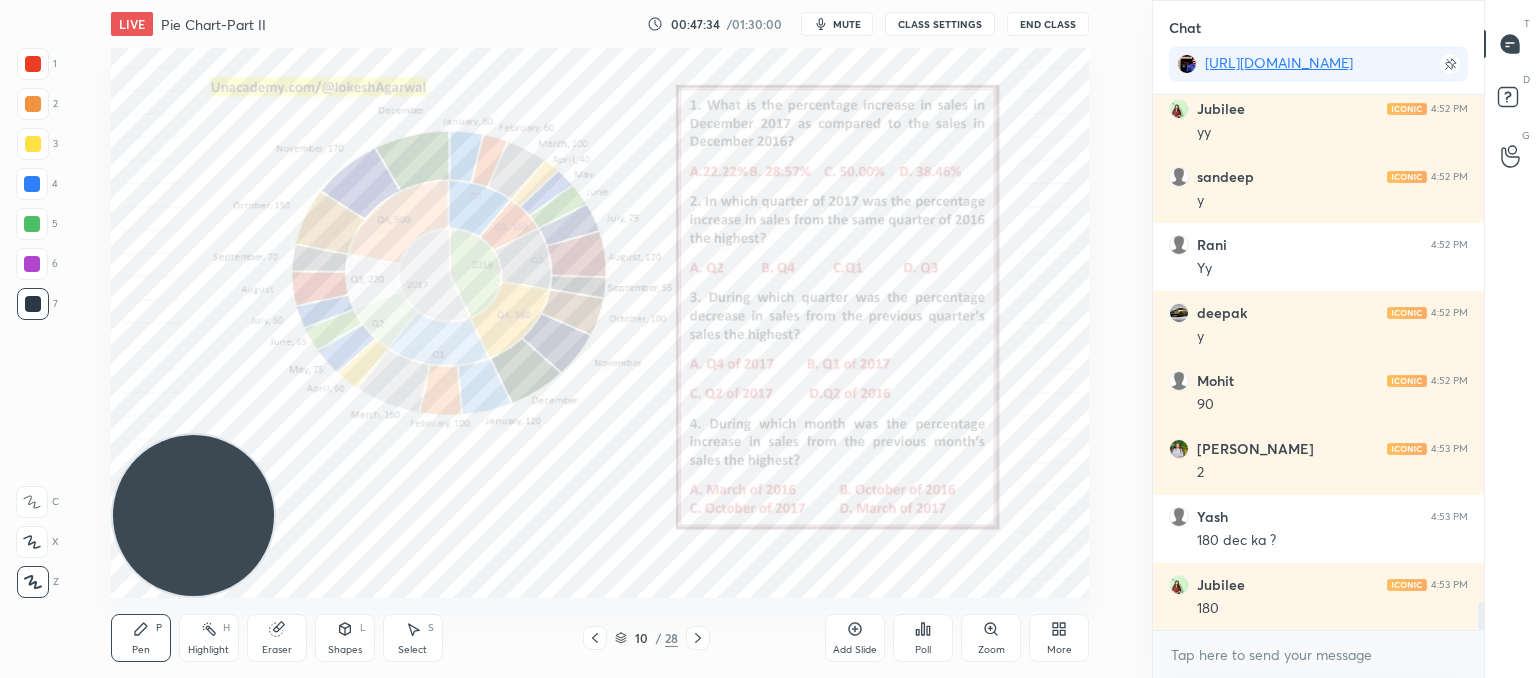 click 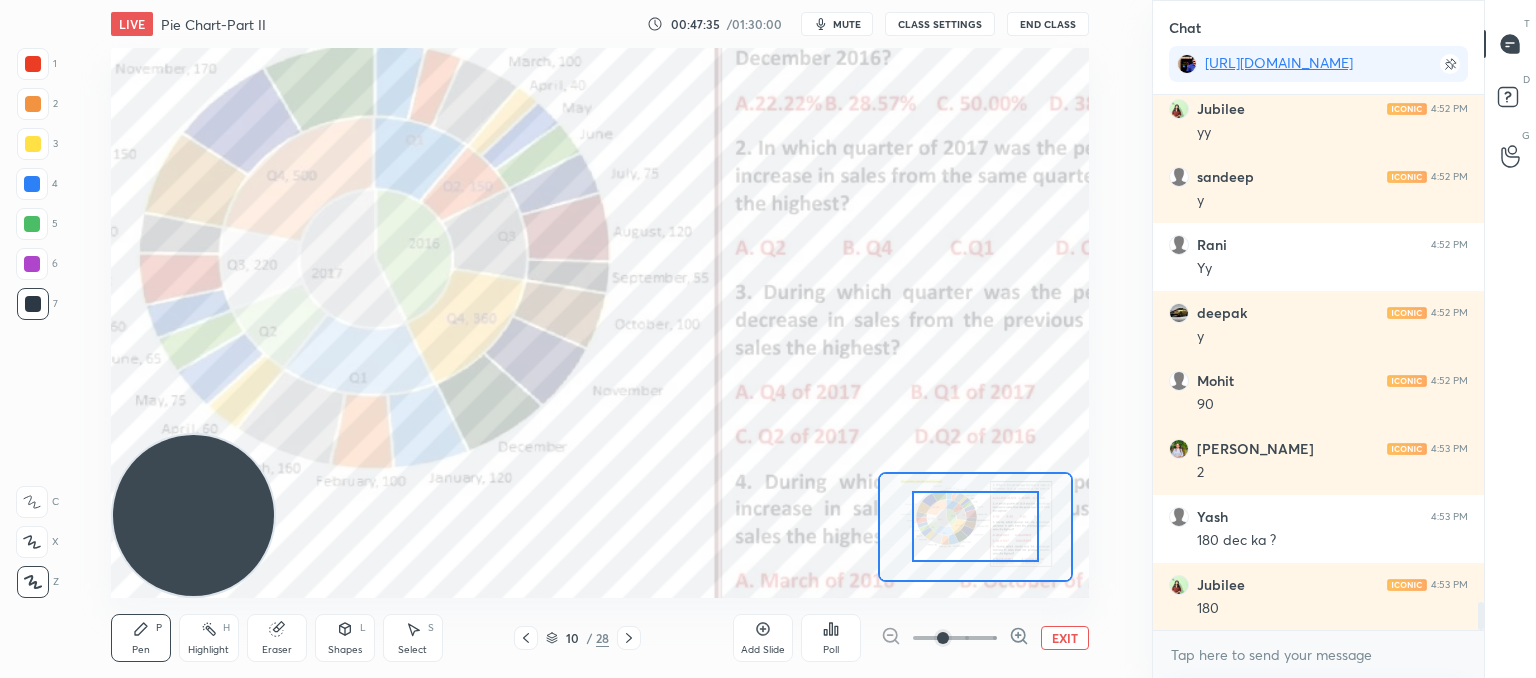 drag, startPoint x: 992, startPoint y: 548, endPoint x: 994, endPoint y: 525, distance: 23.086792 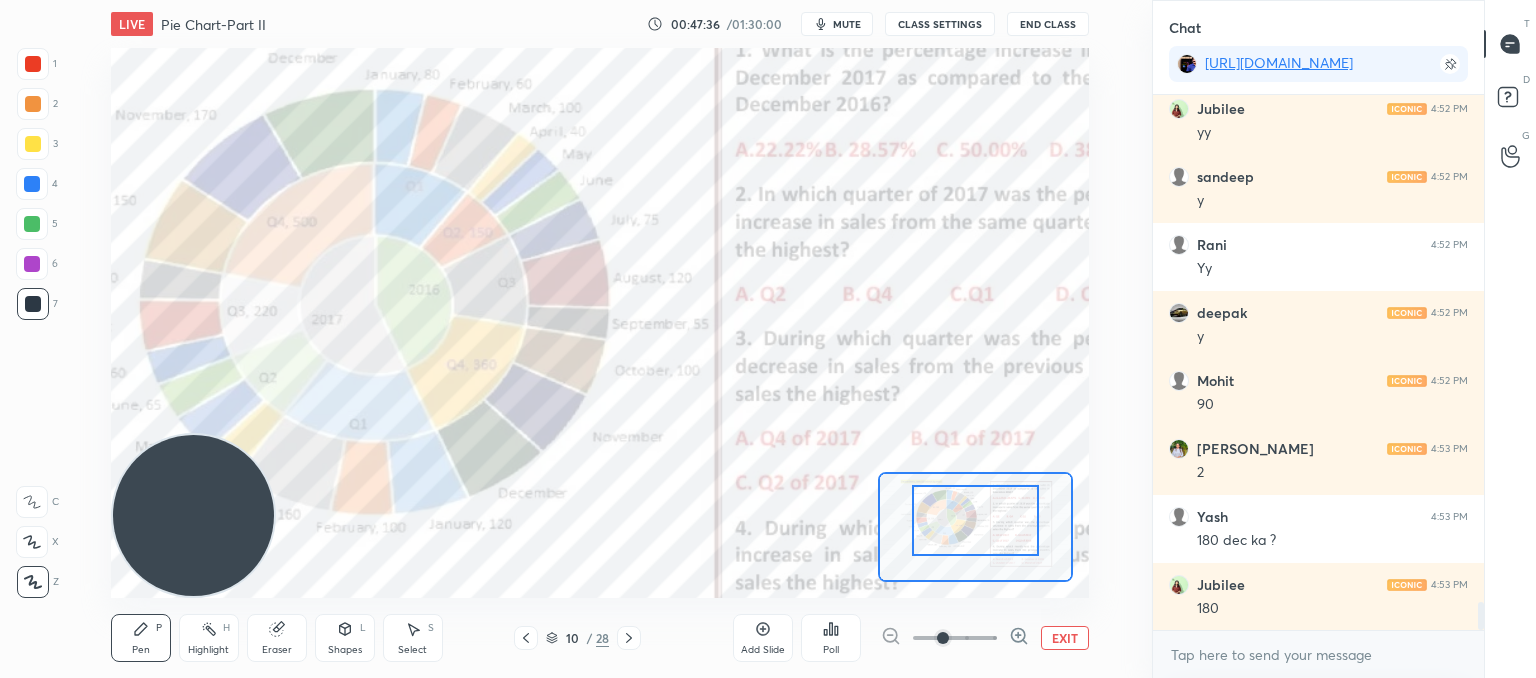 click at bounding box center (976, 520) 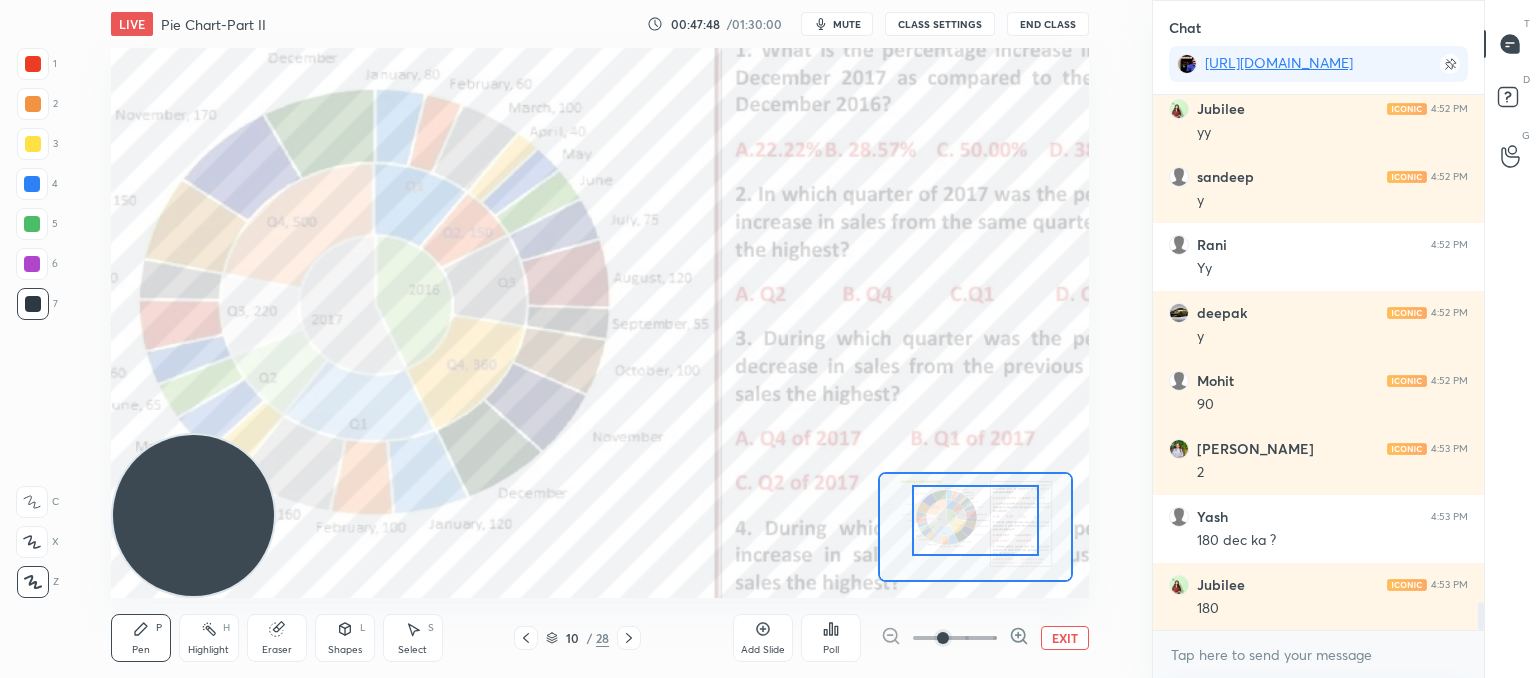 scroll, scrollTop: 9630, scrollLeft: 0, axis: vertical 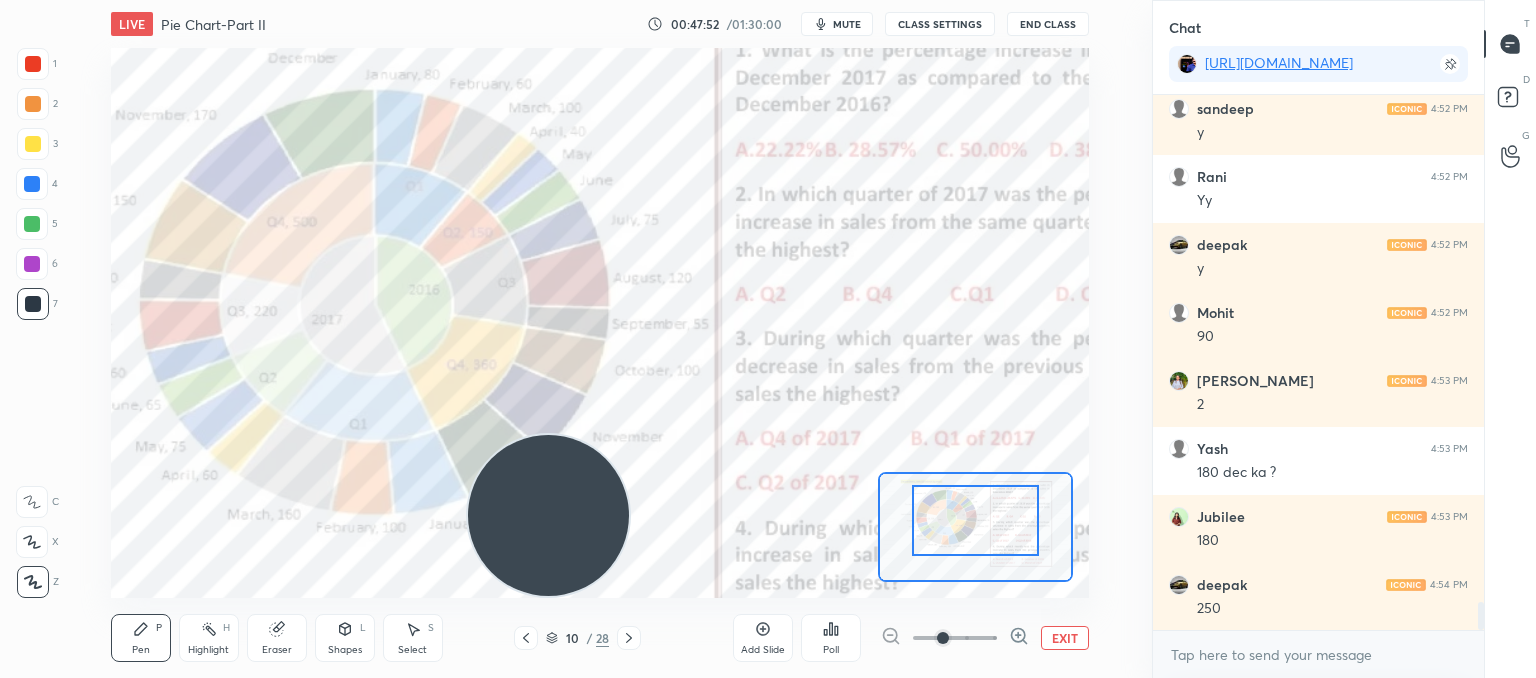 click on "Setting up your live class Poll for   secs No correct answer Start poll" at bounding box center (600, 323) 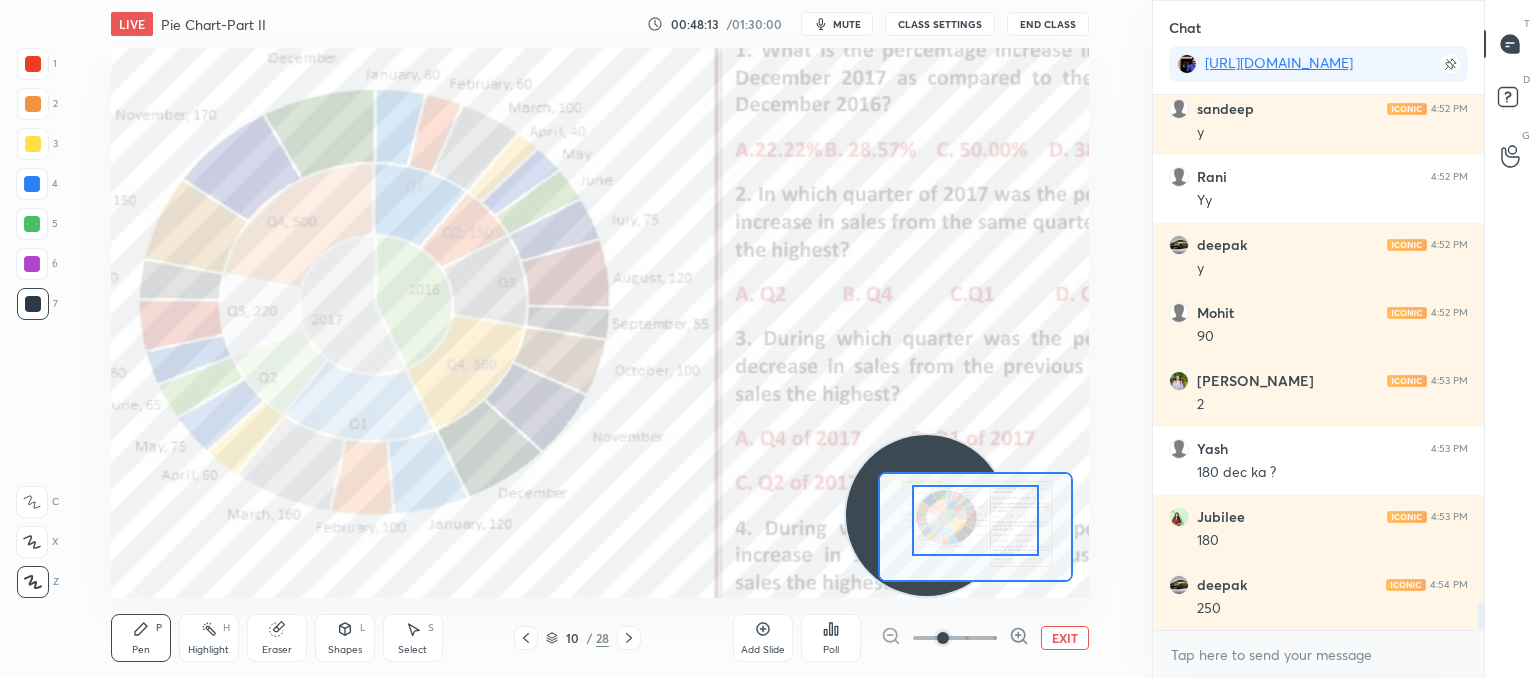 click on "EXIT" at bounding box center (1065, 638) 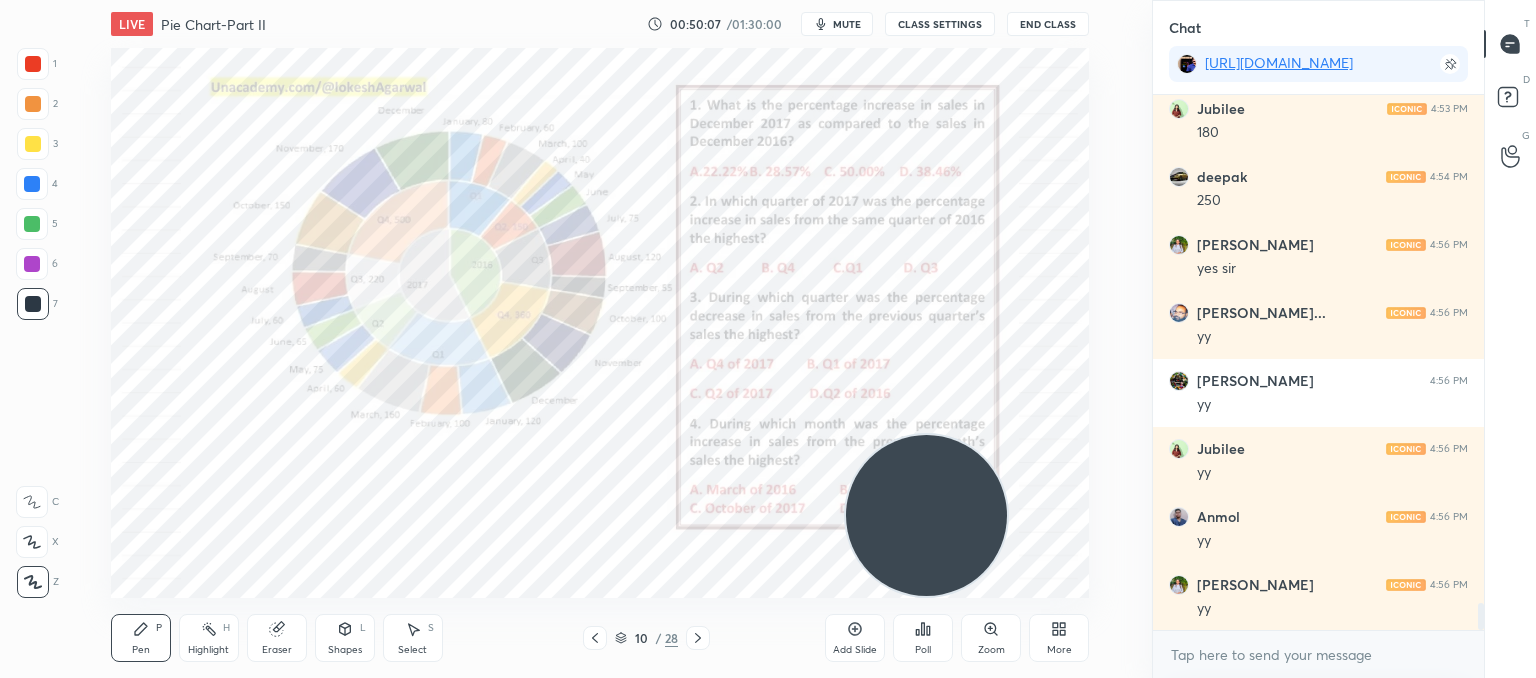 scroll, scrollTop: 10106, scrollLeft: 0, axis: vertical 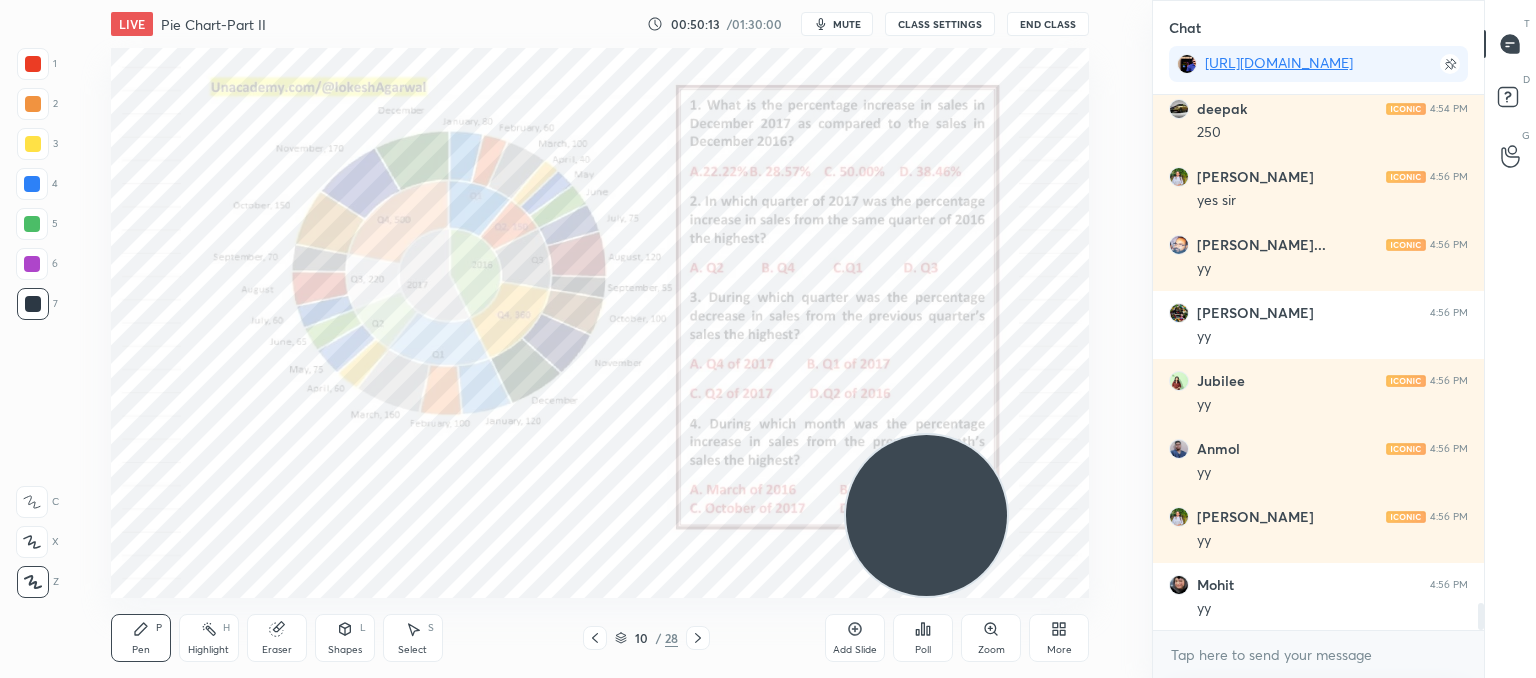 click on "More" at bounding box center (1059, 650) 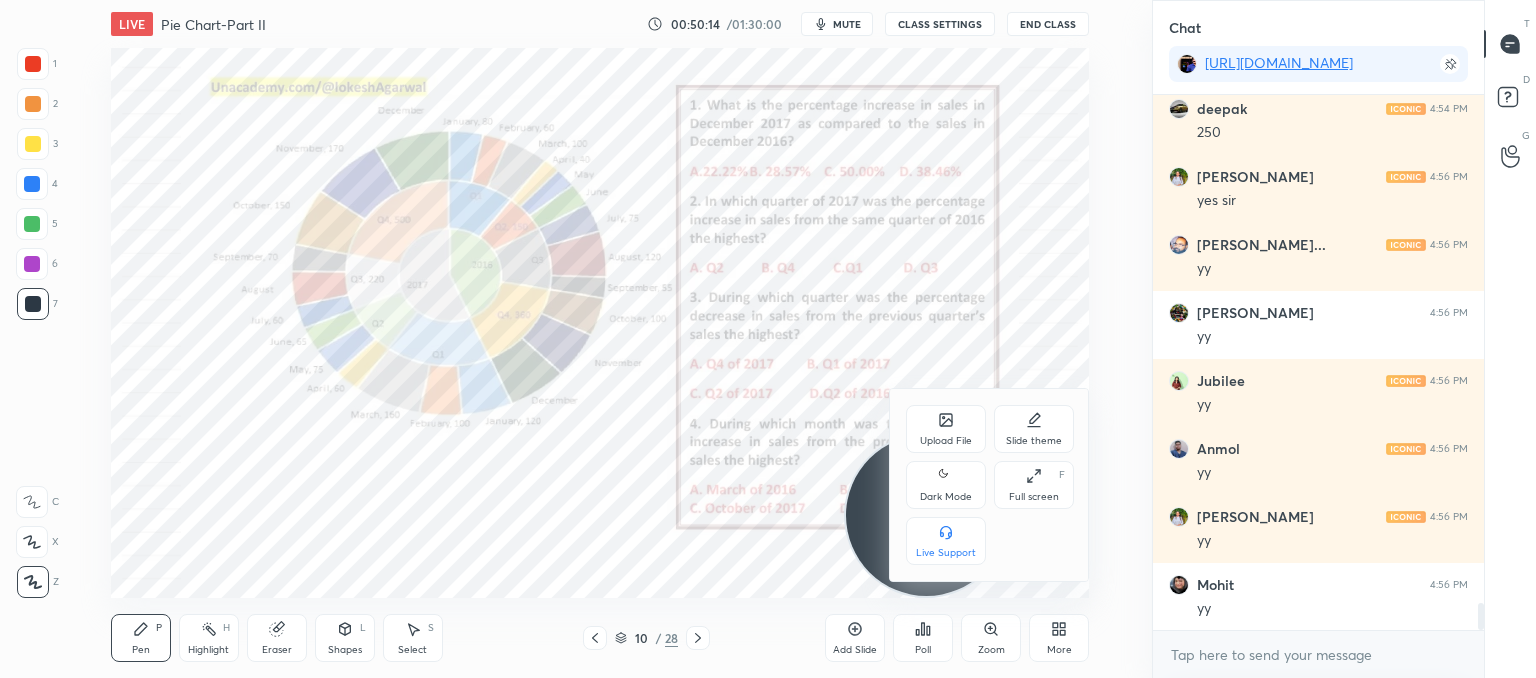 click on "Upload File" at bounding box center [946, 429] 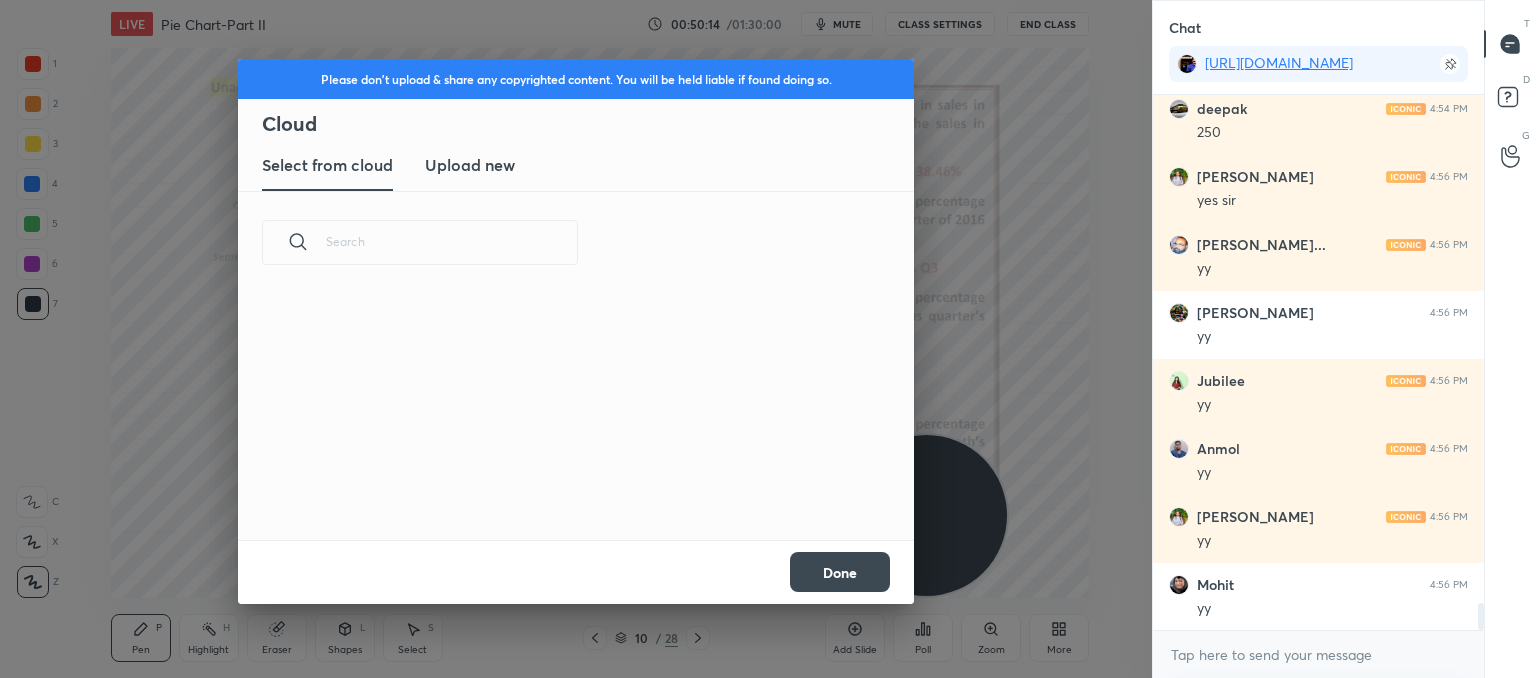 scroll, scrollTop: 5, scrollLeft: 10, axis: both 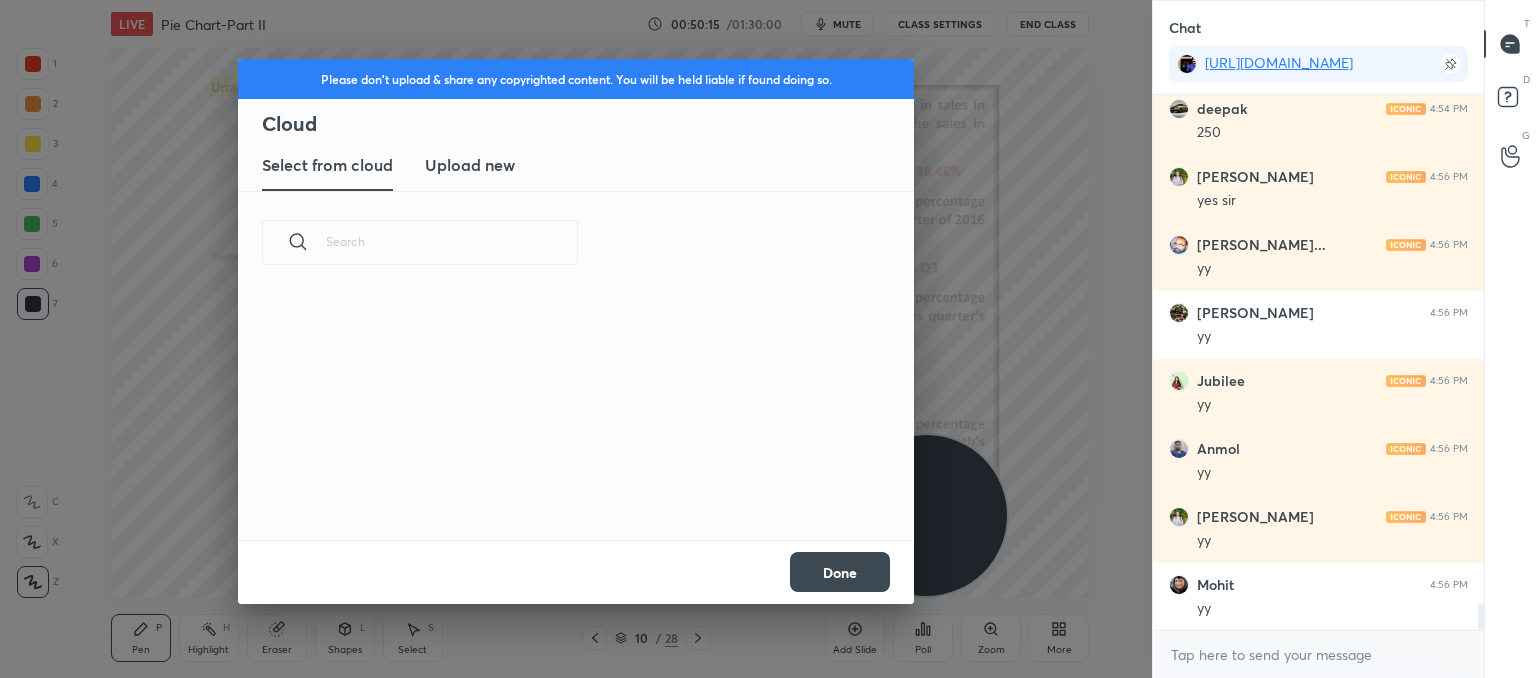 click on "Upload new" at bounding box center (470, 166) 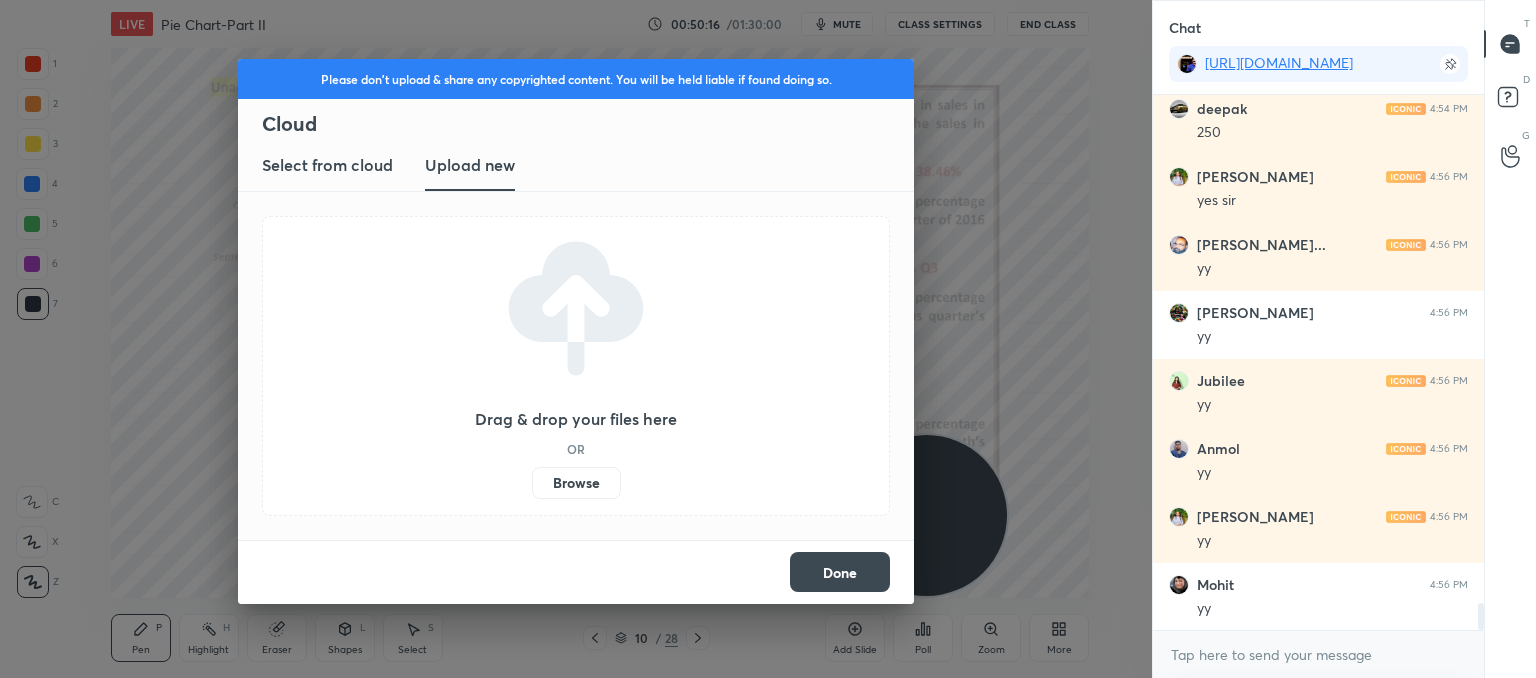 click on "Browse" at bounding box center (576, 483) 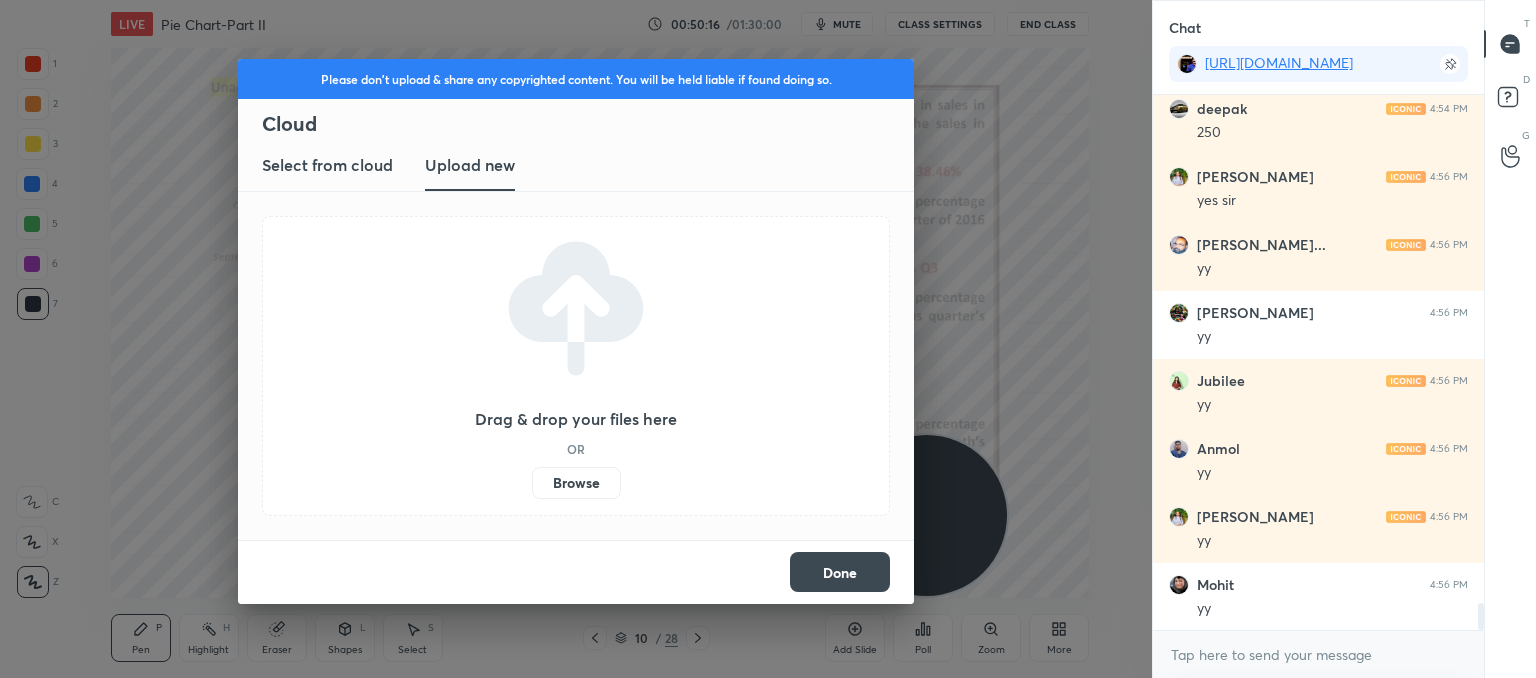 click on "Browse" at bounding box center (532, 483) 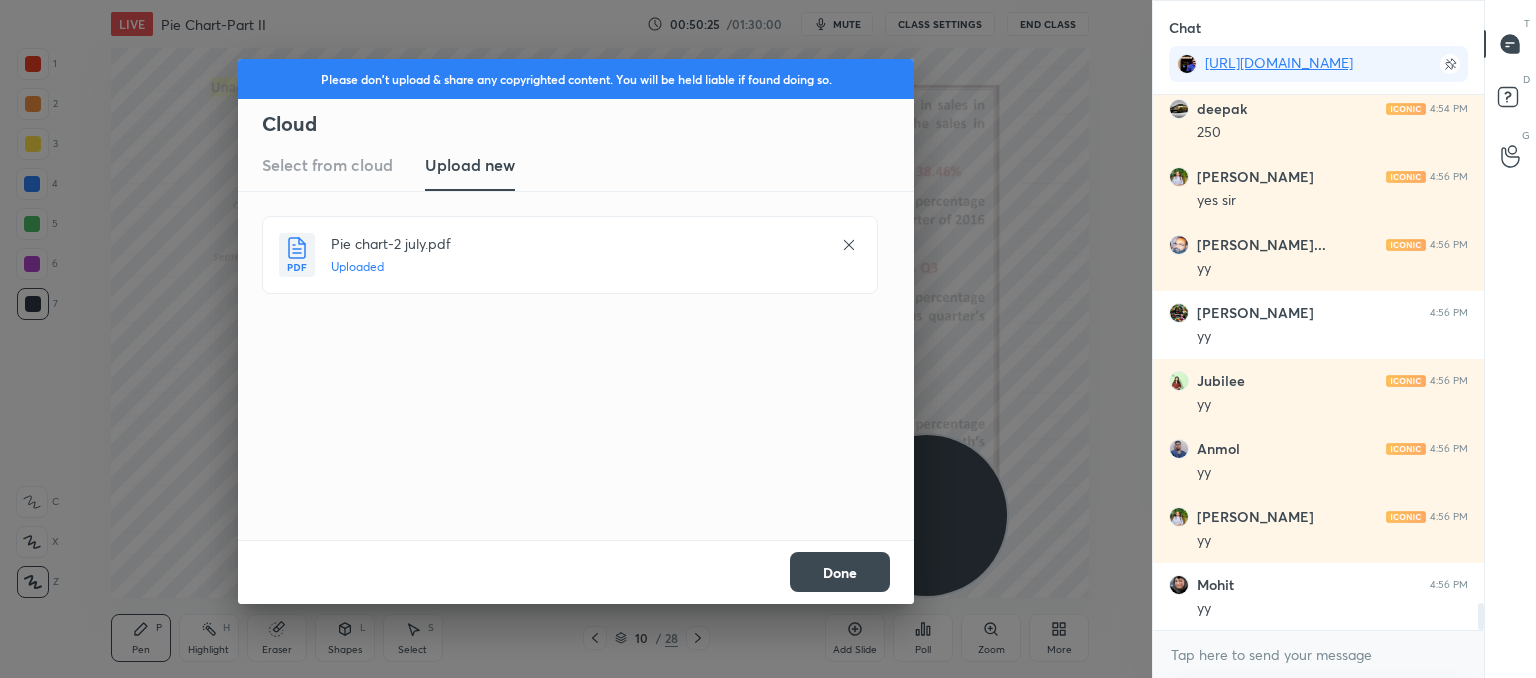 click on "Done" at bounding box center [840, 572] 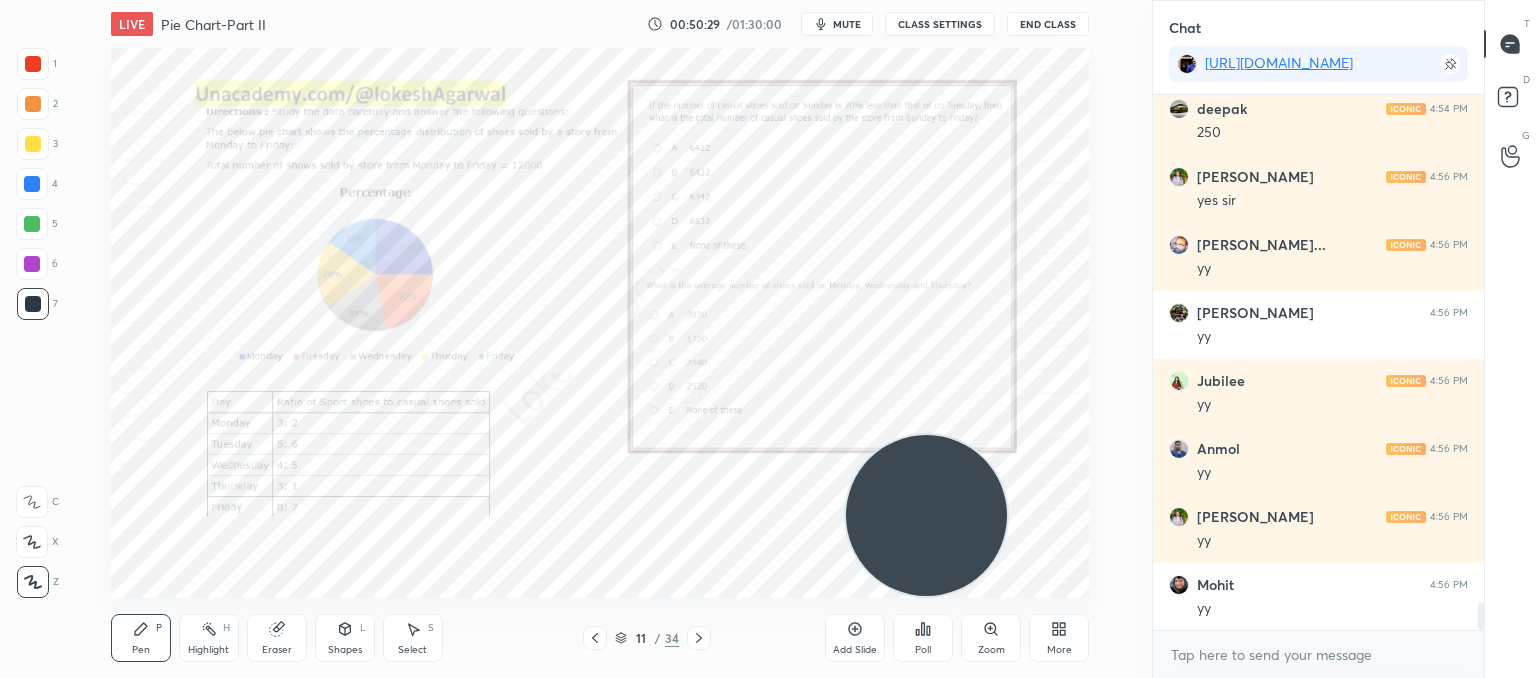 click 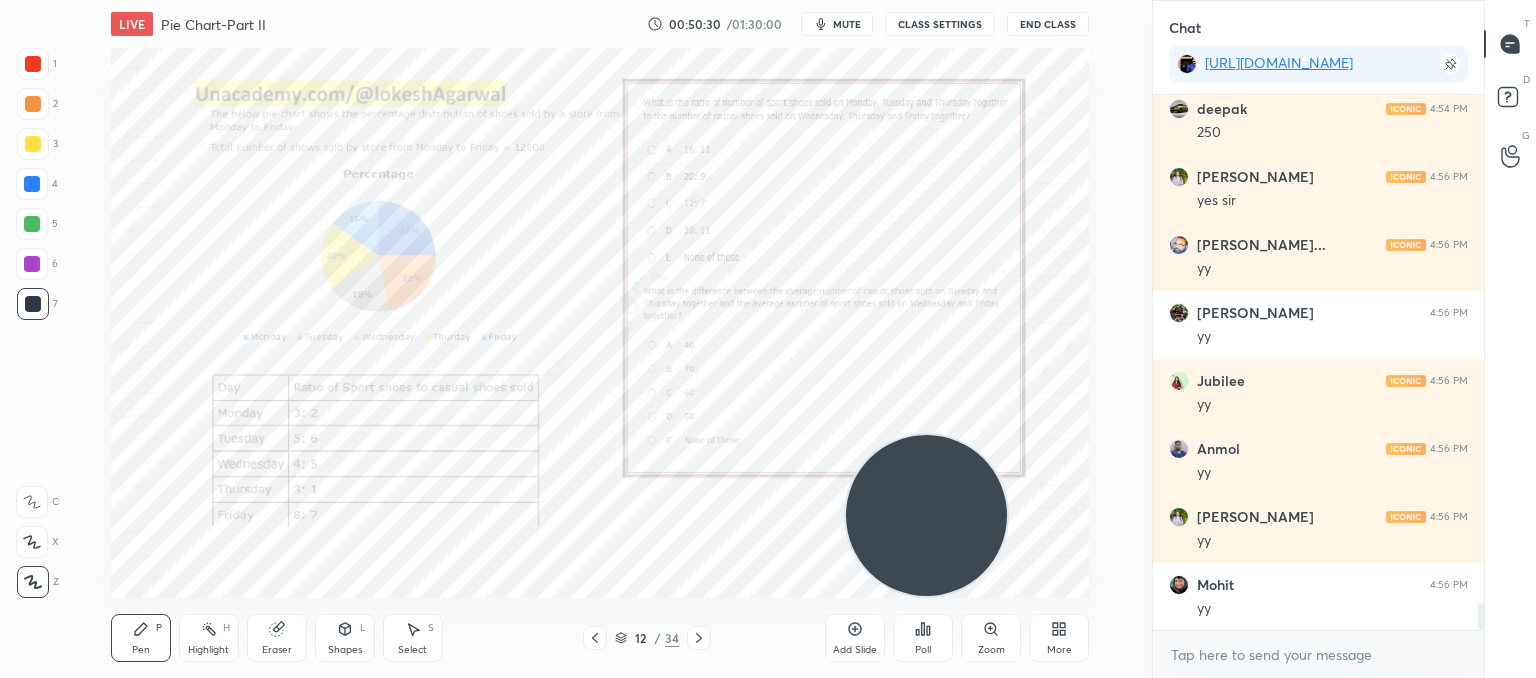 click 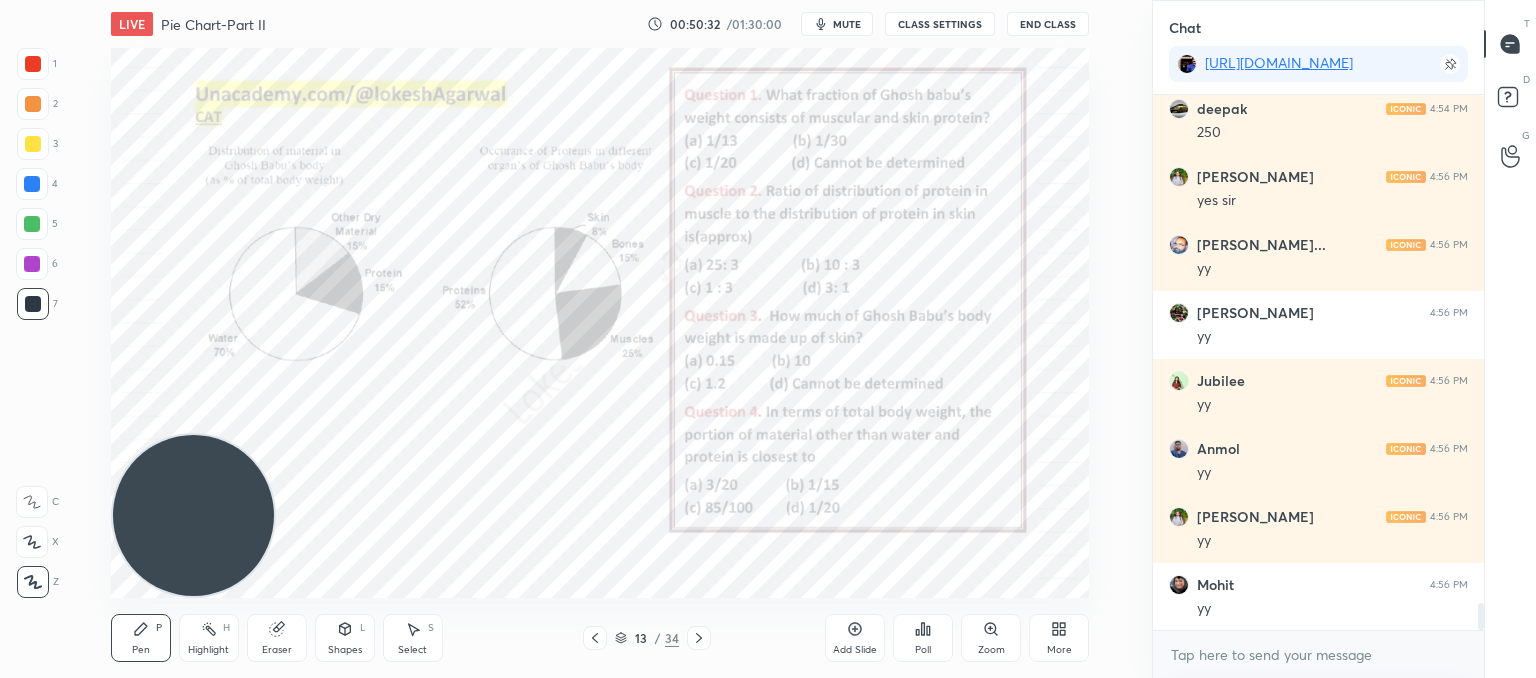 drag, startPoint x: 943, startPoint y: 531, endPoint x: 112, endPoint y: 466, distance: 833.53827 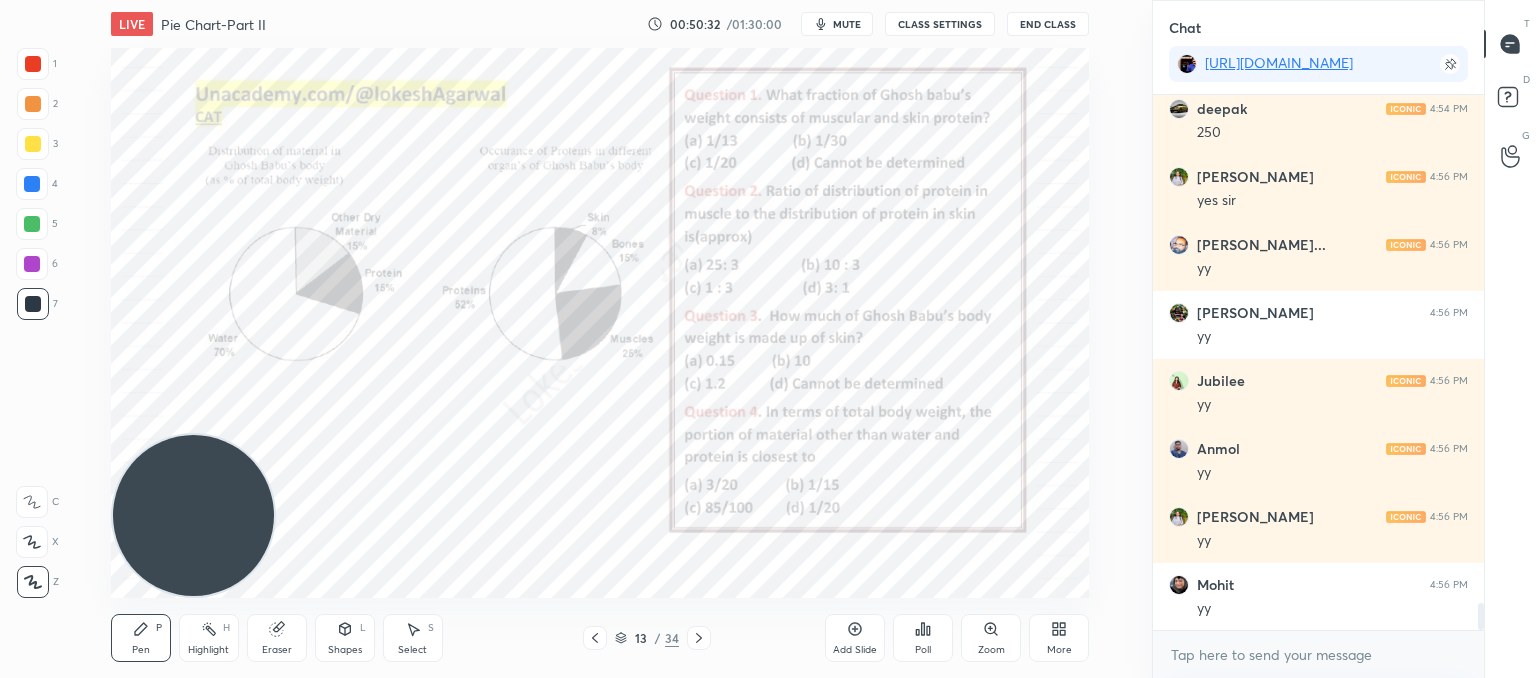 click on "1 2 3 4 5 6 7 C X Z C X Z E E Erase all   H H LIVE Pie Chart-Part II 00:50:32 /  01:30:00 mute CLASS SETTINGS End Class Setting up your live class Poll for   secs No correct answer Start poll Back Pie Chart-Part II • L8 of Booster Course on Data Interpretation for CAT & OMETs 2025 [PERSON_NAME] Pen P Highlight H Eraser Shapes L Select S 13 / 34 Add Slide Poll Zoom More" at bounding box center (568, 339) 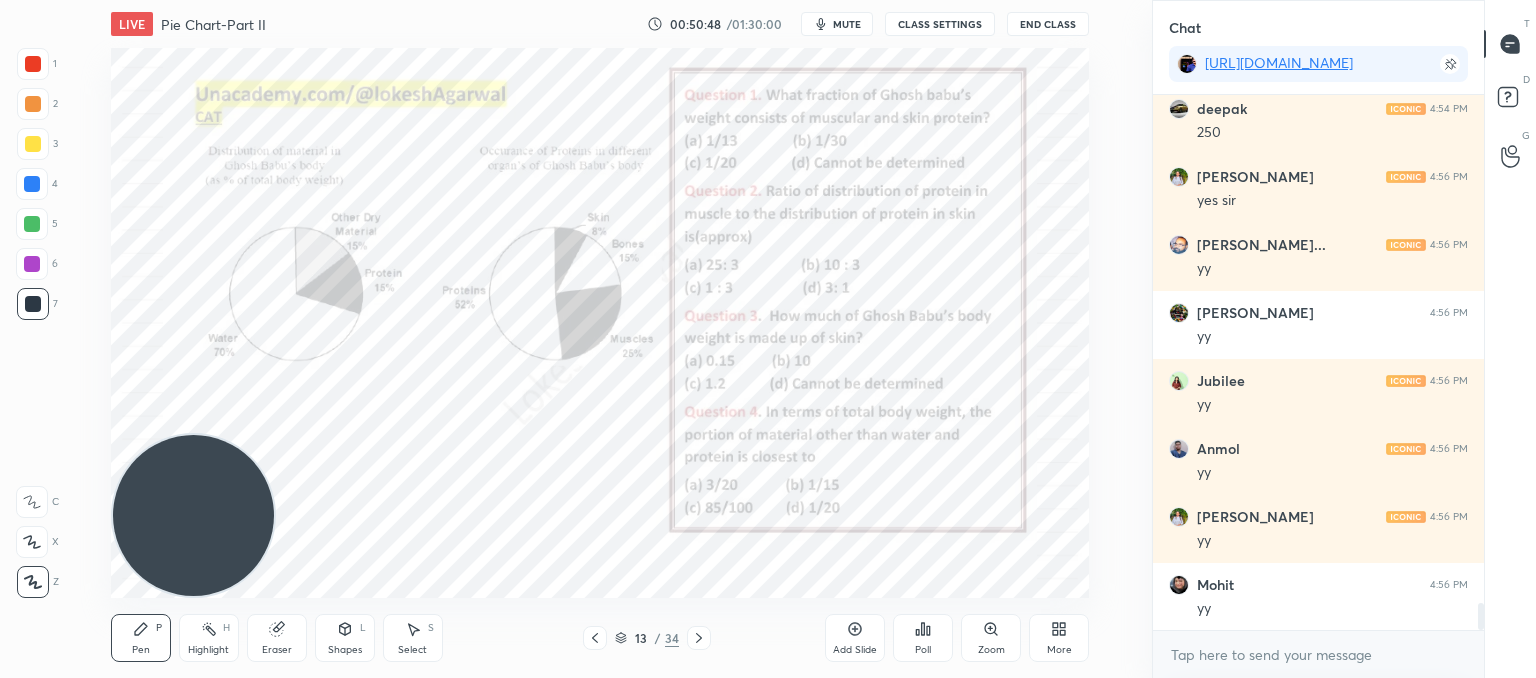 click at bounding box center (699, 638) 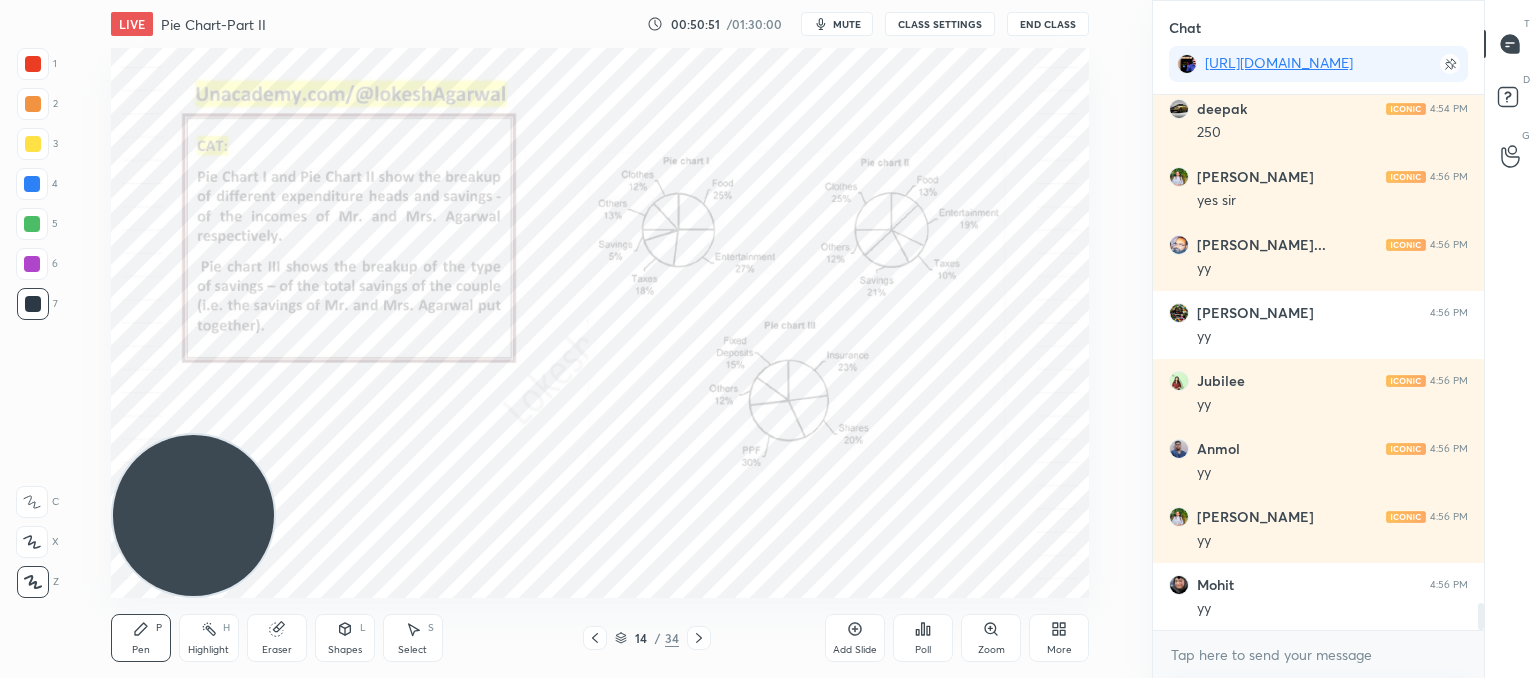 click 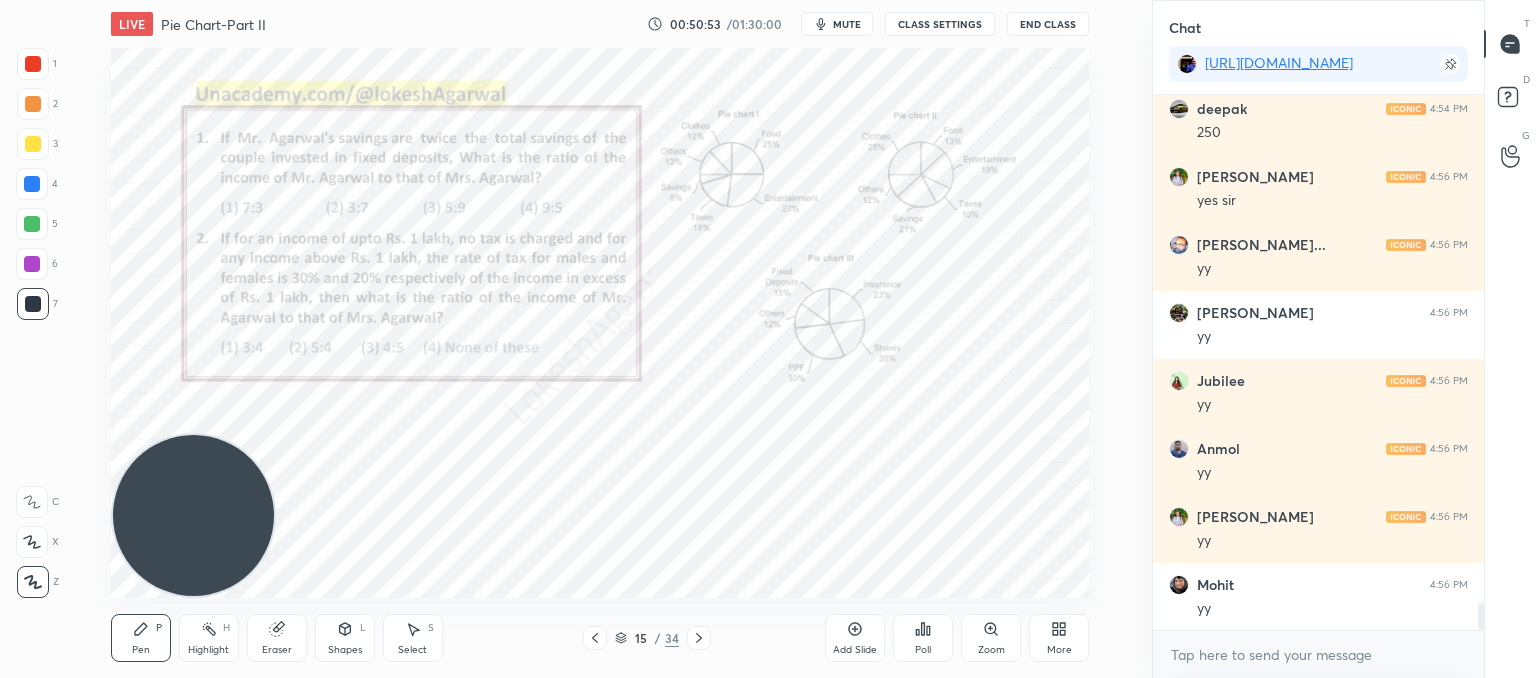 click at bounding box center (595, 638) 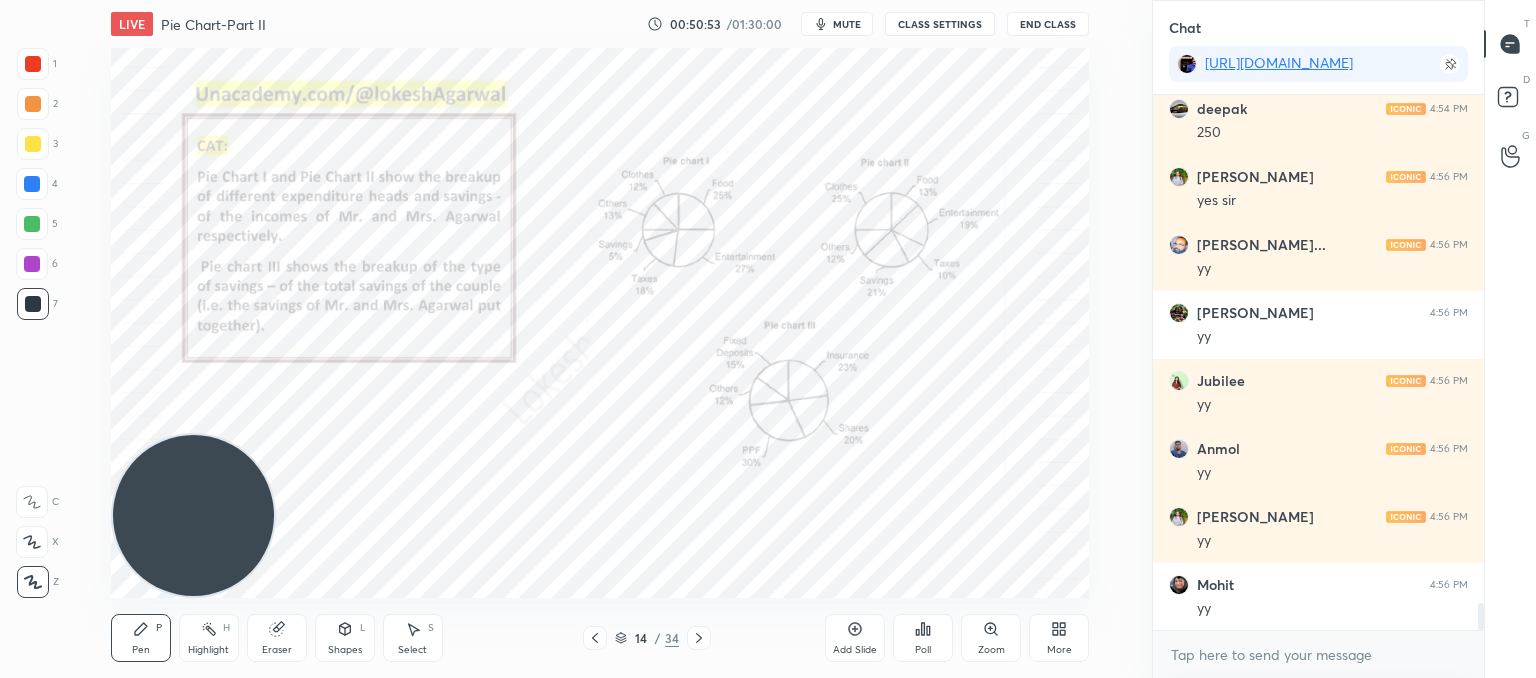 click at bounding box center [595, 638] 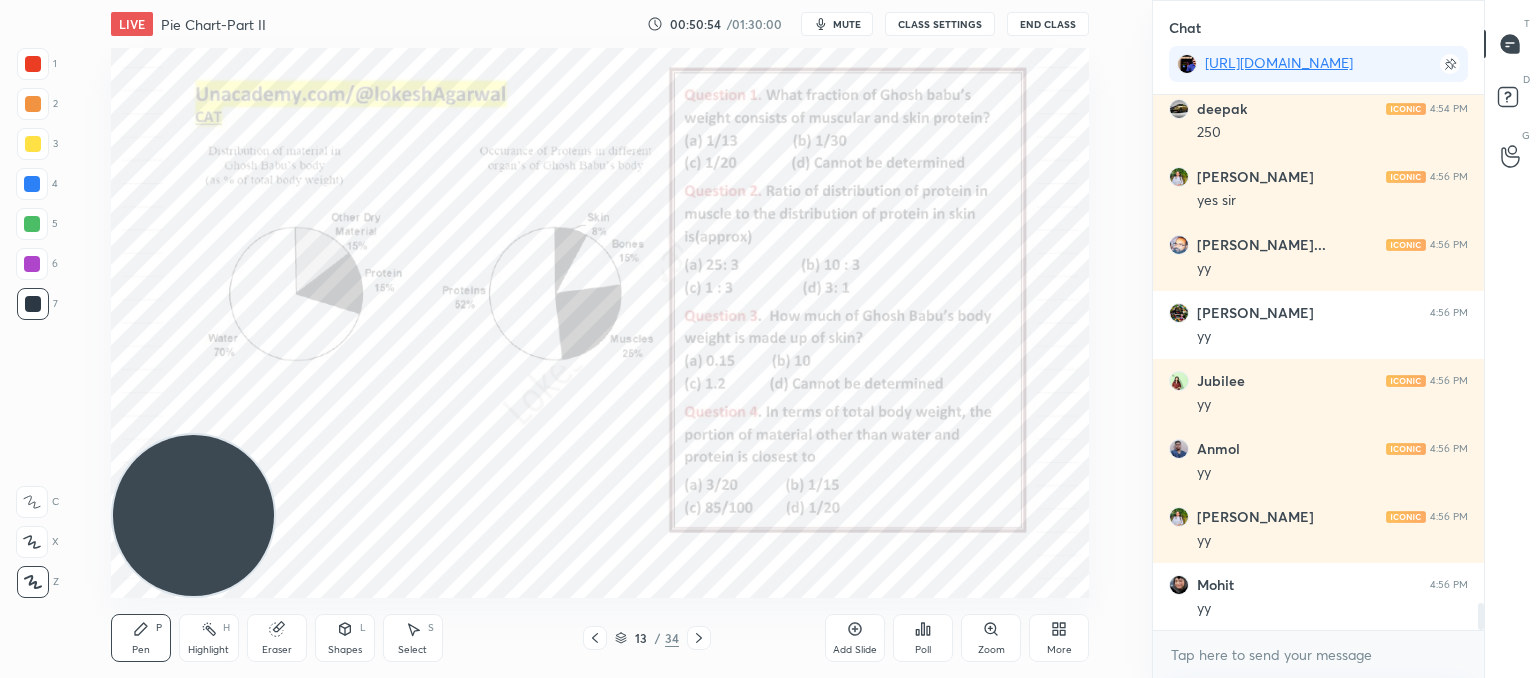 click on "mute" at bounding box center [847, 24] 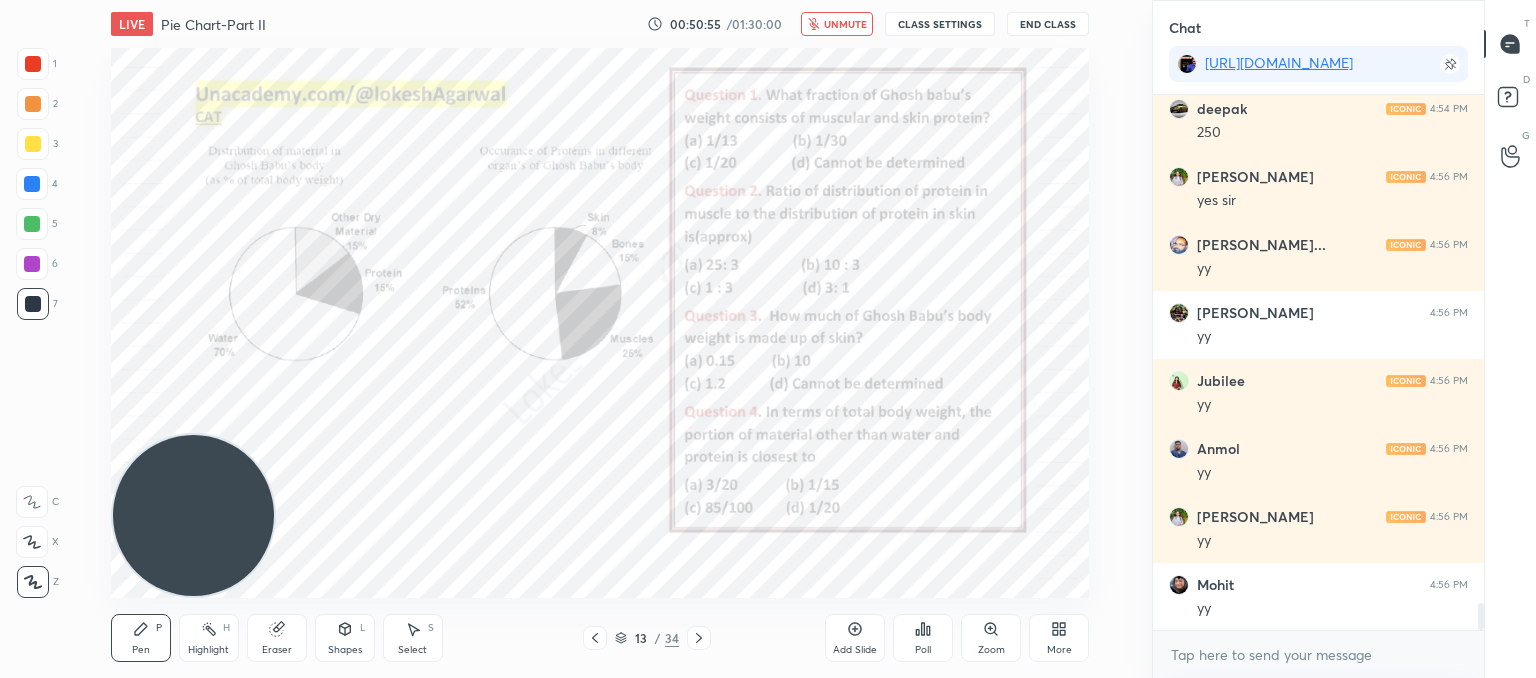 click on "CLASS SETTINGS" at bounding box center (940, 24) 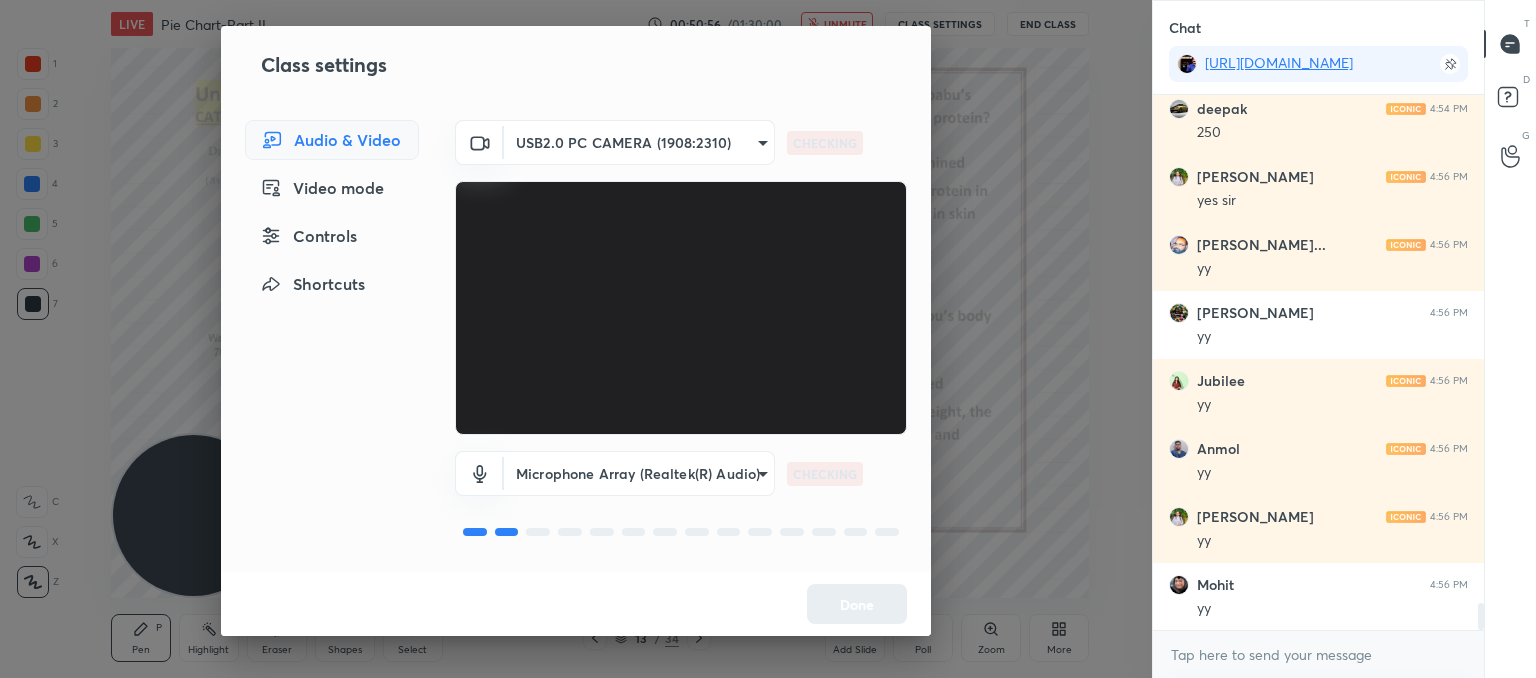 click on "1 2 3 4 5 6 7 C X Z C X Z E E Erase all   H H LIVE Pie Chart-Part II 00:50:56 /  01:30:00 unmute CLASS SETTINGS End Class Setting up your live class Poll for   secs No correct answer Start poll Back Pie Chart-Part II • L8 of Booster Course on Data Interpretation for CAT & OMETs 2025 [PERSON_NAME] Pen P Highlight H Eraser Shapes L Select S 13 / 34 Add Slide Poll Zoom More Chat [URL][DOMAIN_NAME] Jubilee 4:53 PM 180 deepak 4:54 PM 250 [PERSON_NAME] 4:56 PM yes [PERSON_NAME]... 4:56 PM [PERSON_NAME] 4:56 PM yy Jubilee 4:56 PM yy [PERSON_NAME] 4:56 PM yy [PERSON_NAME] 4:56 PM yy Mohit 4:56 PM yy JUMP TO LATEST Enable hand raising Enable raise hand to speak to learners. Once enabled, chat will be turned off temporarily. Enable x   introducing Raise a hand with a doubt Now learners can raise their hand along with a doubt  How it works? Doubts asked by learners will show up here NEW DOUBTS ASKED No one has raised a hand yet Can't raise hand Got it T Messages (T) D Doubts (D) G Raise Hand (G) Report an issue Buffering ​" at bounding box center (768, 339) 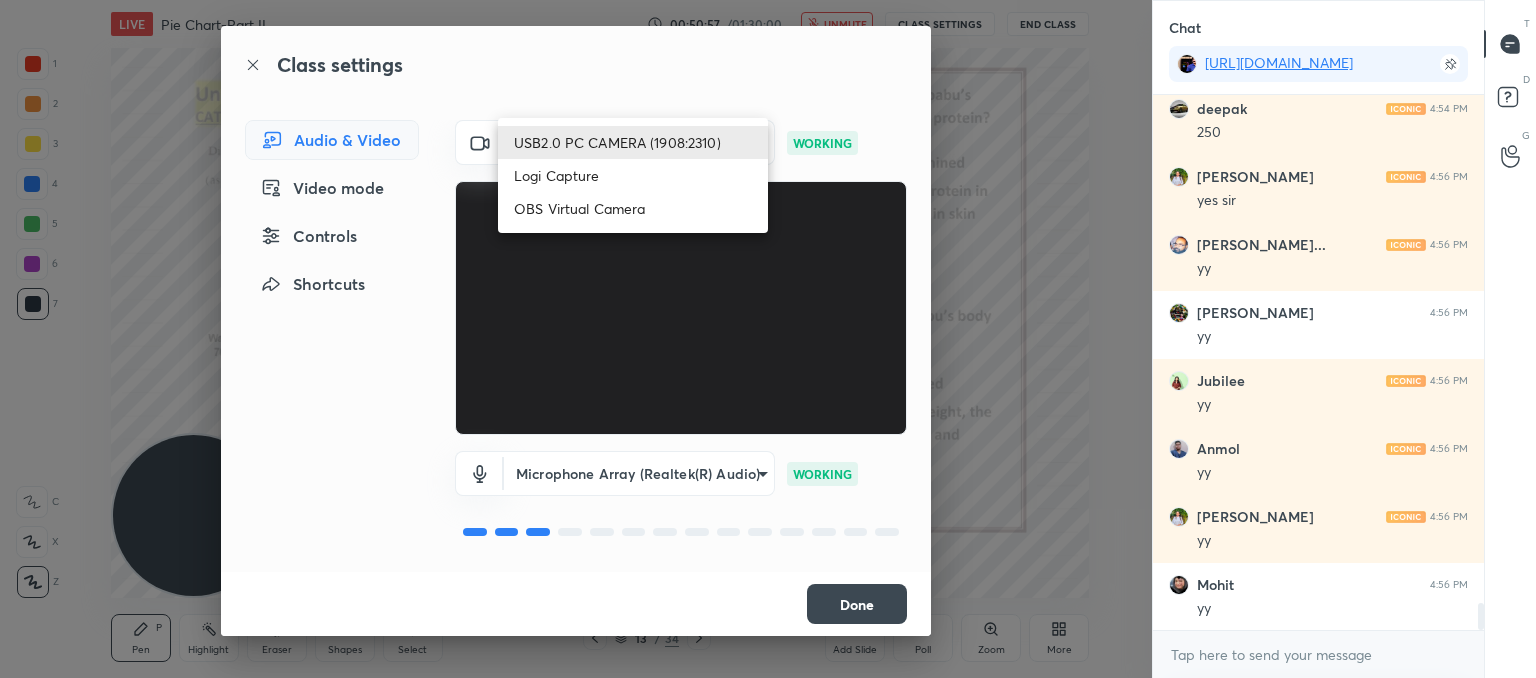 click on "Logi Capture" at bounding box center (633, 175) 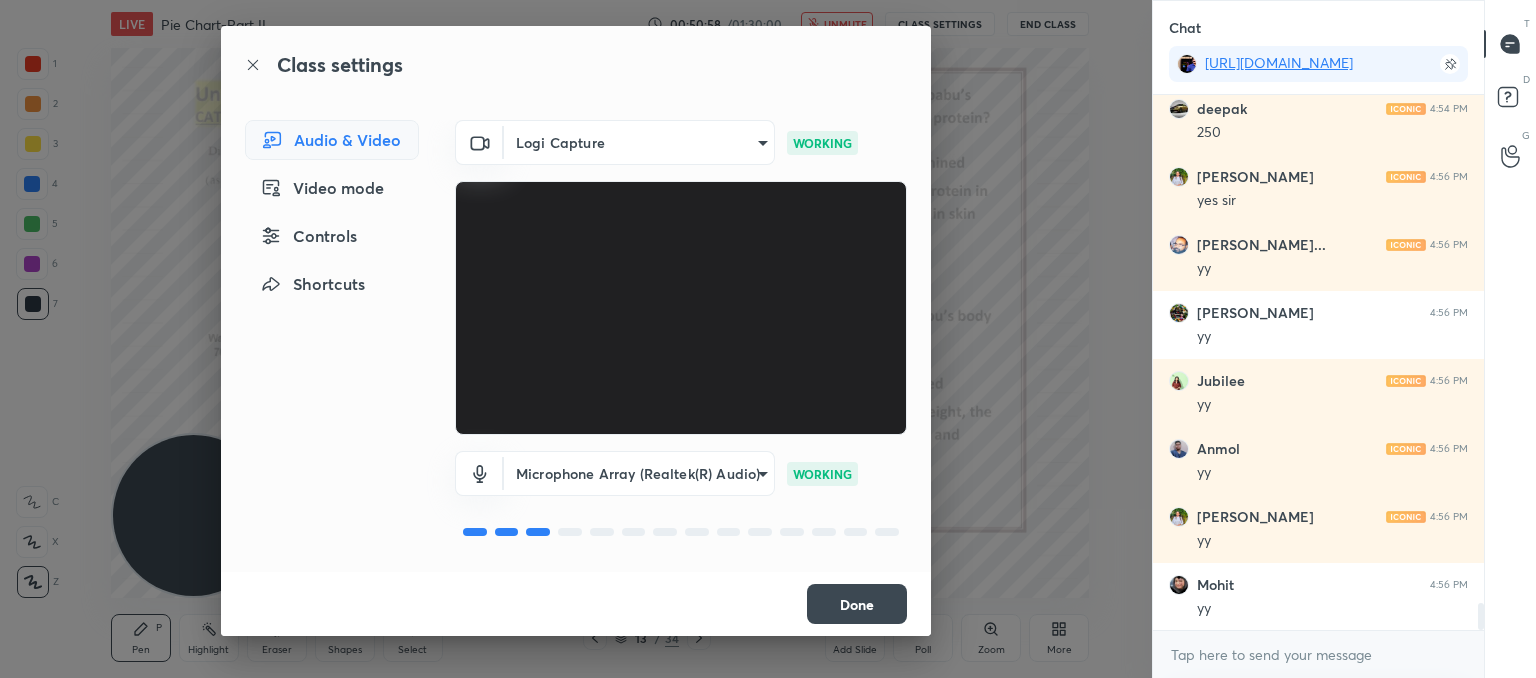 click on "Done" at bounding box center [857, 604] 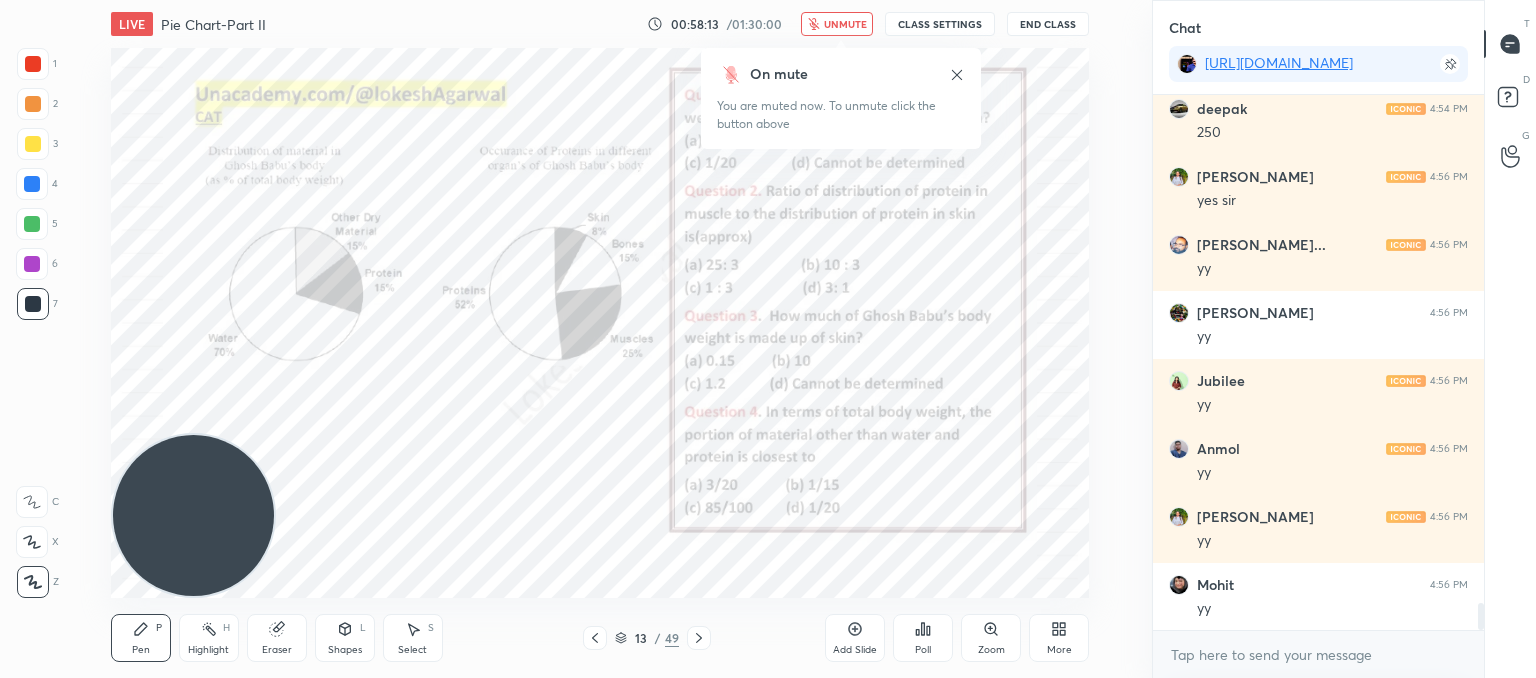 scroll, scrollTop: 10178, scrollLeft: 0, axis: vertical 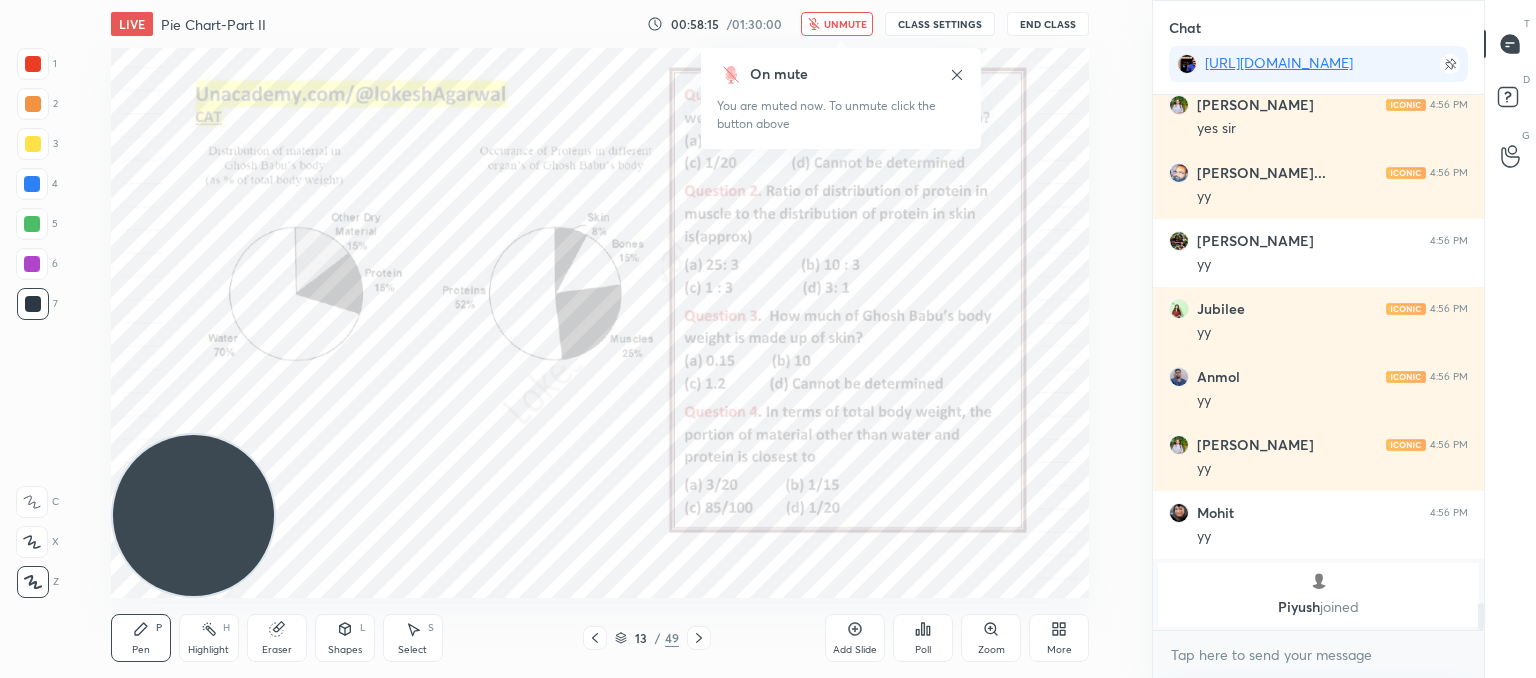 click on "LIVE Pie Chart-Part II 00:58:15 /  01:30:00 unmute CLASS SETTINGS End Class" at bounding box center [600, 24] 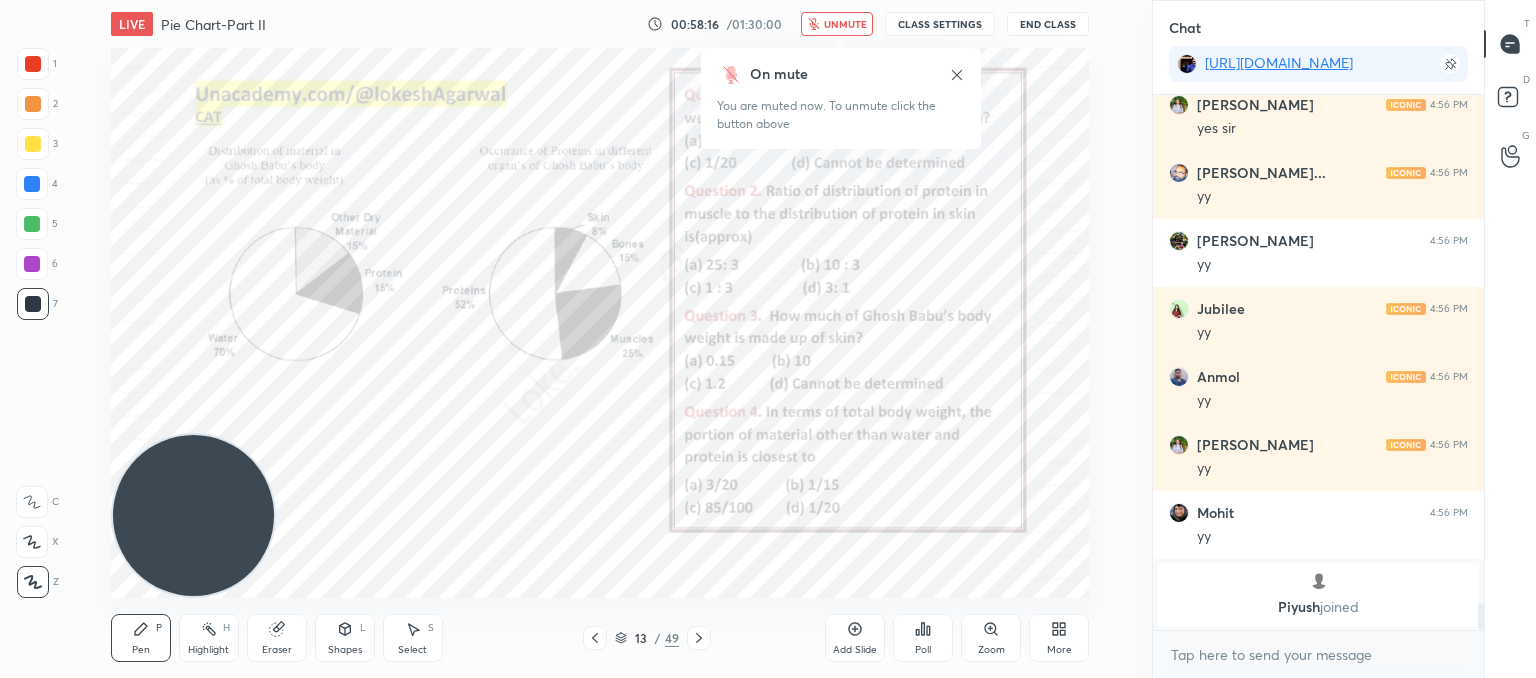 click on "unmute" at bounding box center [837, 24] 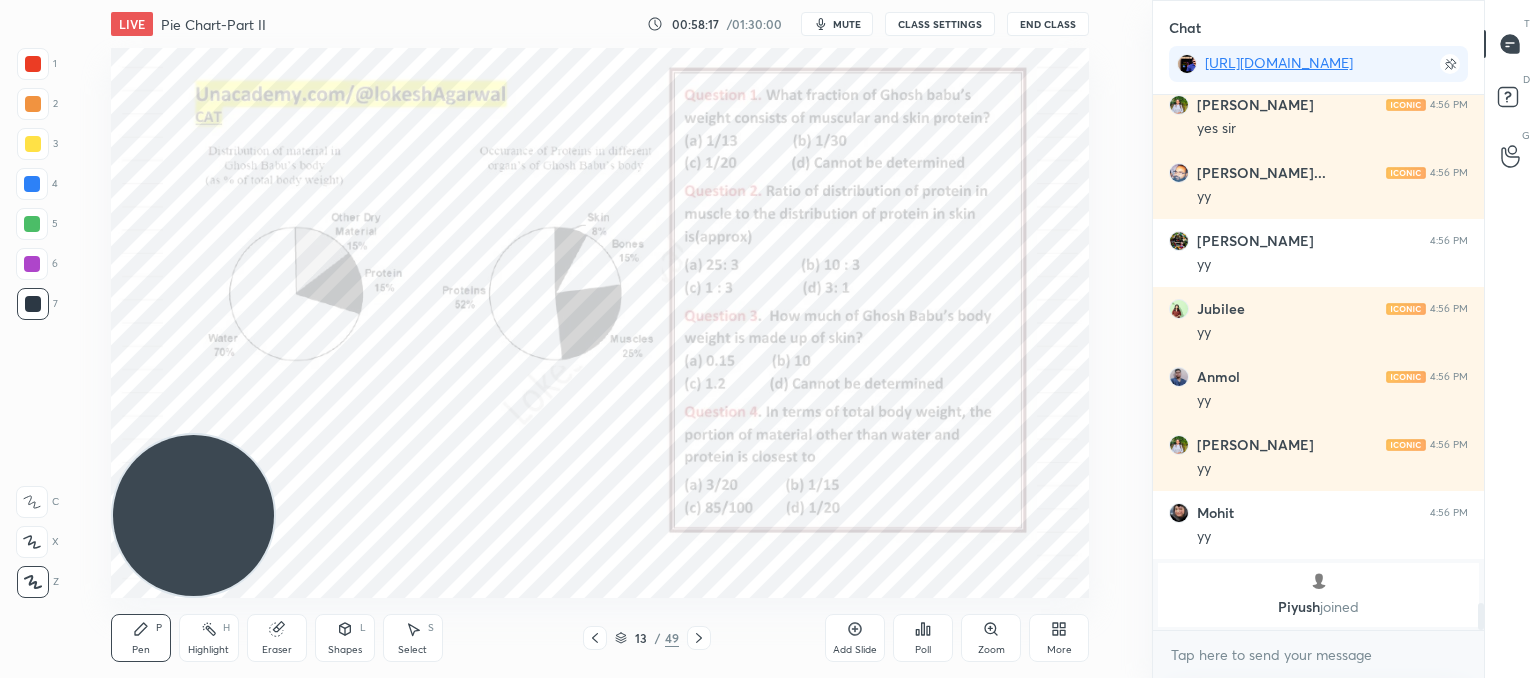 click on "CLASS SETTINGS" at bounding box center [940, 24] 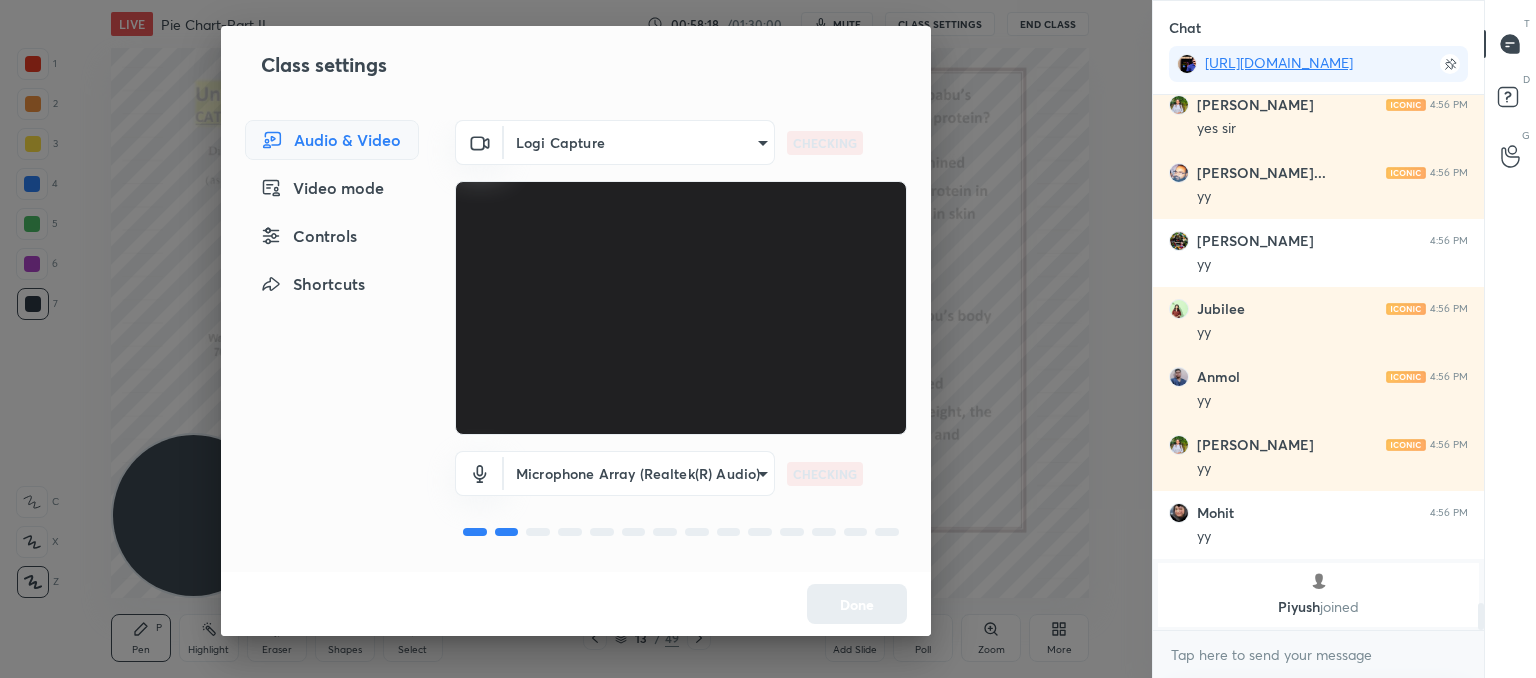 click on "1 2 3 4 5 6 7 C X Z C X Z E E Erase all   H H LIVE Pie Chart-Part II 00:58:18 /  01:30:00 mute CLASS SETTINGS End Class Setting up your live class Poll for   secs No correct answer Start poll Back Pie Chart-Part II • L8 of Booster Course on Data Interpretation for CAT & OMETs 2025 [PERSON_NAME] Pen P Highlight H Eraser Shapes L Select S 13 / 49 Add Slide Poll Zoom More Chat [URL][DOMAIN_NAME] deepak 4:54 PM 250 [PERSON_NAME] 4:56 PM yes [PERSON_NAME]... 4:56 PM [PERSON_NAME] 4:56 PM yy Jubilee 4:56 PM yy [PERSON_NAME] 4:56 PM yy [PERSON_NAME] 4:56 PM yy Mohit 4:56 PM yy [PERSON_NAME]  joined JUMP TO LATEST Enable hand raising Enable raise hand to speak to learners. Once enabled, chat will be turned off temporarily. Enable x   introducing Raise a hand with a doubt Now learners can raise their hand along with a doubt  How it works? Doubts asked by learners will show up here NEW DOUBTS ASKED No one has raised a hand yet Can't raise hand Got it T Messages (T) D Doubts (D) G Raise Hand (G) Report an issue Reason for reporting" at bounding box center (768, 339) 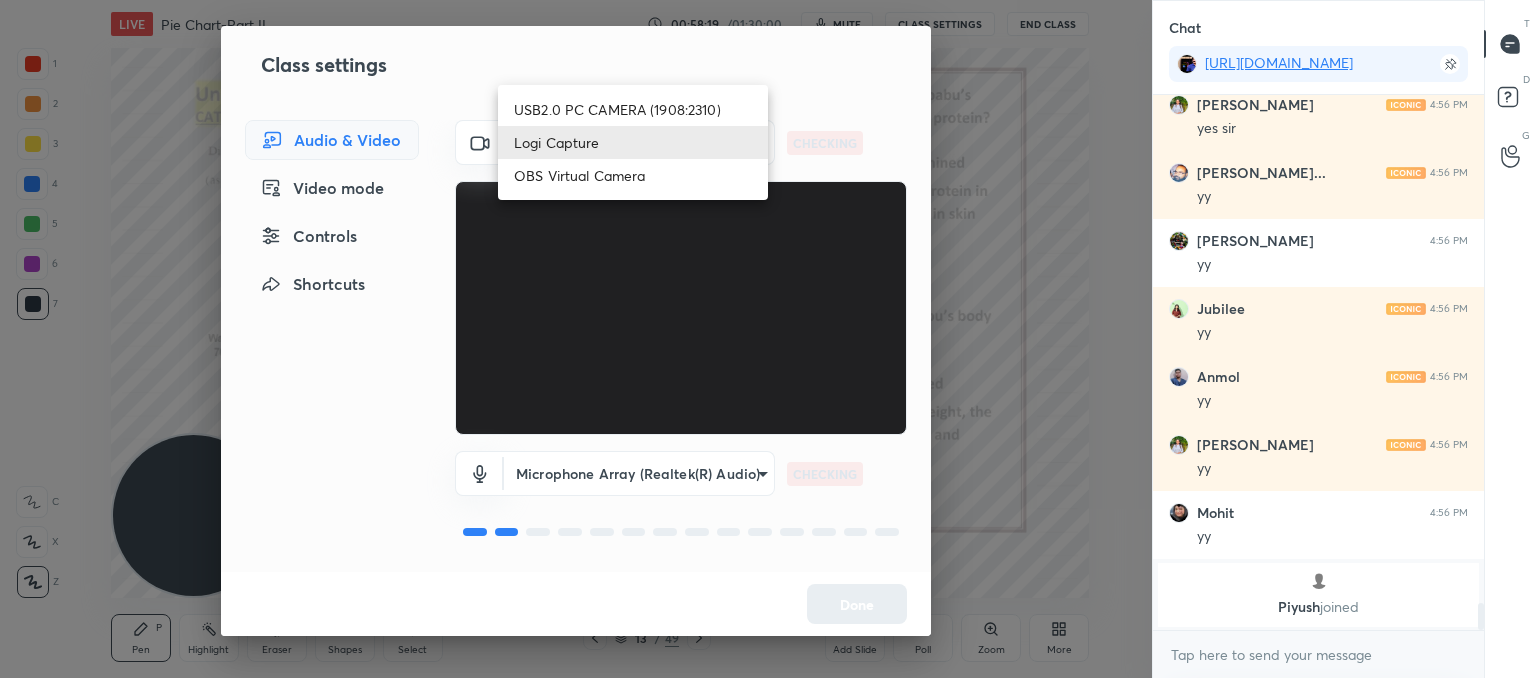 click on "USB2.0 PC CAMERA (1908:2310)" at bounding box center [633, 109] 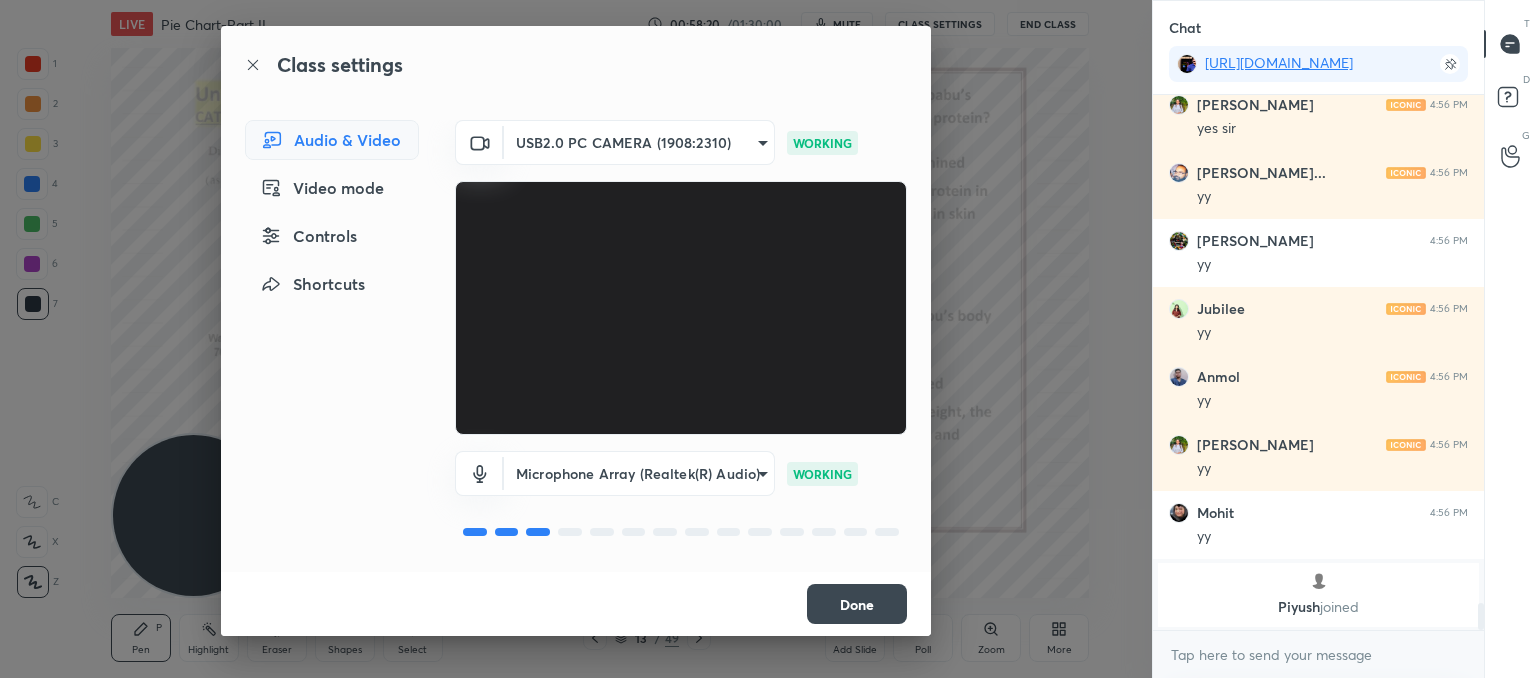 click on "Done" at bounding box center (857, 604) 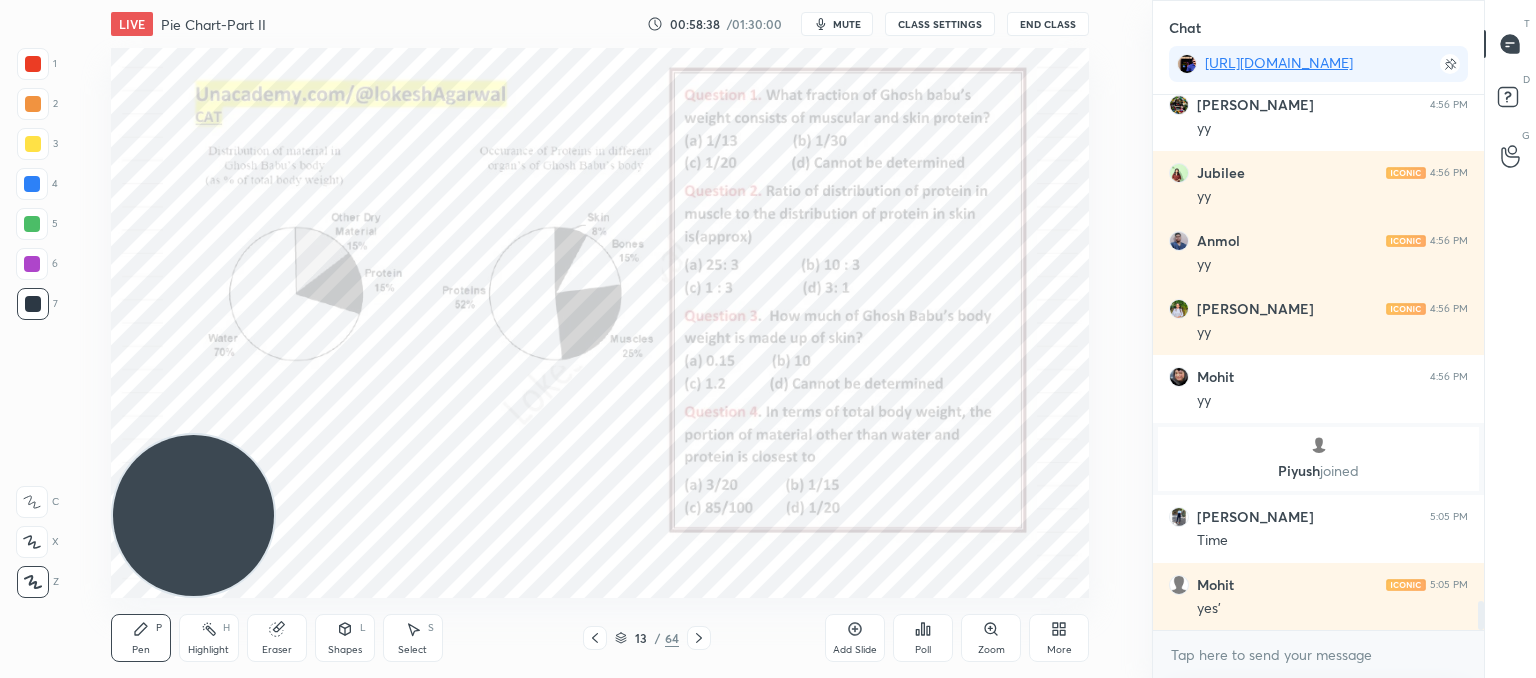 scroll, scrollTop: 9582, scrollLeft: 0, axis: vertical 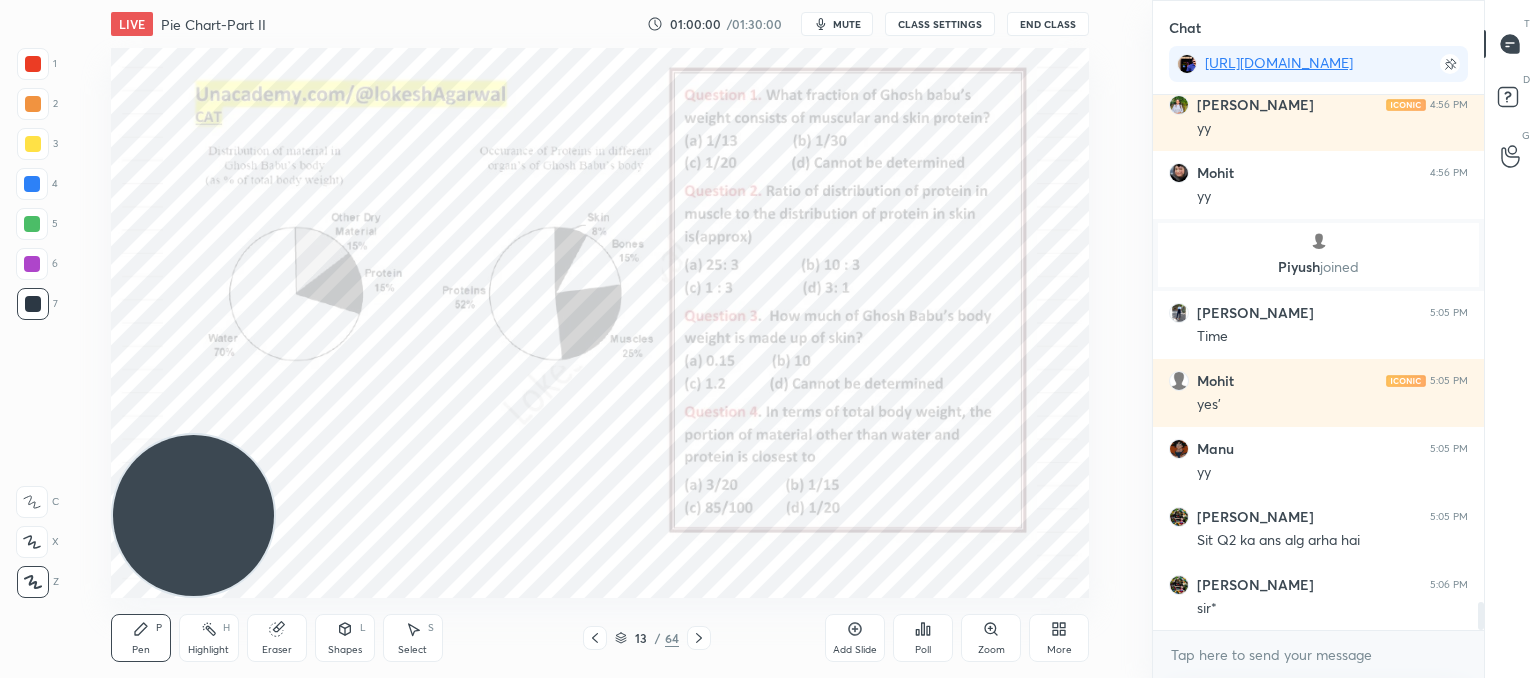 click on "Eraser" at bounding box center [277, 638] 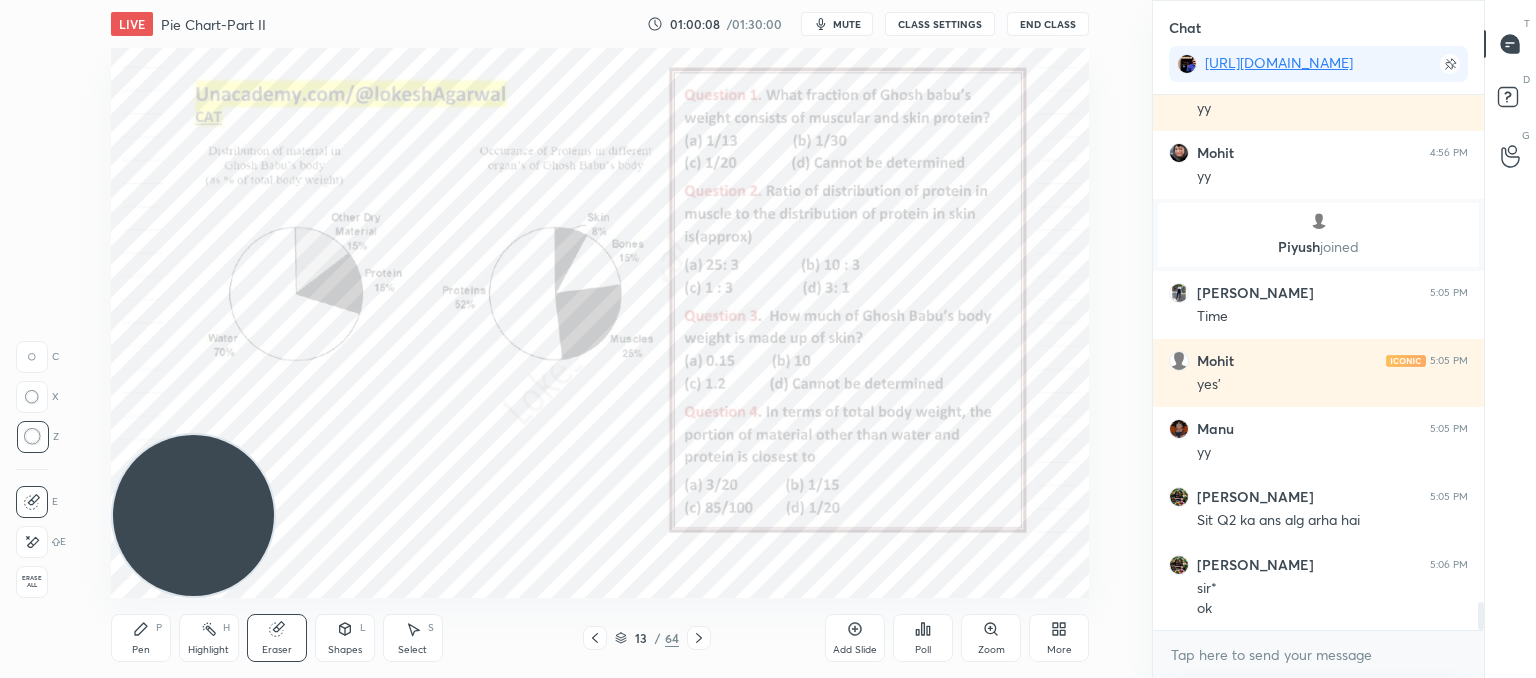 scroll, scrollTop: 9806, scrollLeft: 0, axis: vertical 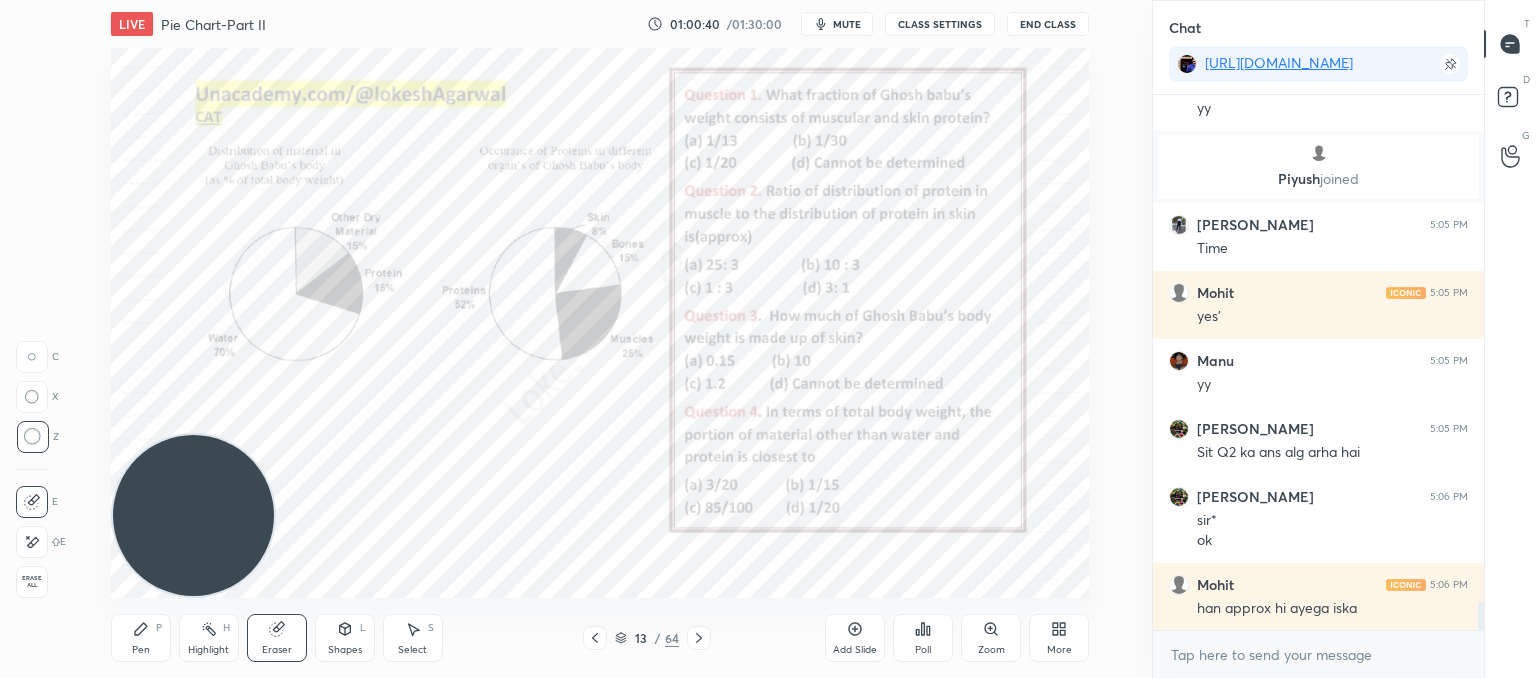 click 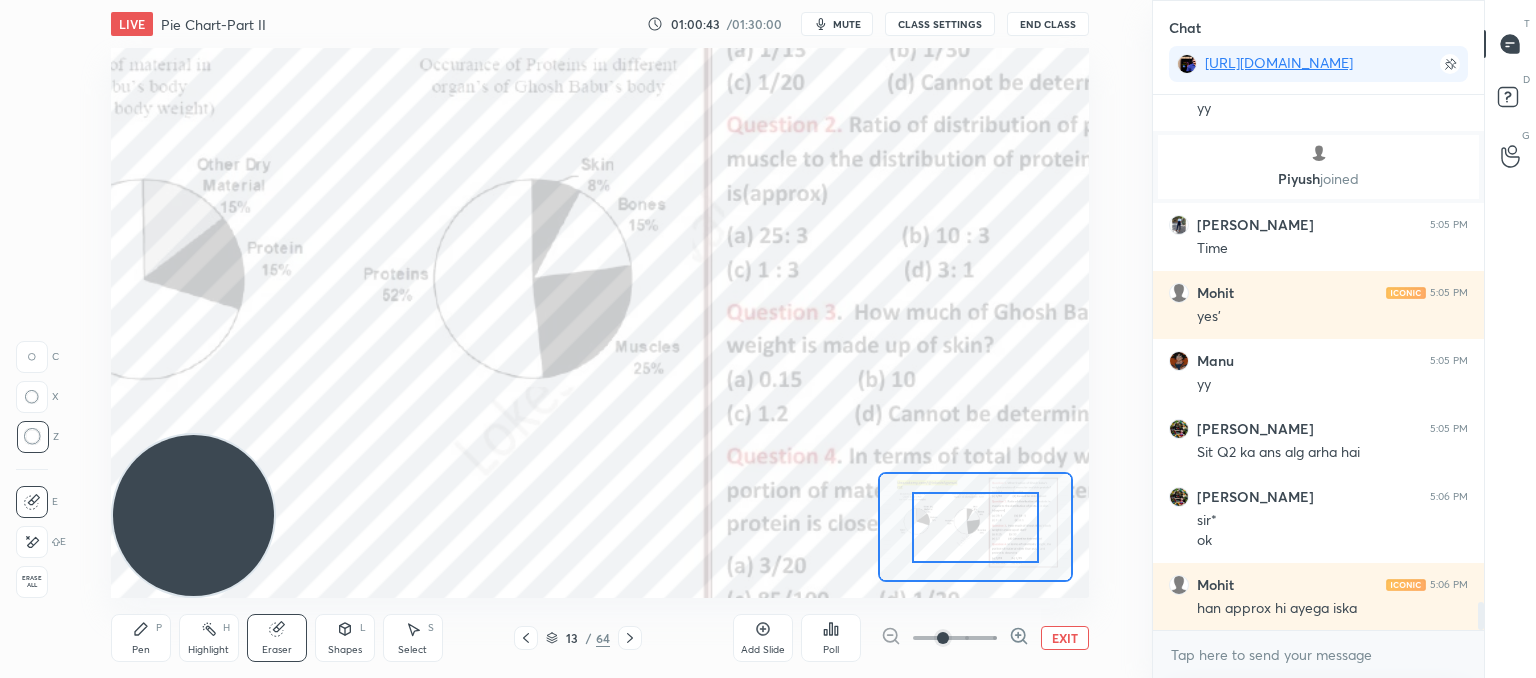 click on "EXIT" at bounding box center (1065, 638) 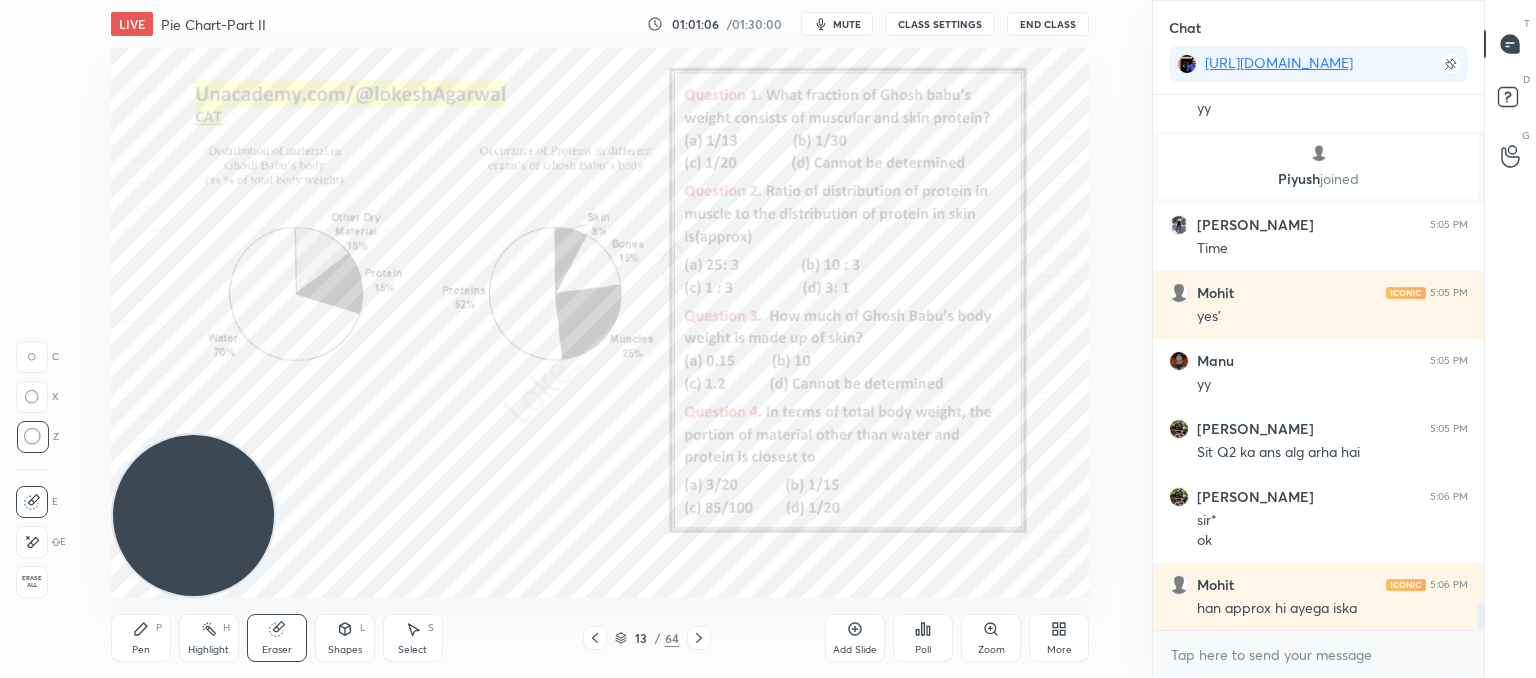 click on "Pen P" at bounding box center [141, 638] 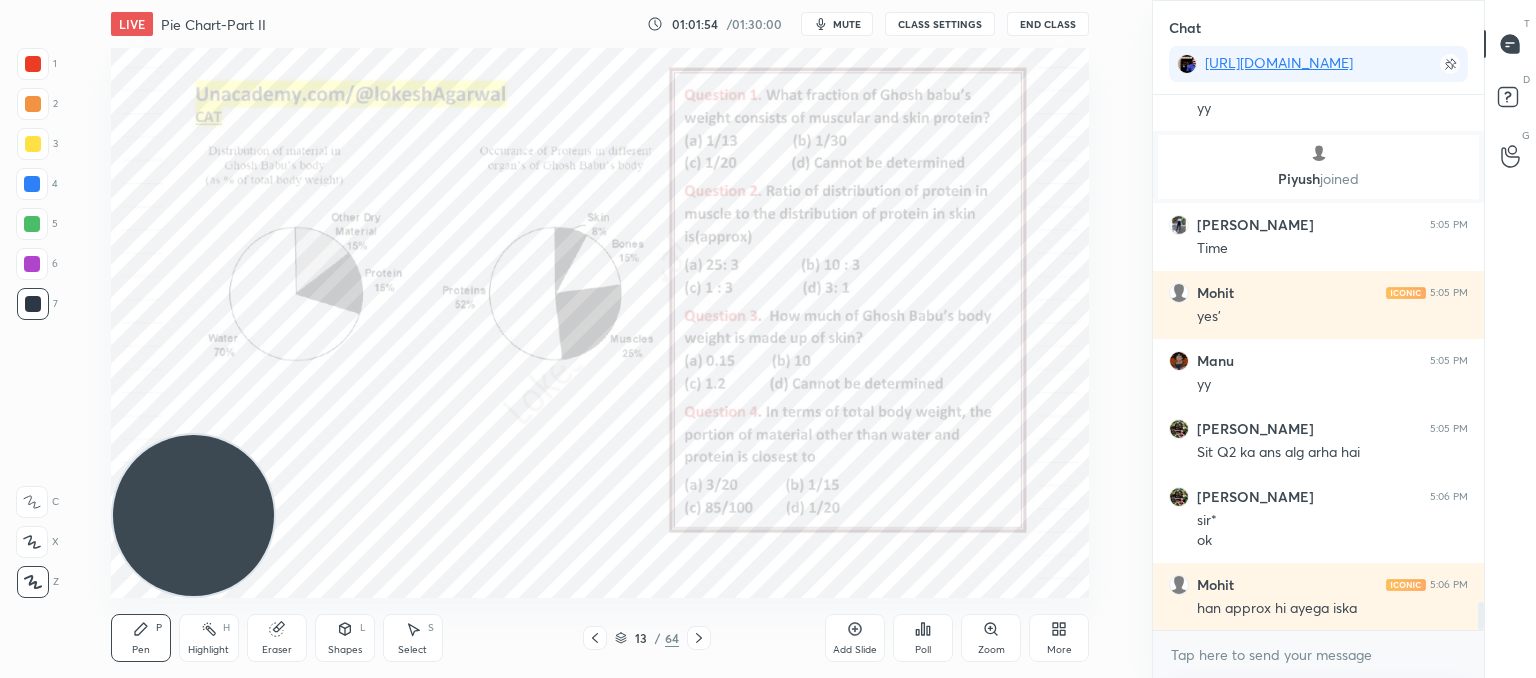 click on "Poll" at bounding box center (923, 650) 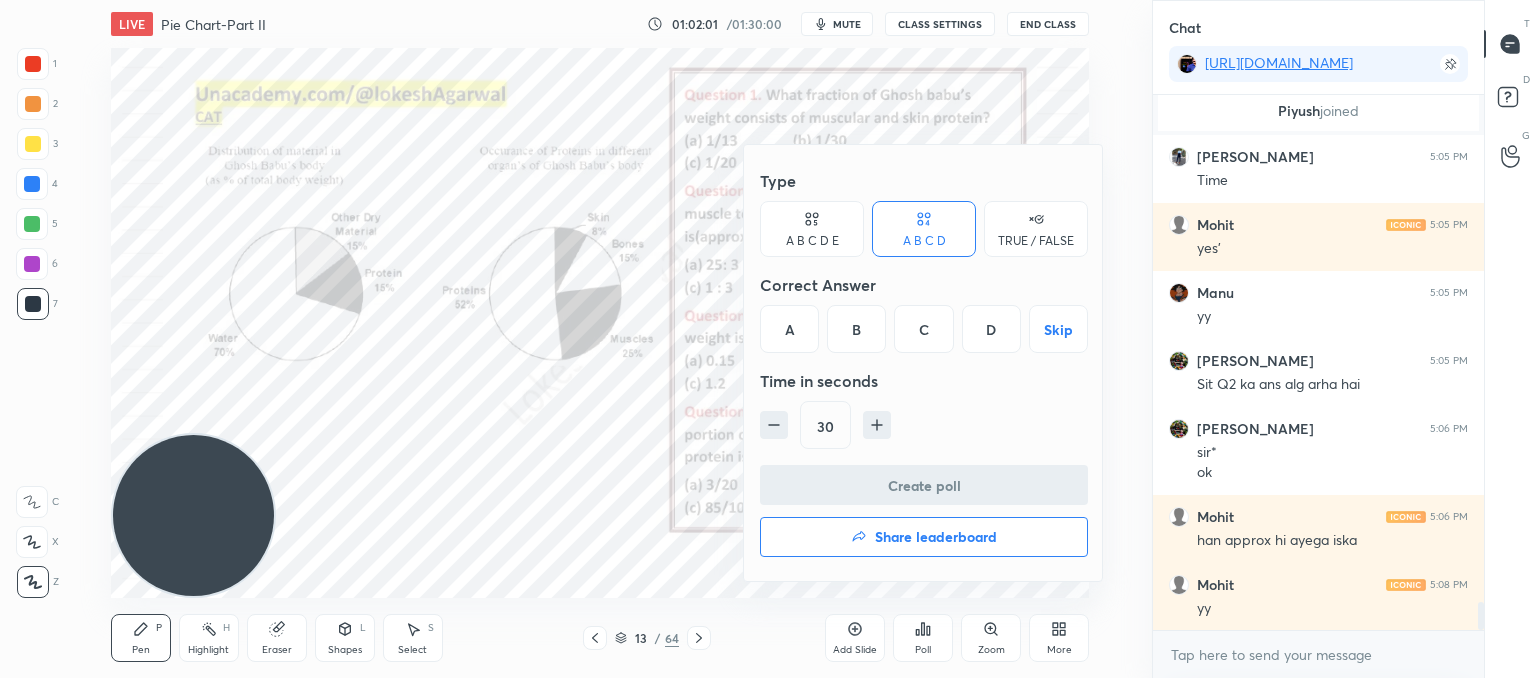 scroll, scrollTop: 9942, scrollLeft: 0, axis: vertical 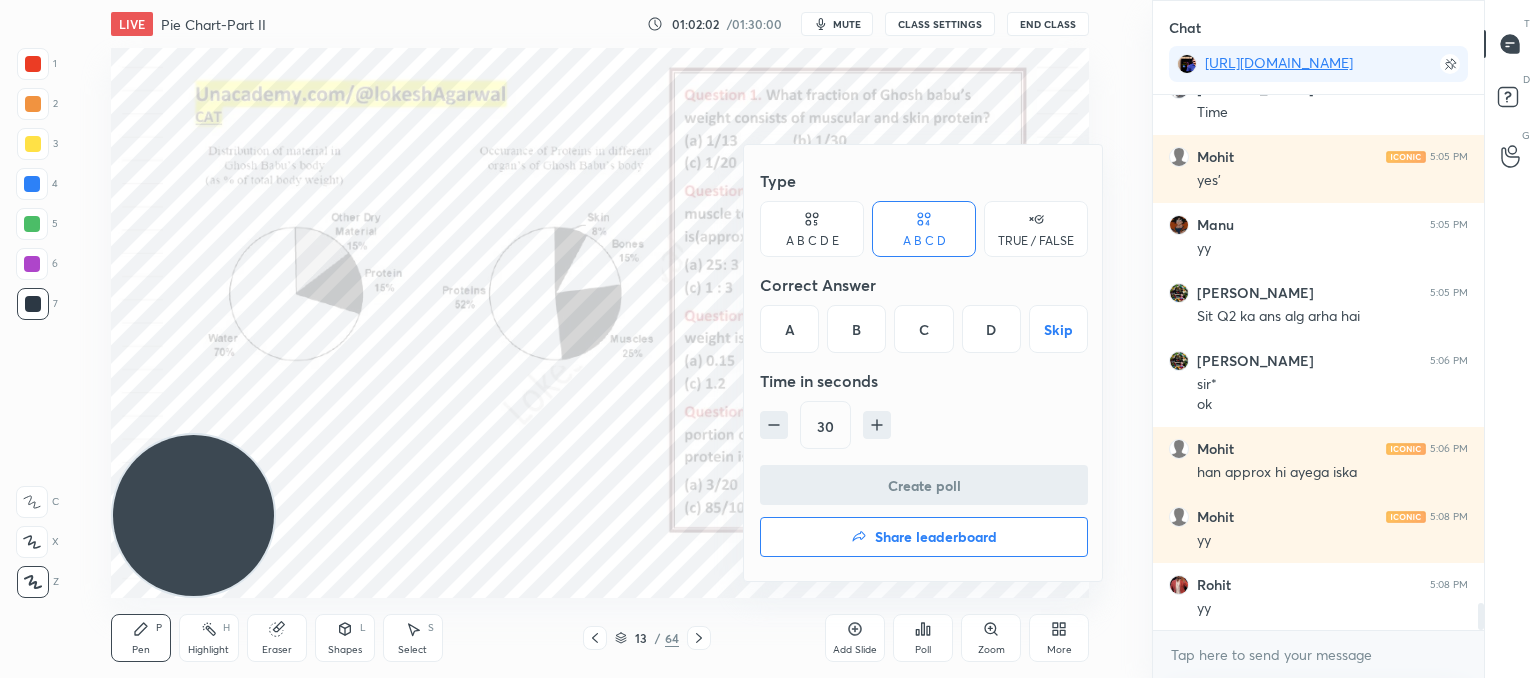 click on "C" at bounding box center [923, 329] 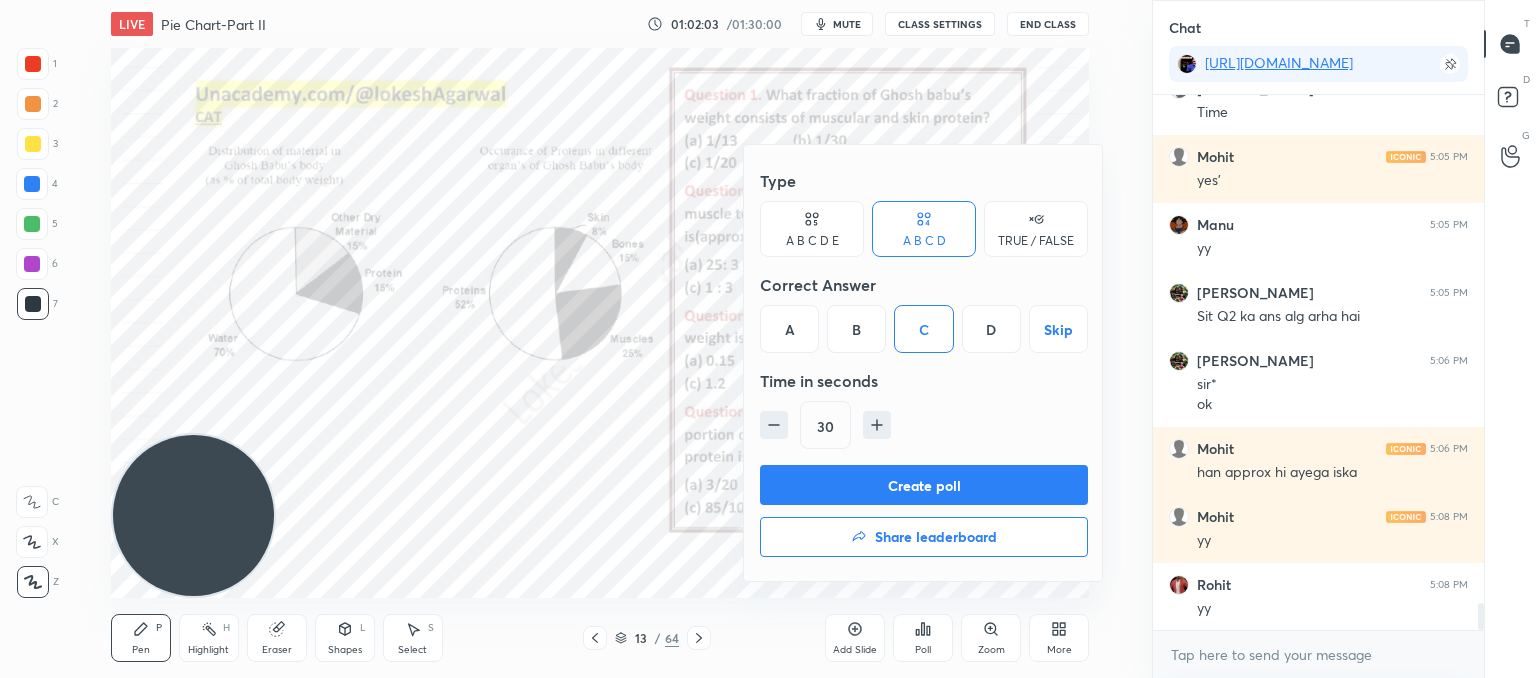 click on "Create poll" at bounding box center [924, 485] 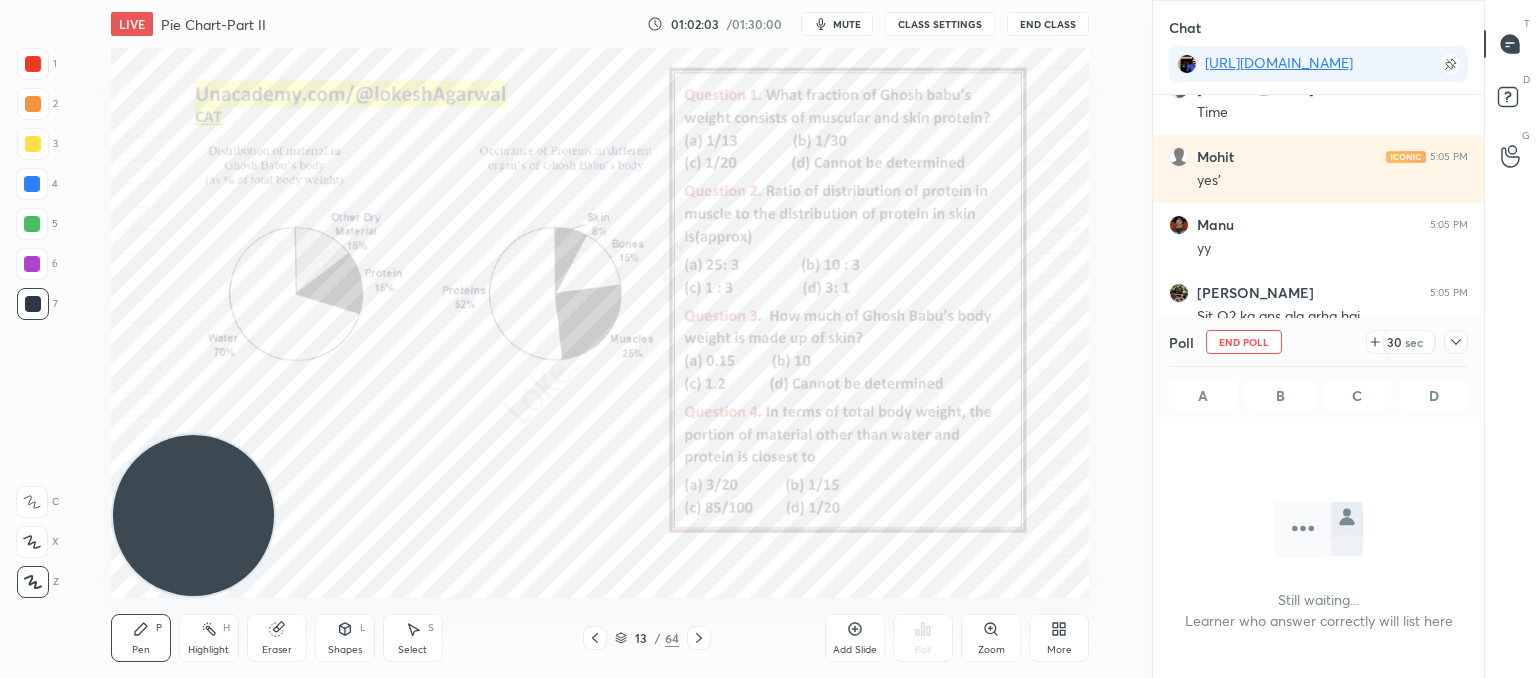 scroll, scrollTop: 496, scrollLeft: 325, axis: both 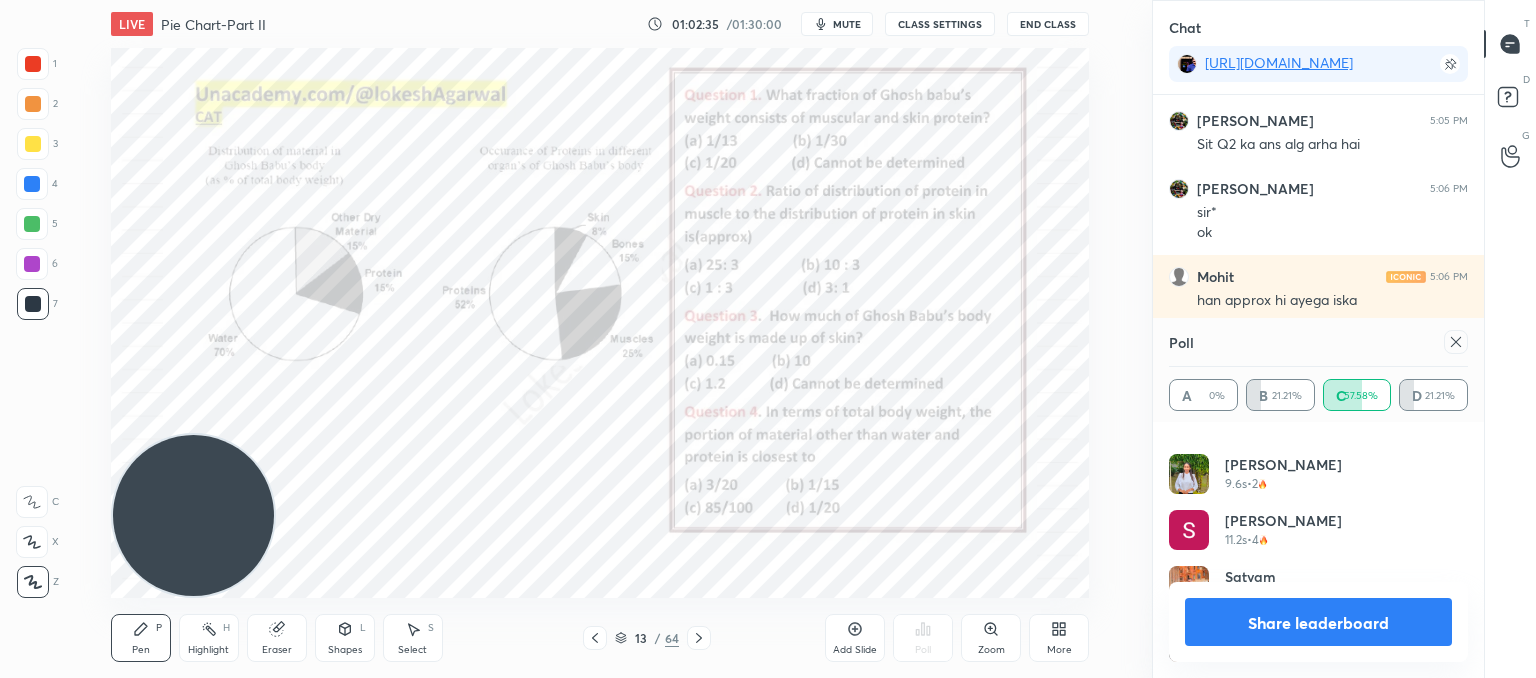 click 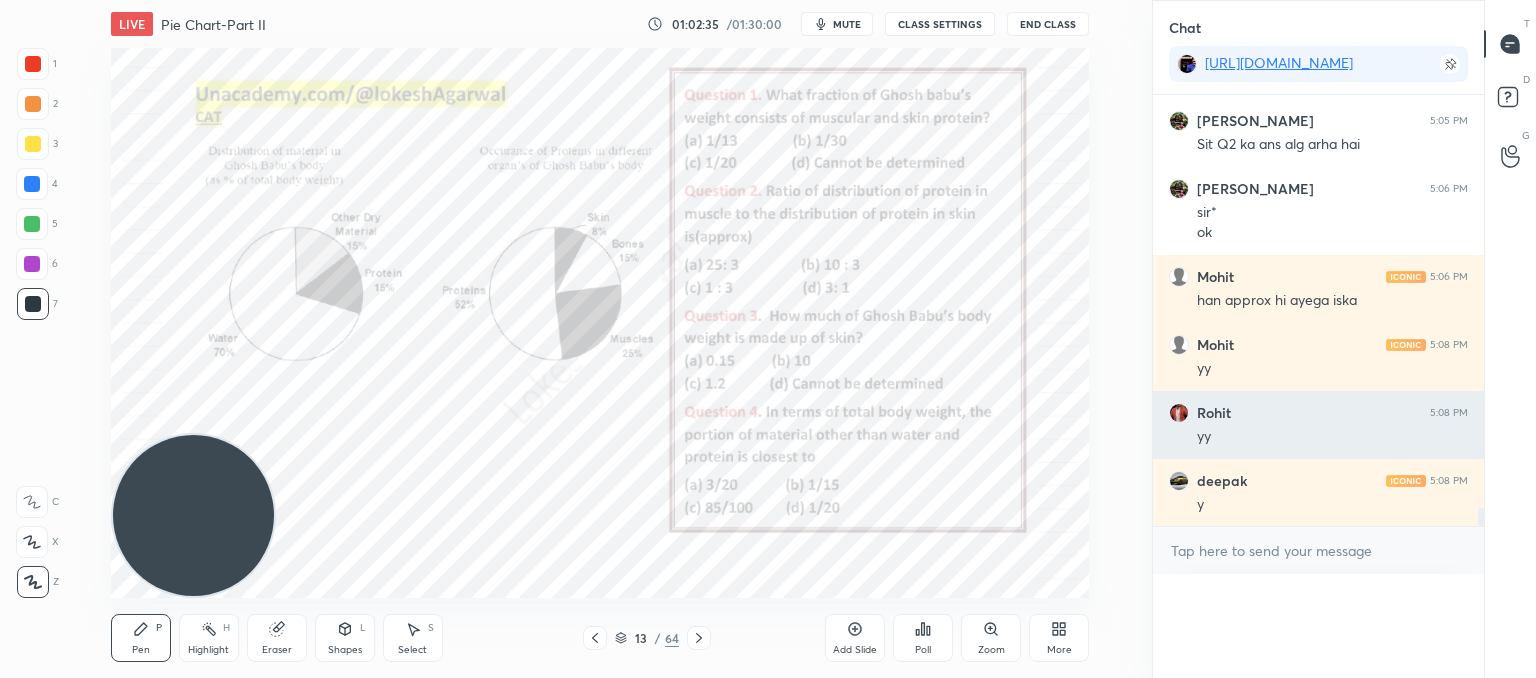 scroll, scrollTop: 120, scrollLeft: 293, axis: both 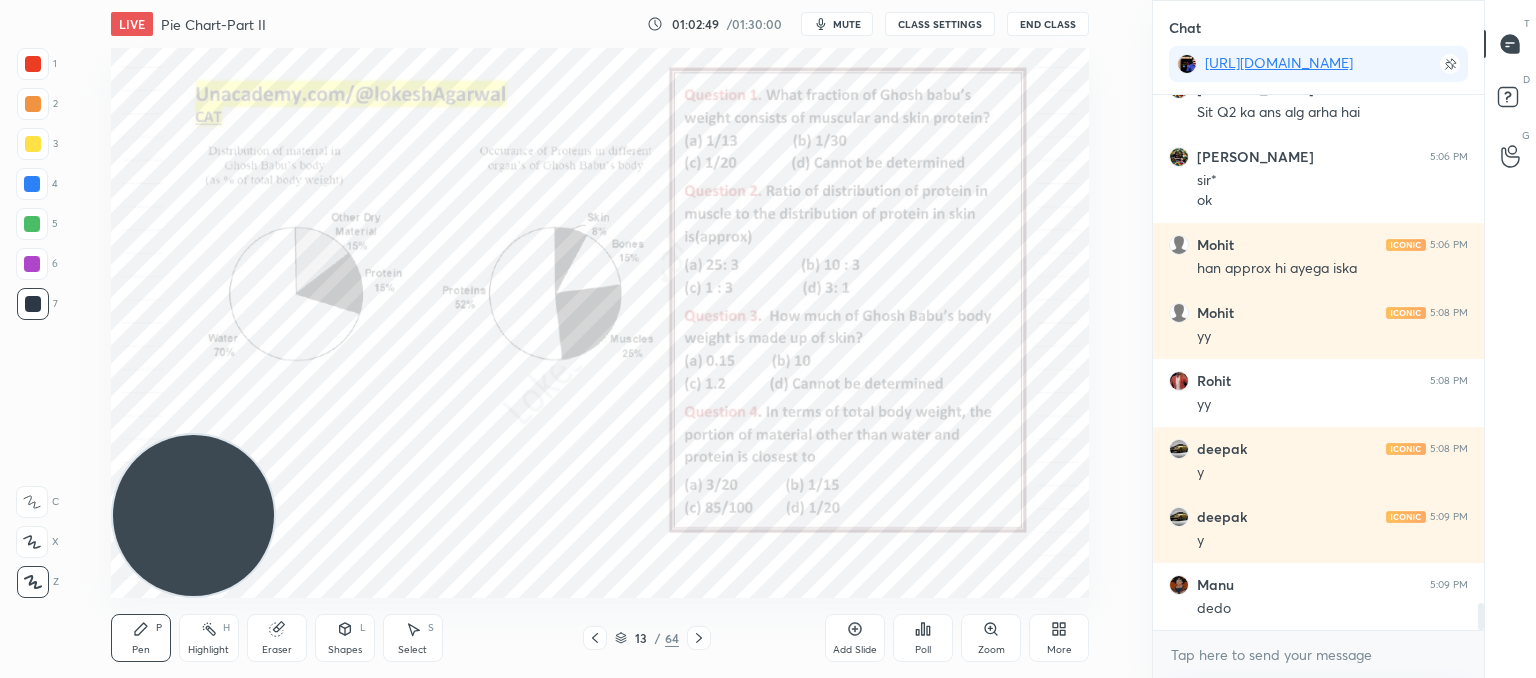 click on "Poll" at bounding box center (923, 638) 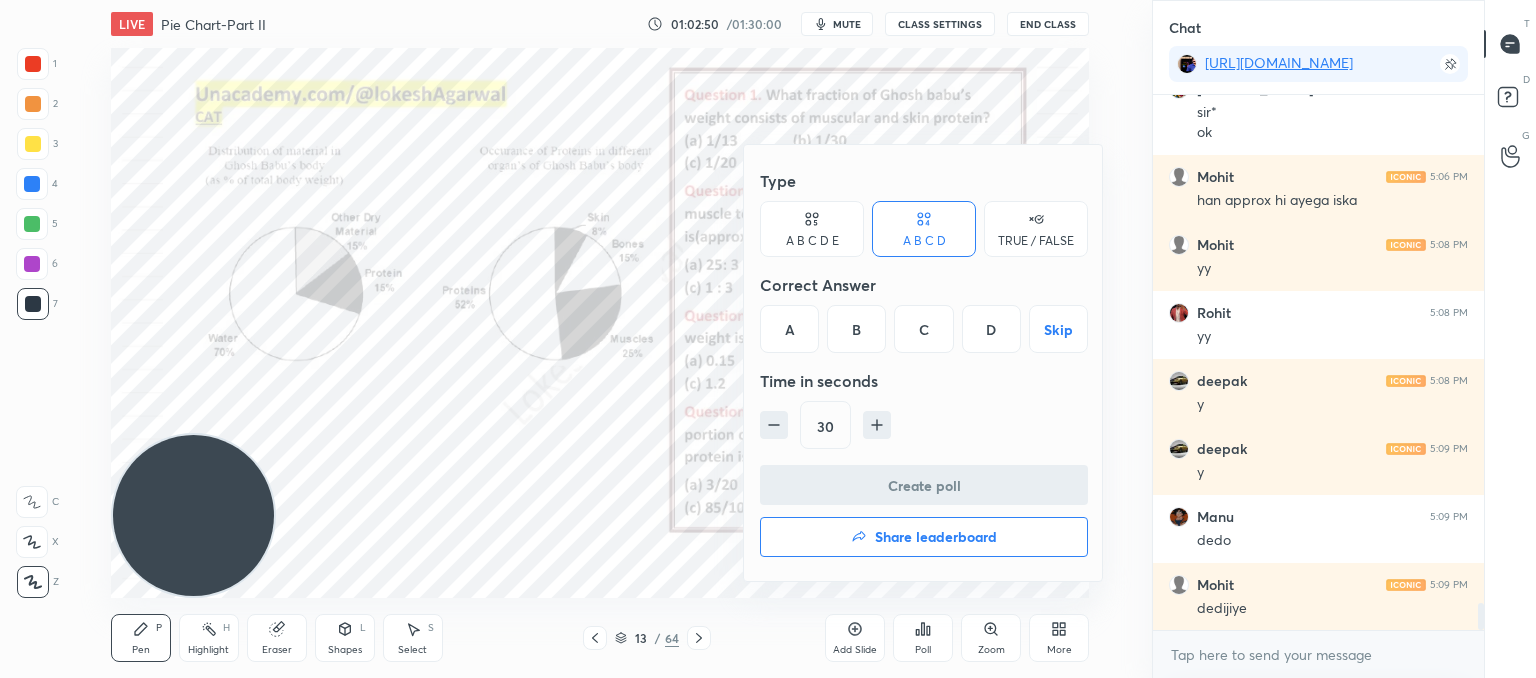 click on "D" at bounding box center [991, 329] 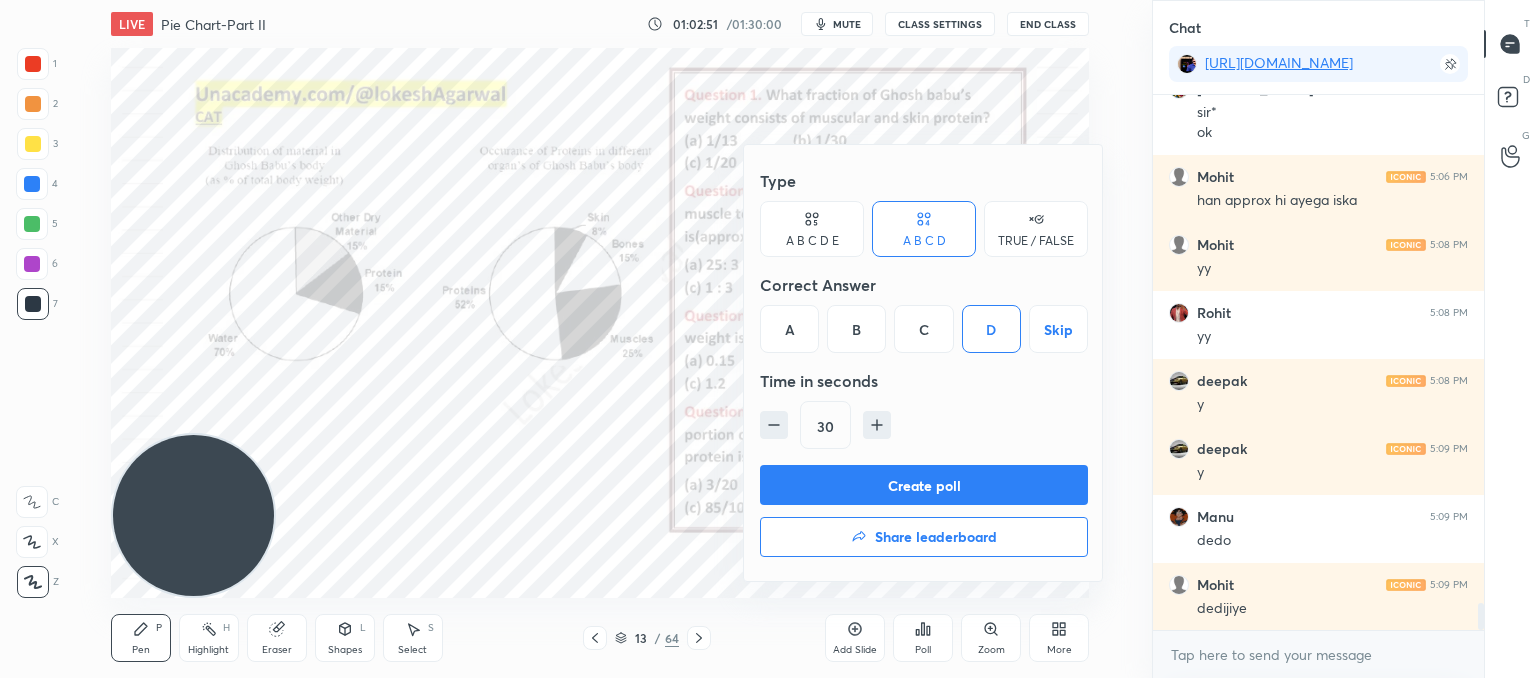 click on "Create poll" at bounding box center [924, 485] 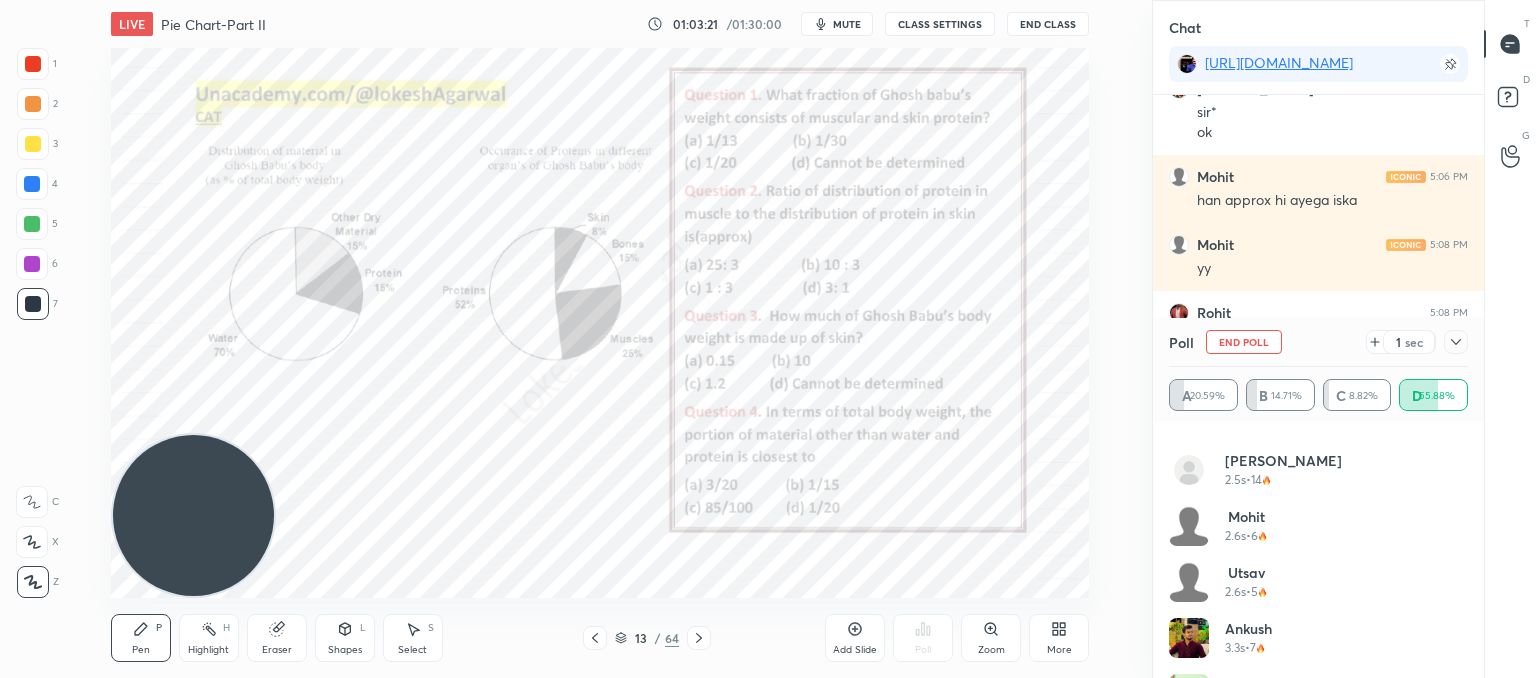 scroll, scrollTop: 0, scrollLeft: 0, axis: both 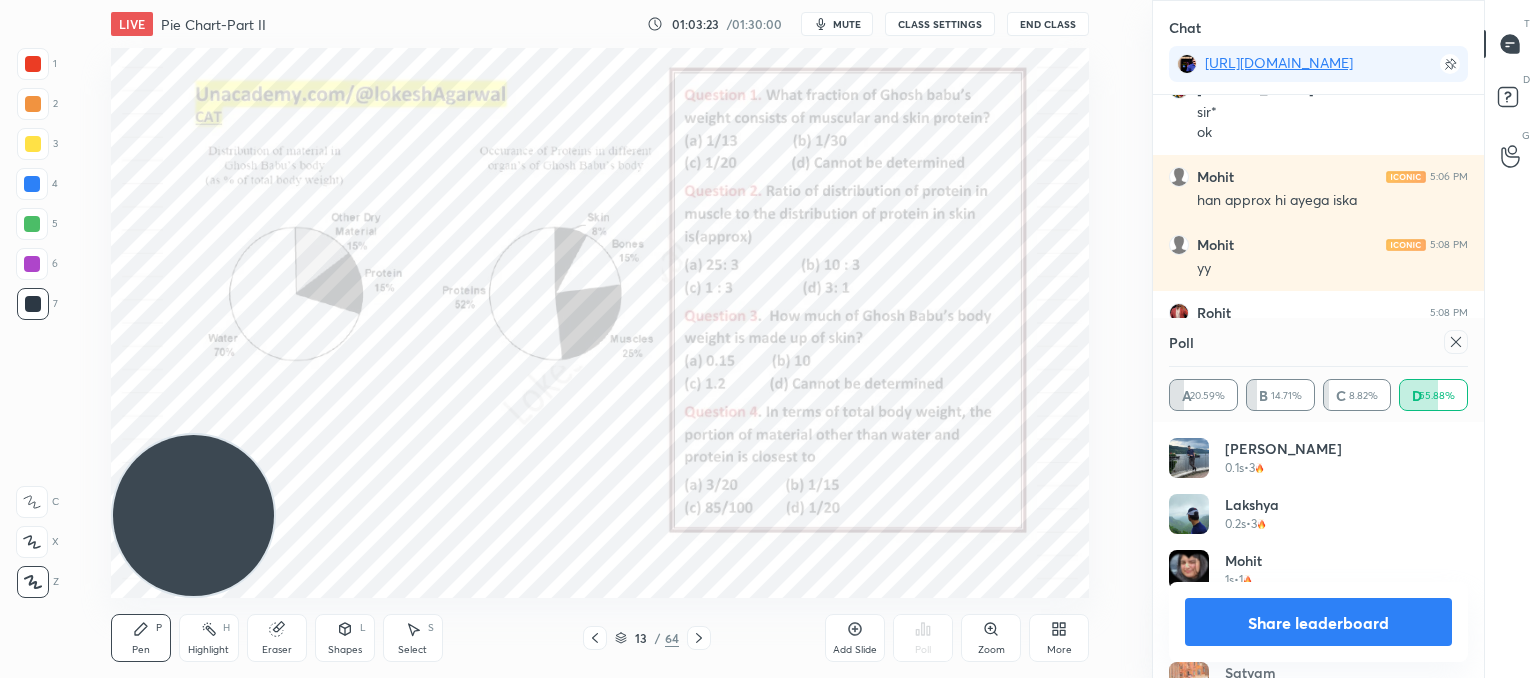 click 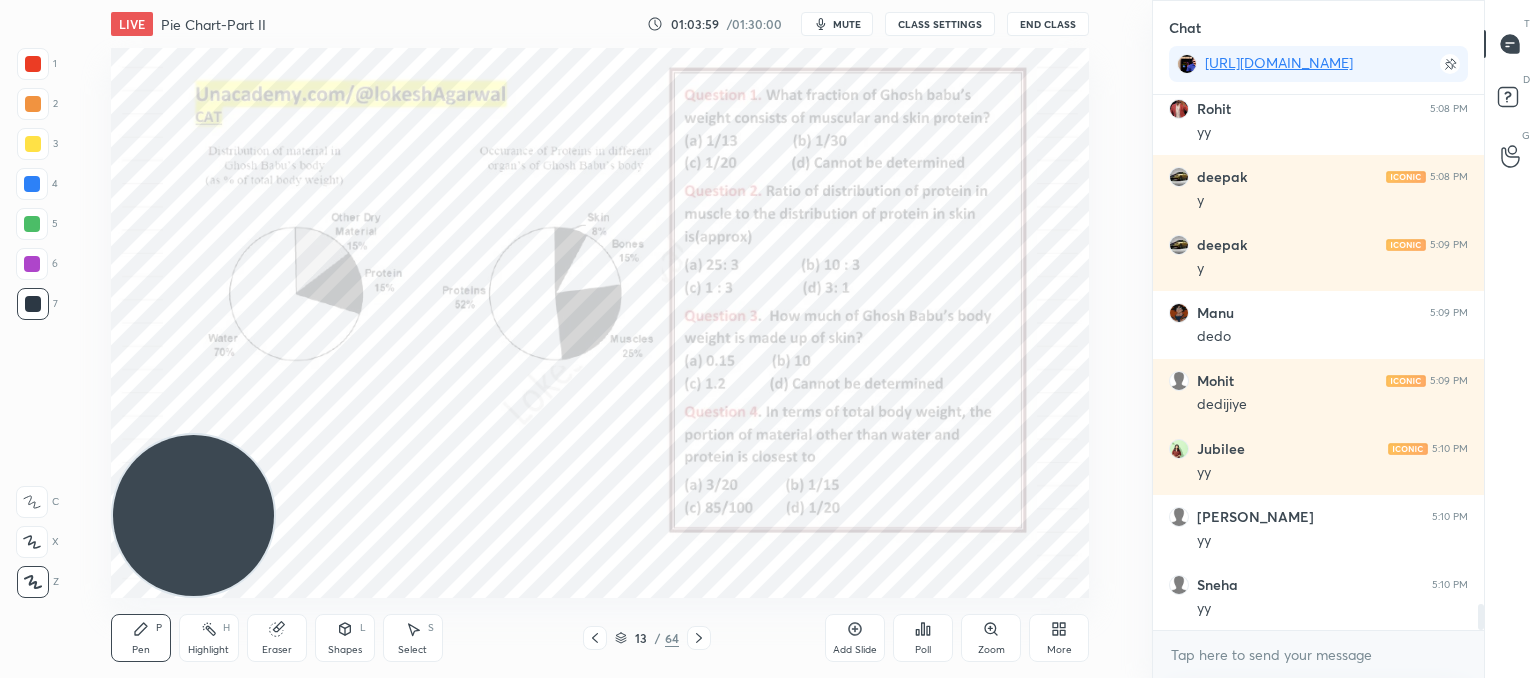 click on "Poll" at bounding box center [923, 638] 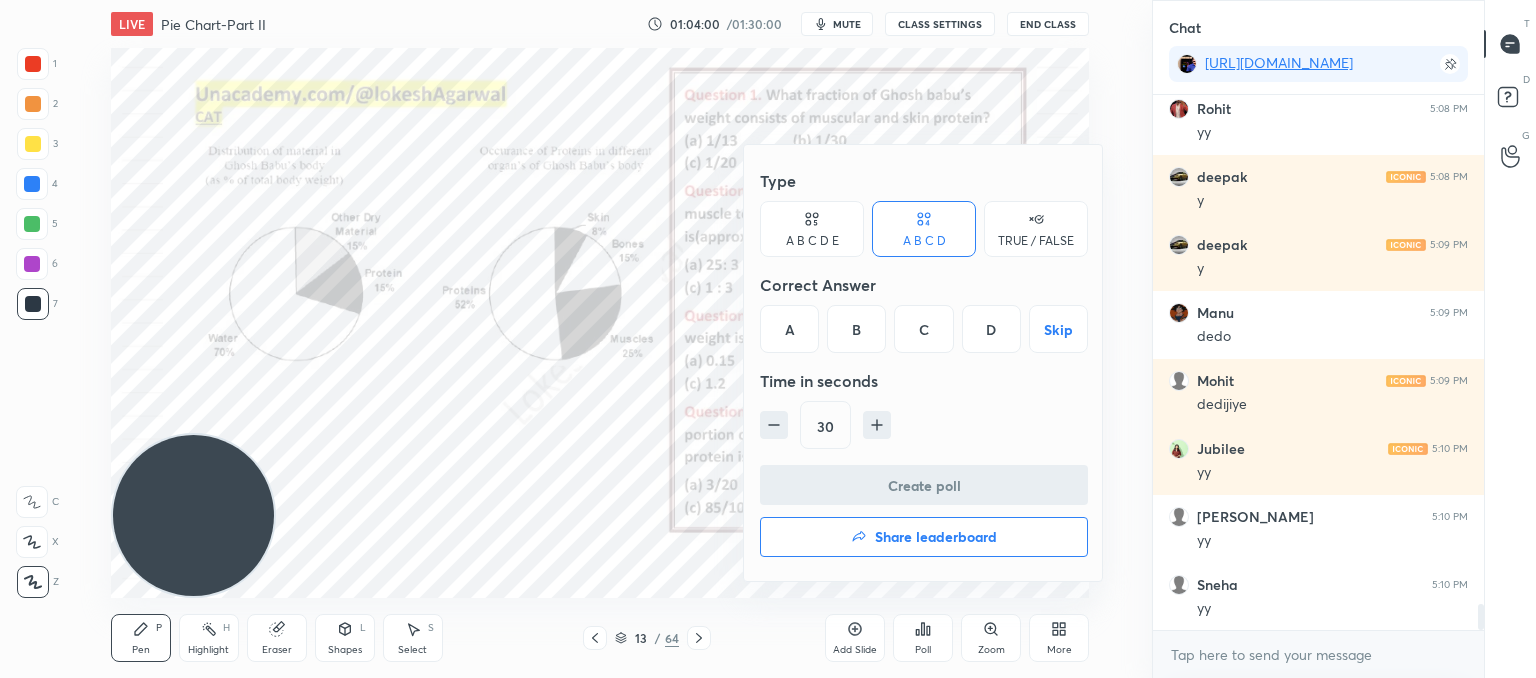 click on "D" at bounding box center [991, 329] 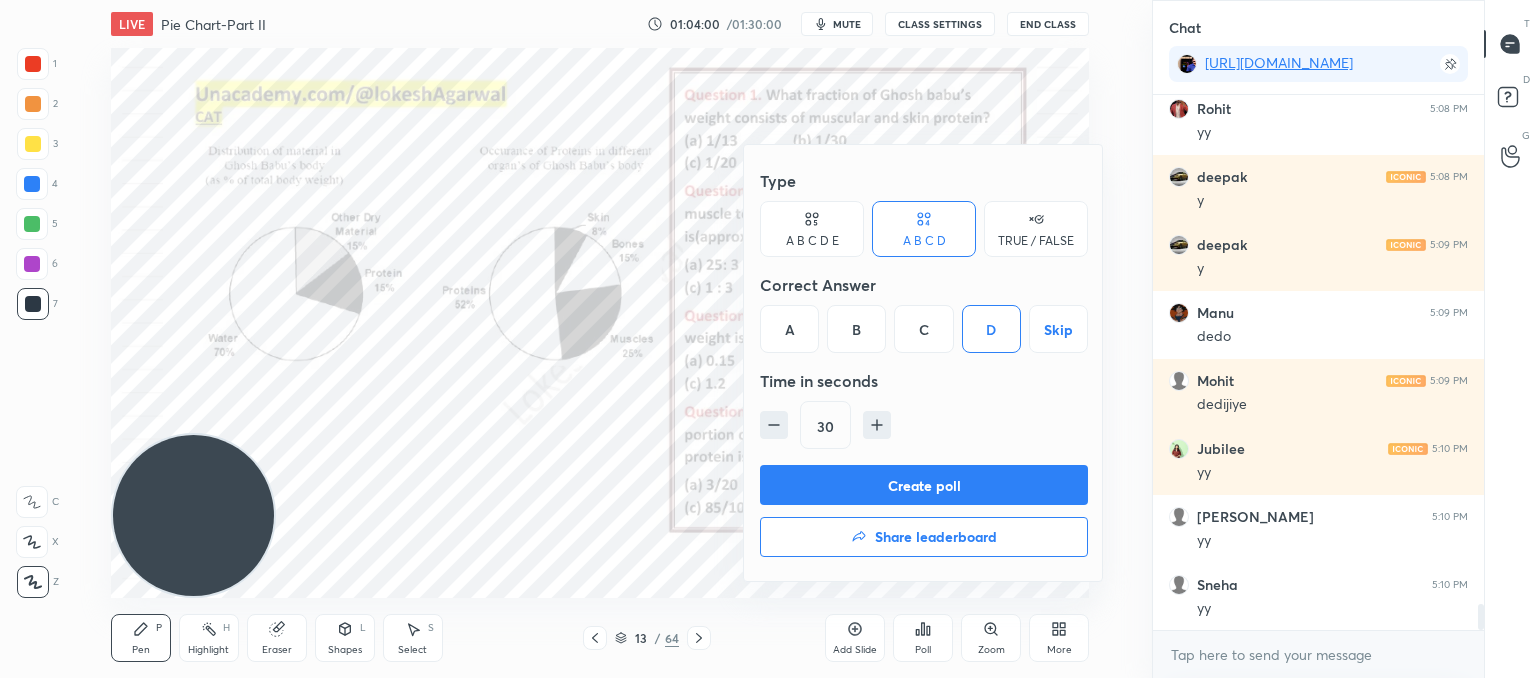 click on "Create poll" at bounding box center [924, 485] 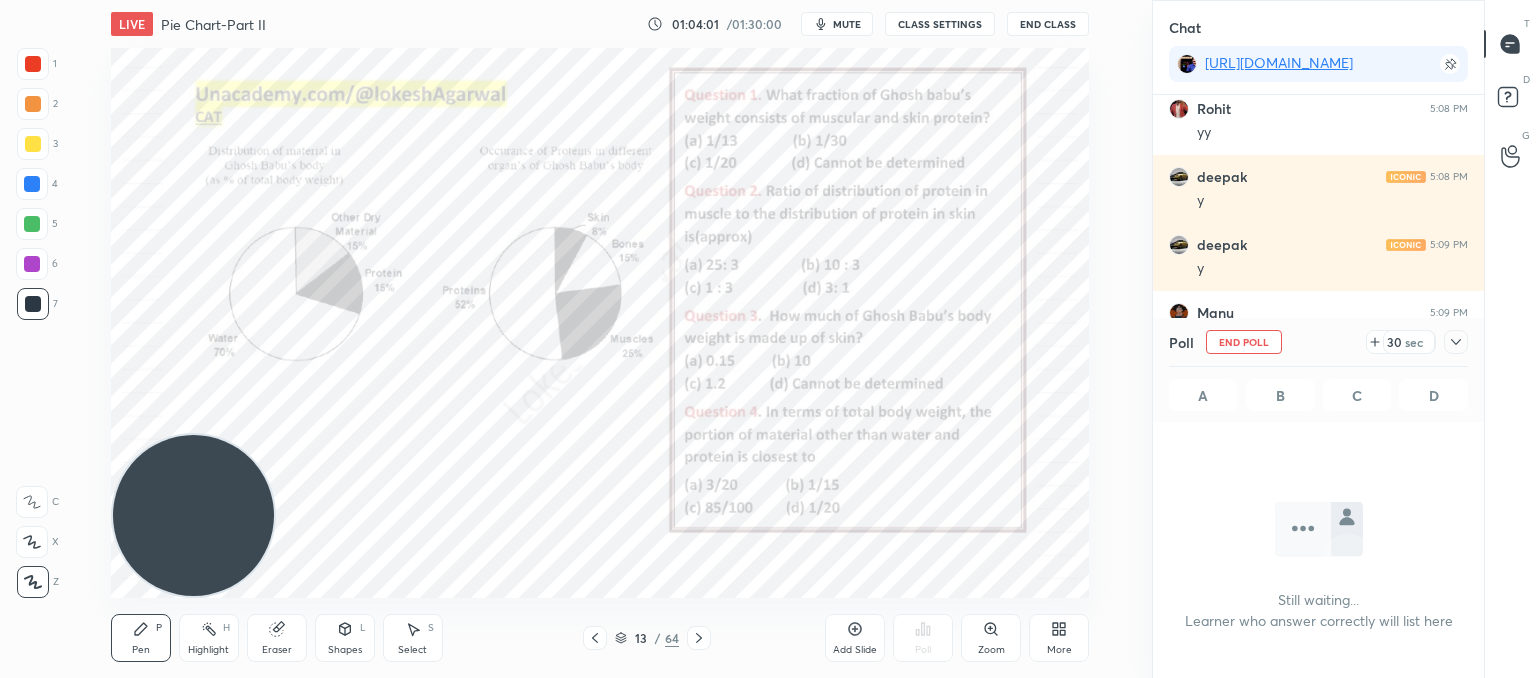 scroll, scrollTop: 496, scrollLeft: 325, axis: both 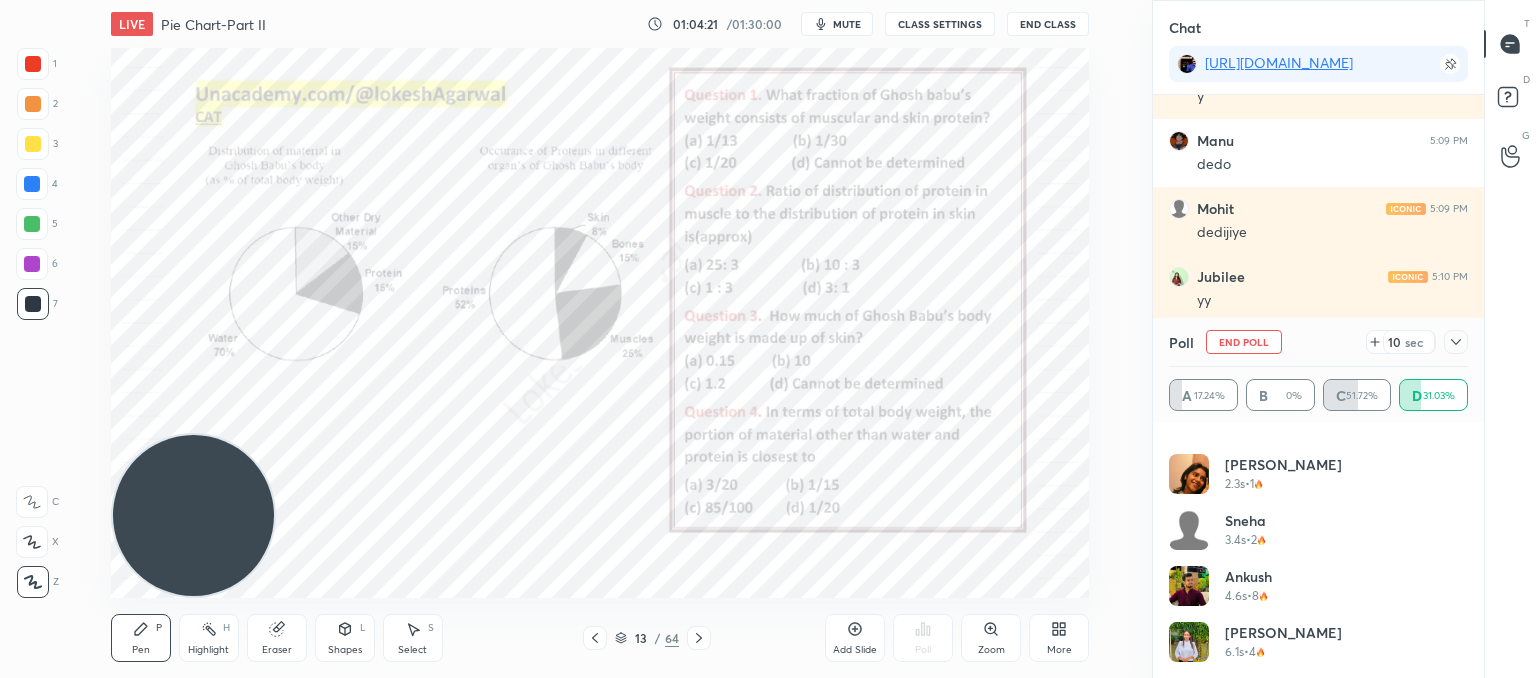 click 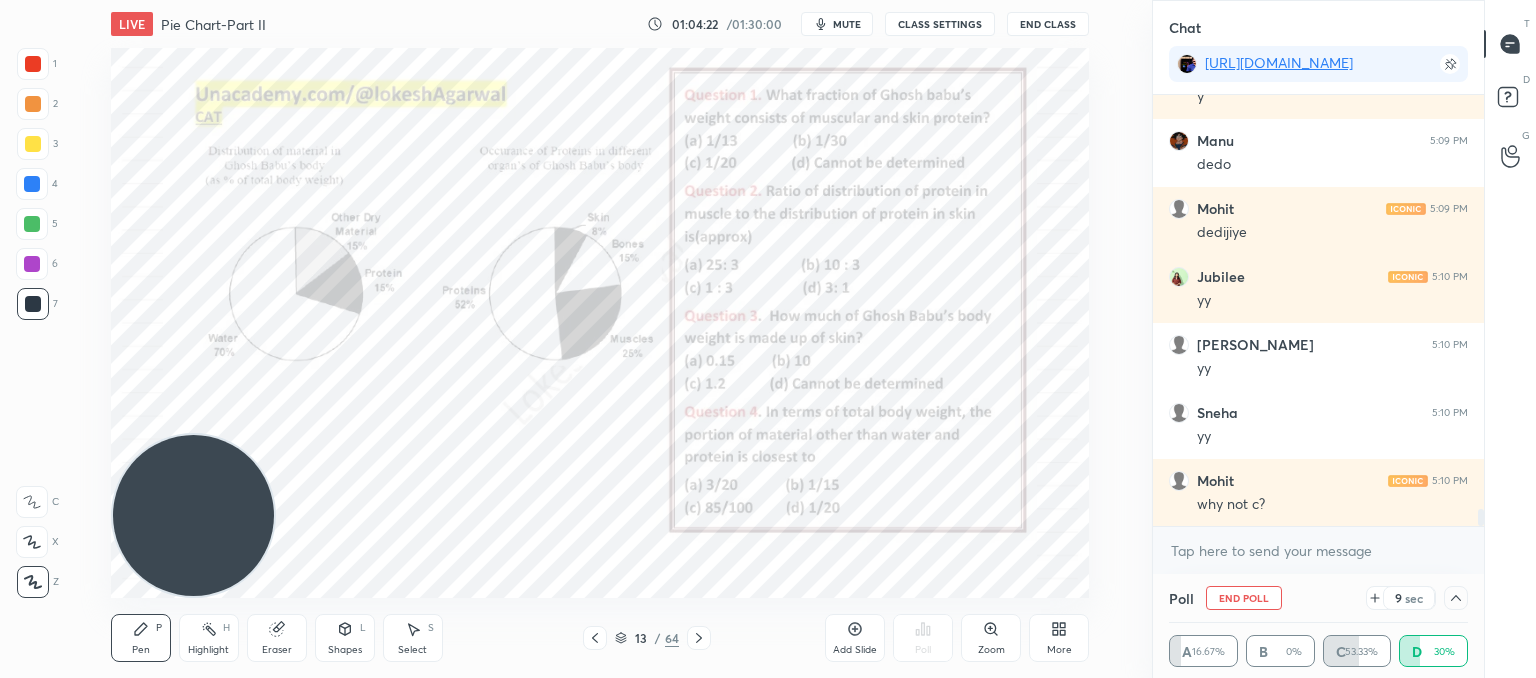 click on "x" at bounding box center (1318, 550) 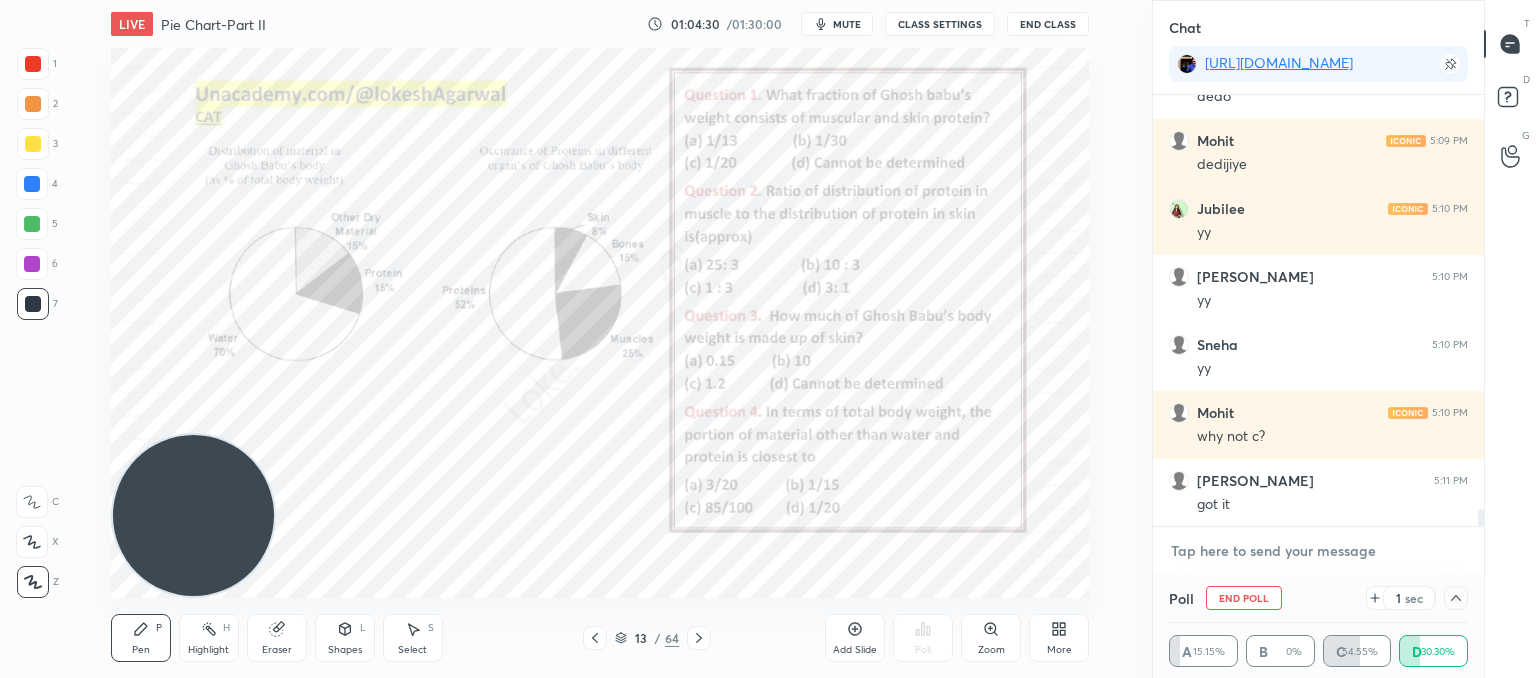 scroll, scrollTop: 10726, scrollLeft: 0, axis: vertical 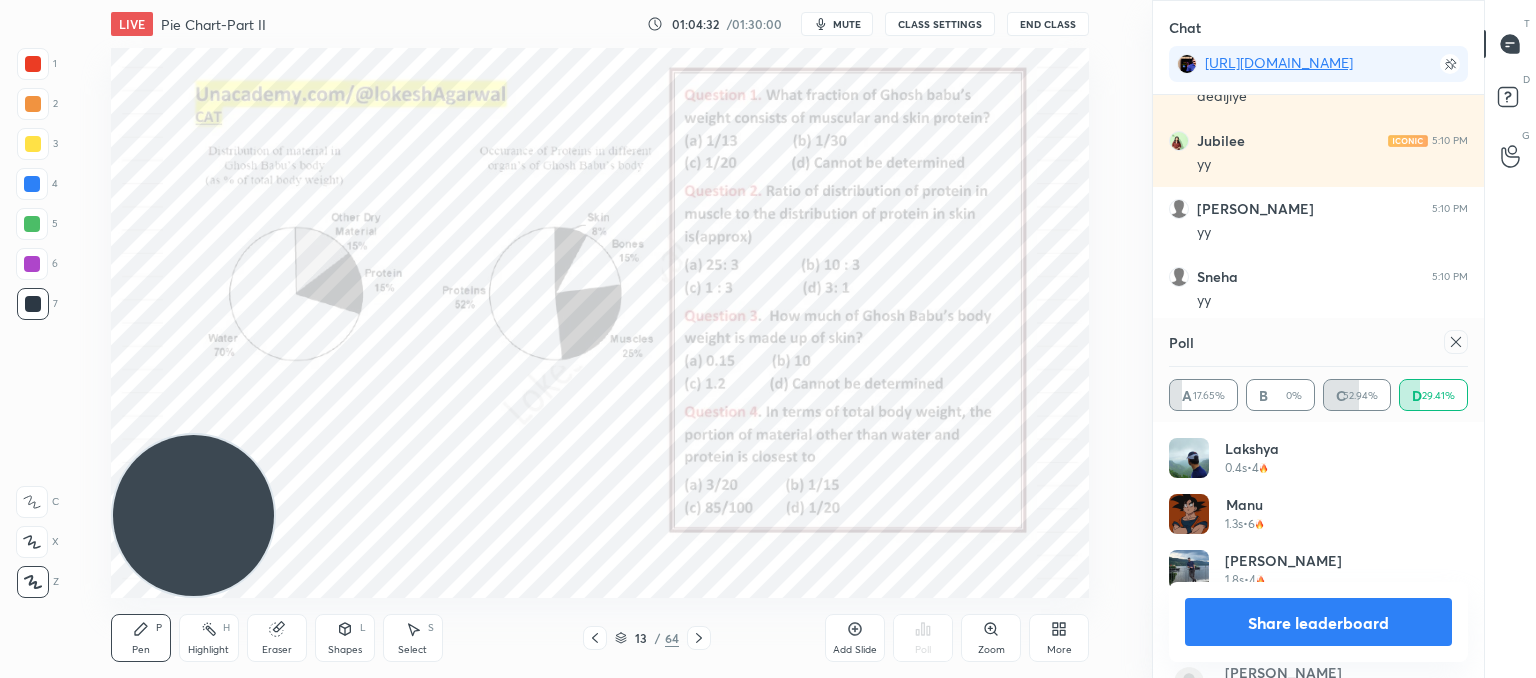 click at bounding box center (1456, 342) 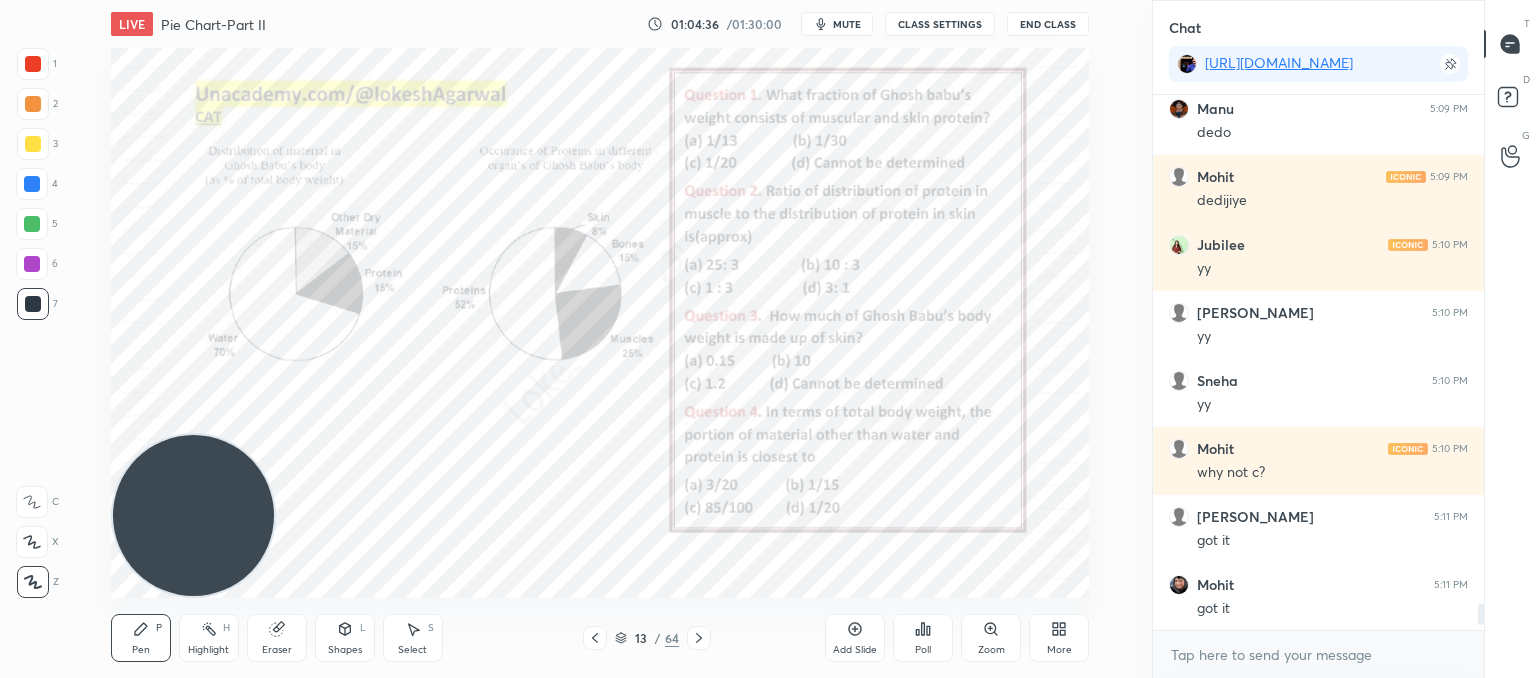 click on "Poll" at bounding box center (923, 638) 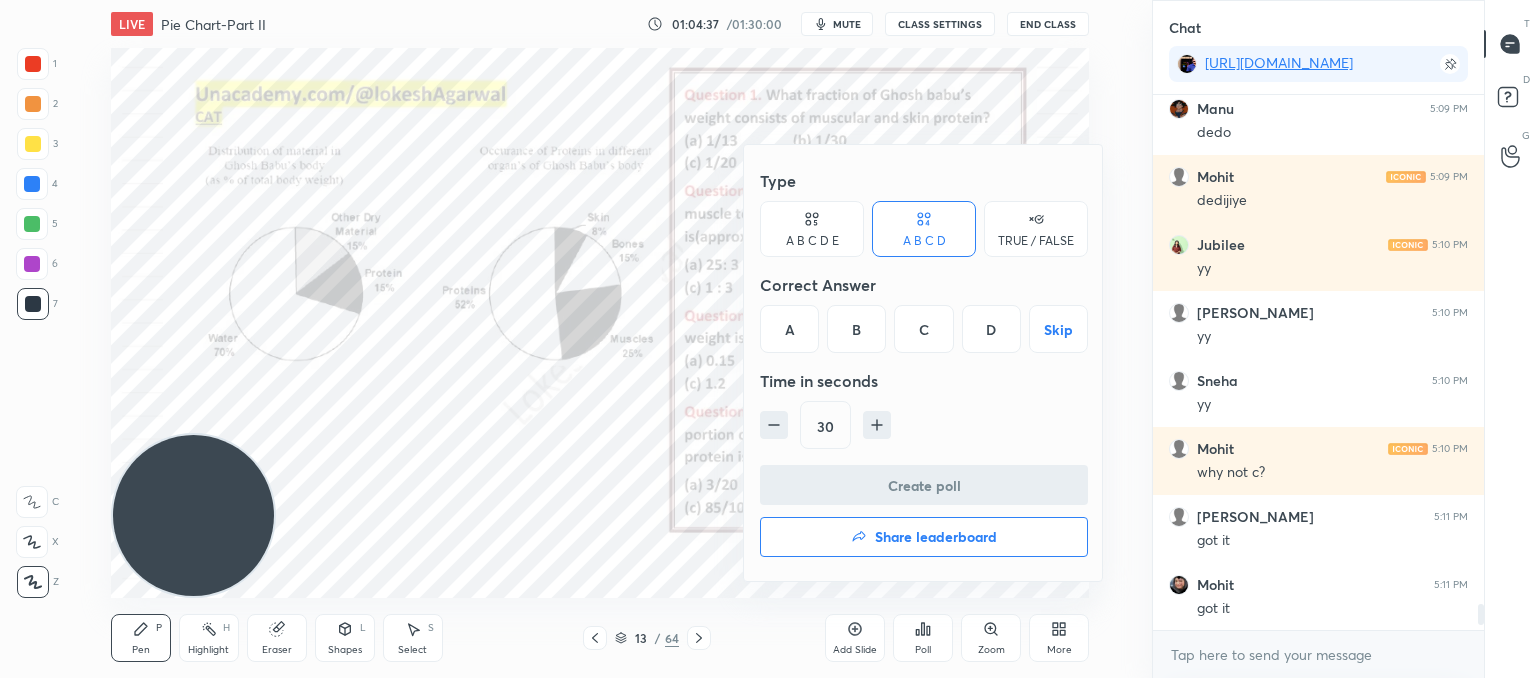 click on "A" at bounding box center (789, 329) 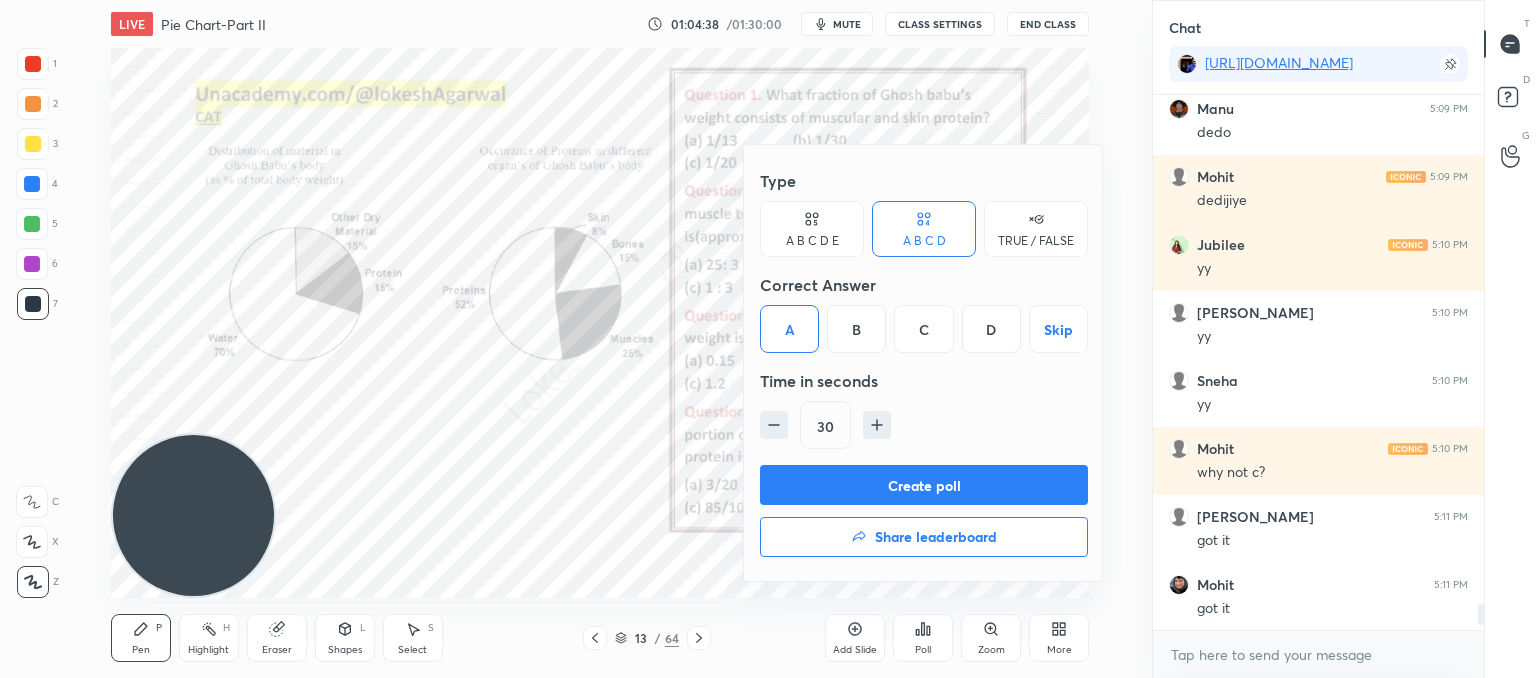 click on "Create poll" at bounding box center (924, 485) 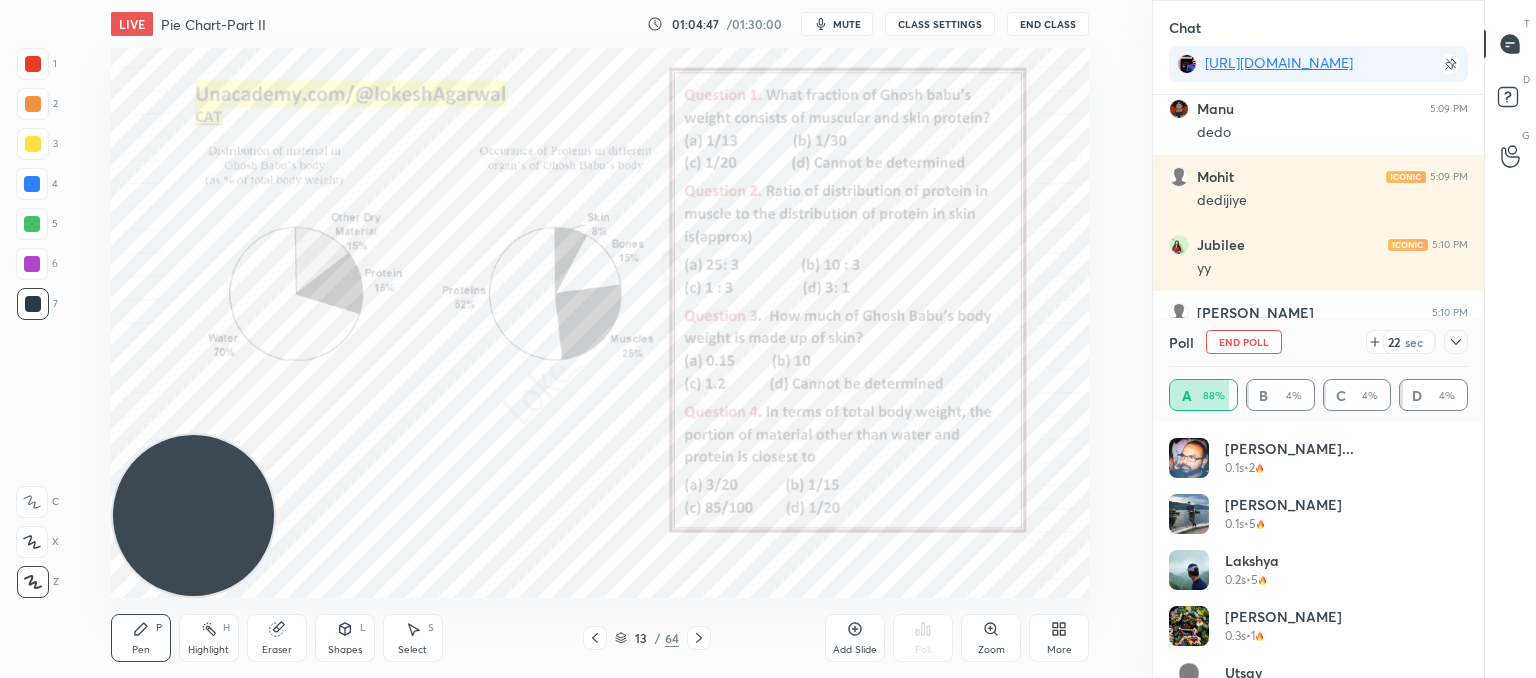 click on "Eraser" at bounding box center (277, 638) 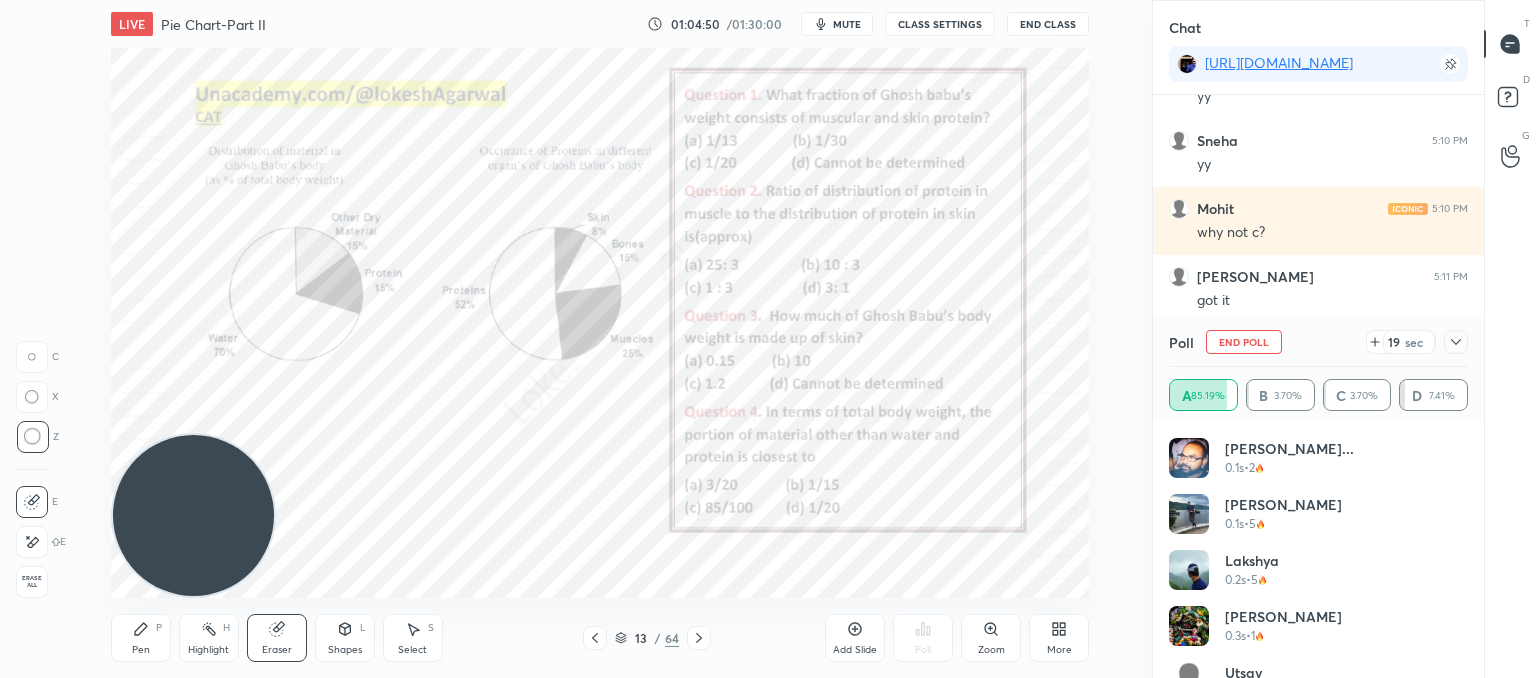 click 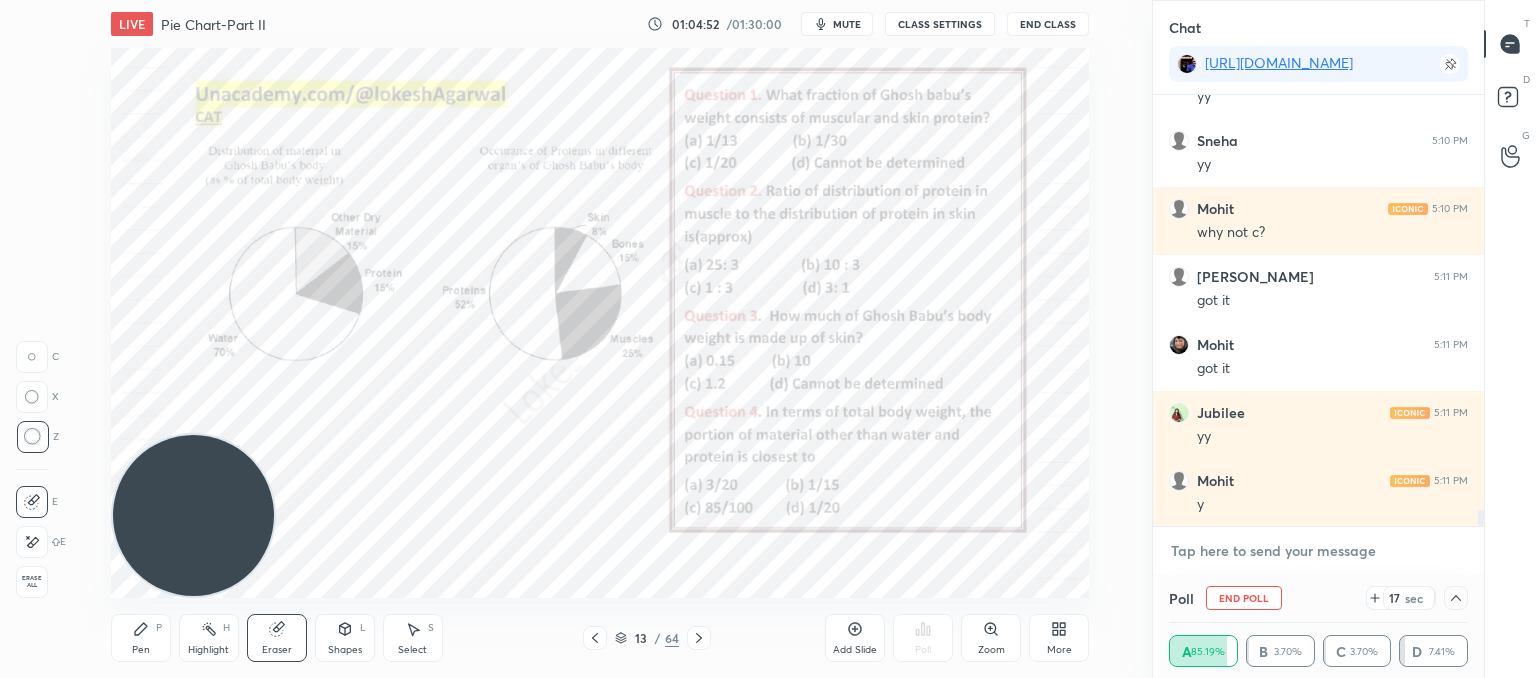 click at bounding box center (1318, 551) 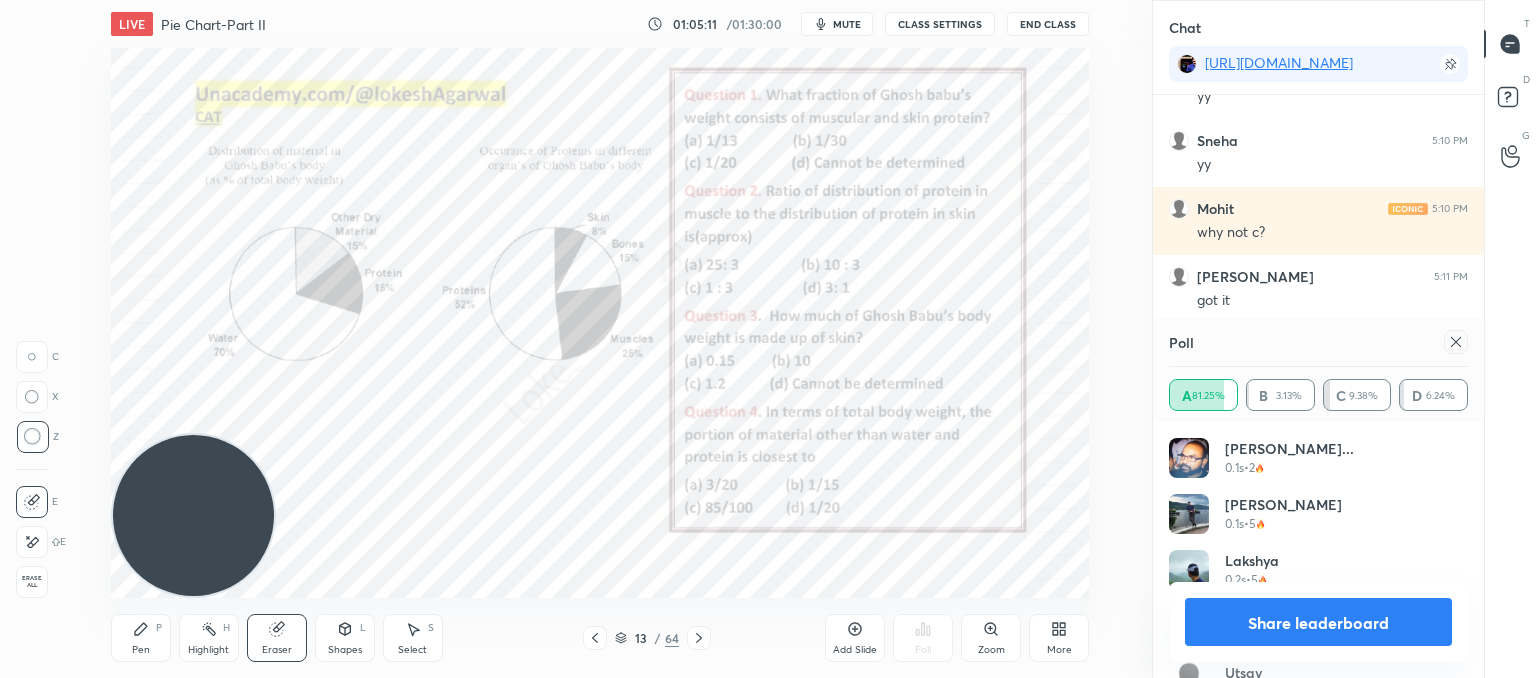 click 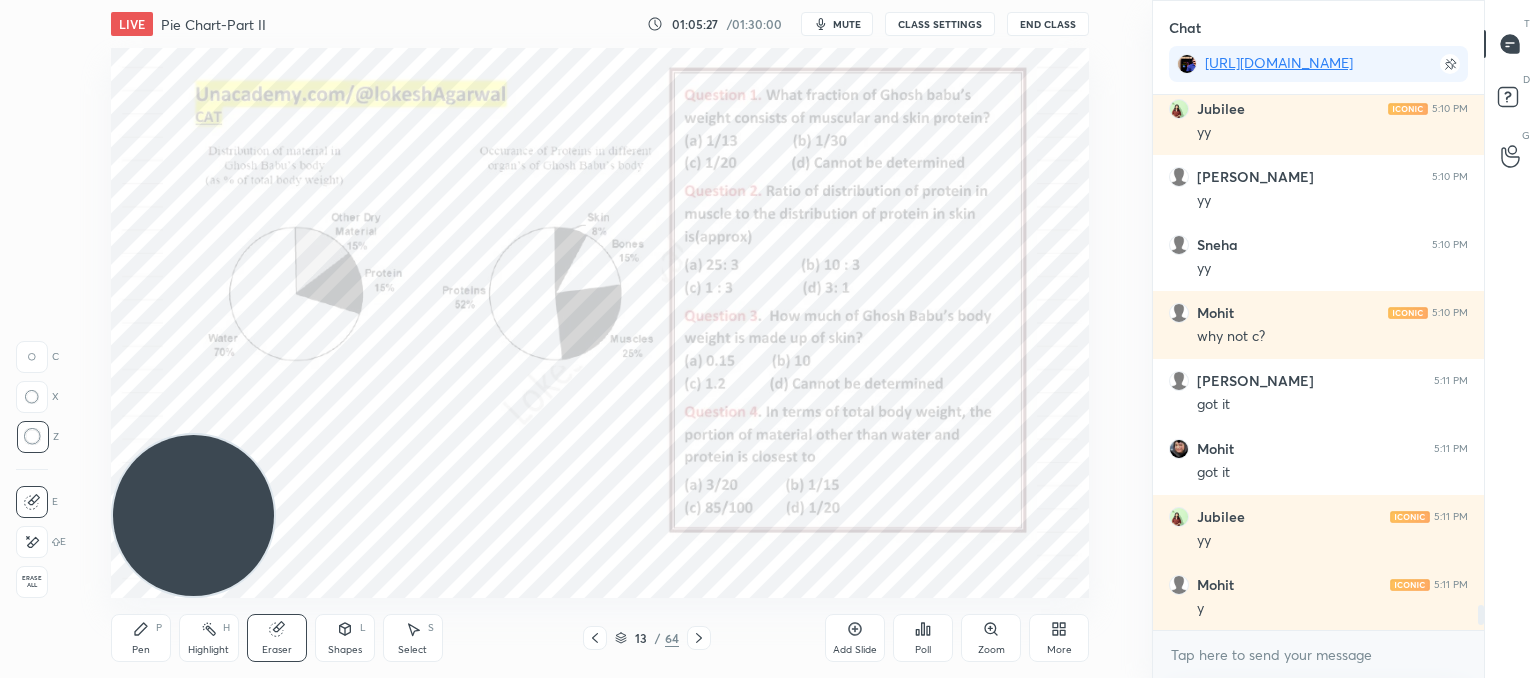 drag, startPoint x: 130, startPoint y: 643, endPoint x: 216, endPoint y: 559, distance: 120.21647 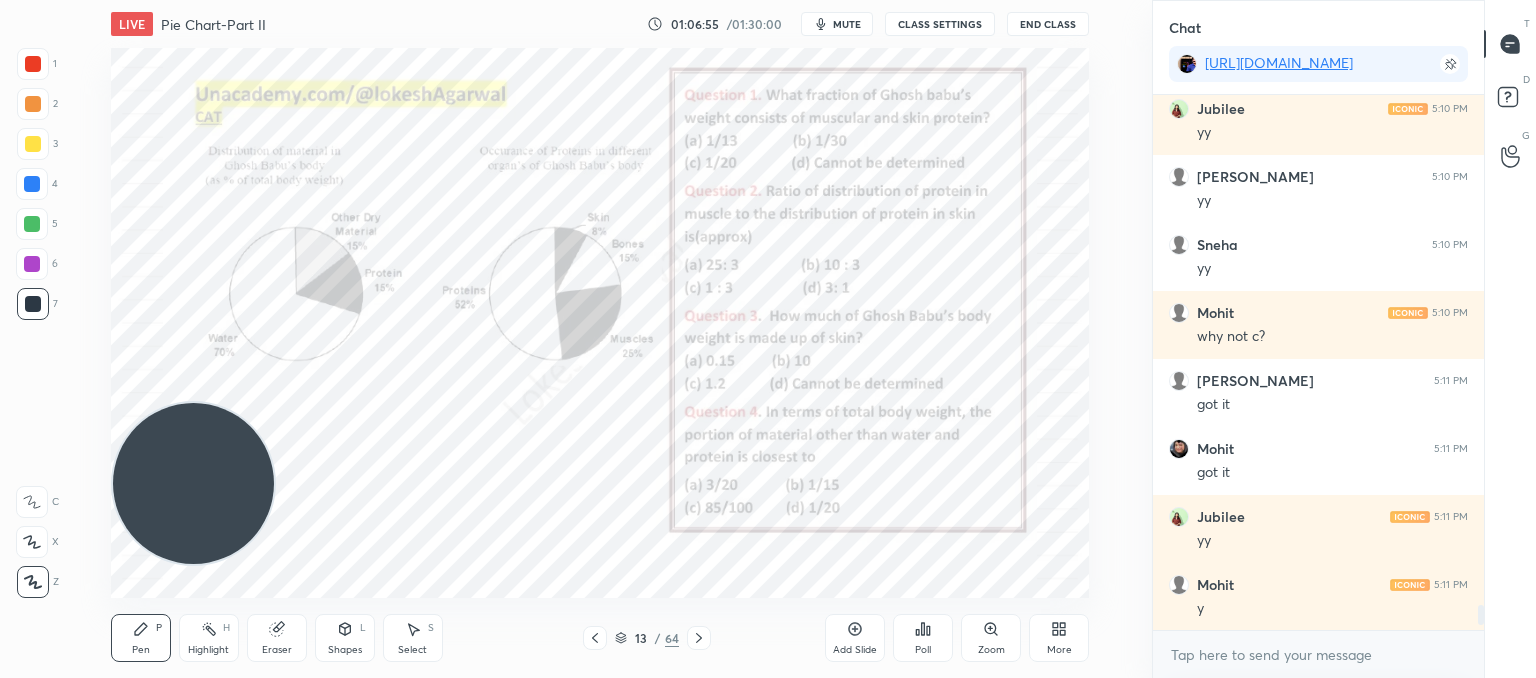 drag, startPoint x: 216, startPoint y: 500, endPoint x: 216, endPoint y: 102, distance: 398 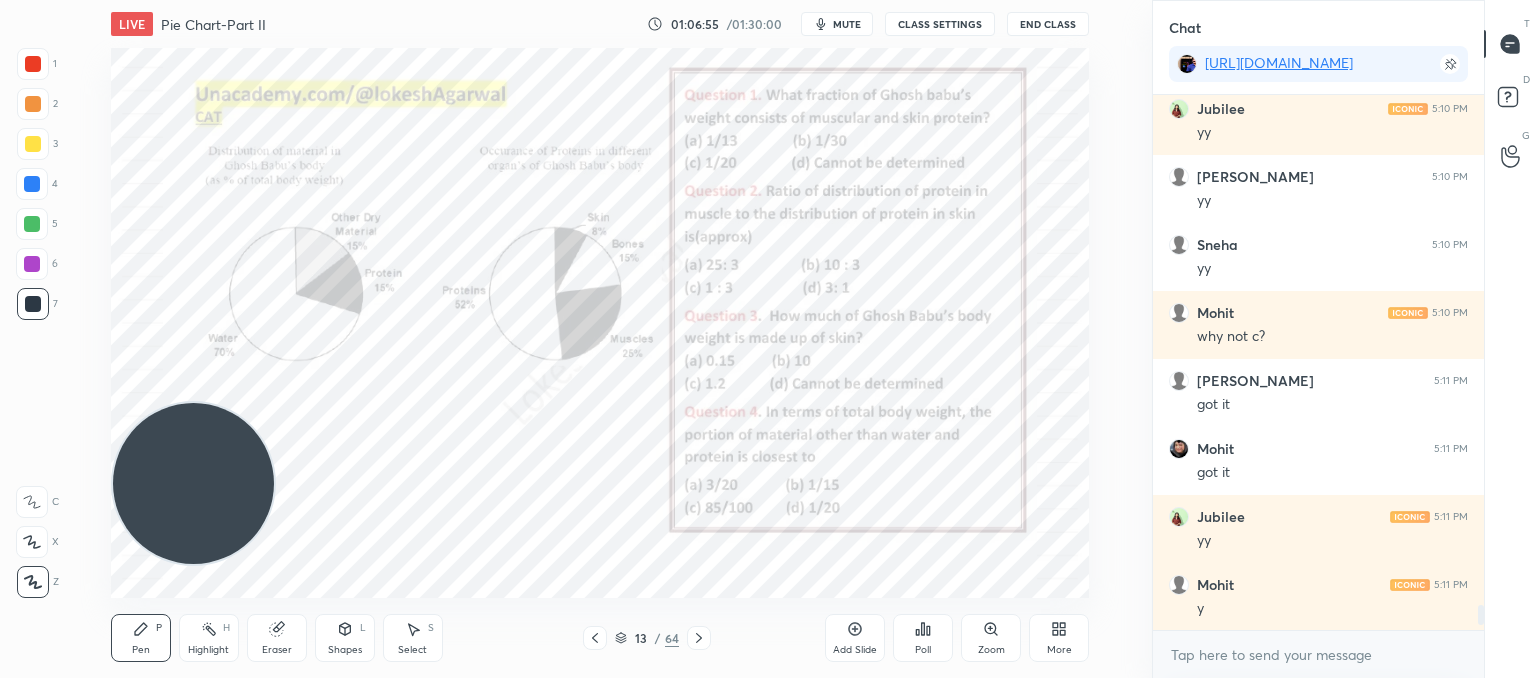 click at bounding box center [193, 483] 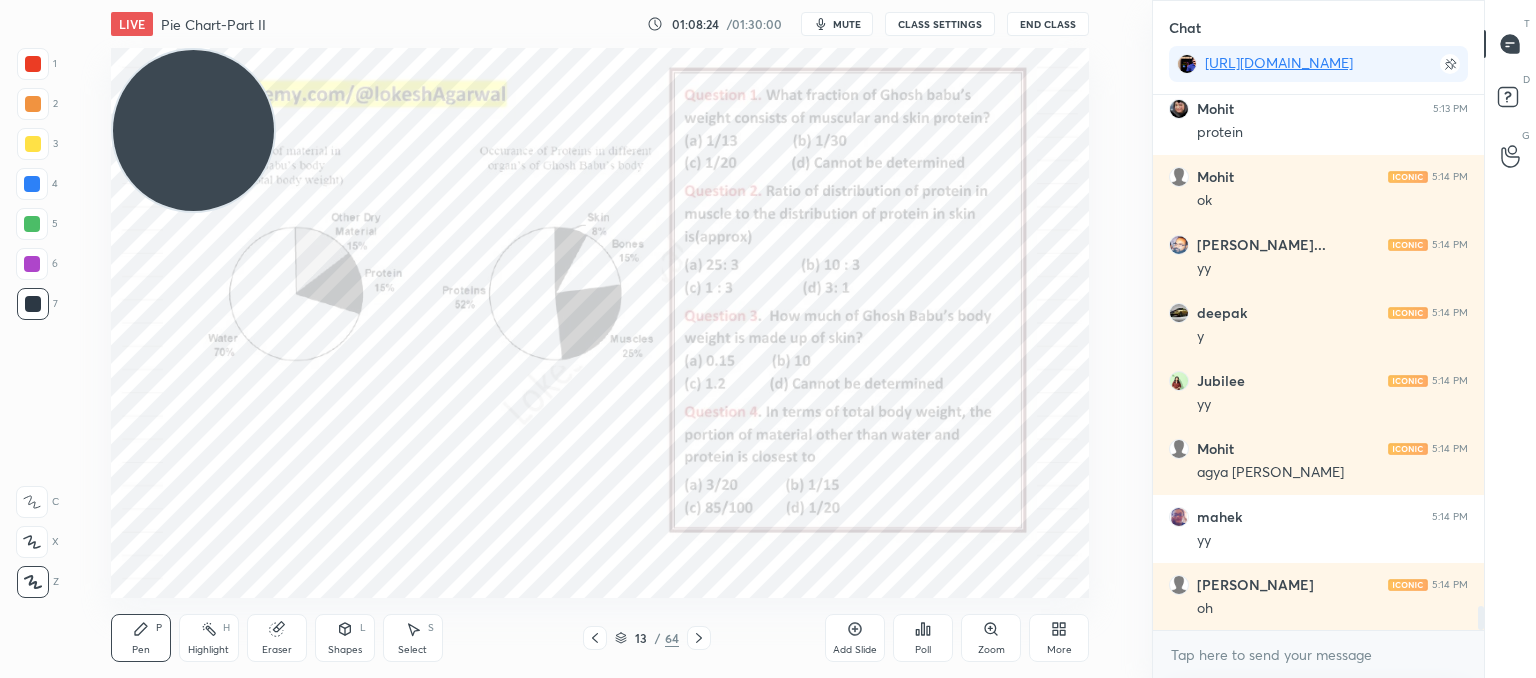 scroll, scrollTop: 11438, scrollLeft: 0, axis: vertical 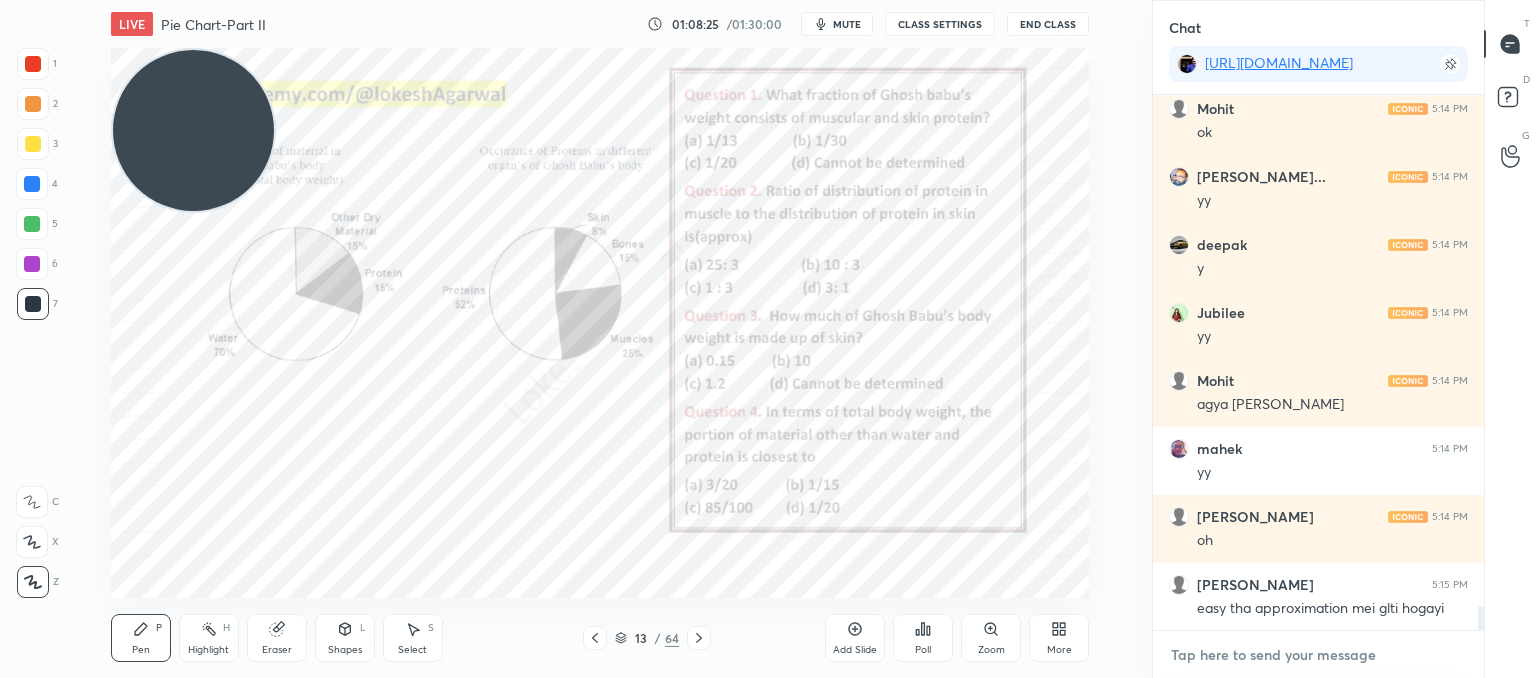 click at bounding box center [1318, 655] 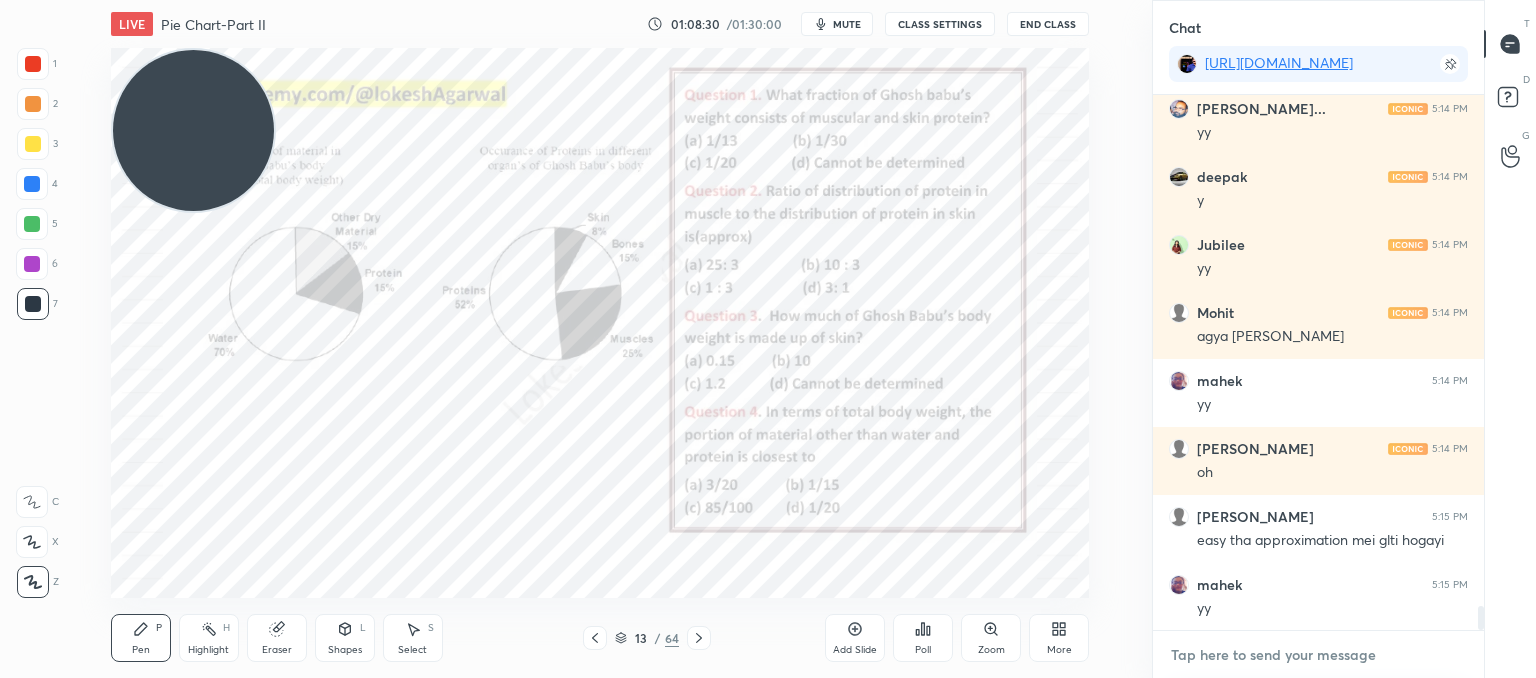 scroll, scrollTop: 11574, scrollLeft: 0, axis: vertical 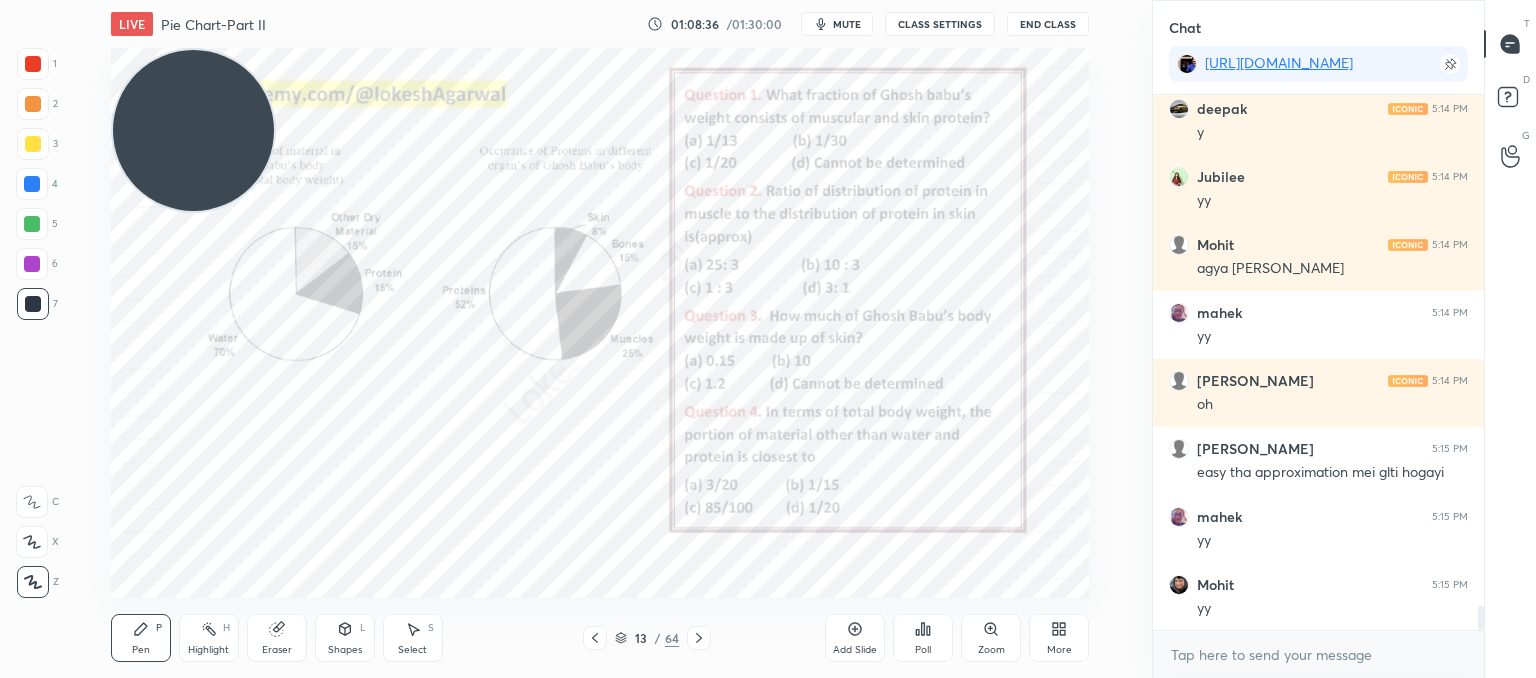 click 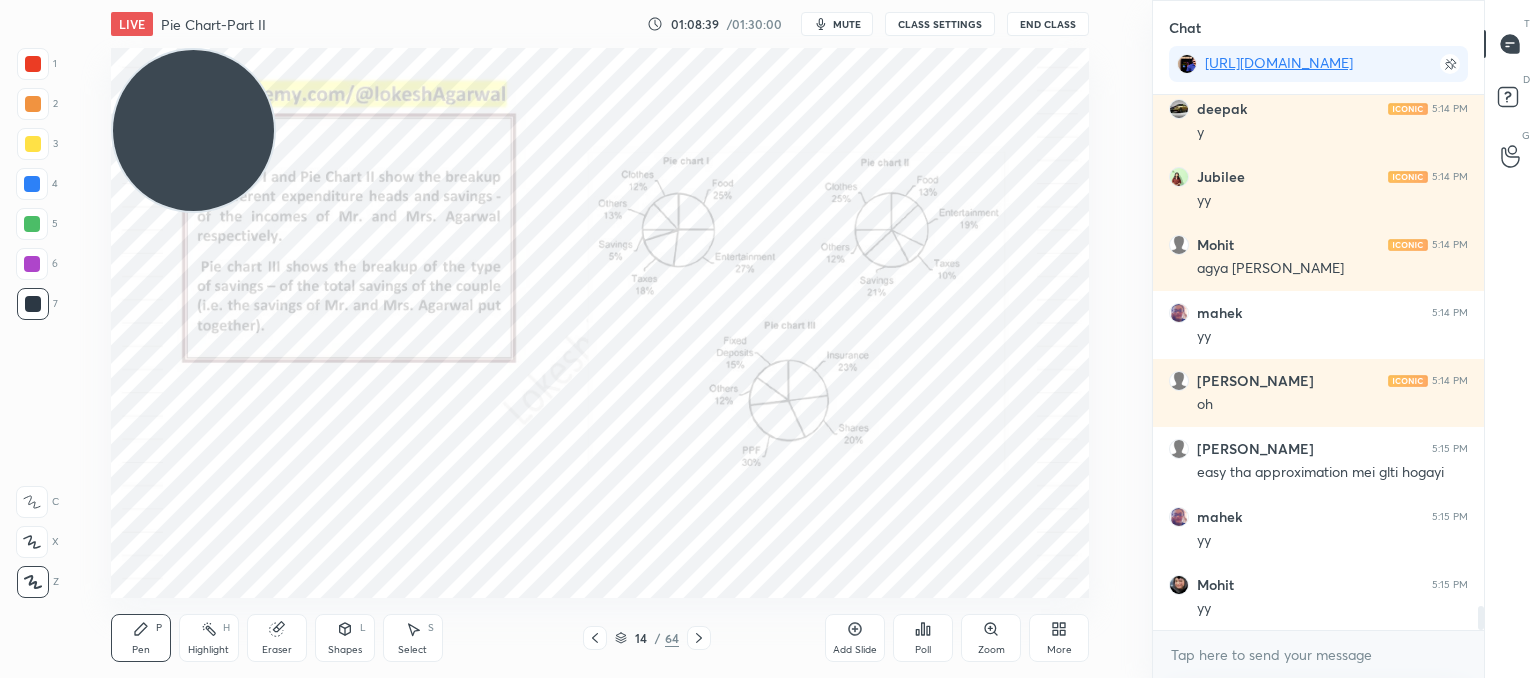 click 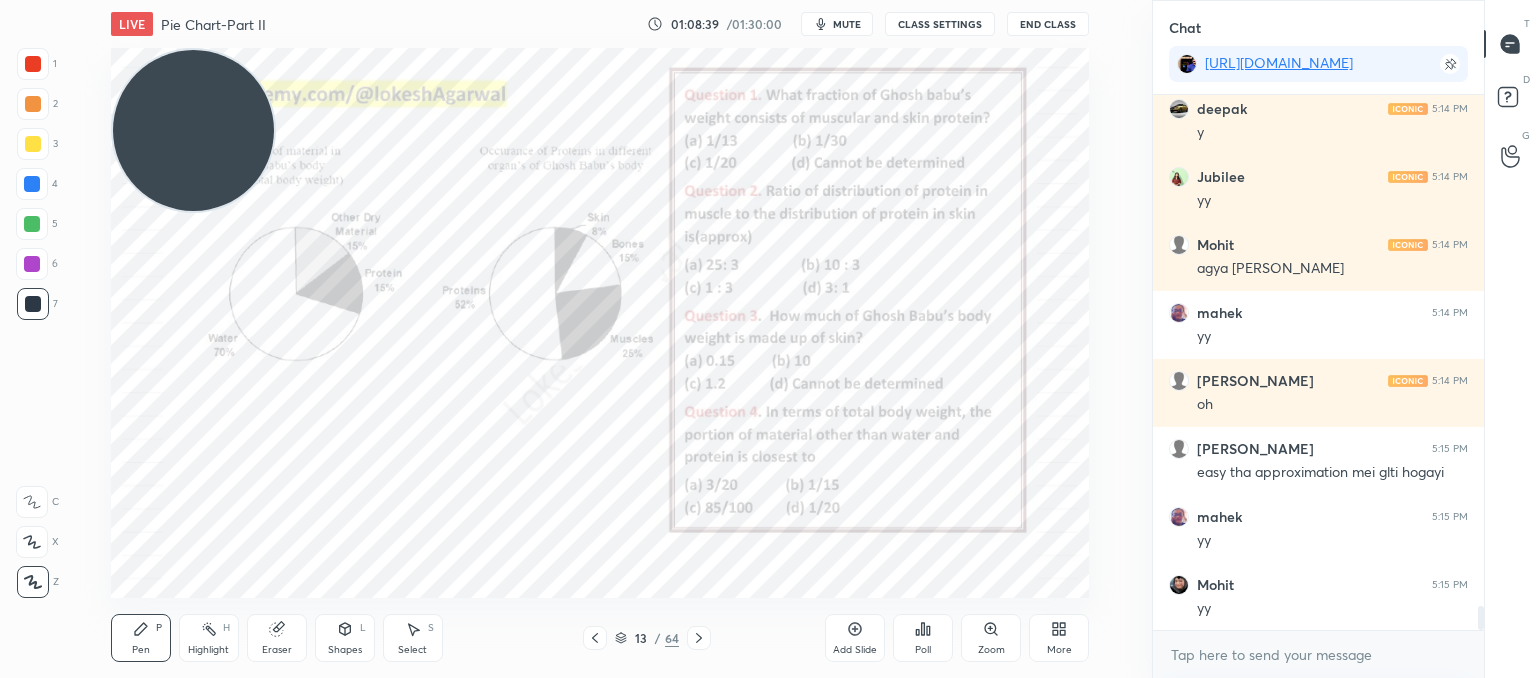 click 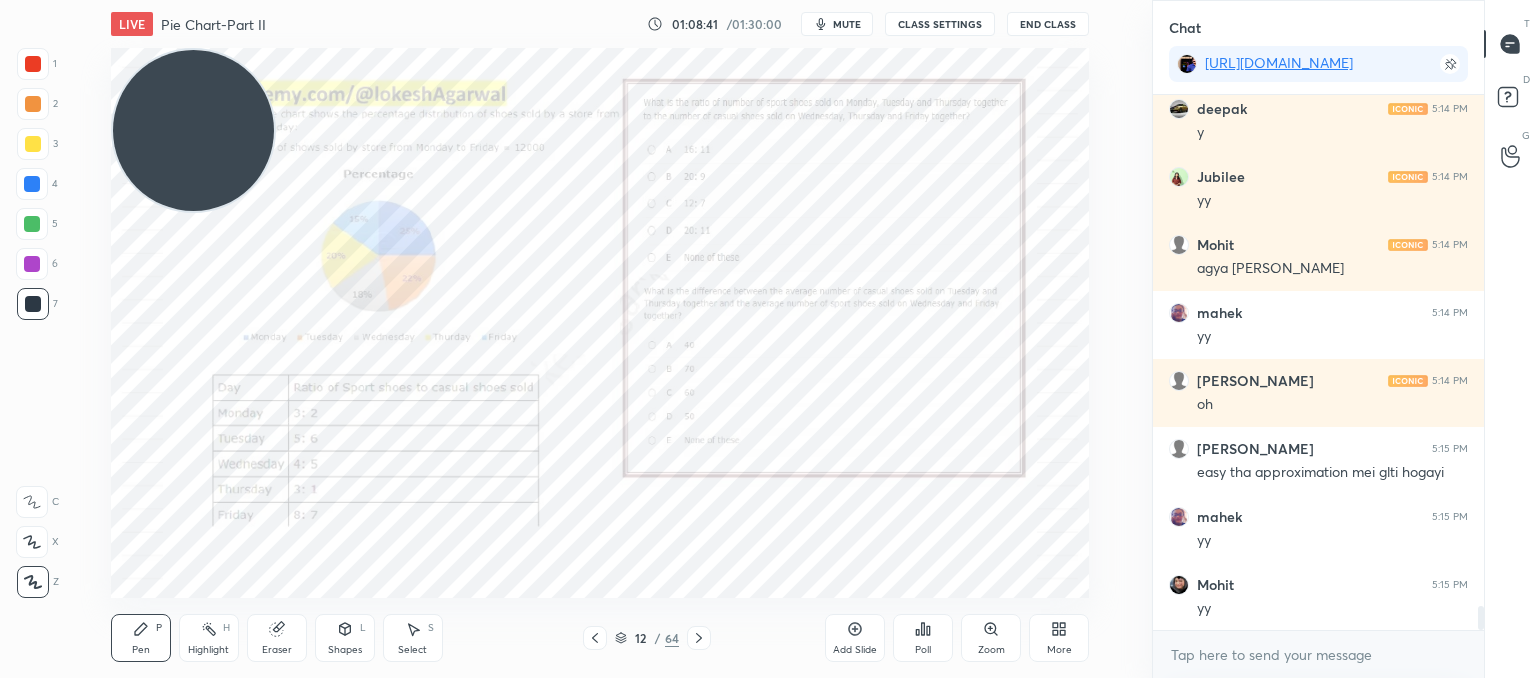 scroll, scrollTop: 11642, scrollLeft: 0, axis: vertical 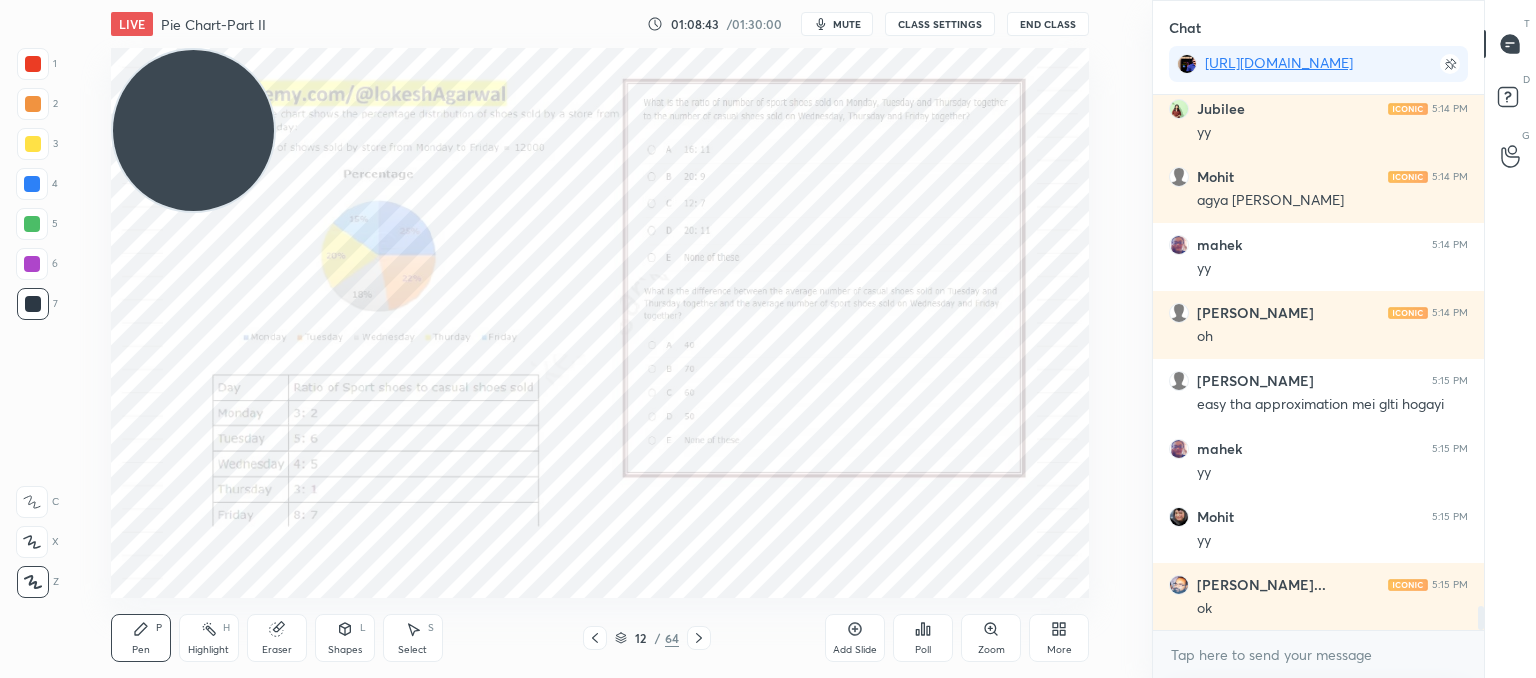 click at bounding box center (595, 638) 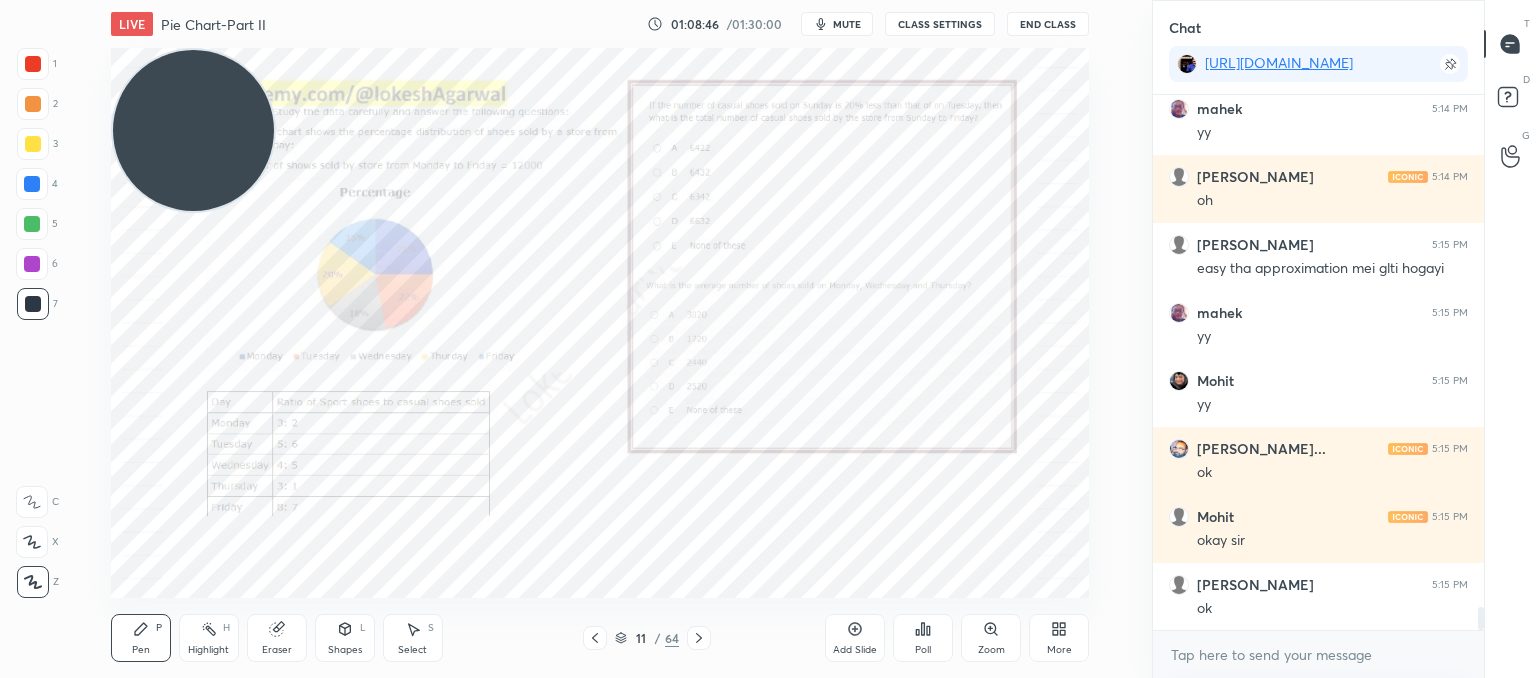 scroll, scrollTop: 11846, scrollLeft: 0, axis: vertical 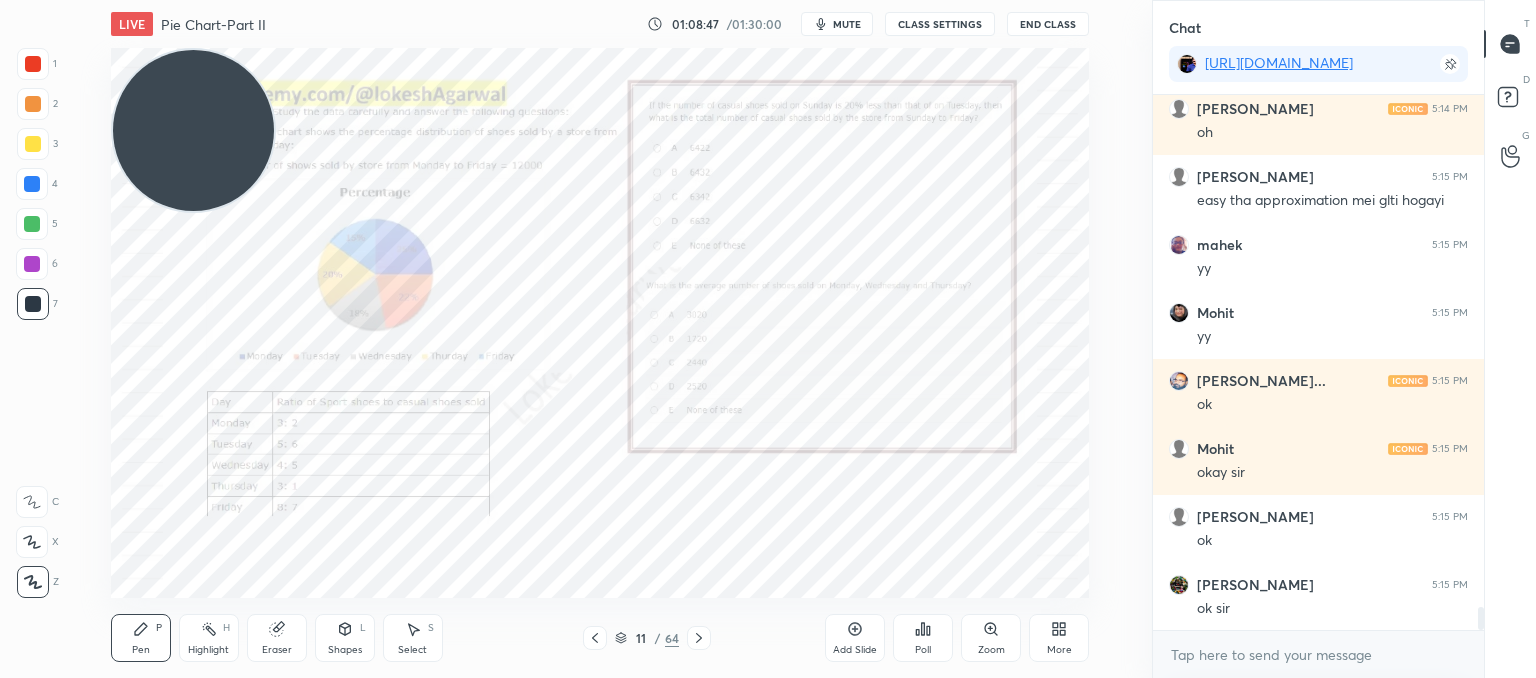 click 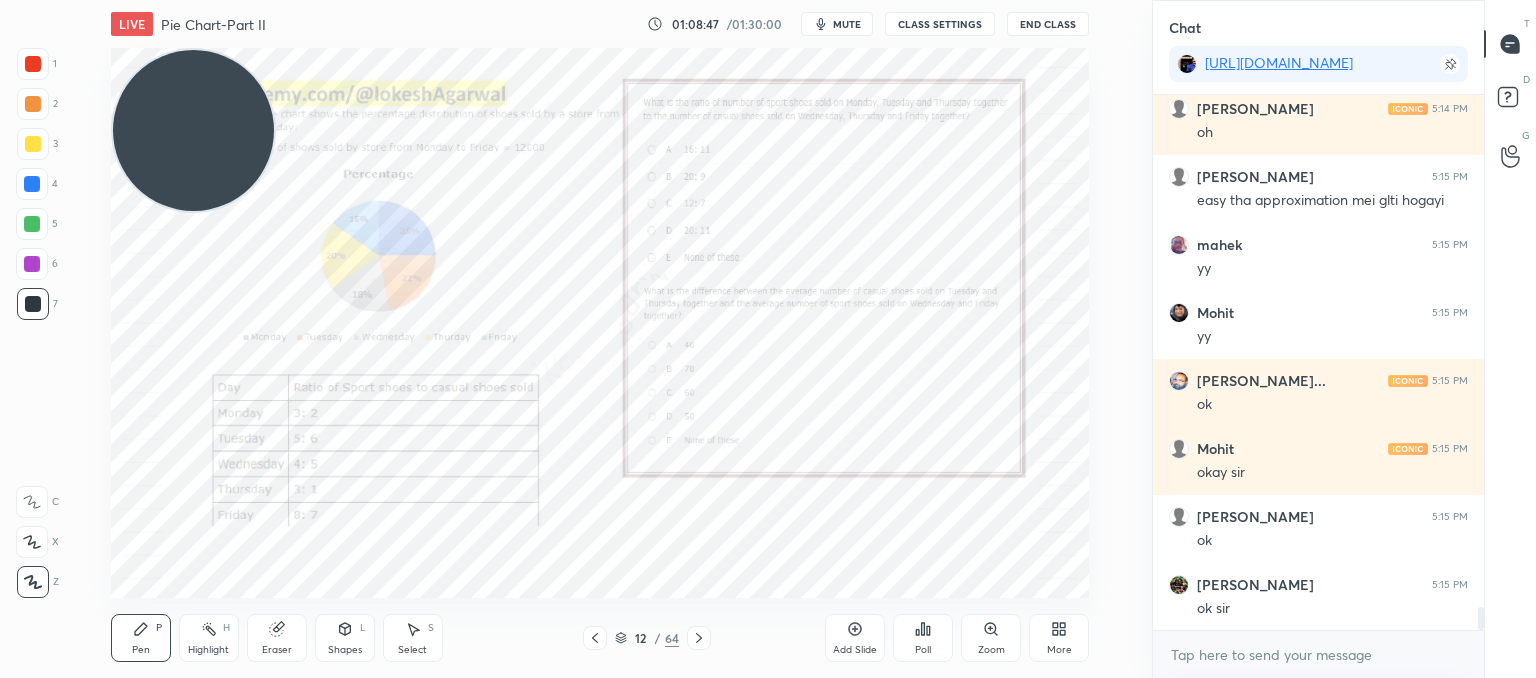 click 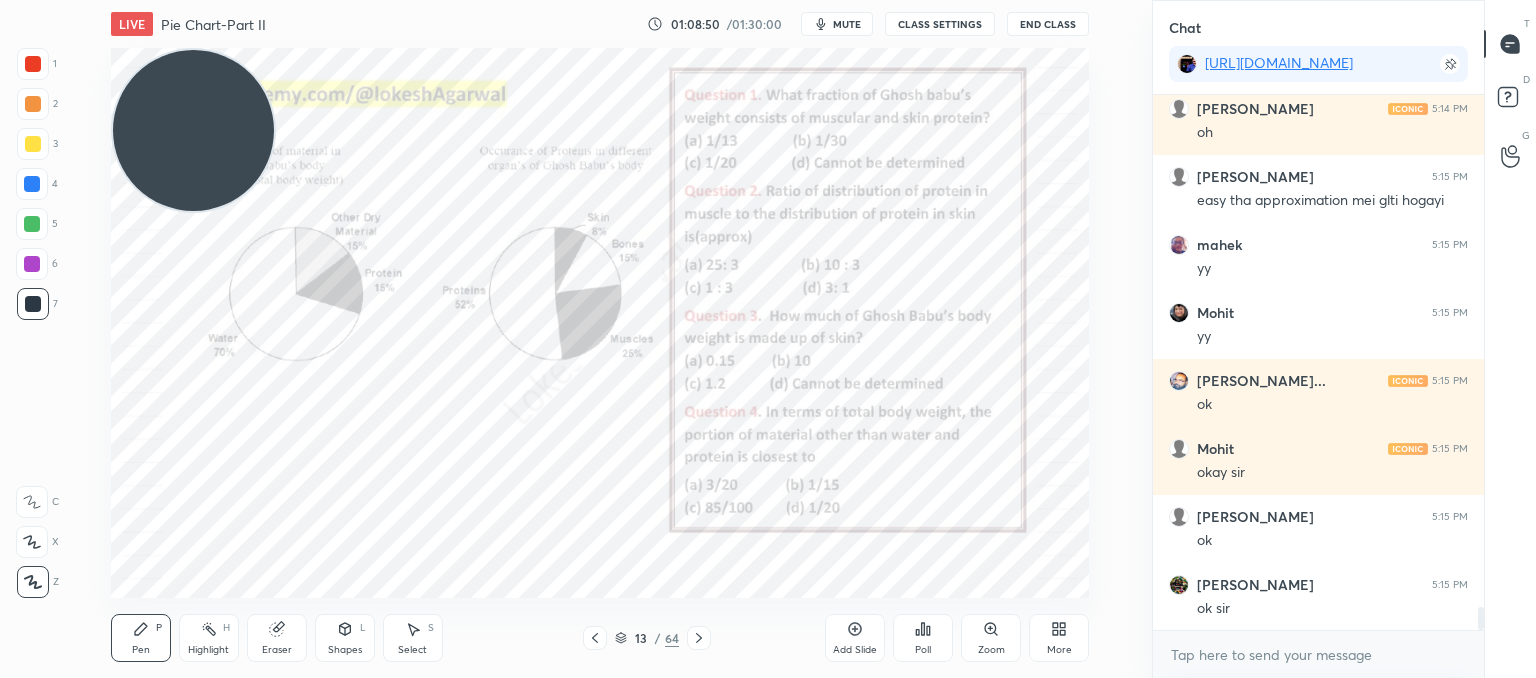 scroll, scrollTop: 11914, scrollLeft: 0, axis: vertical 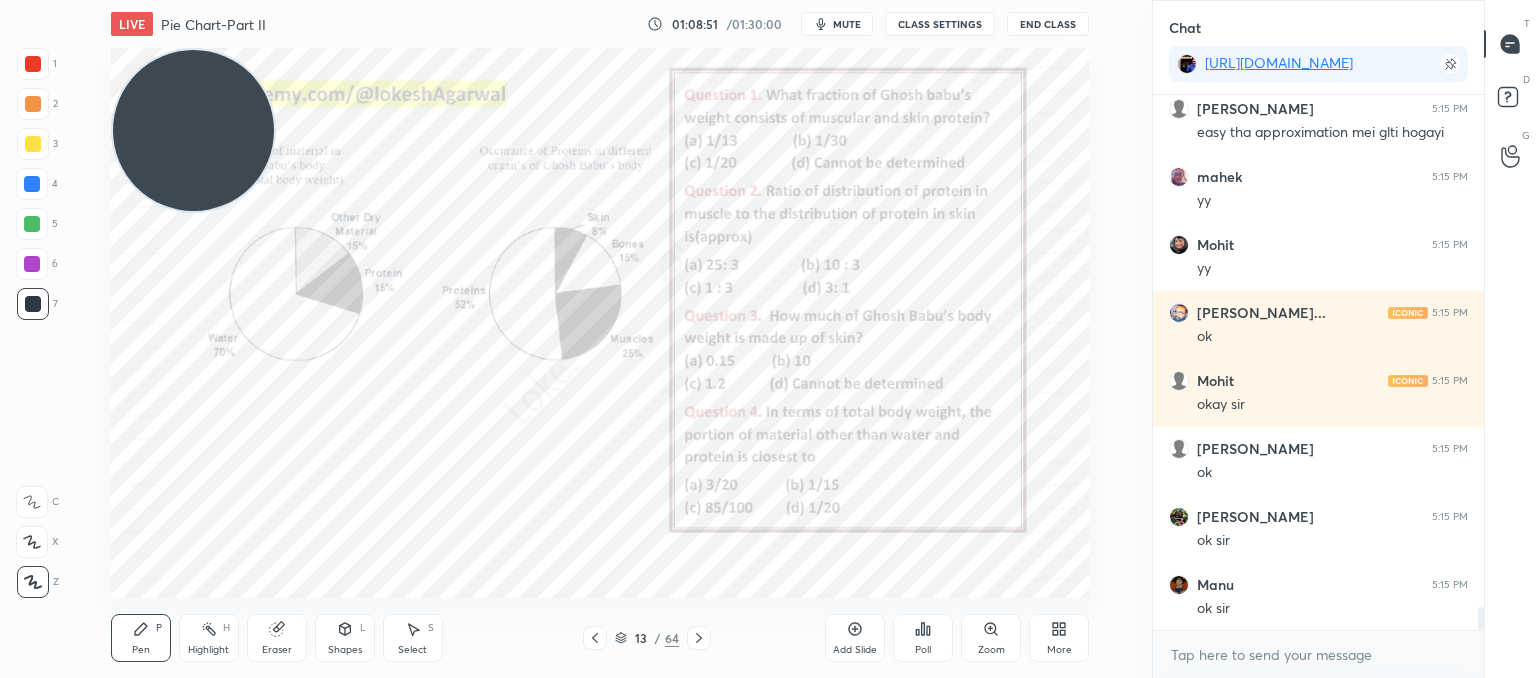 click on "End Class" at bounding box center (1048, 24) 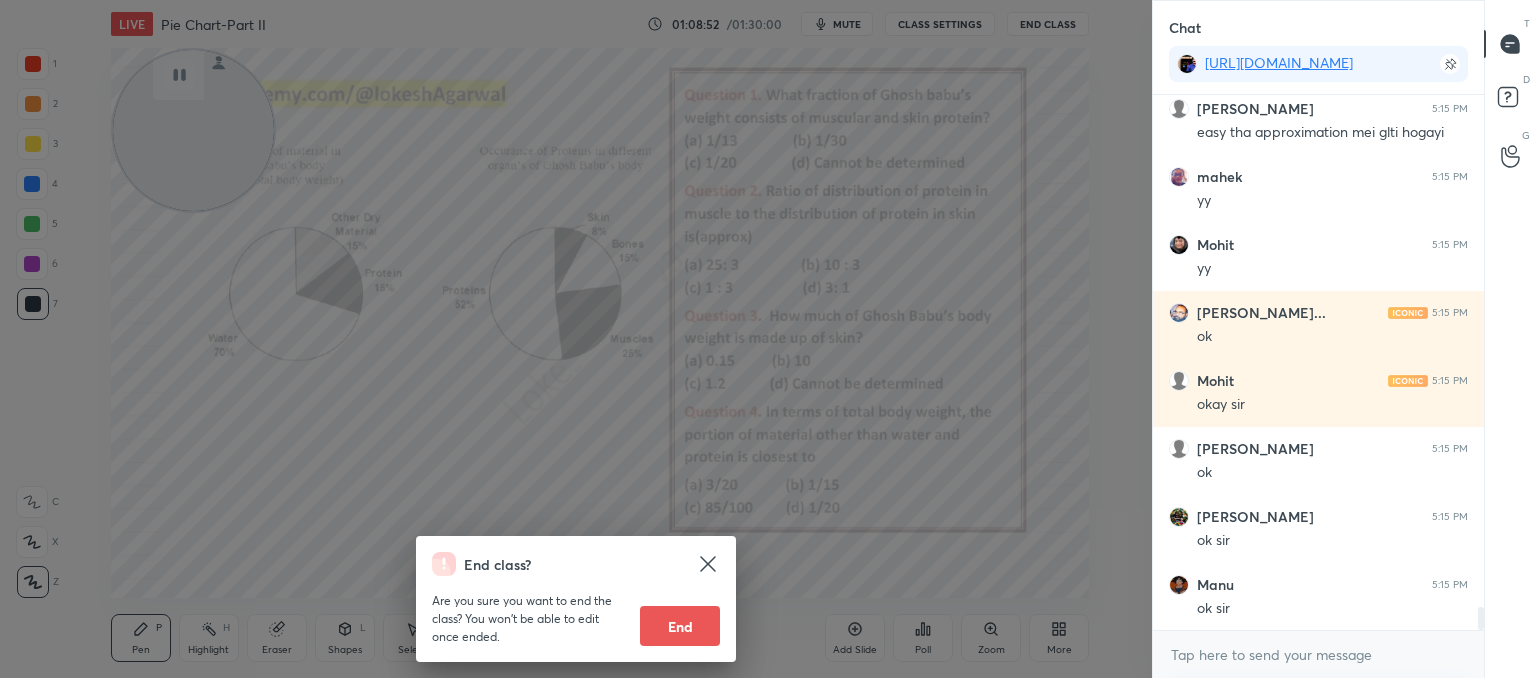 scroll, scrollTop: 12000, scrollLeft: 0, axis: vertical 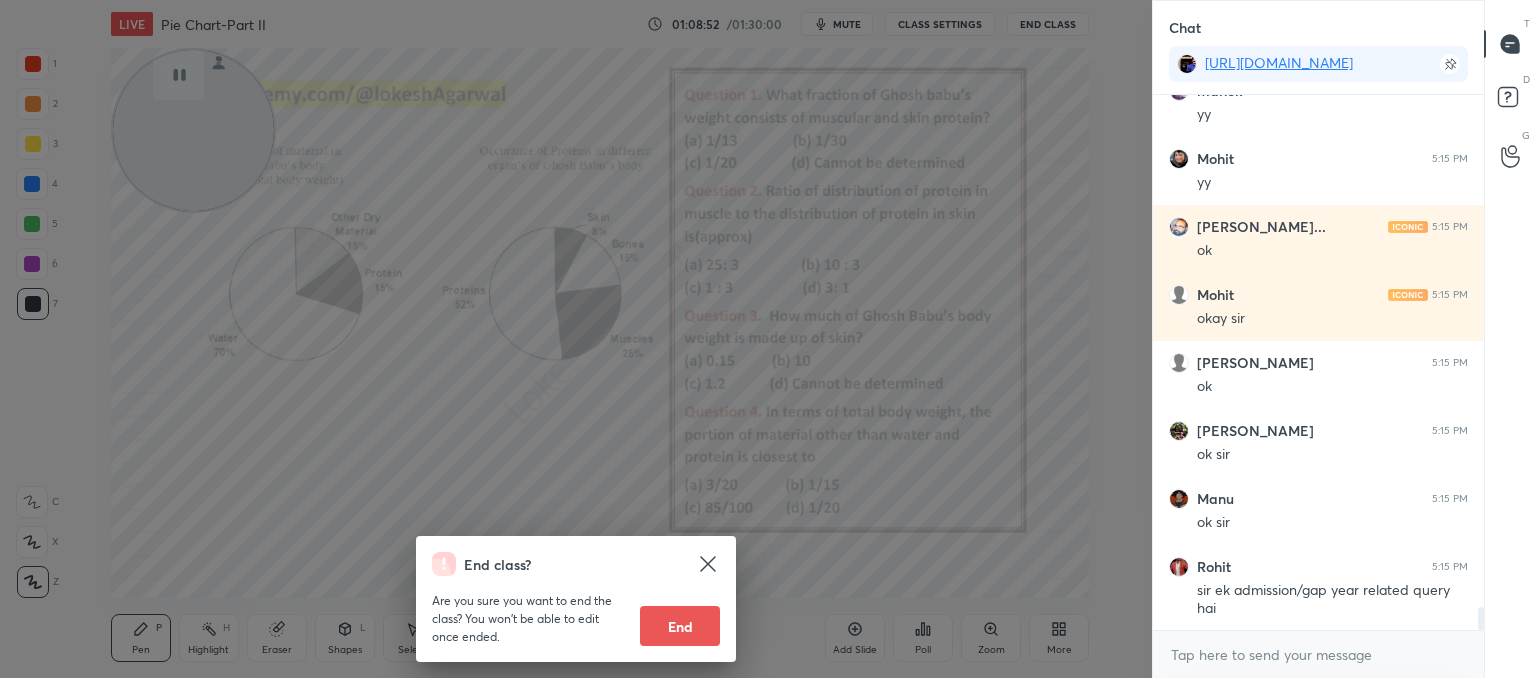 click on "End class? Are you sure you want to end the class? You won’t be able to edit once ended. End" at bounding box center [576, 339] 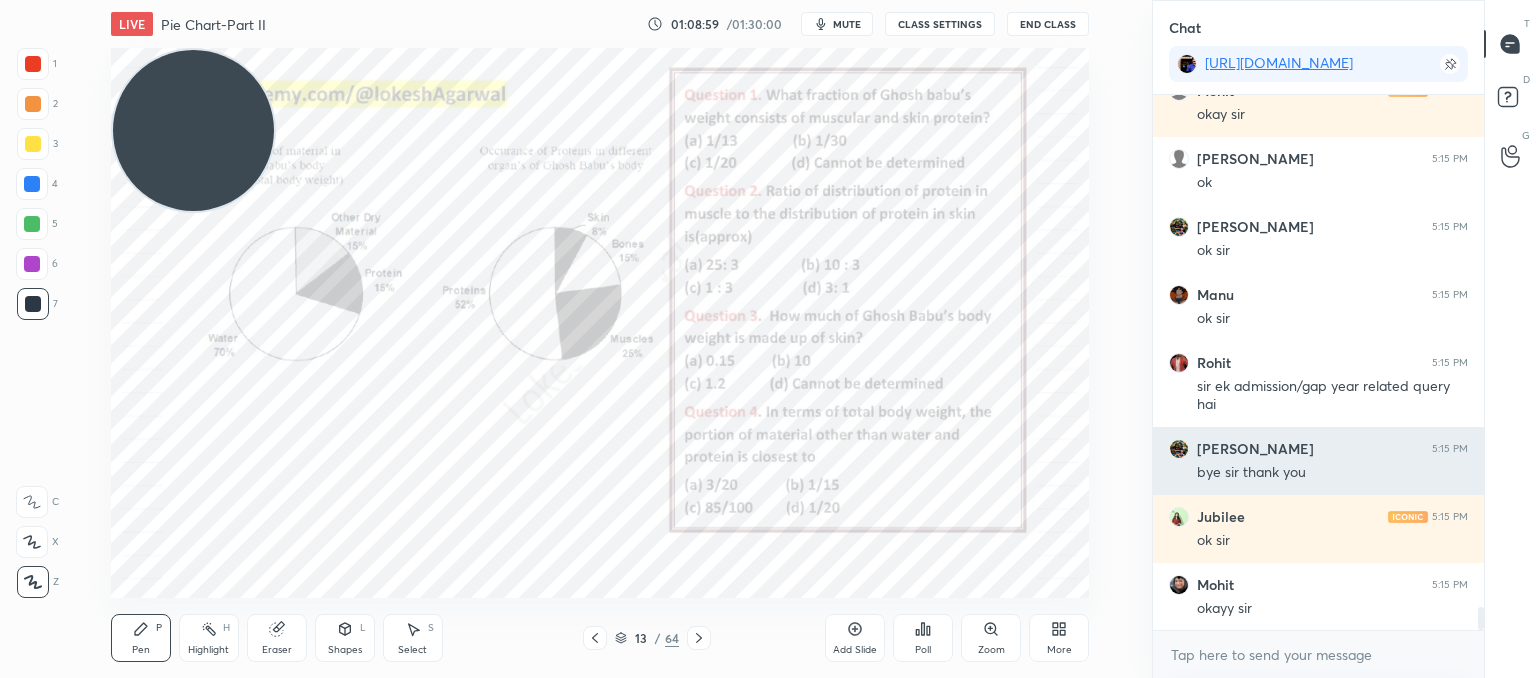 scroll, scrollTop: 12272, scrollLeft: 0, axis: vertical 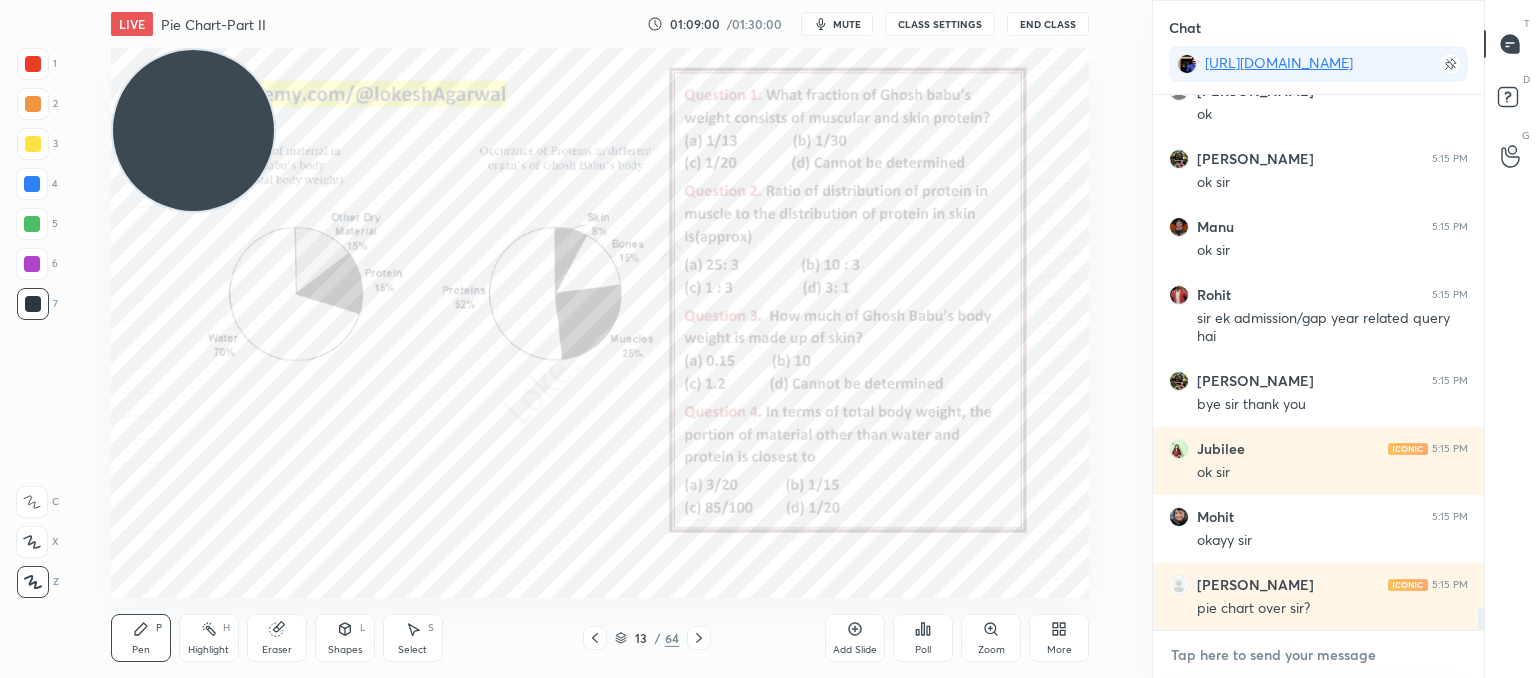 click at bounding box center (1318, 655) 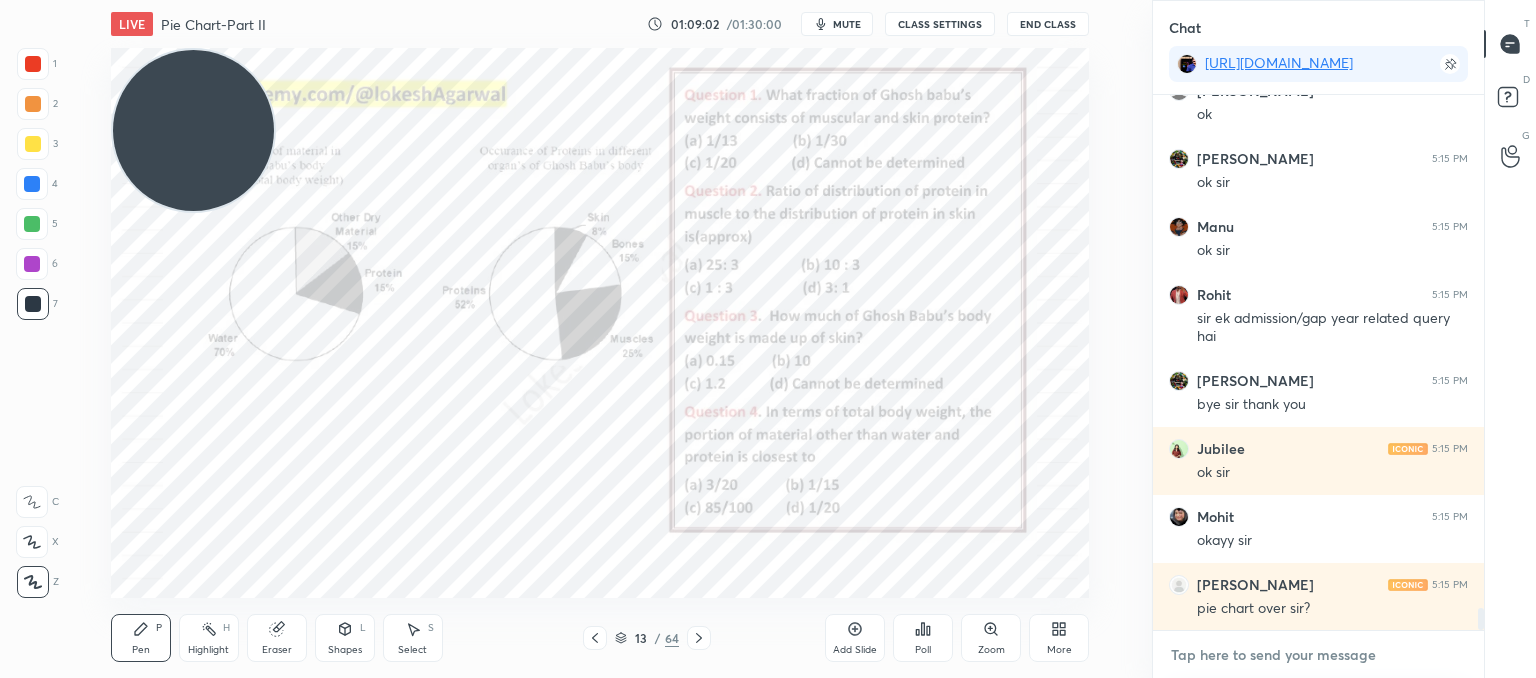 scroll, scrollTop: 12340, scrollLeft: 0, axis: vertical 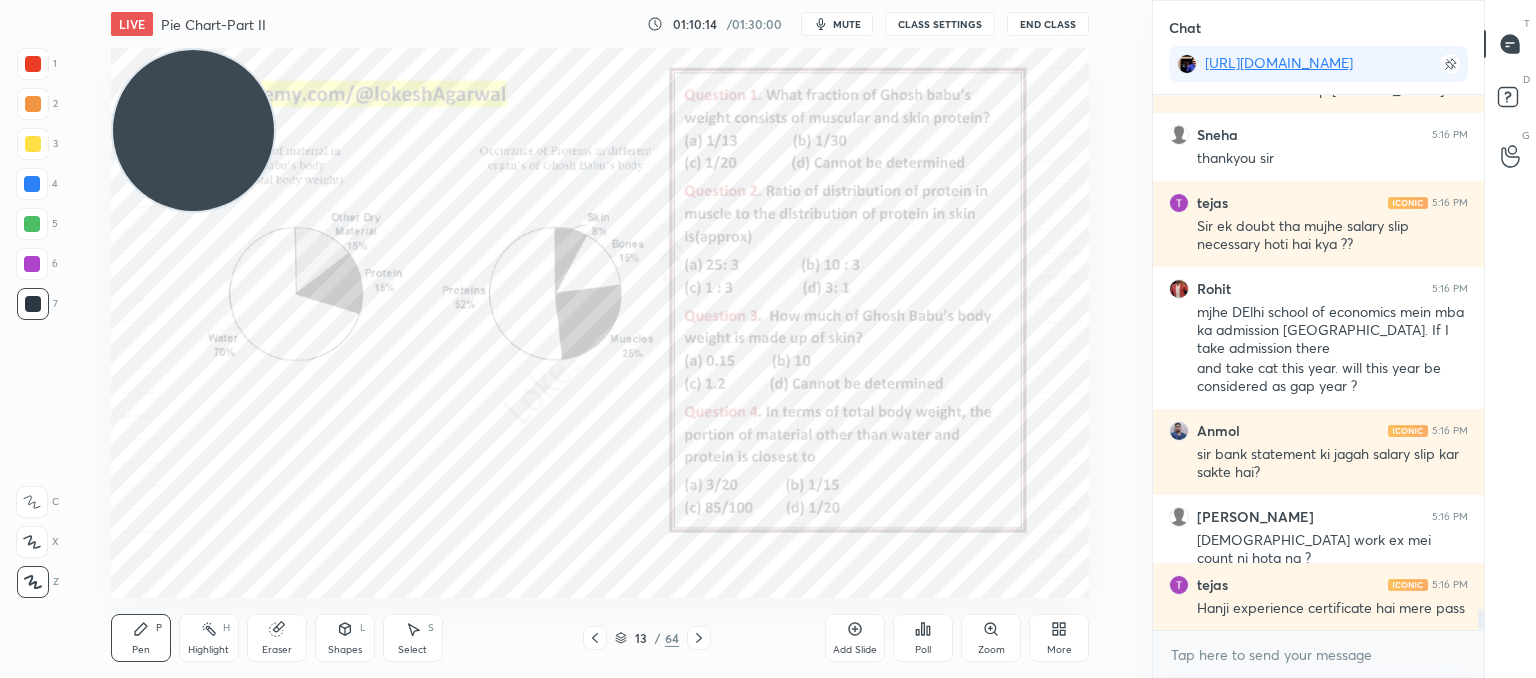 drag, startPoint x: 863, startPoint y: 625, endPoint x: 849, endPoint y: 602, distance: 26.925823 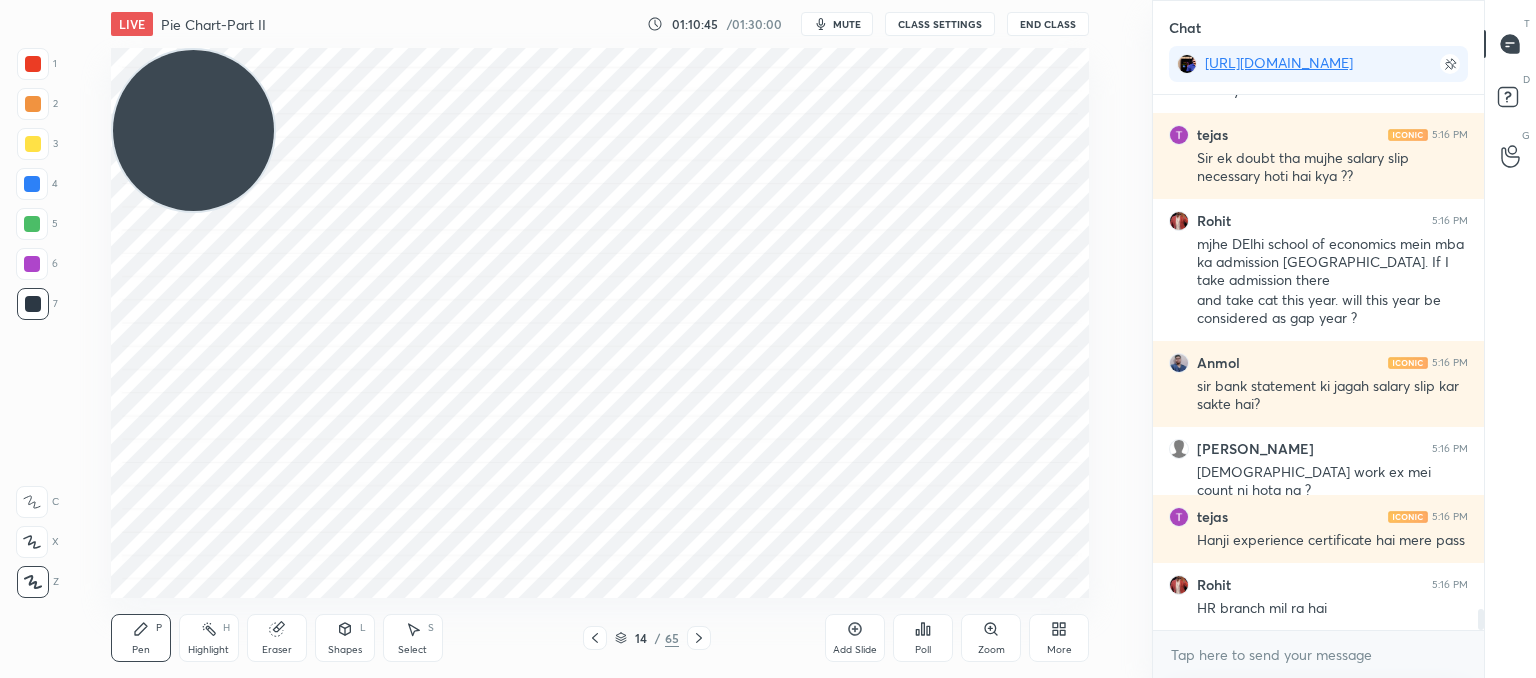 scroll, scrollTop: 13402, scrollLeft: 0, axis: vertical 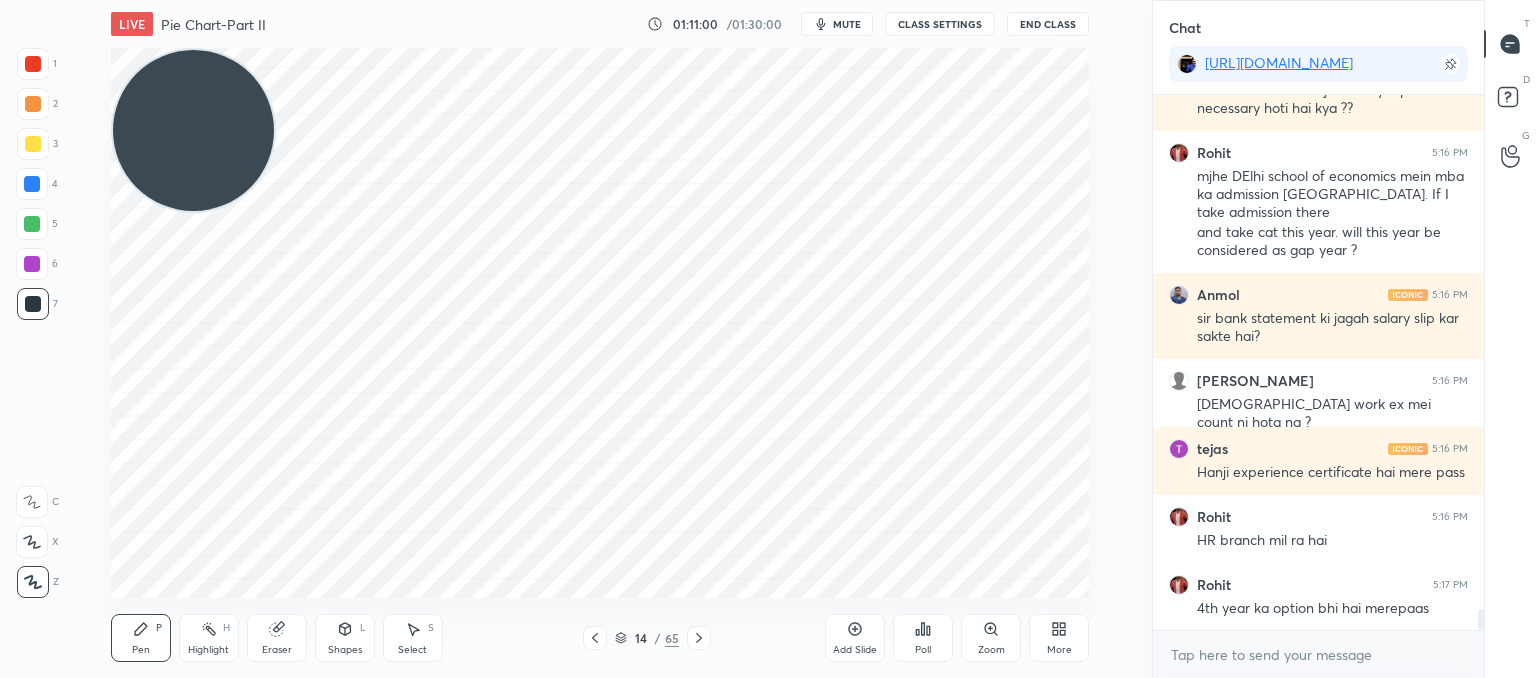 click on "Select" at bounding box center [412, 650] 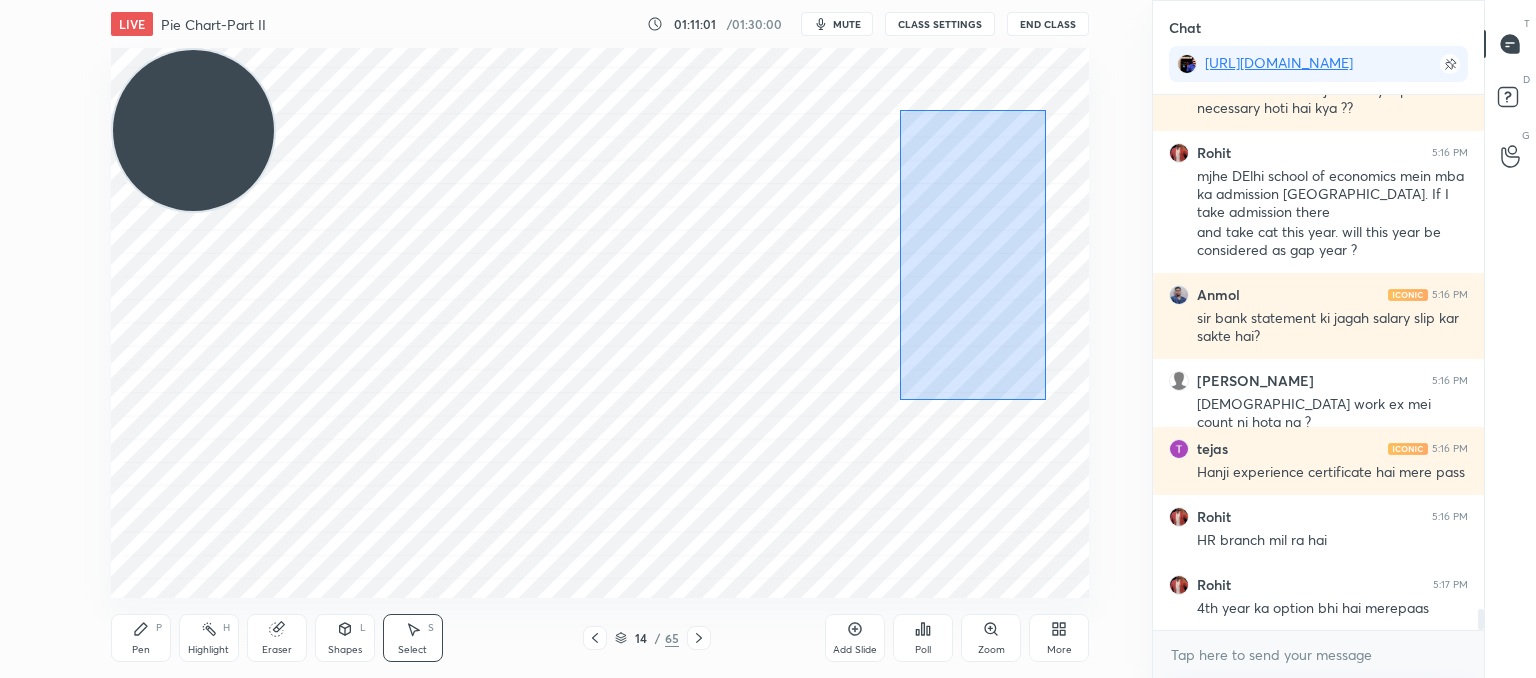 drag, startPoint x: 1045, startPoint y: 382, endPoint x: 567, endPoint y: 138, distance: 536.6749 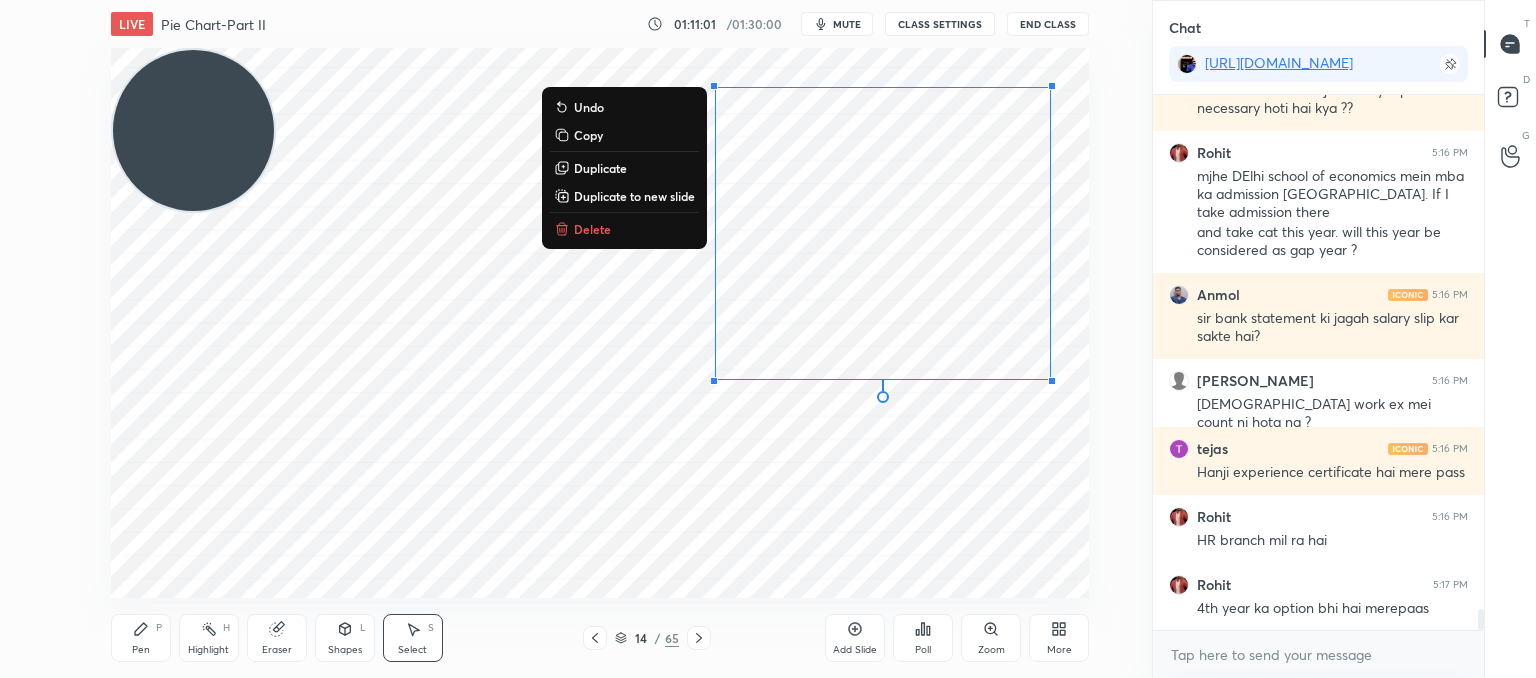 scroll, scrollTop: 13422, scrollLeft: 0, axis: vertical 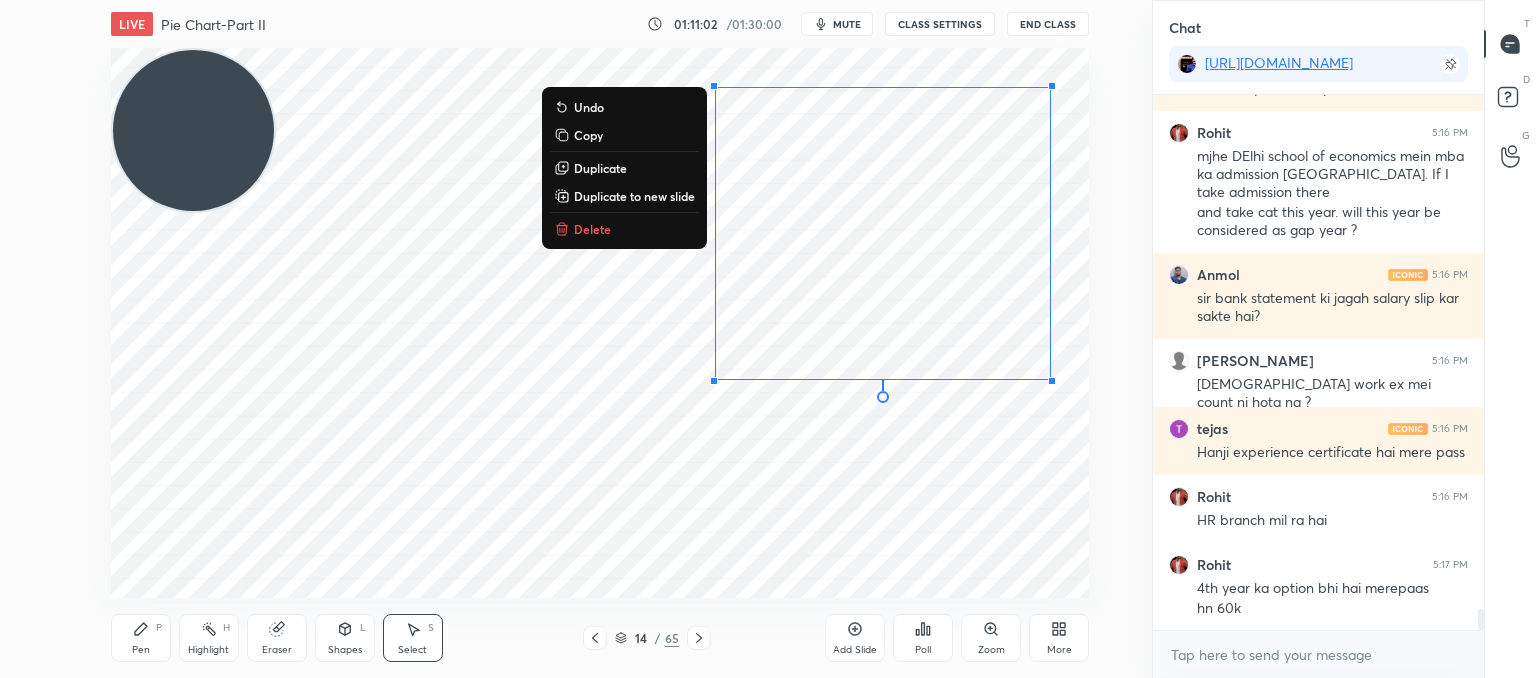 click on "Delete" at bounding box center (624, 229) 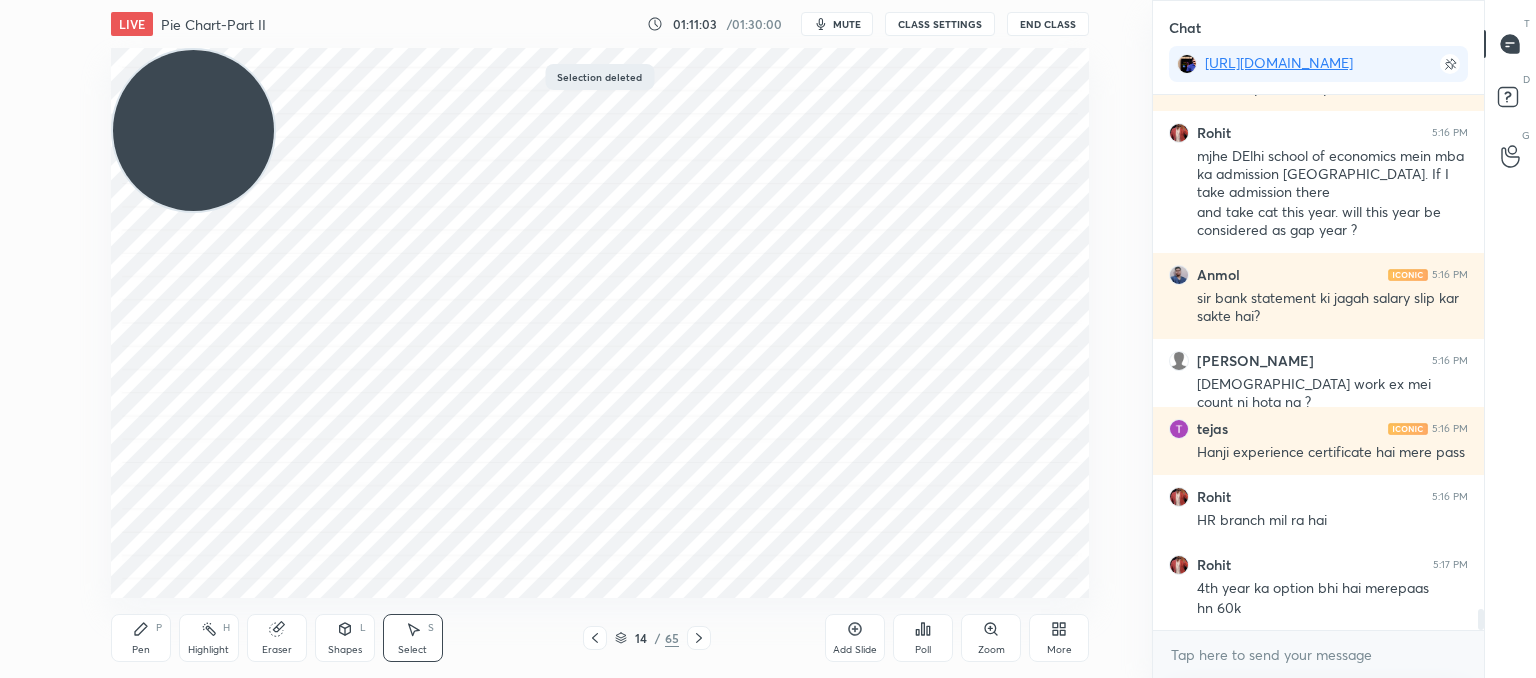 click on "0 ° Undo Copy Duplicate Duplicate to new slide Delete" at bounding box center (600, 323) 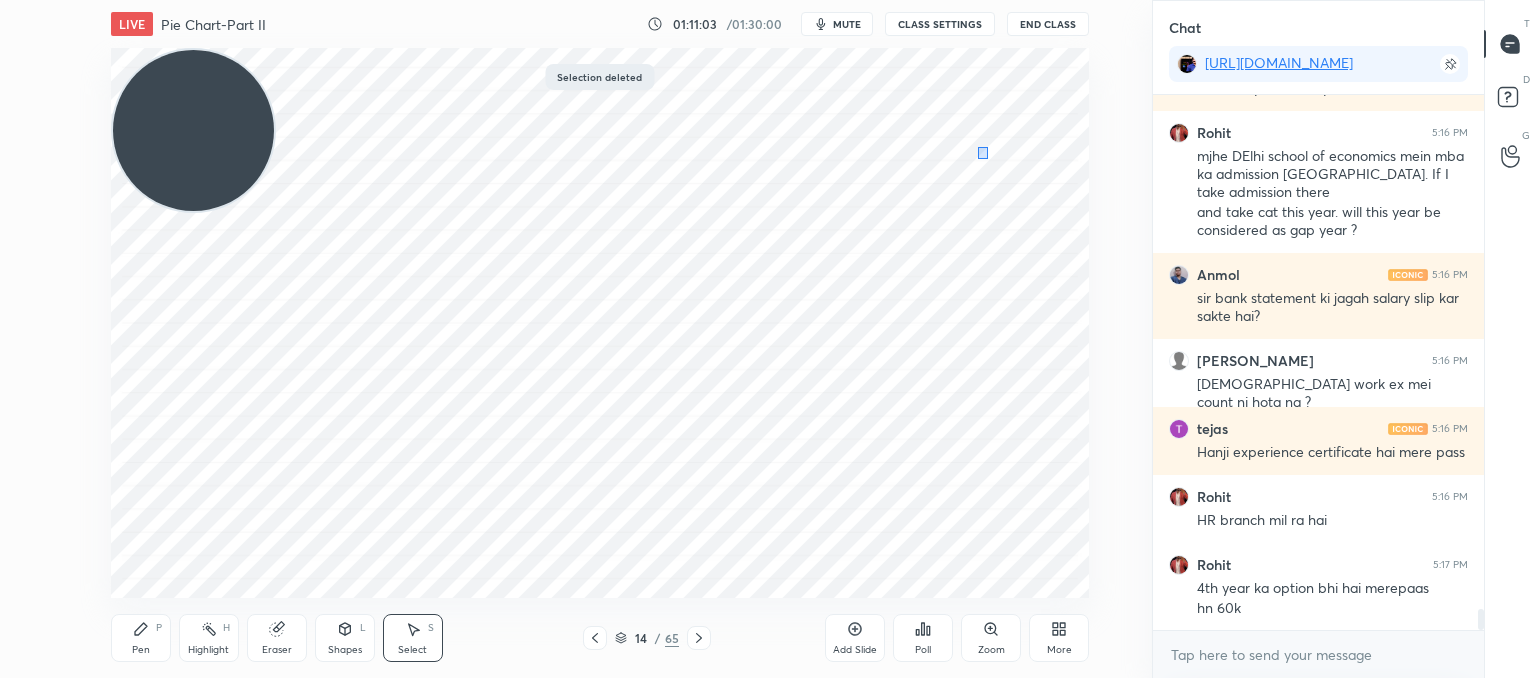 drag, startPoint x: 987, startPoint y: 153, endPoint x: 763, endPoint y: 98, distance: 230.65343 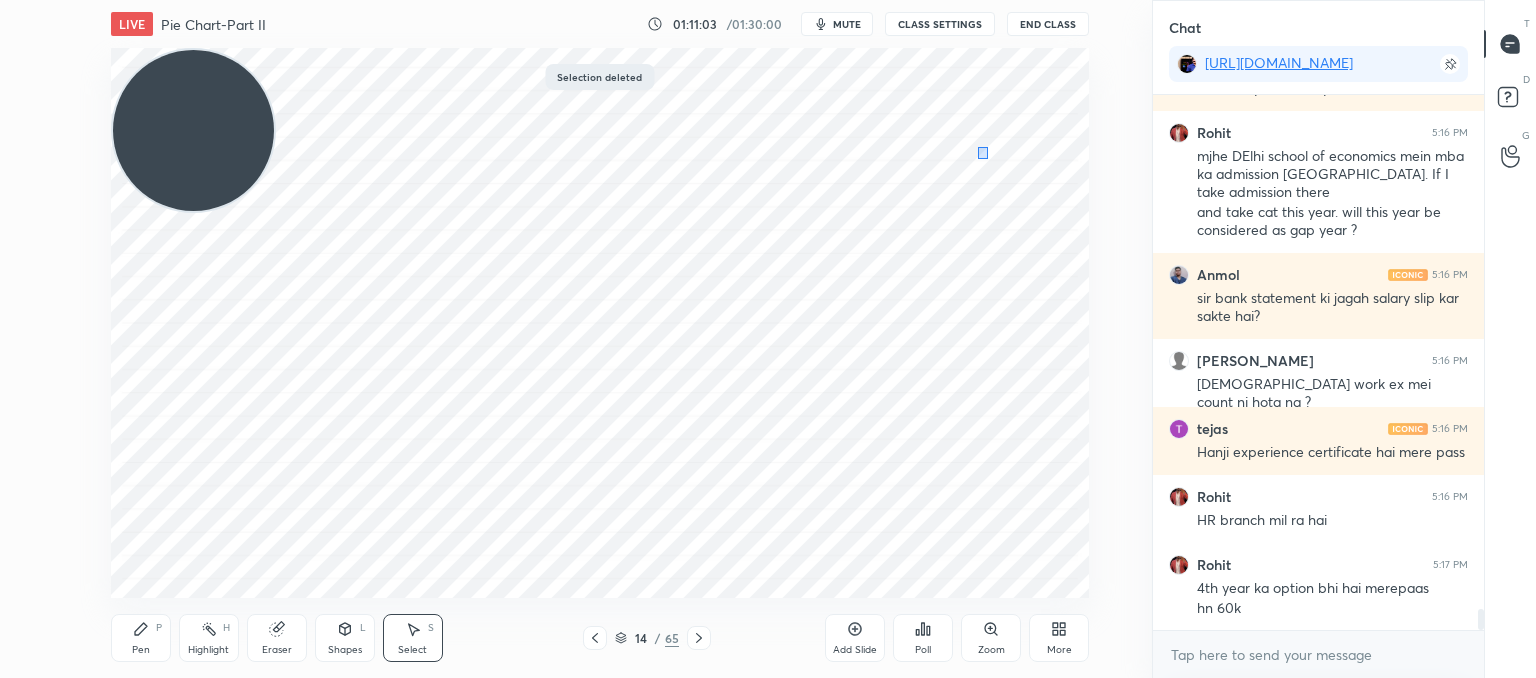click on "0 ° Undo Copy Duplicate Duplicate to new slide Delete" at bounding box center (600, 323) 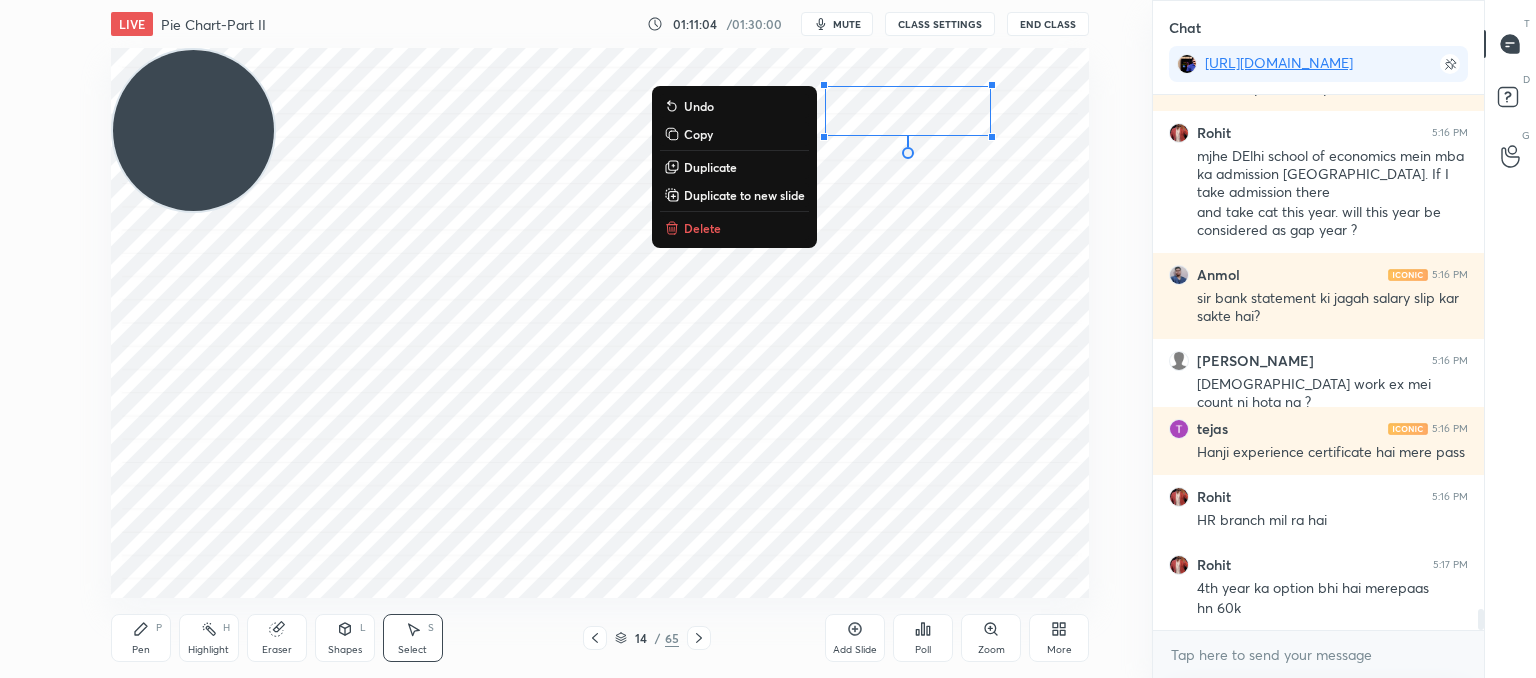 click on "Delete" at bounding box center (702, 228) 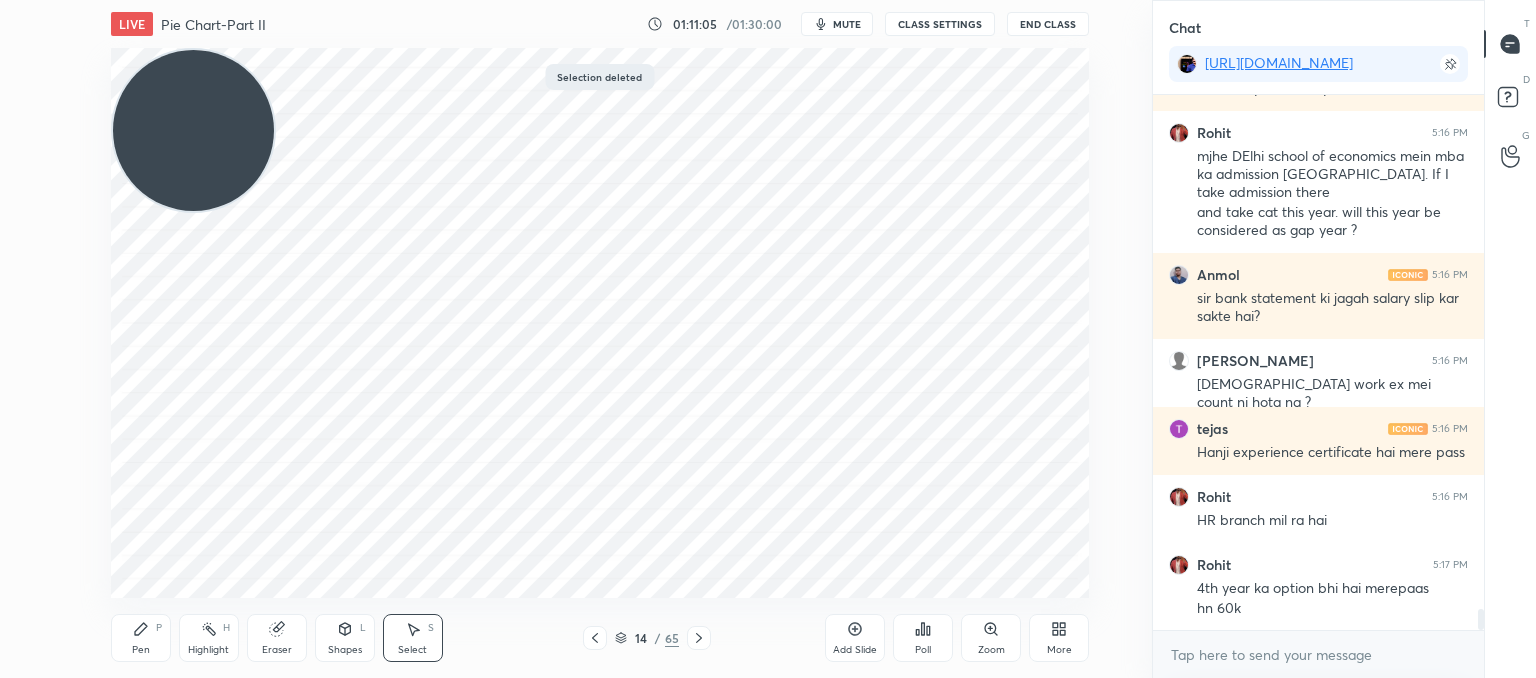 drag, startPoint x: 165, startPoint y: 633, endPoint x: 176, endPoint y: 618, distance: 18.601076 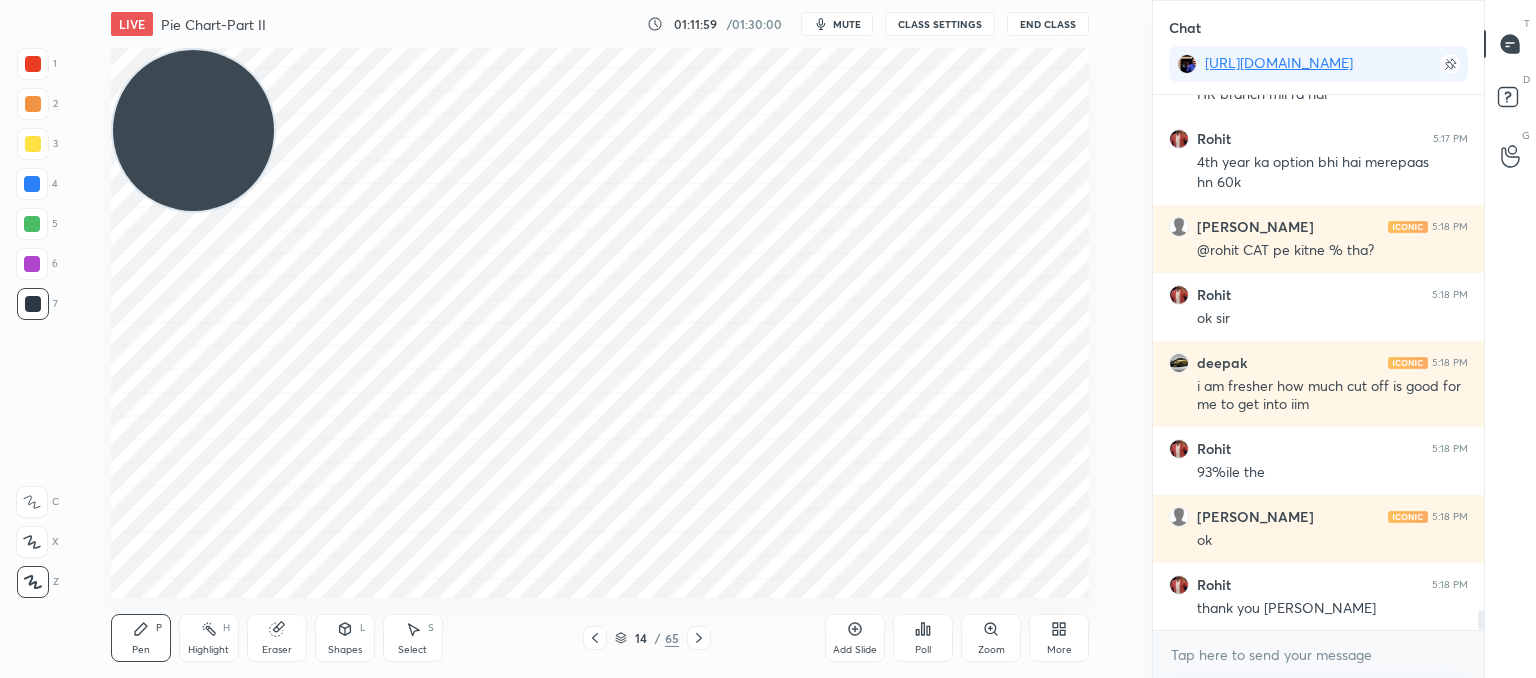 scroll, scrollTop: 13916, scrollLeft: 0, axis: vertical 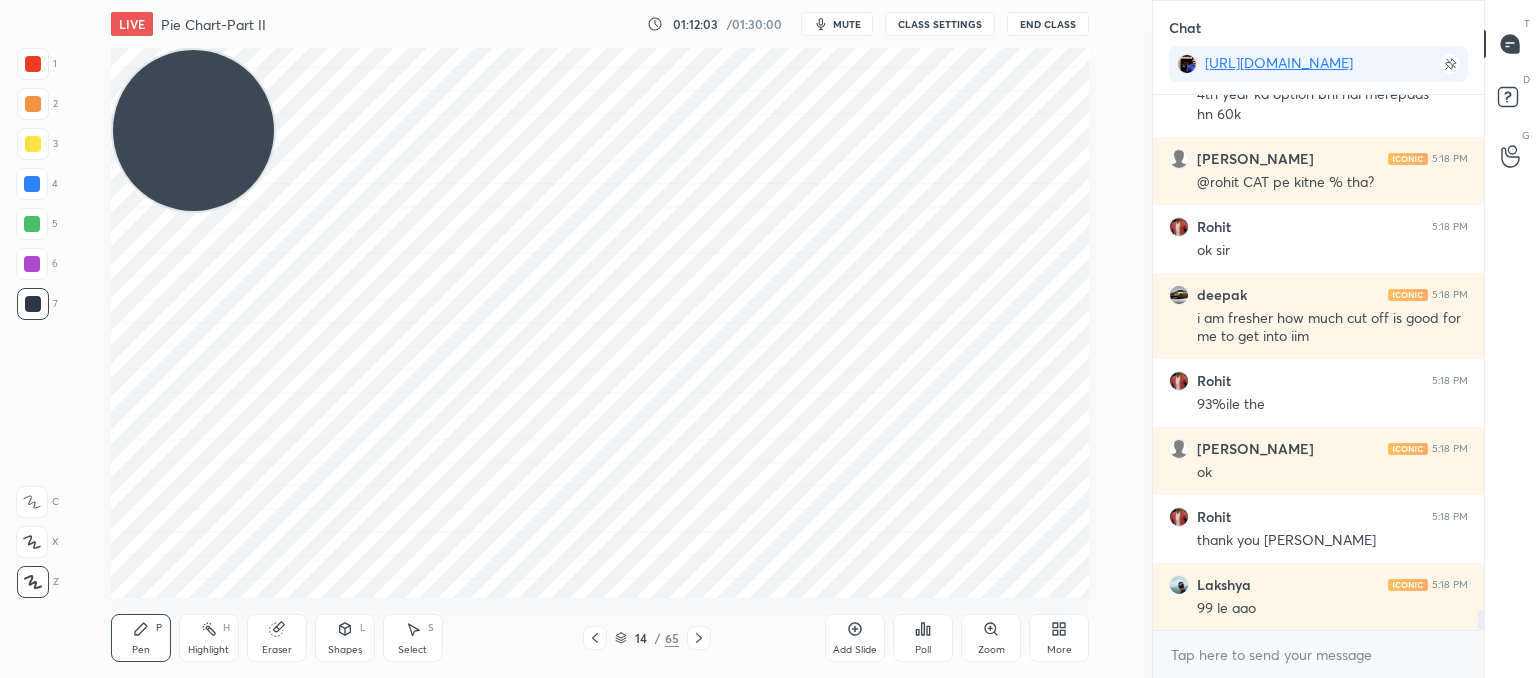 click on "Select S" at bounding box center (413, 638) 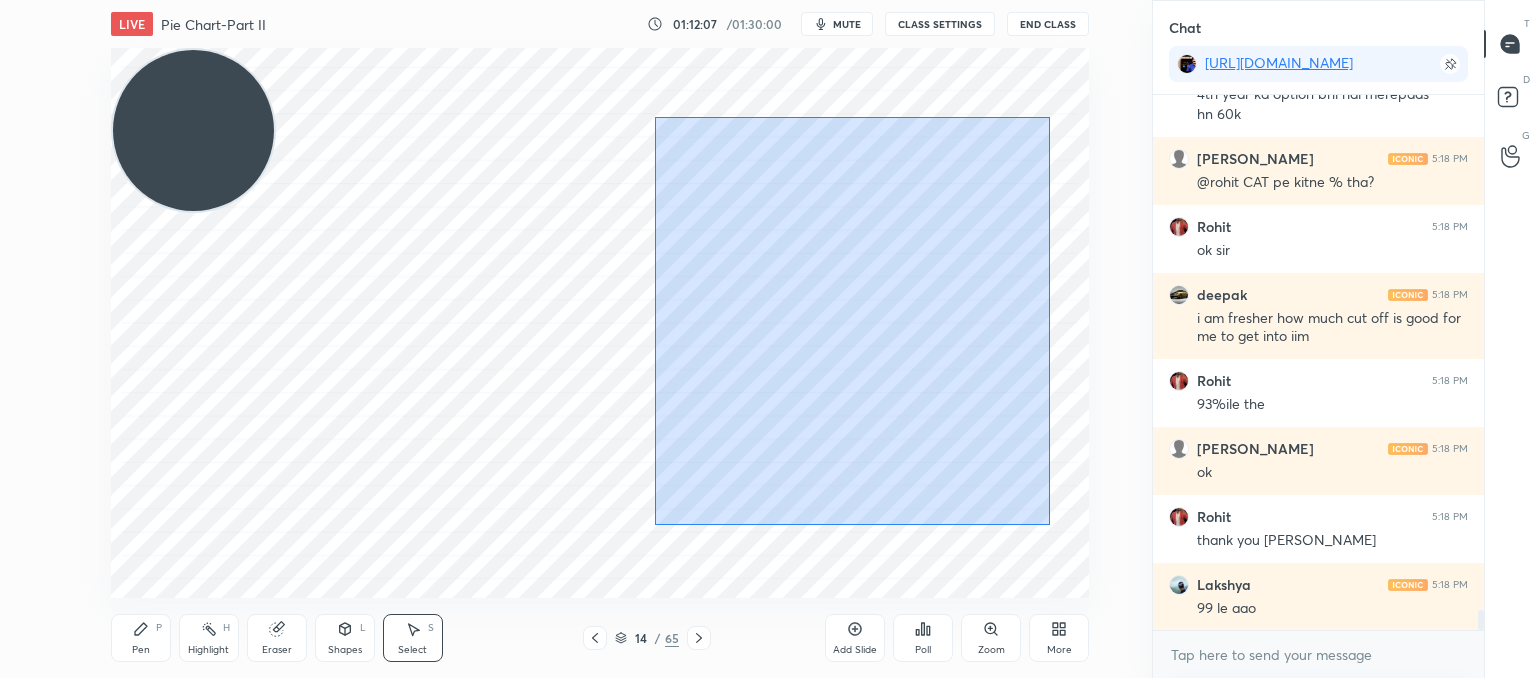 drag, startPoint x: 1049, startPoint y: 525, endPoint x: 583, endPoint y: 89, distance: 638.16296 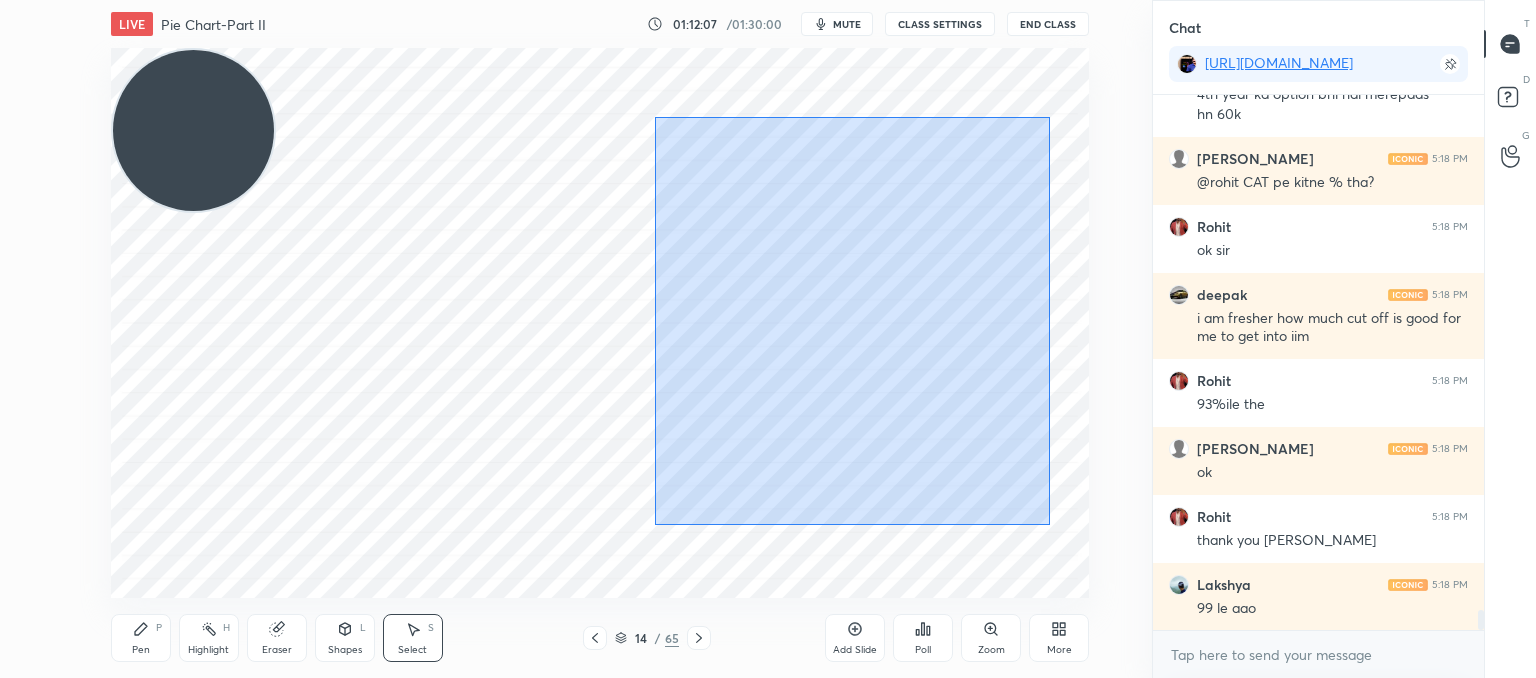 click on "0 ° Undo Copy Duplicate Duplicate to new slide Delete" at bounding box center [600, 323] 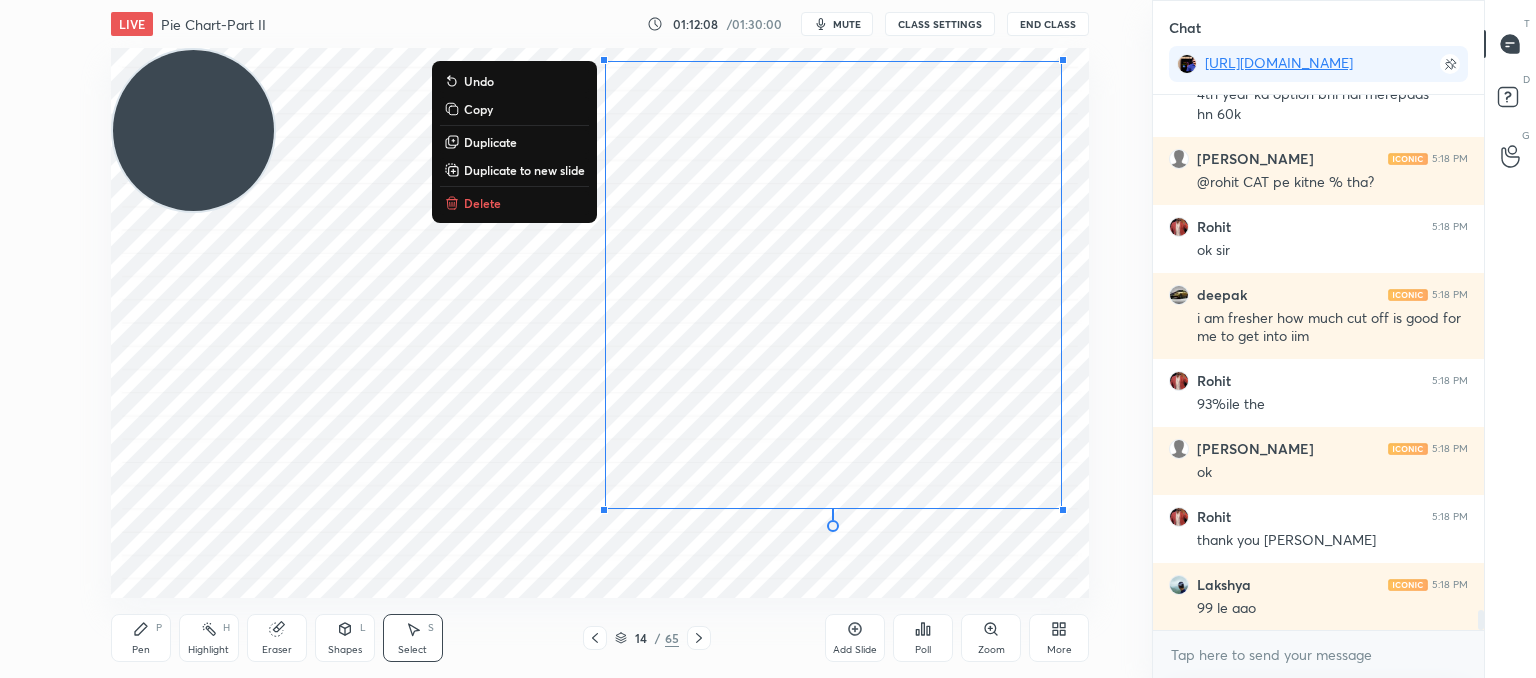 click on "Delete" at bounding box center [482, 203] 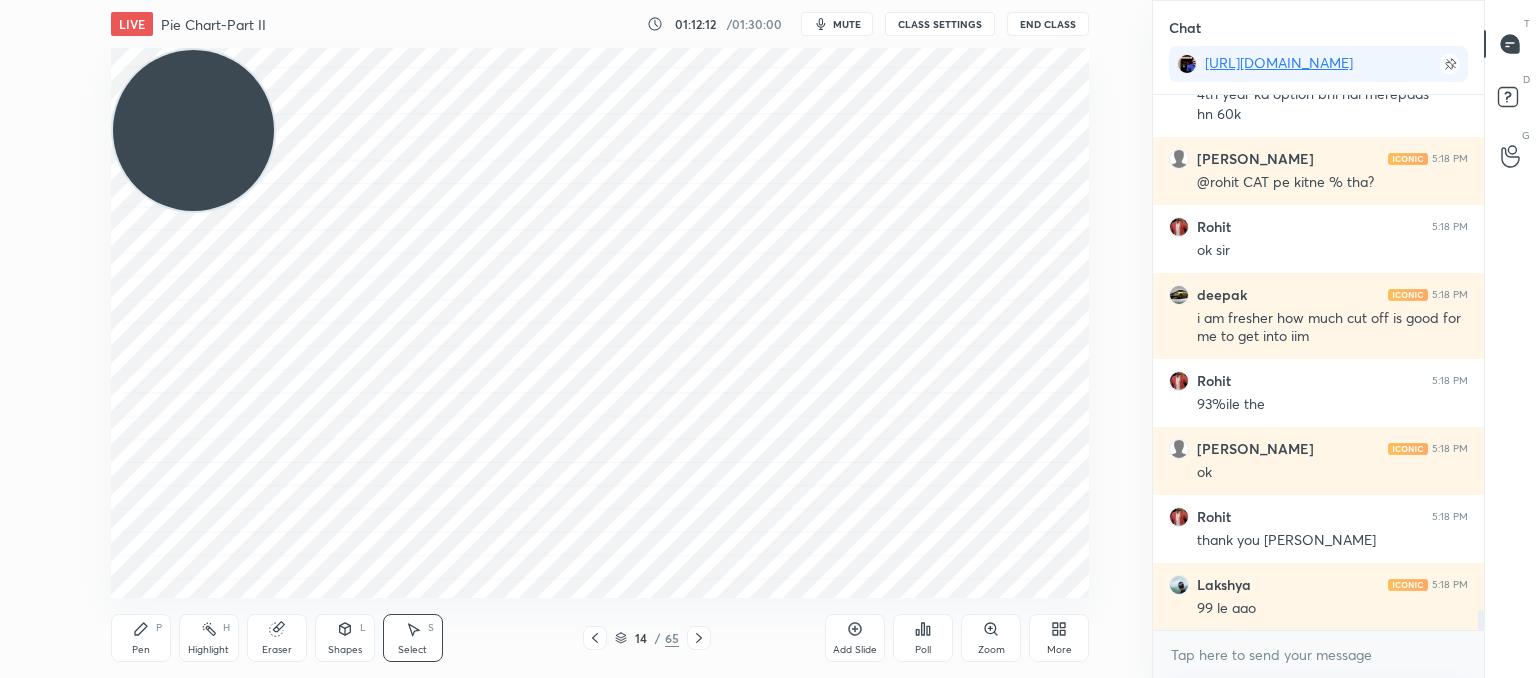 drag, startPoint x: 143, startPoint y: 625, endPoint x: 144, endPoint y: 612, distance: 13.038404 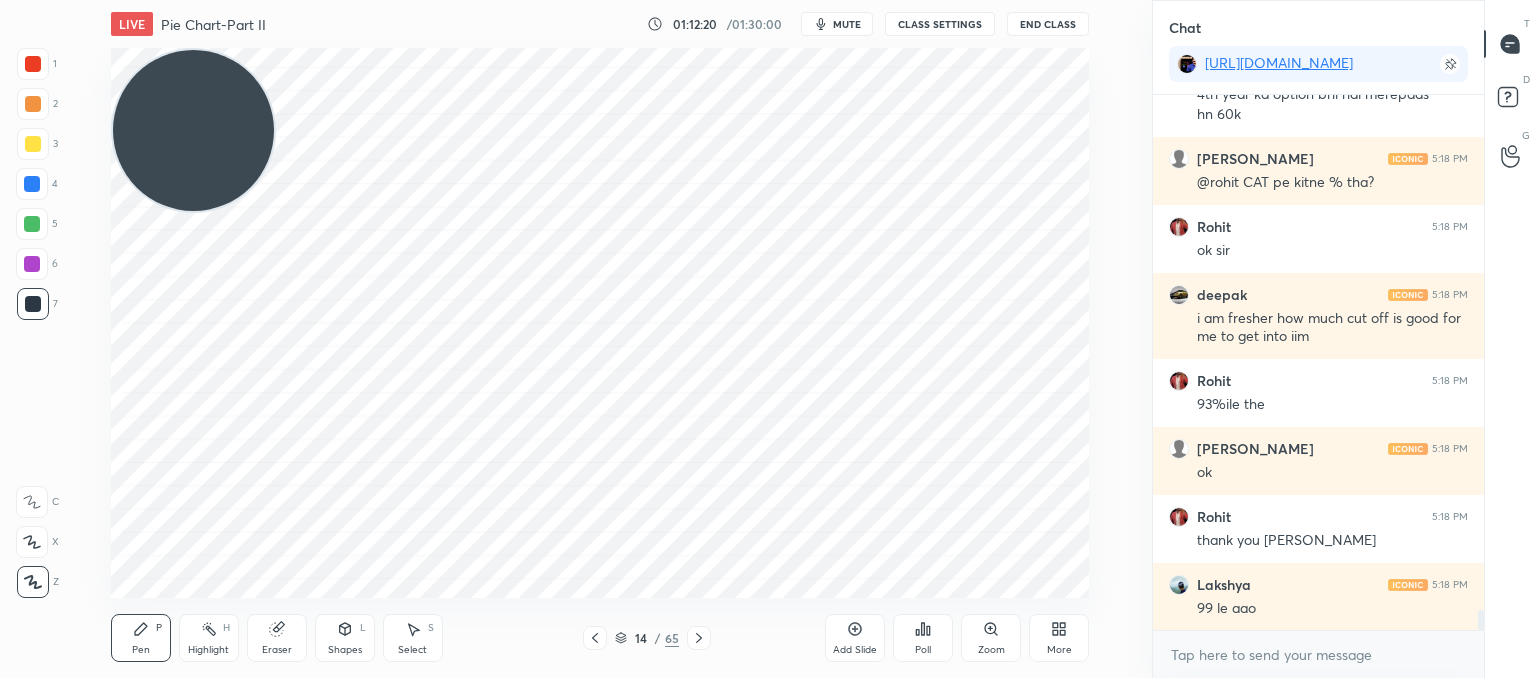 click on "Select" at bounding box center [412, 650] 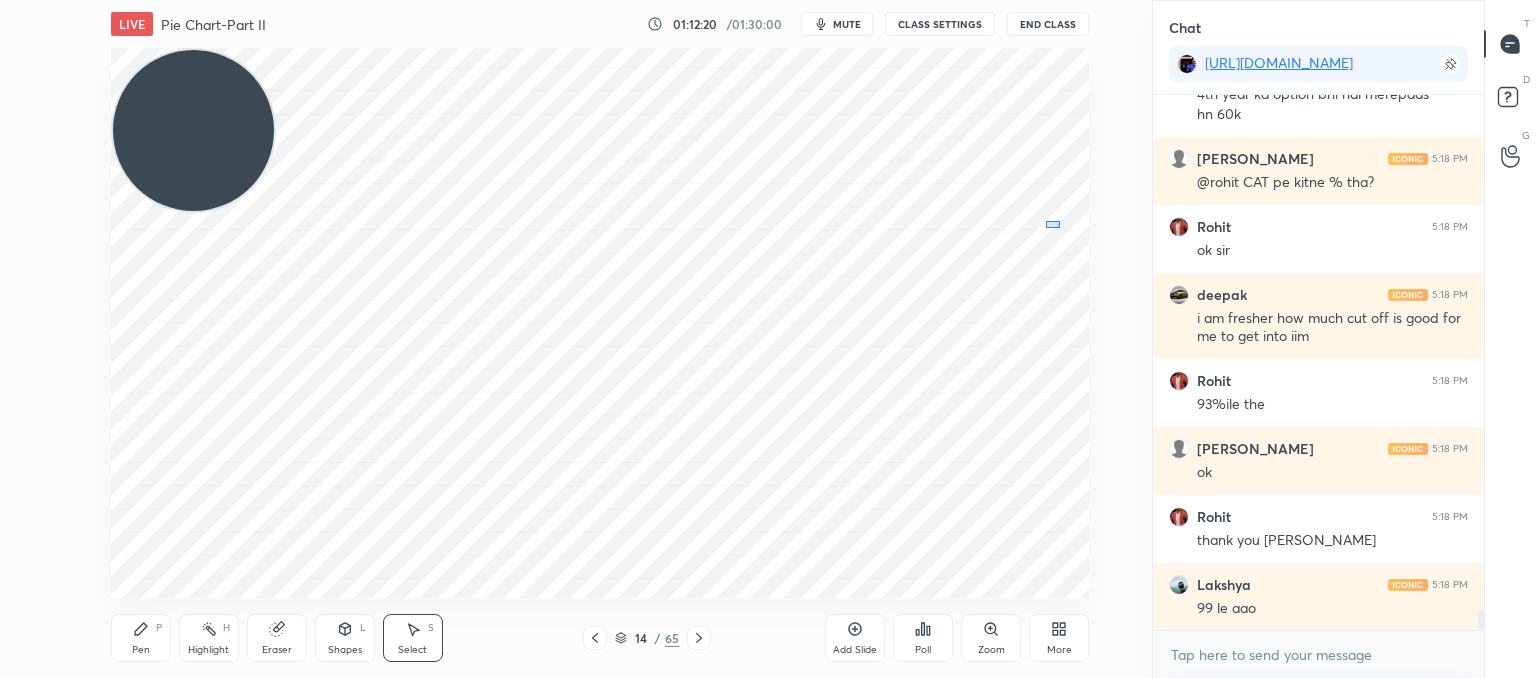 drag, startPoint x: 1045, startPoint y: 221, endPoint x: 697, endPoint y: 13, distance: 405.42325 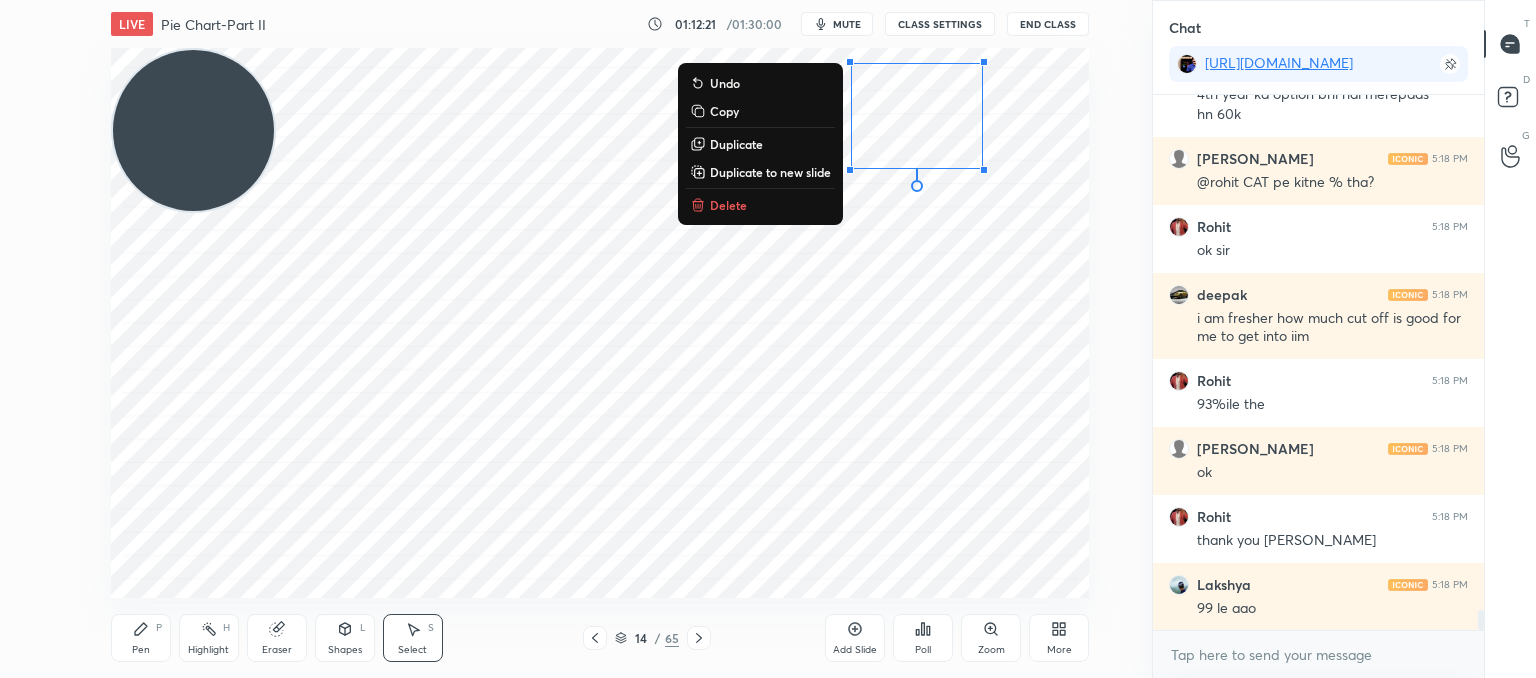 click on "Delete" at bounding box center (760, 205) 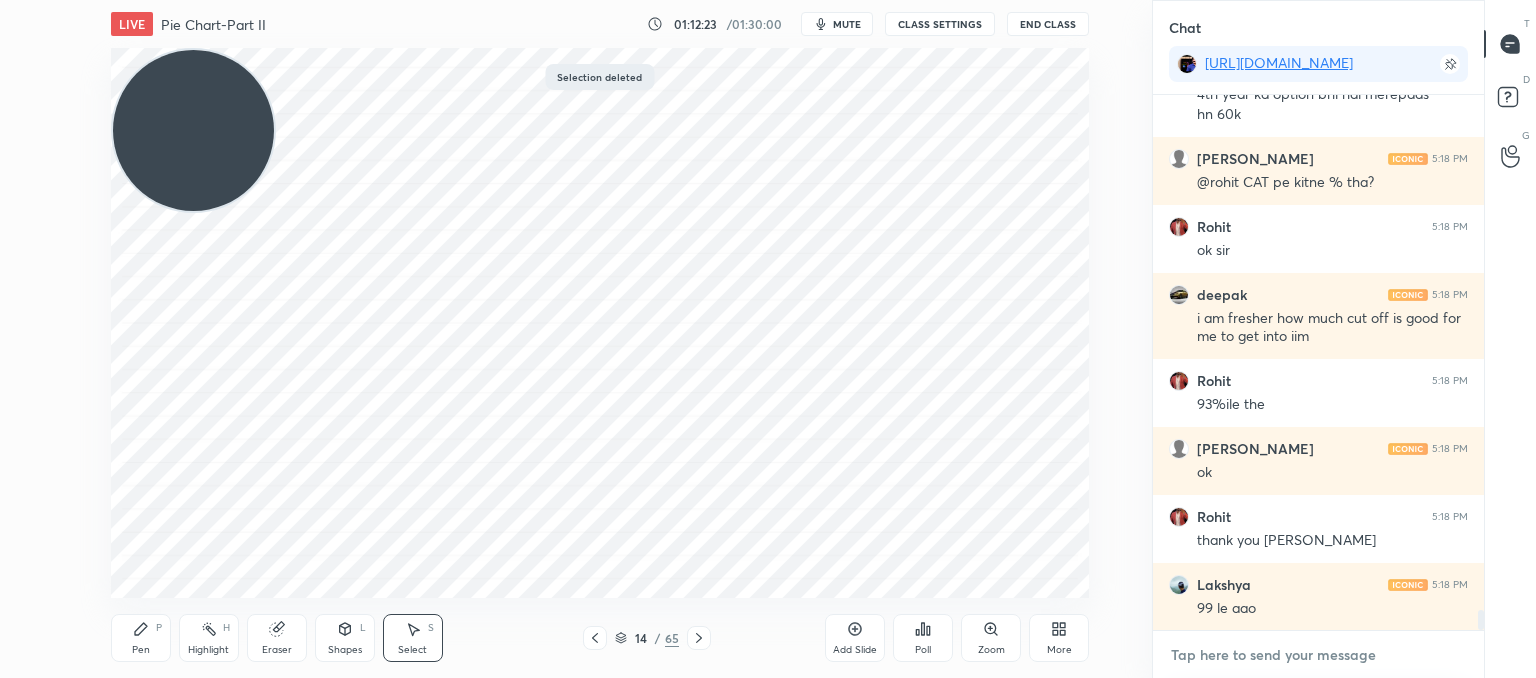 click at bounding box center (1318, 655) 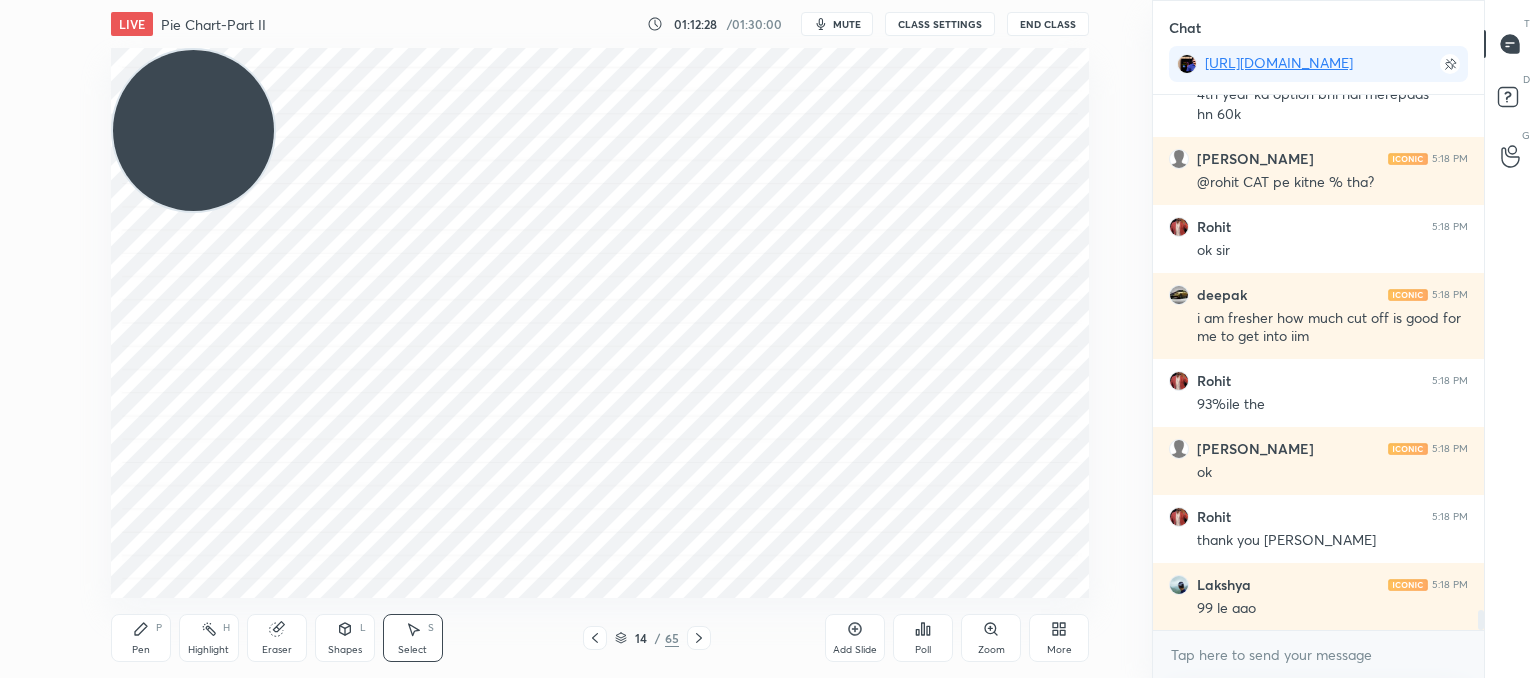 click on "End Class" at bounding box center [1048, 24] 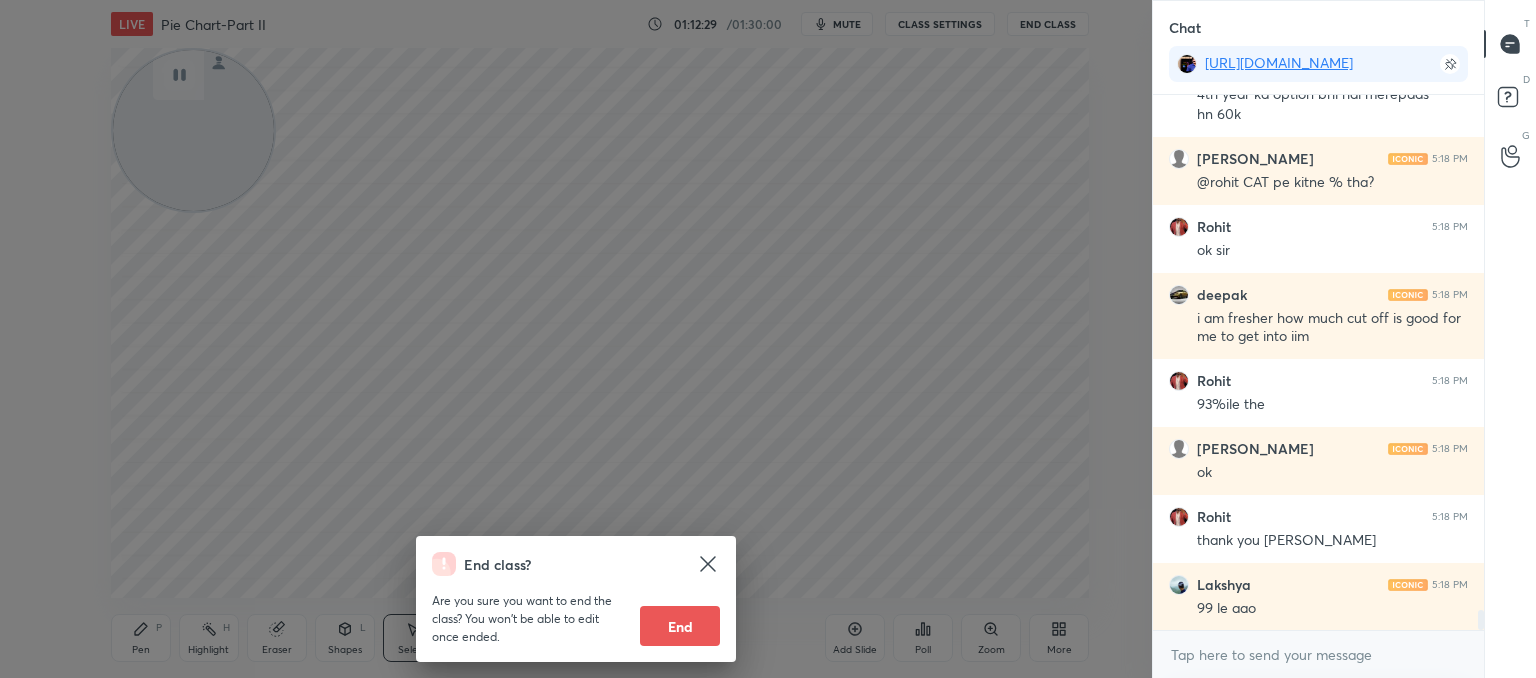 click on "End" at bounding box center [680, 626] 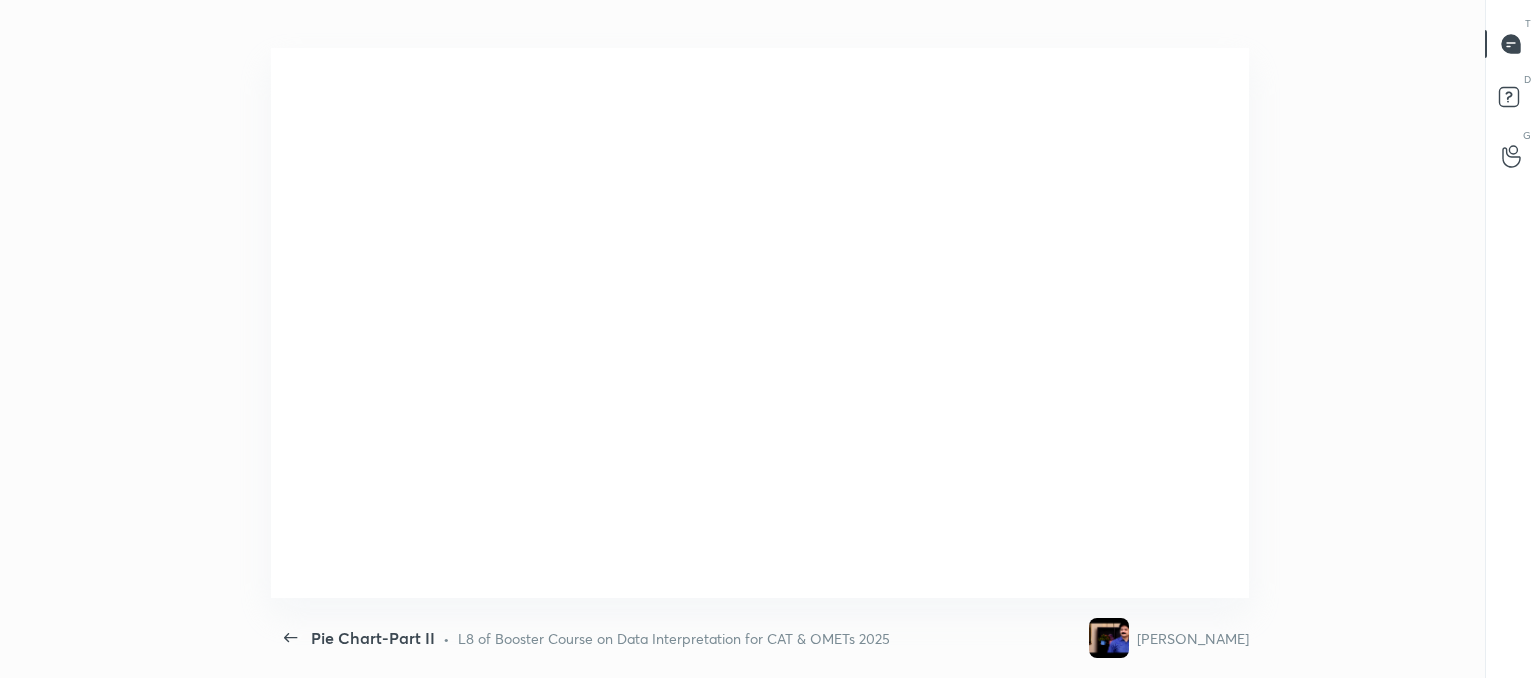 scroll, scrollTop: 99449, scrollLeft: 98860, axis: both 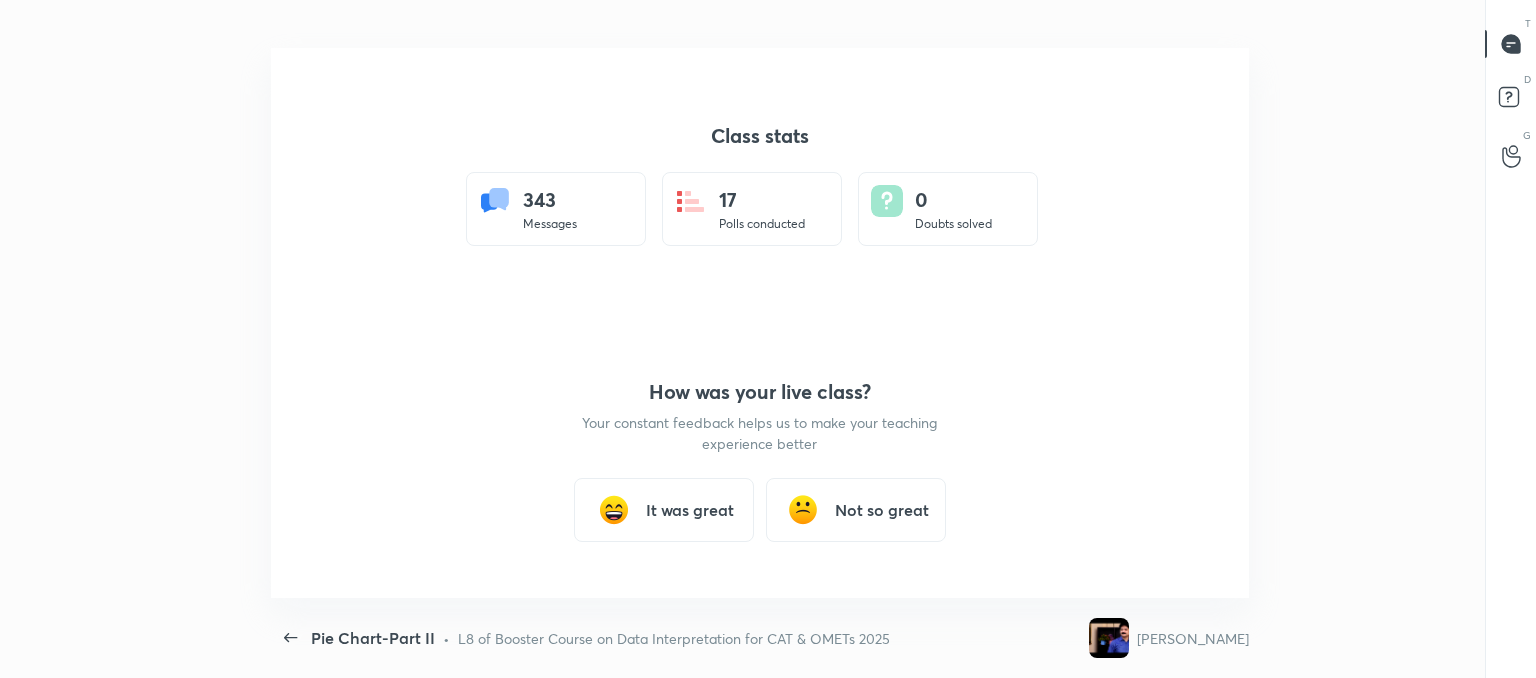 click on "It was great" at bounding box center (690, 510) 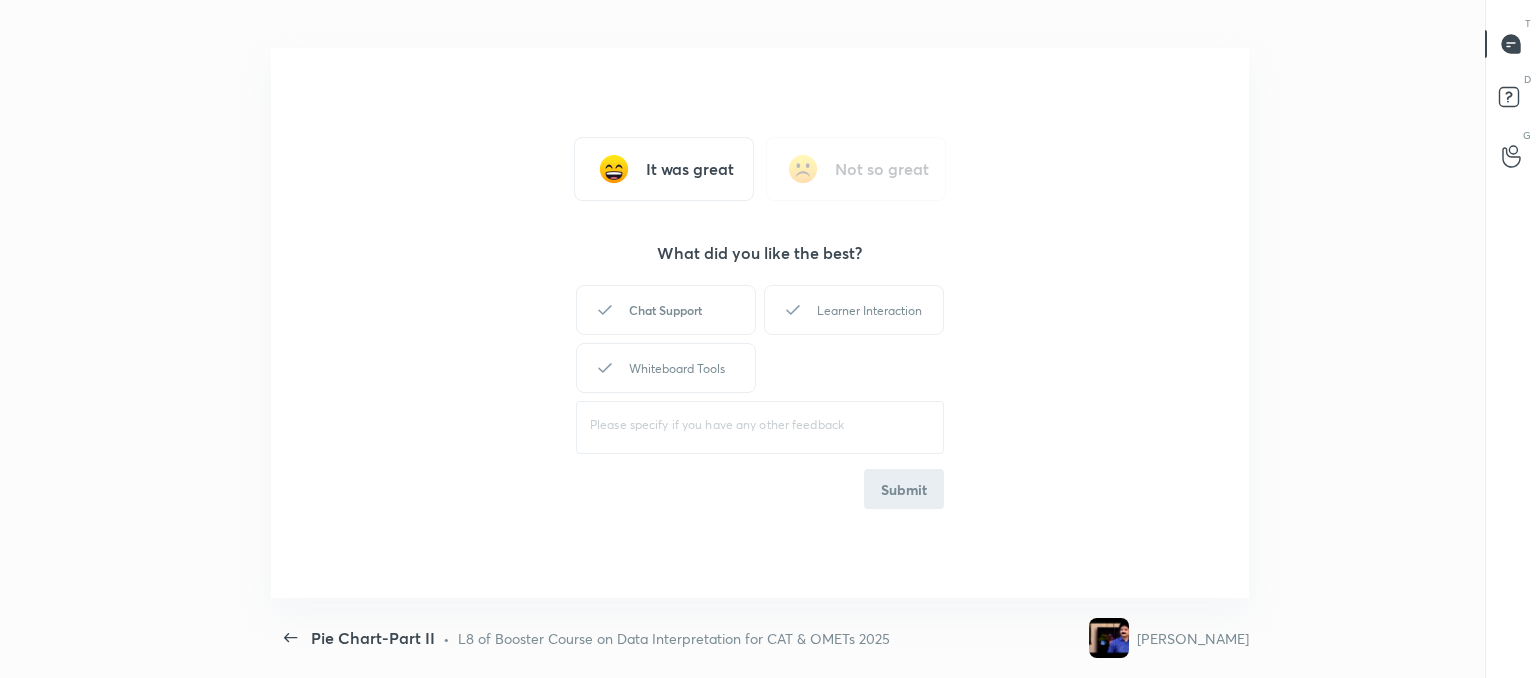 drag, startPoint x: 683, startPoint y: 301, endPoint x: 891, endPoint y: 325, distance: 209.38004 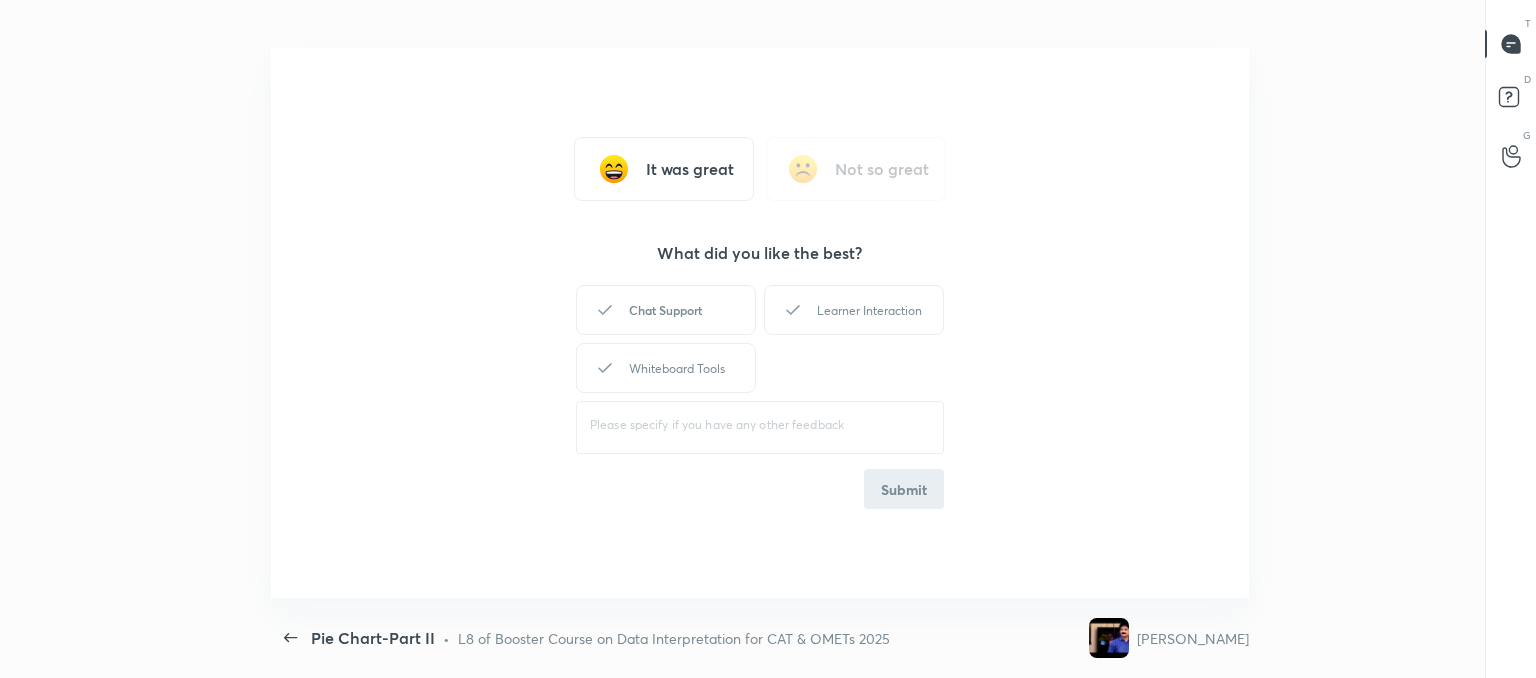 click on "Chat Support" at bounding box center [666, 310] 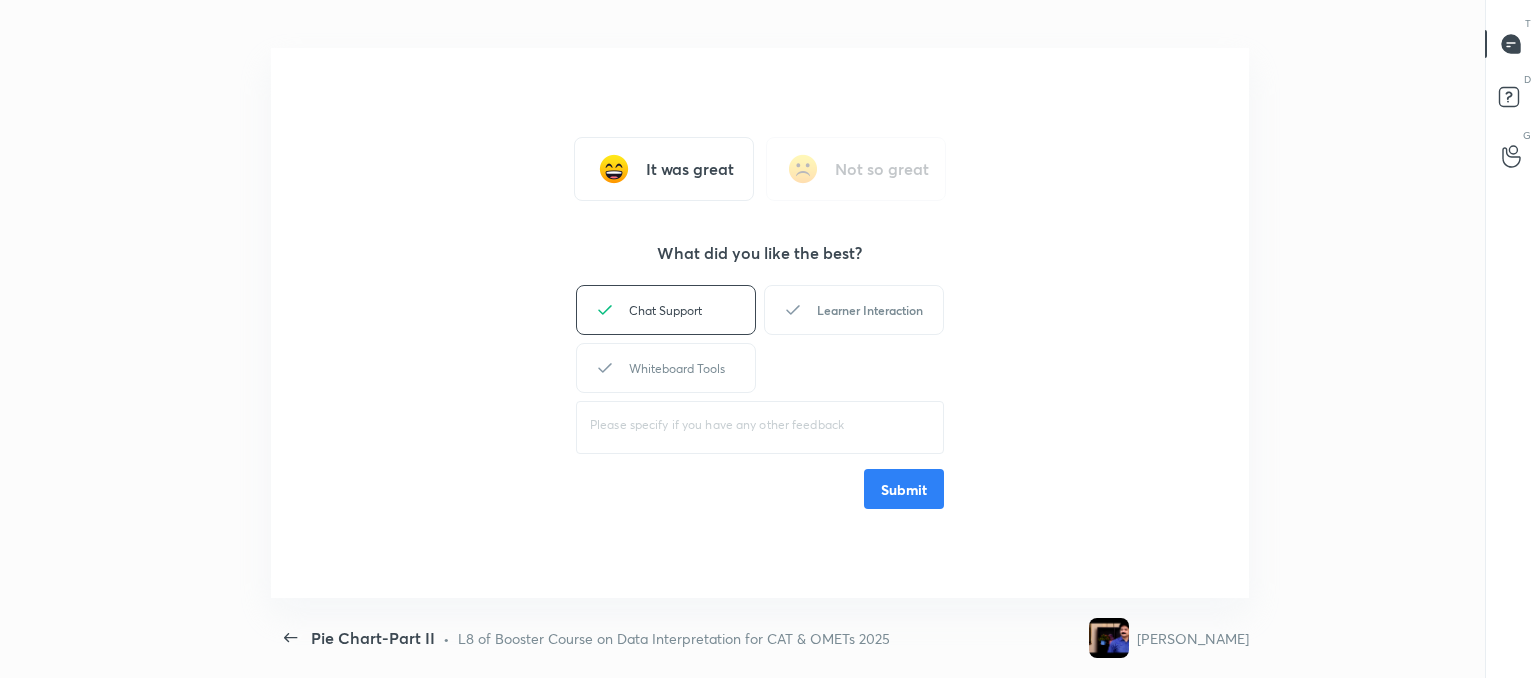 click on "Learner Interaction" at bounding box center (854, 310) 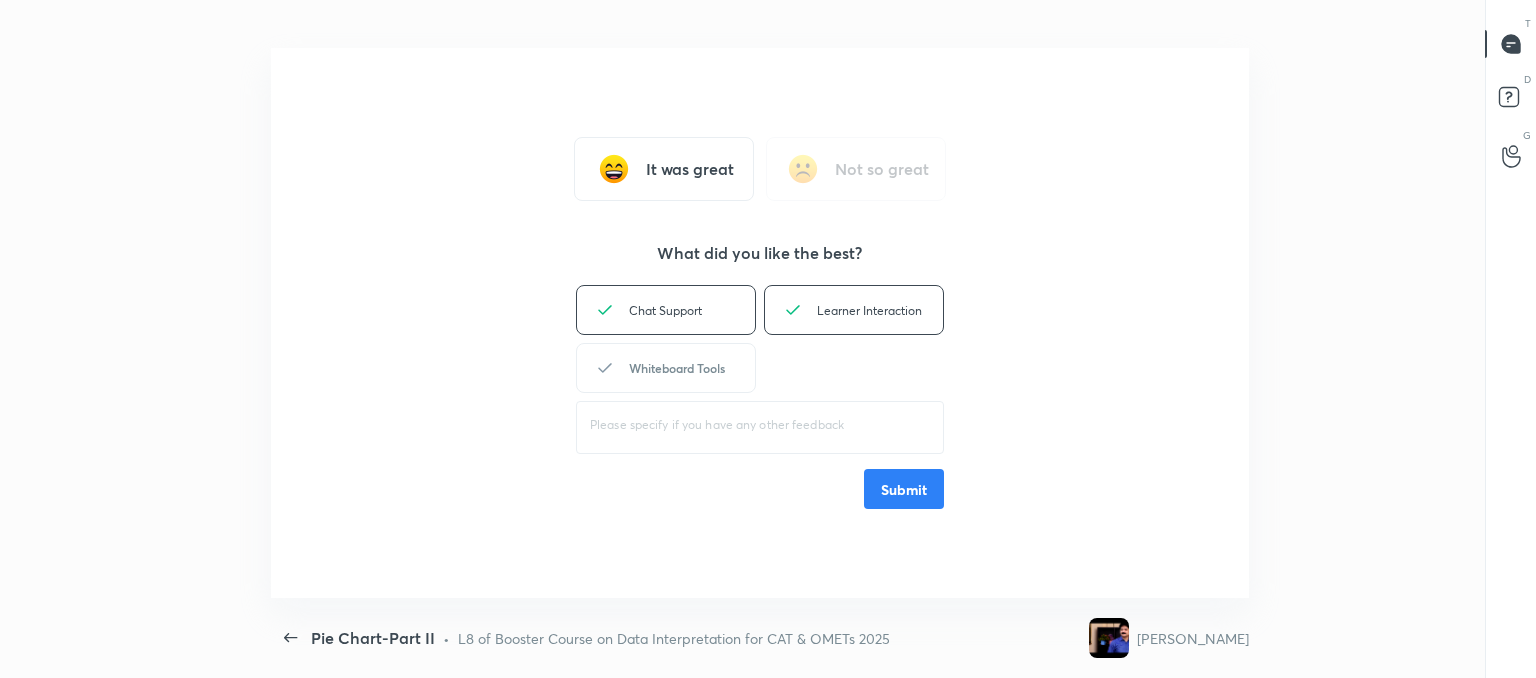 click on "Whiteboard Tools" at bounding box center (666, 368) 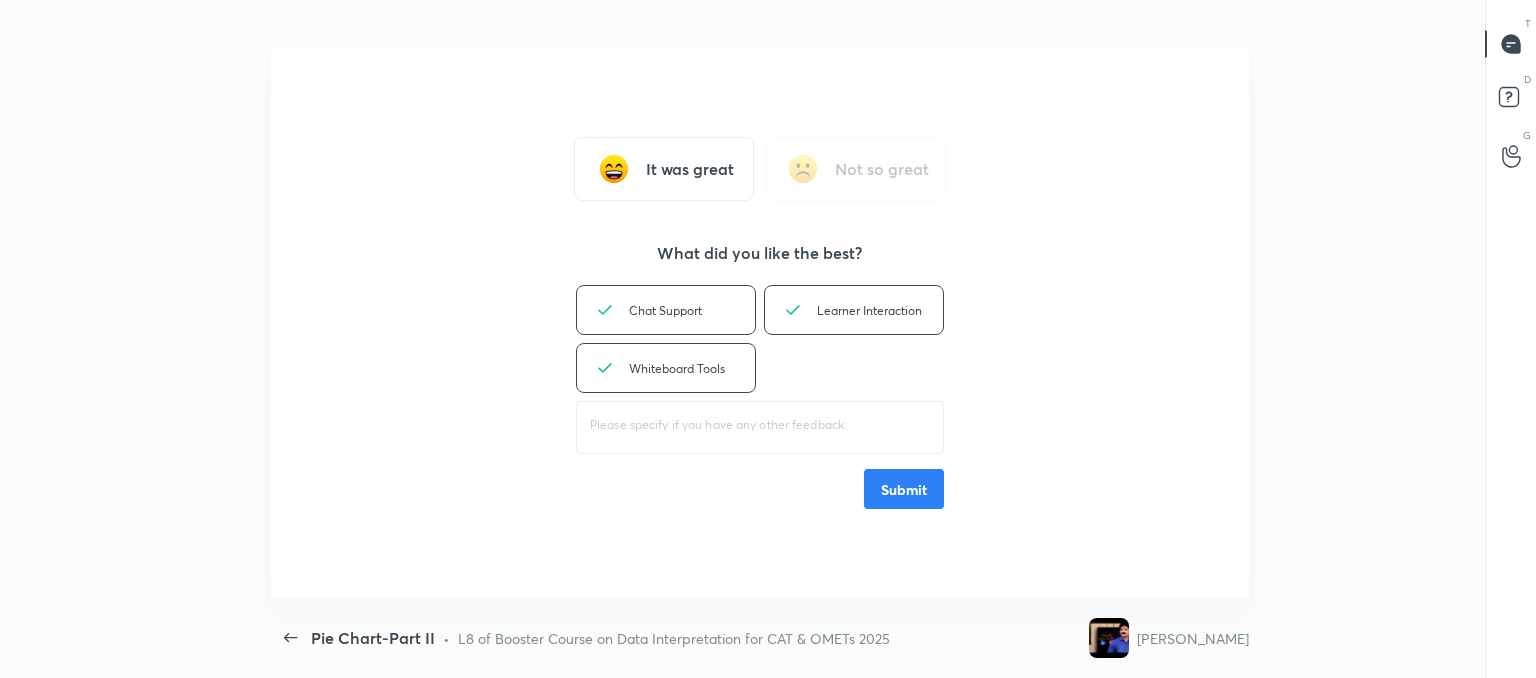 click on "Submit" at bounding box center (904, 489) 